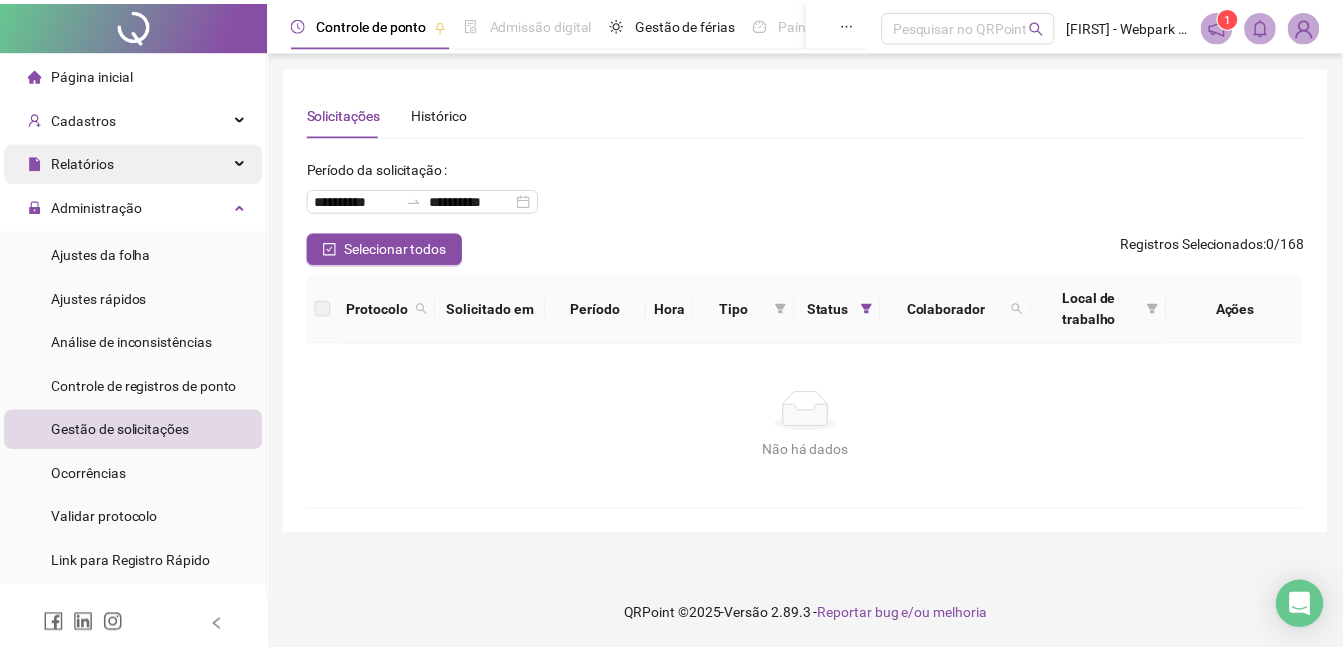 scroll, scrollTop: 0, scrollLeft: 0, axis: both 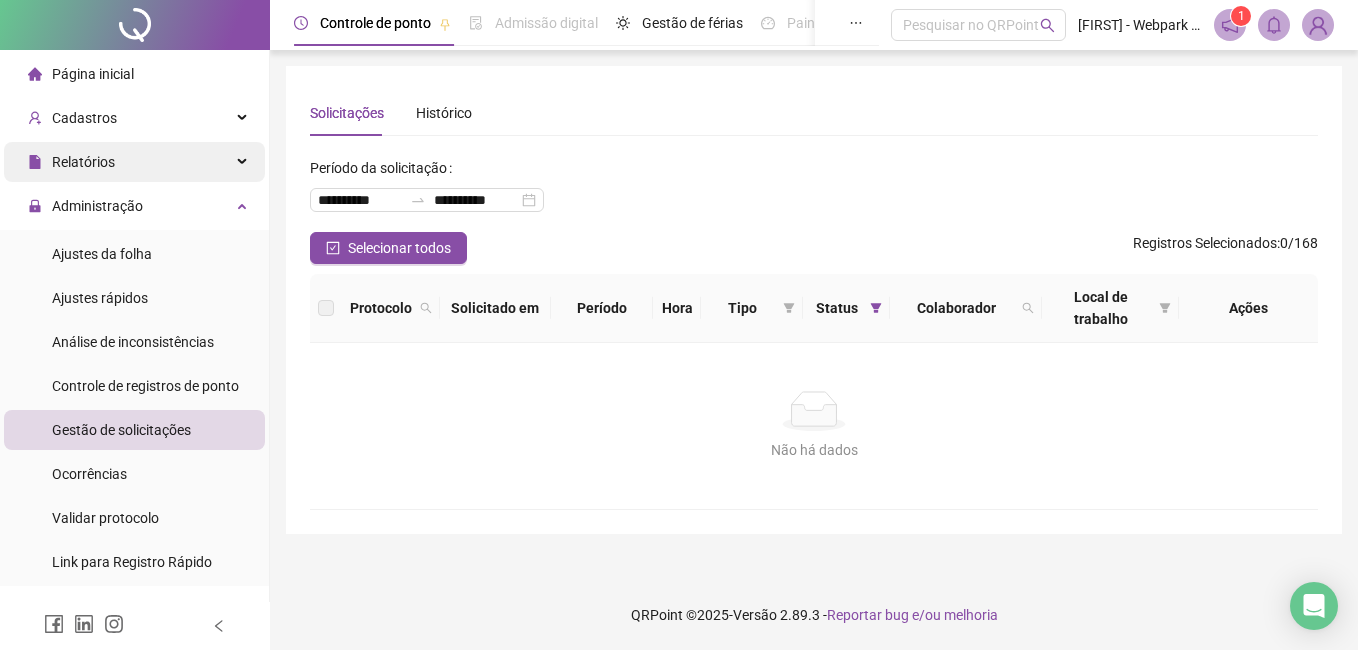 click on "Relatórios" at bounding box center [134, 162] 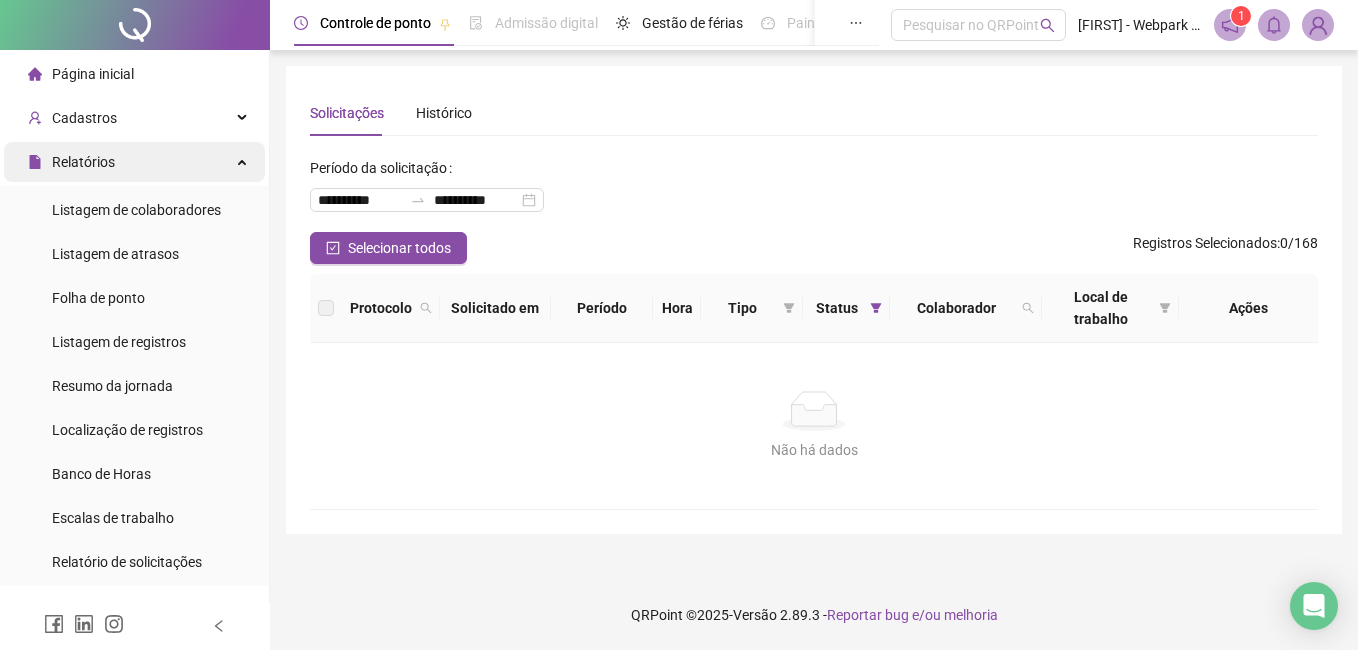 click on "Relatórios" at bounding box center (134, 162) 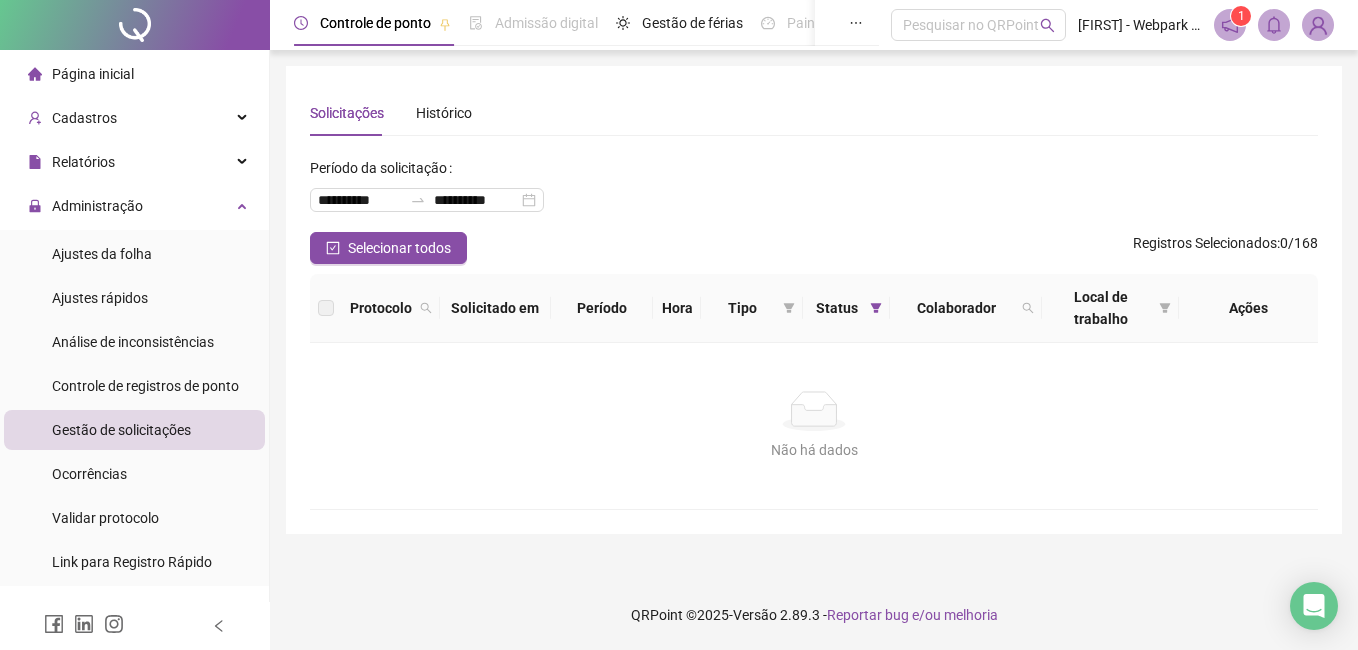 click on "Gestão de solicitações" at bounding box center [121, 430] 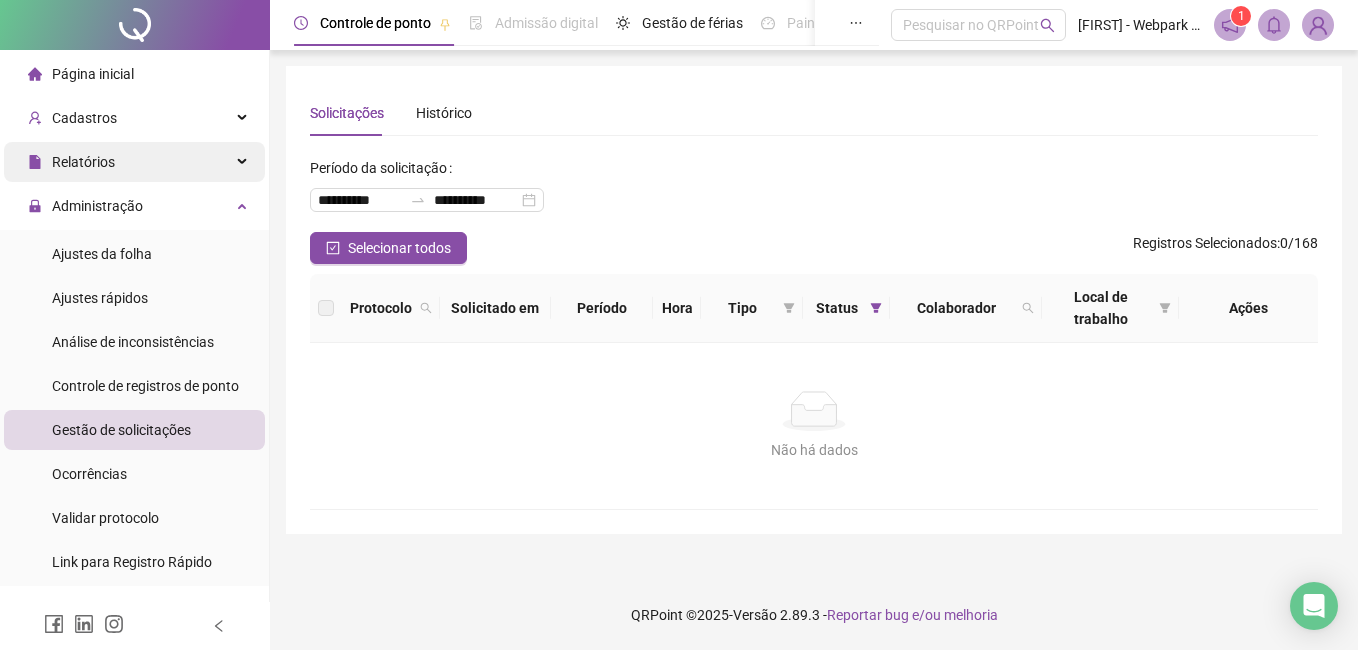 click on "Relatórios" at bounding box center (134, 162) 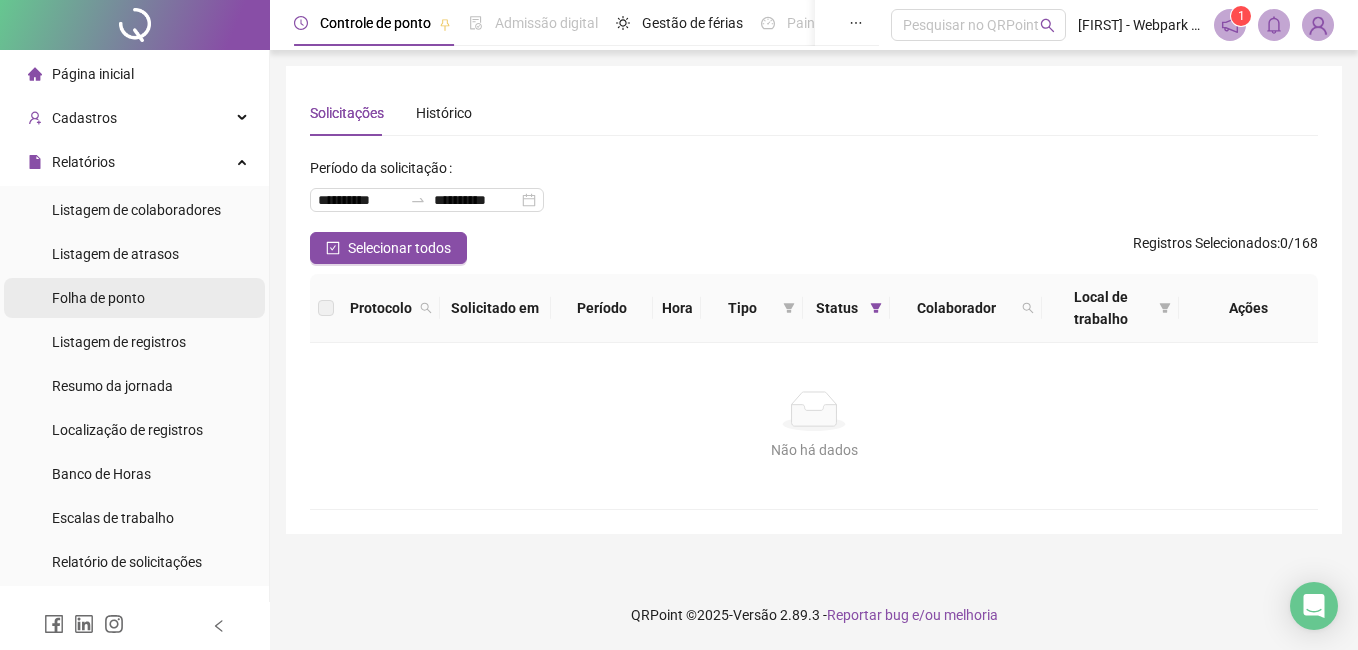 click on "Folha de ponto" at bounding box center (98, 298) 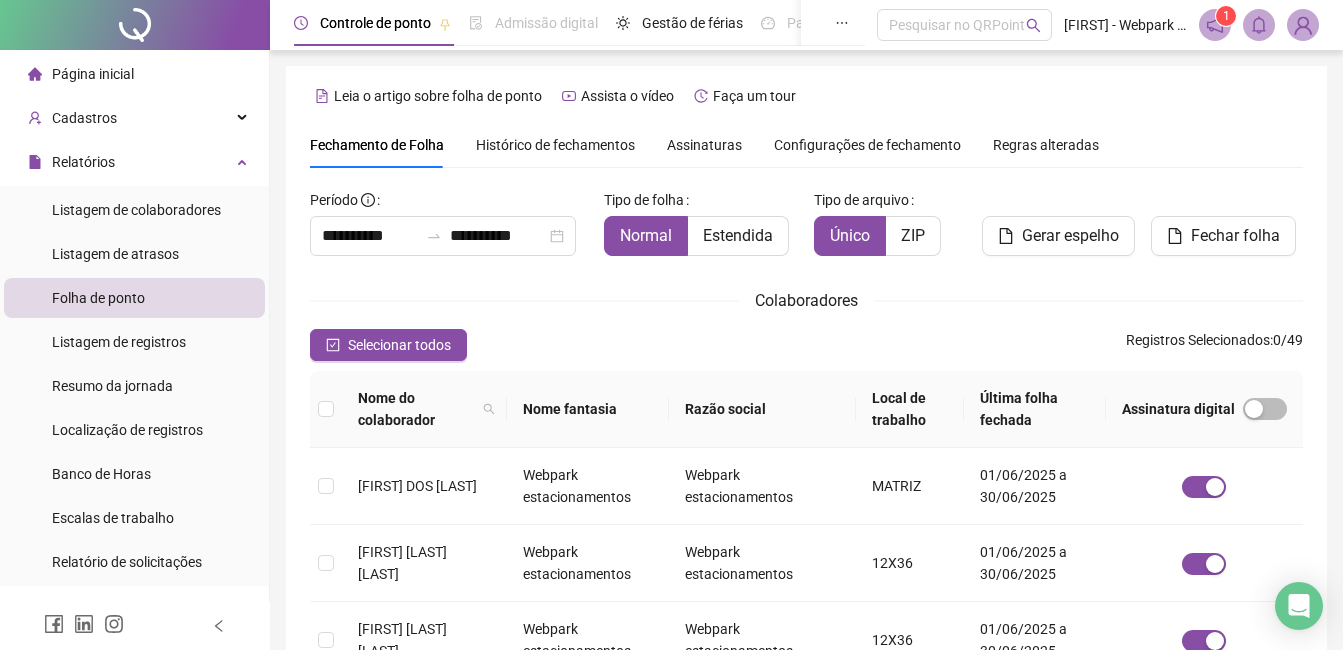 scroll, scrollTop: 85, scrollLeft: 0, axis: vertical 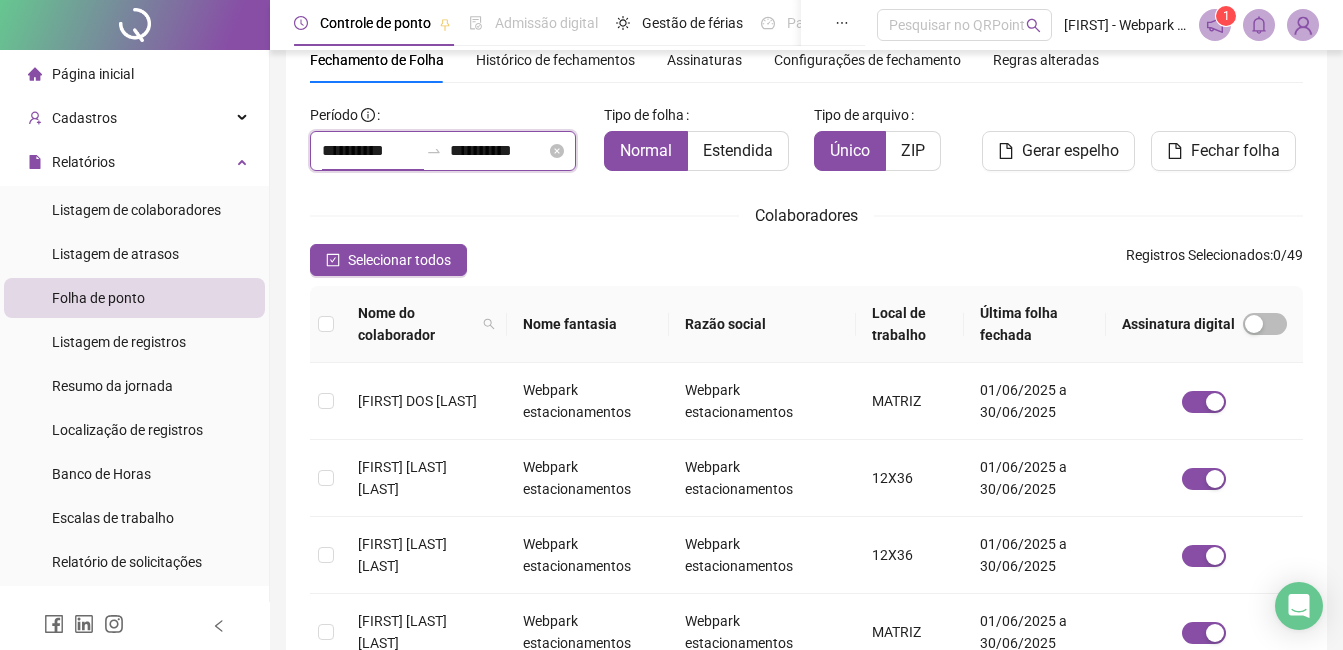 click on "**********" at bounding box center (370, 151) 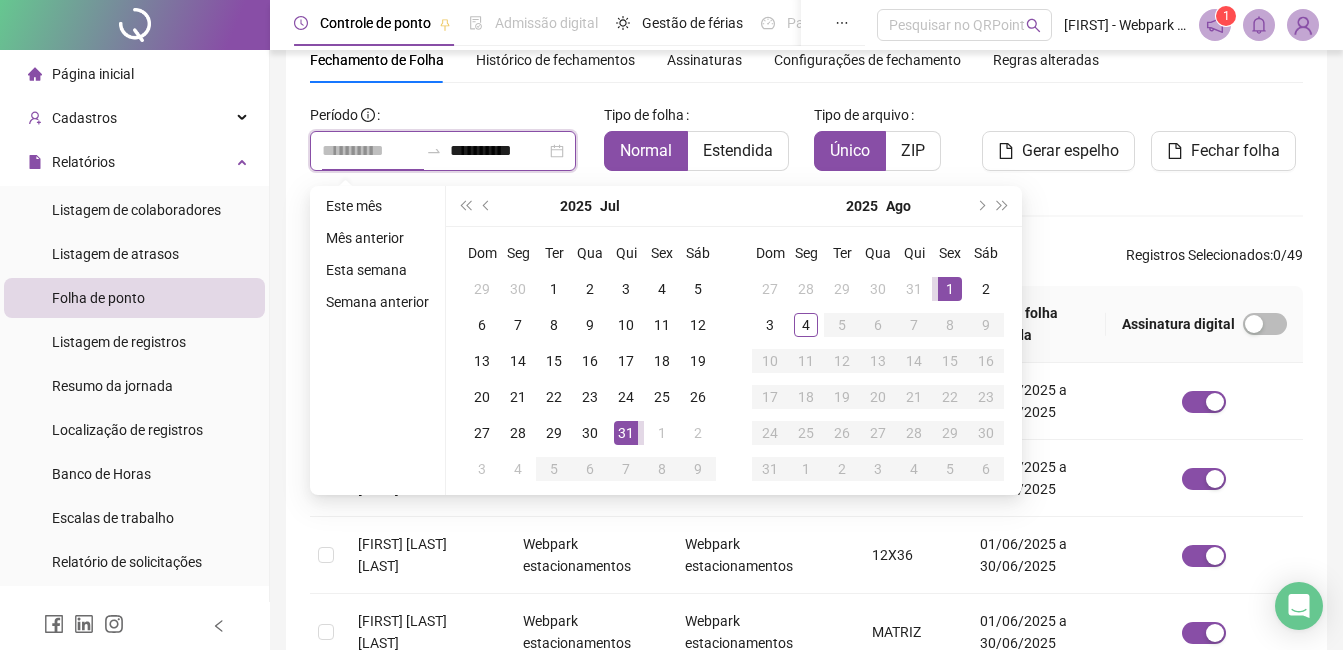 type on "**********" 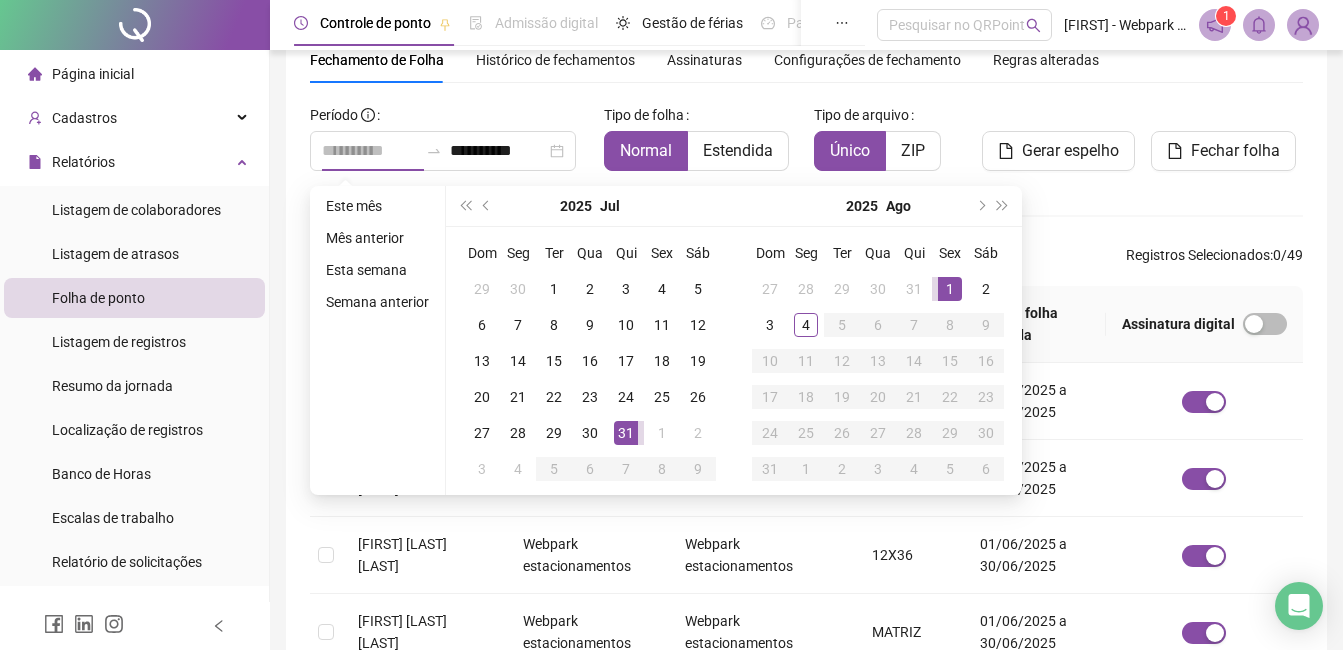 click on "1" at bounding box center [950, 289] 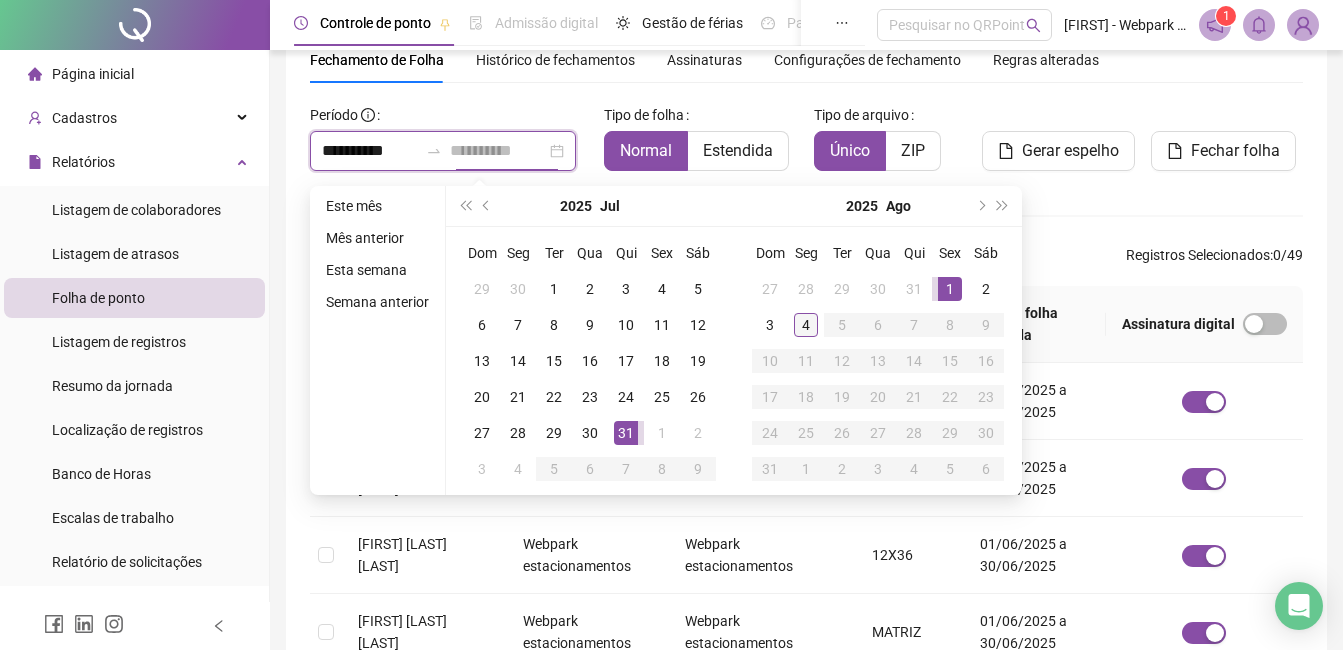 type on "**********" 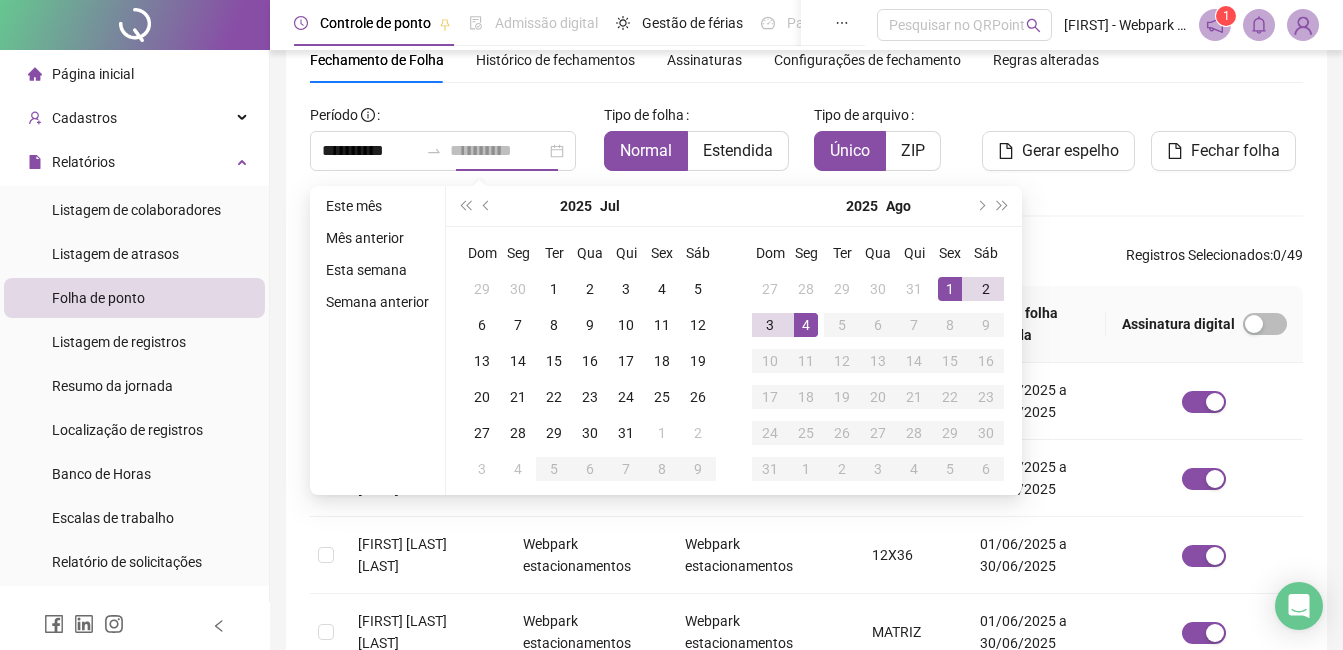 click on "4" at bounding box center [806, 325] 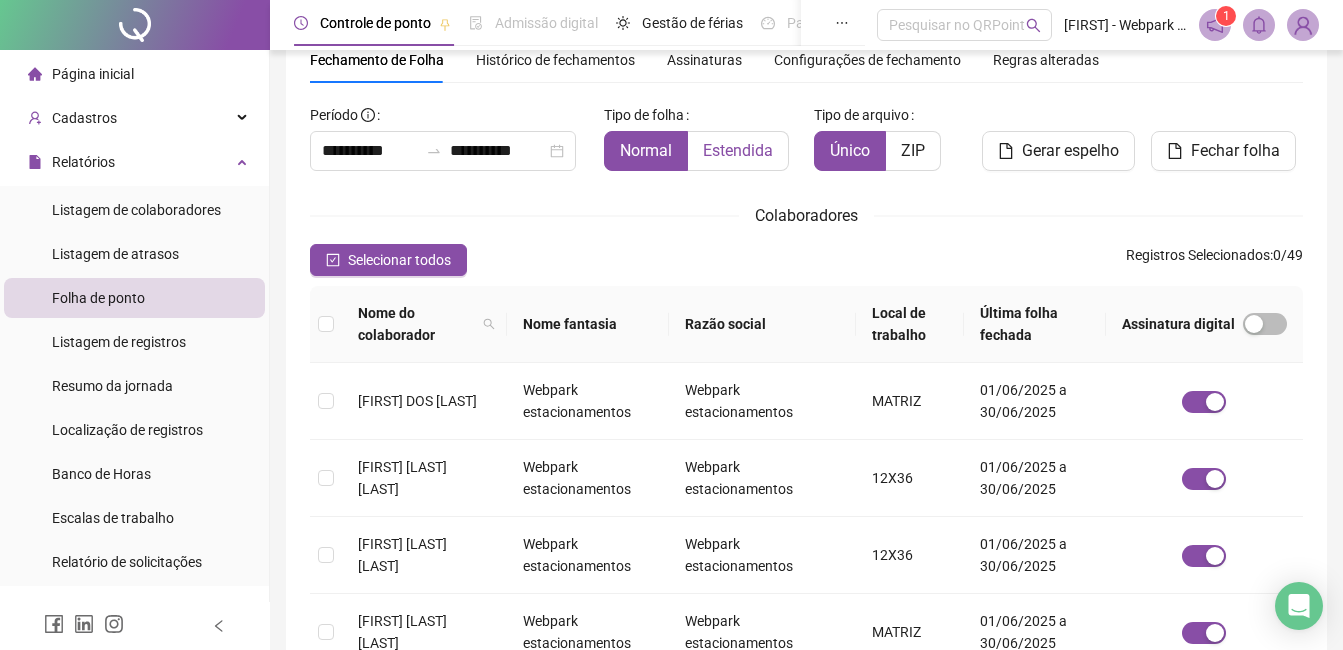 click on "Estendida" at bounding box center [738, 150] 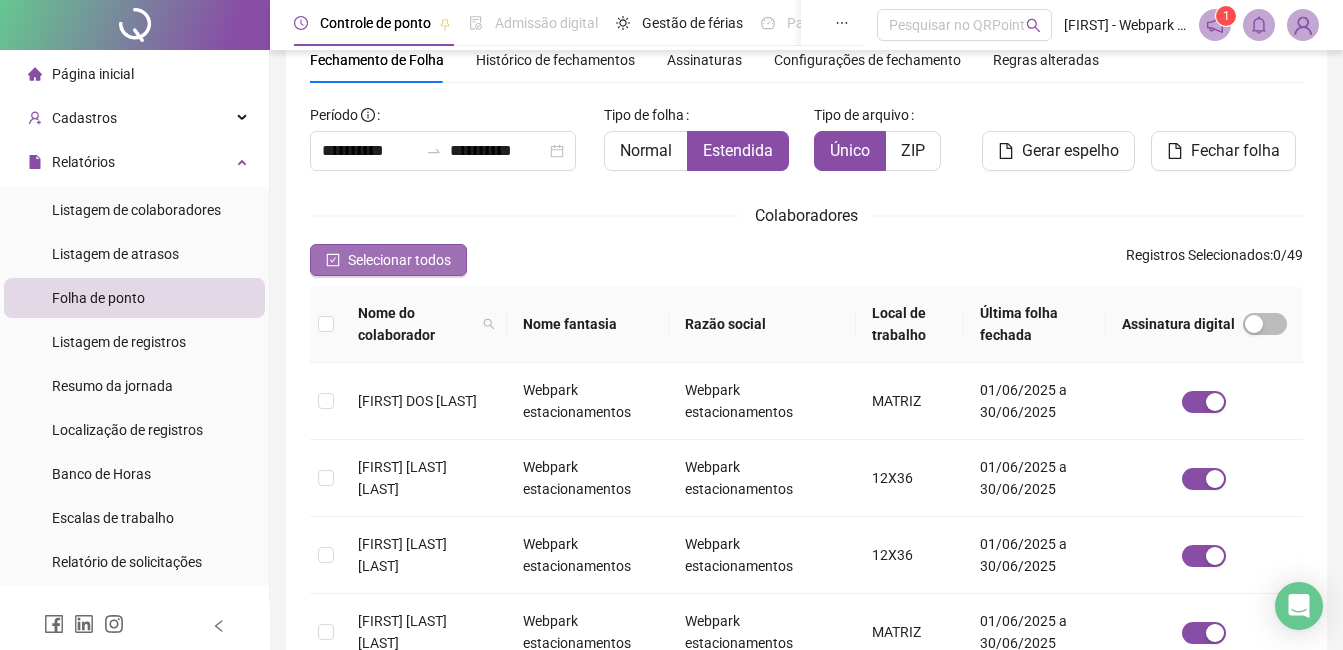 click on "Selecionar todos" at bounding box center [399, 260] 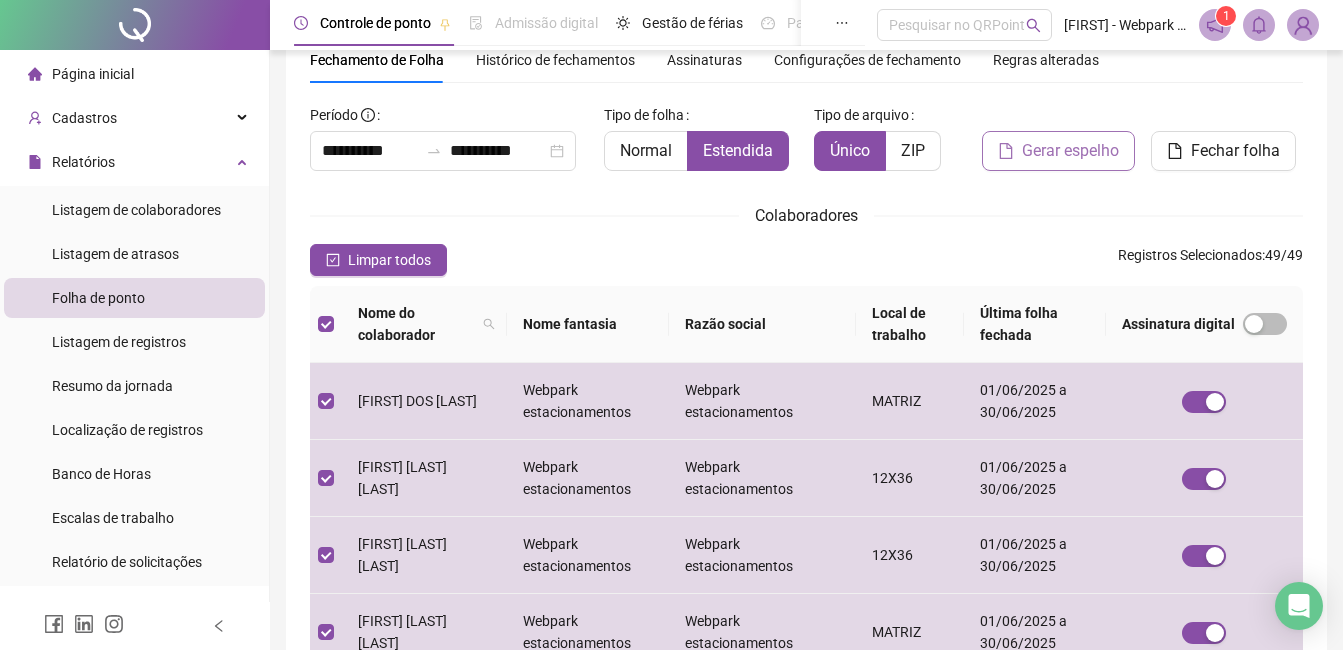 click on "Gerar espelho" at bounding box center (1070, 151) 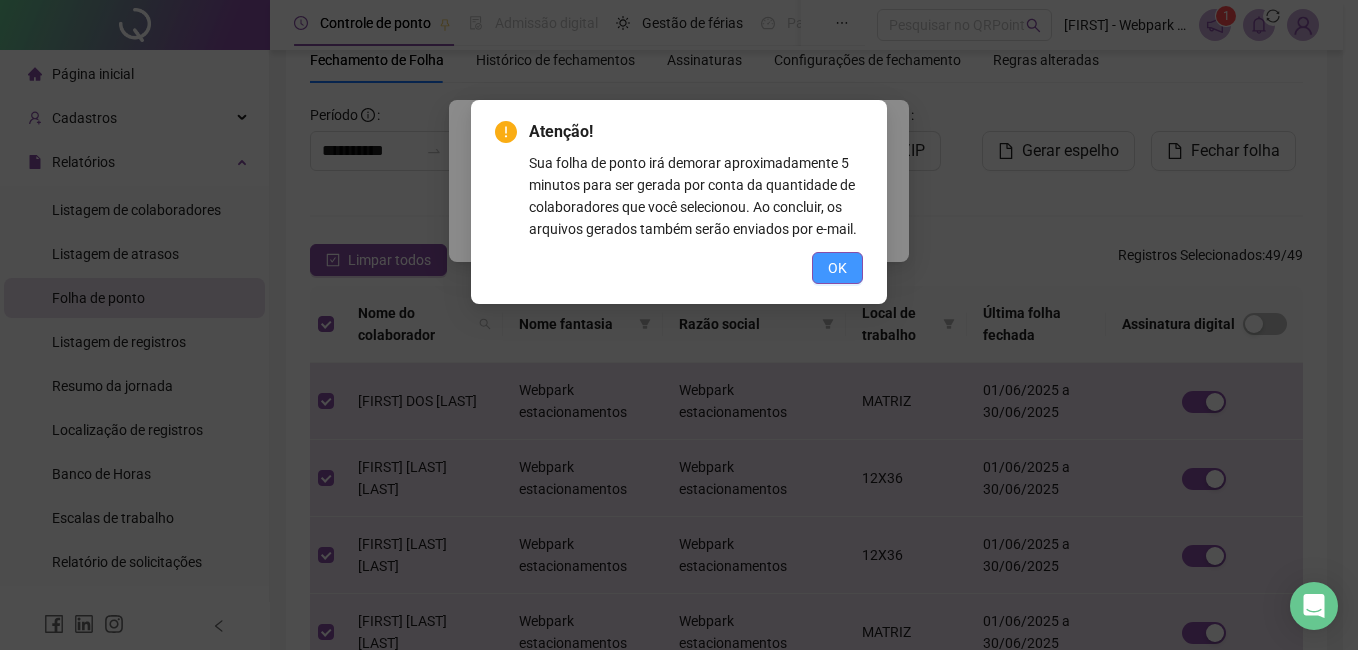 click on "OK" at bounding box center [837, 268] 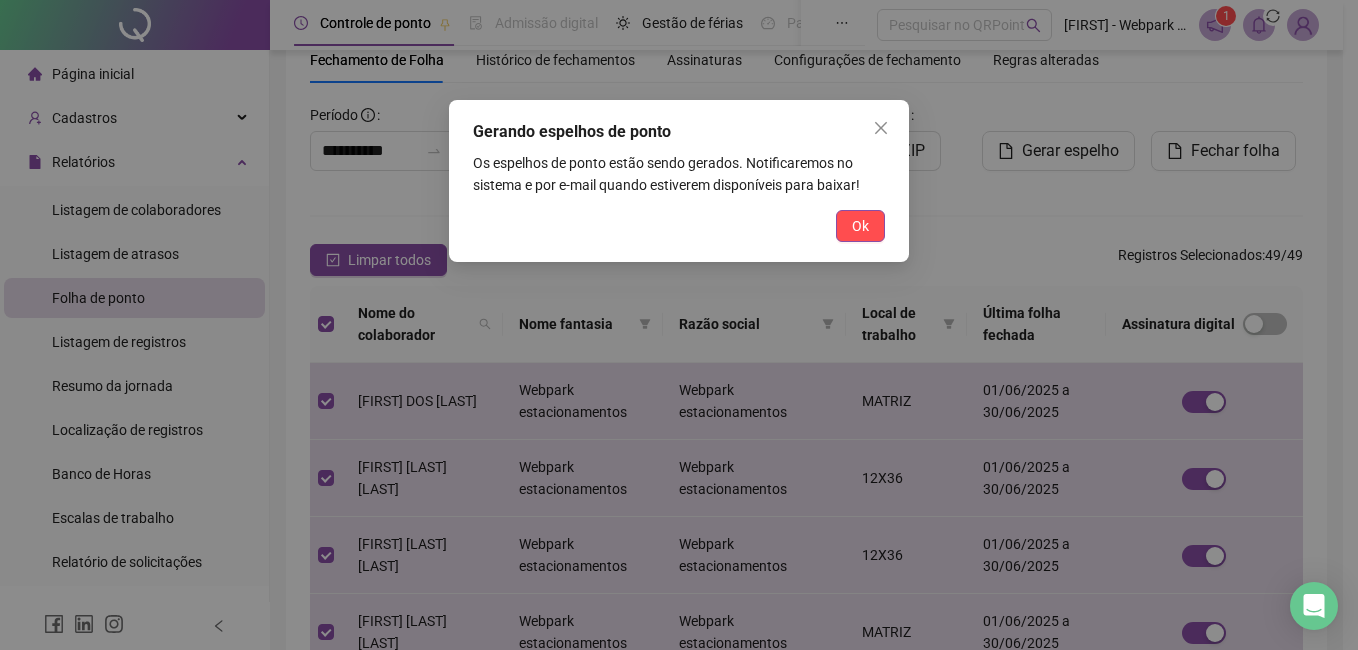 click on "Os espelhos de ponto estão sendo gerados. Notificaremos no
sistema e por e-mail quando estiverem disponíveis para baixar!" at bounding box center [679, 174] 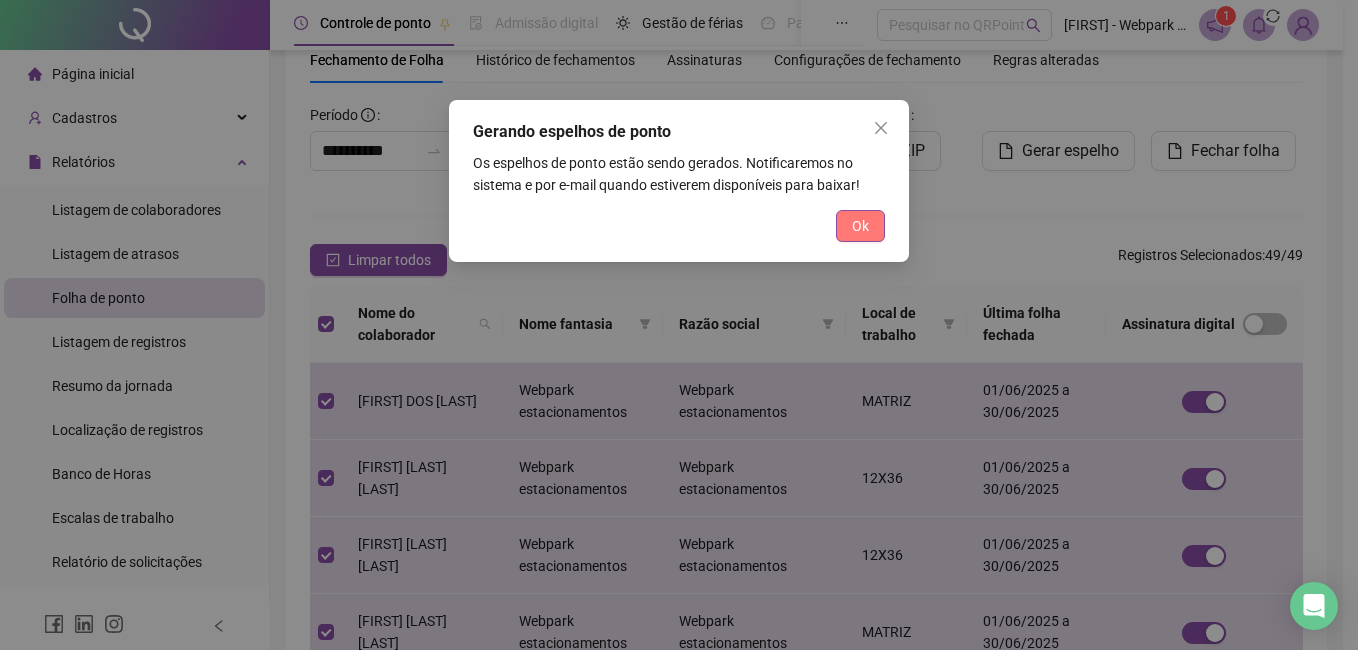 click on "Ok" at bounding box center (860, 226) 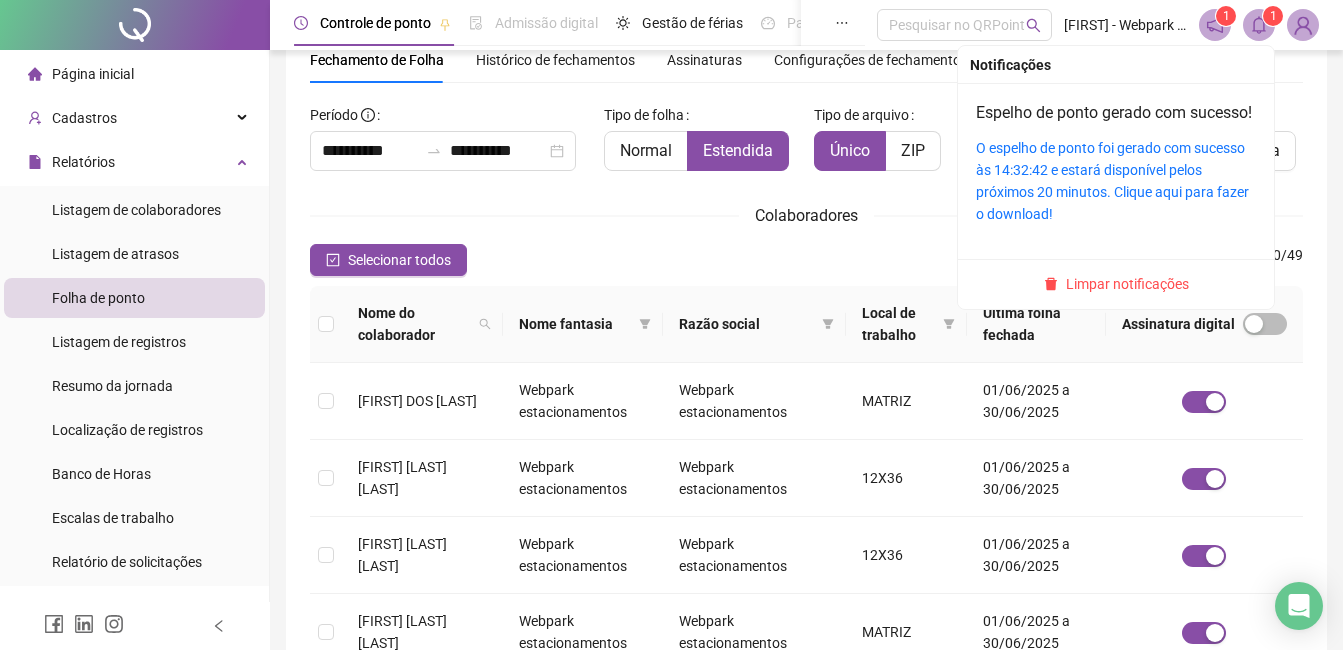 click on "1" at bounding box center (1273, 16) 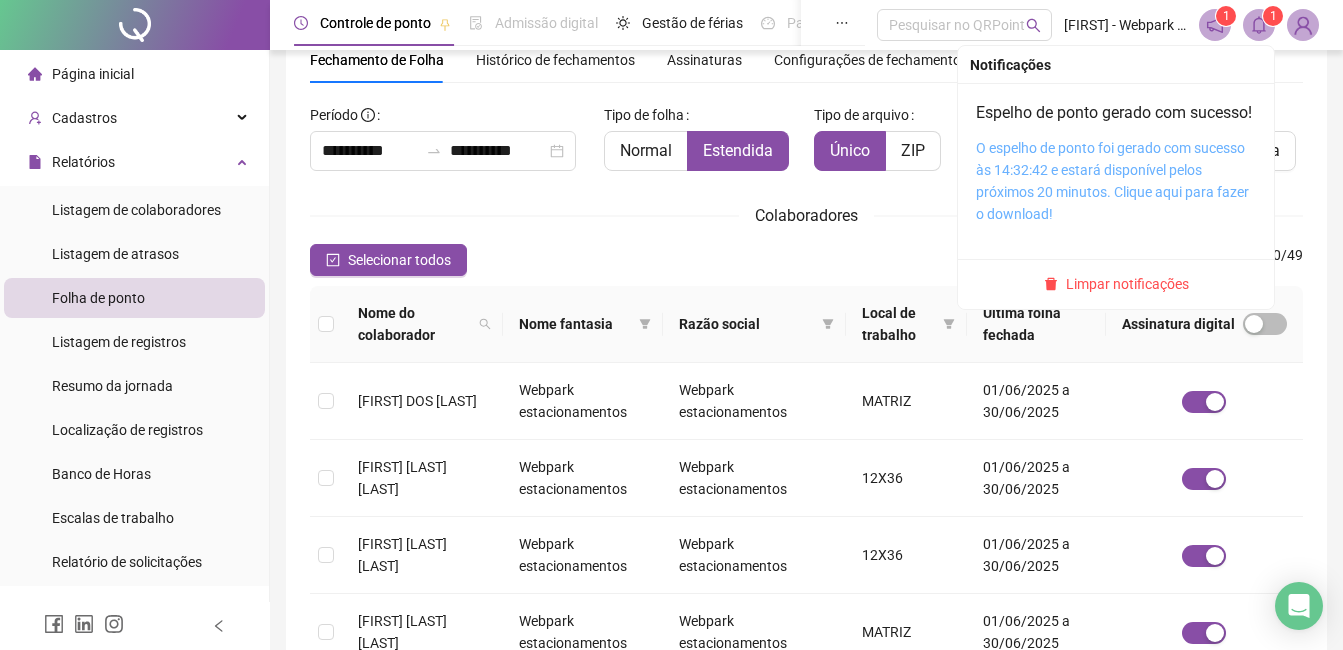click on "O espelho de ponto foi gerado com sucesso às 14:32:42 e estará disponível pelos próximos 20 minutos.
Clique aqui para fazer o download!" at bounding box center (1112, 181) 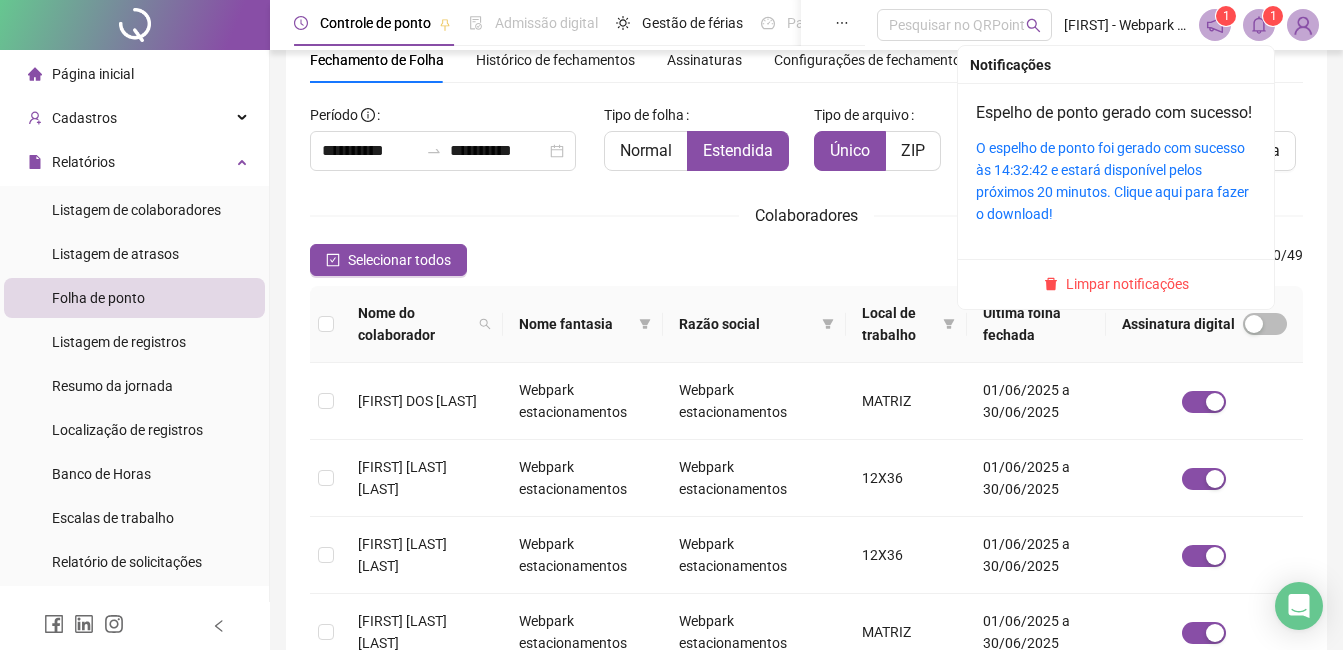 click at bounding box center (1259, 25) 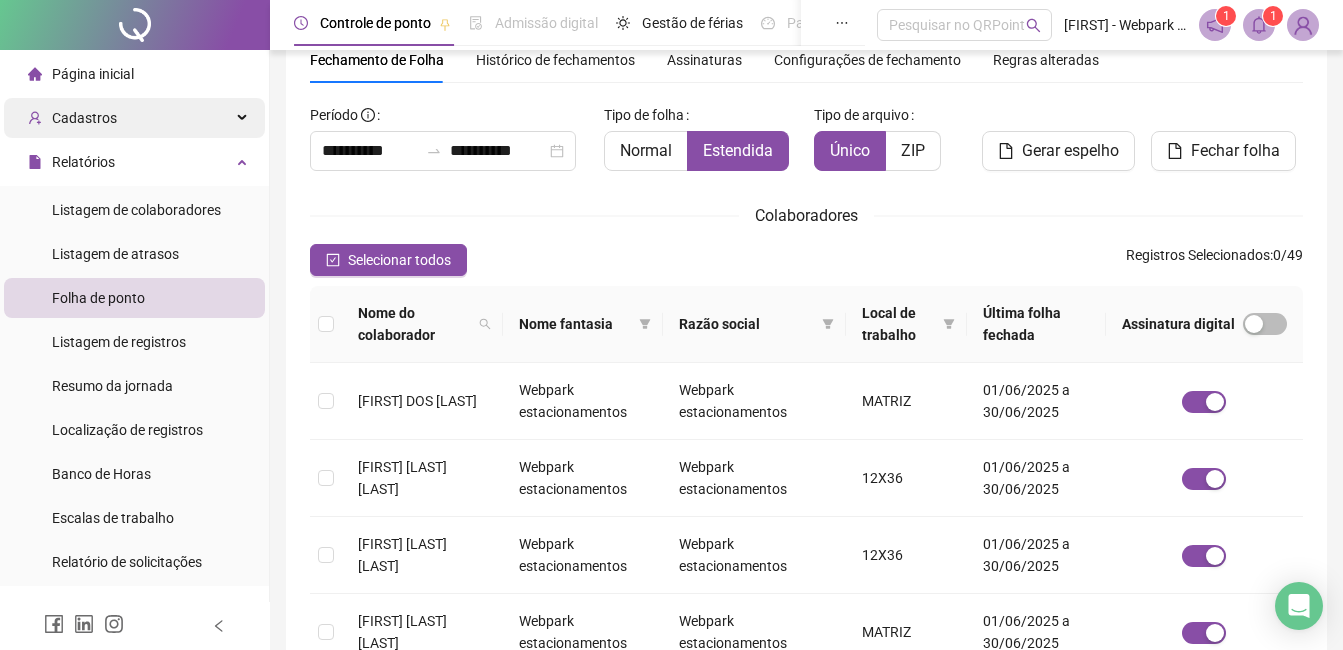 click on "Cadastros" at bounding box center [134, 118] 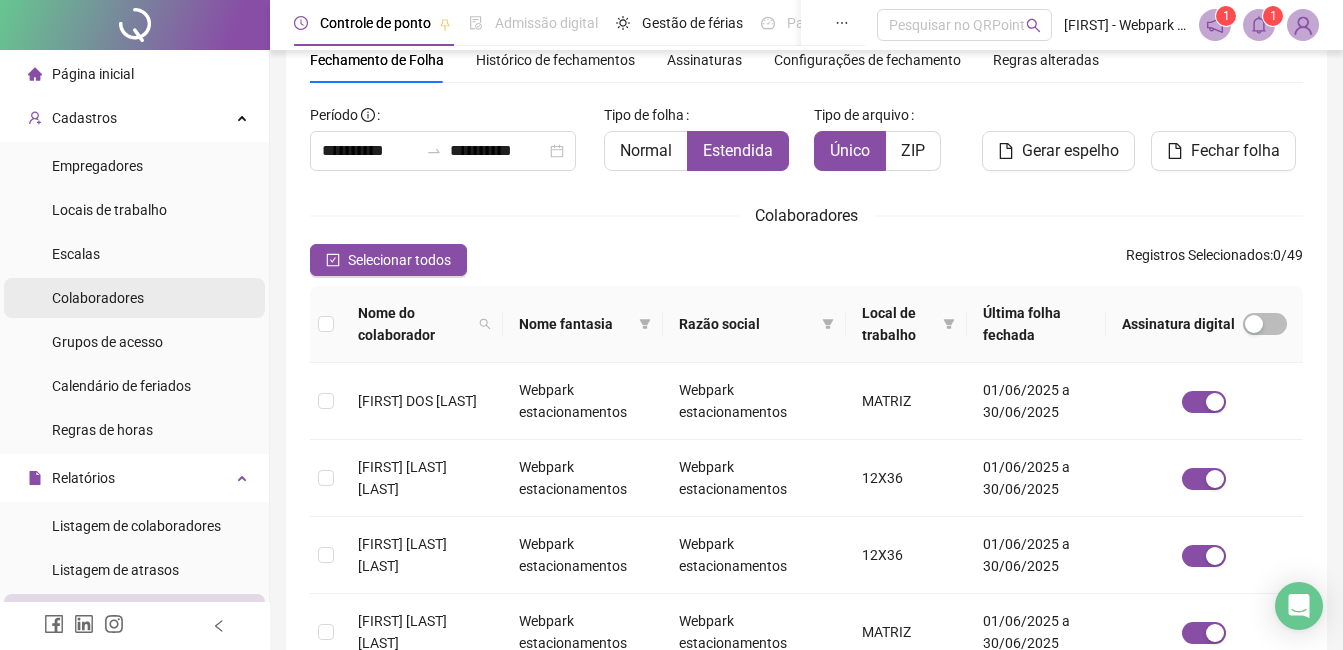click on "Colaboradores" at bounding box center [134, 298] 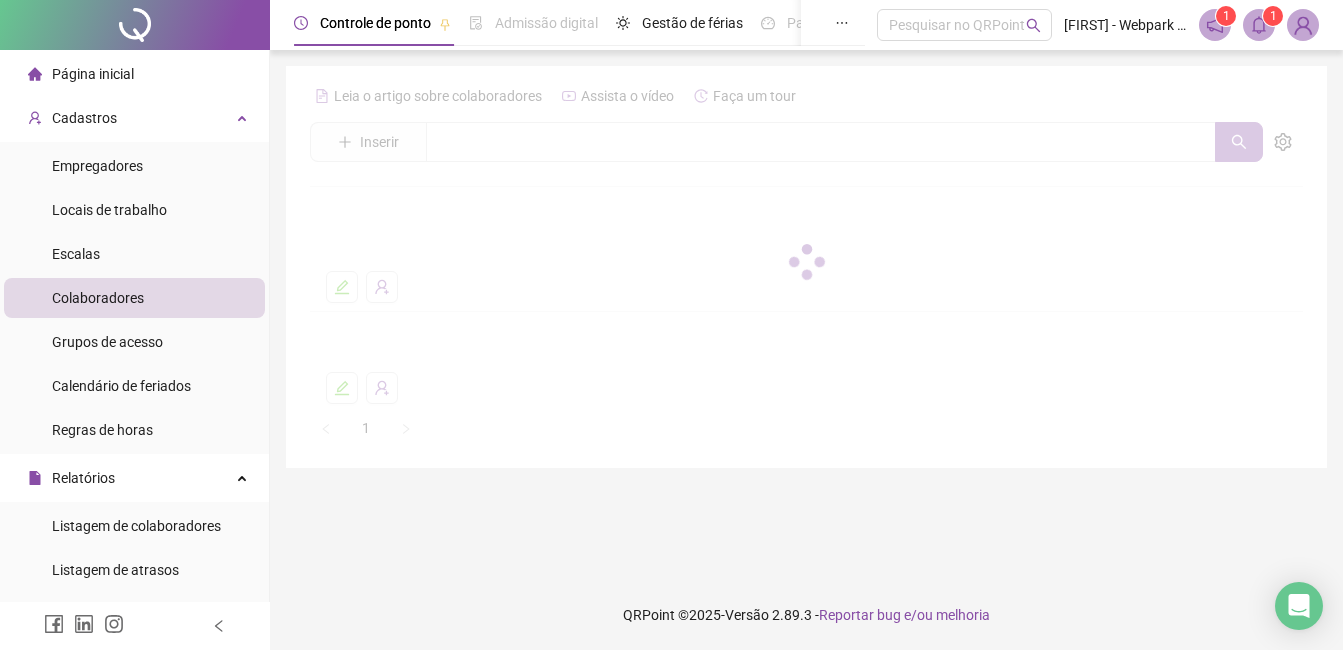 scroll, scrollTop: 0, scrollLeft: 0, axis: both 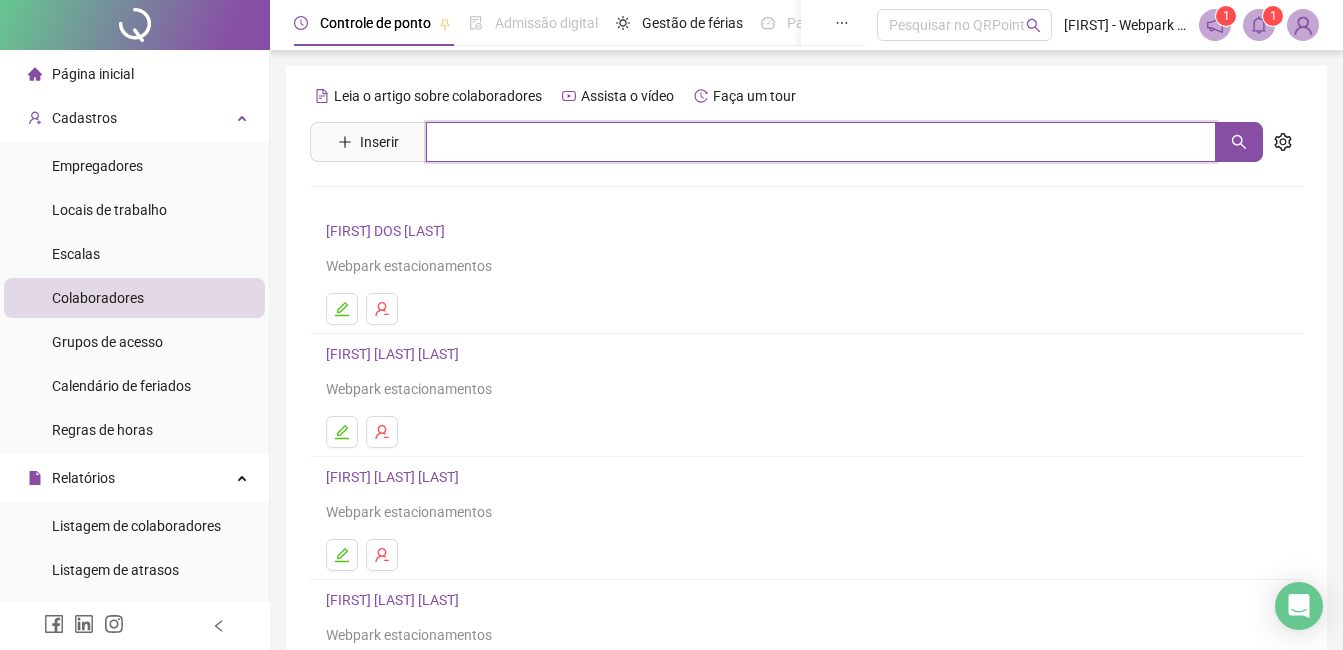 click at bounding box center (821, 142) 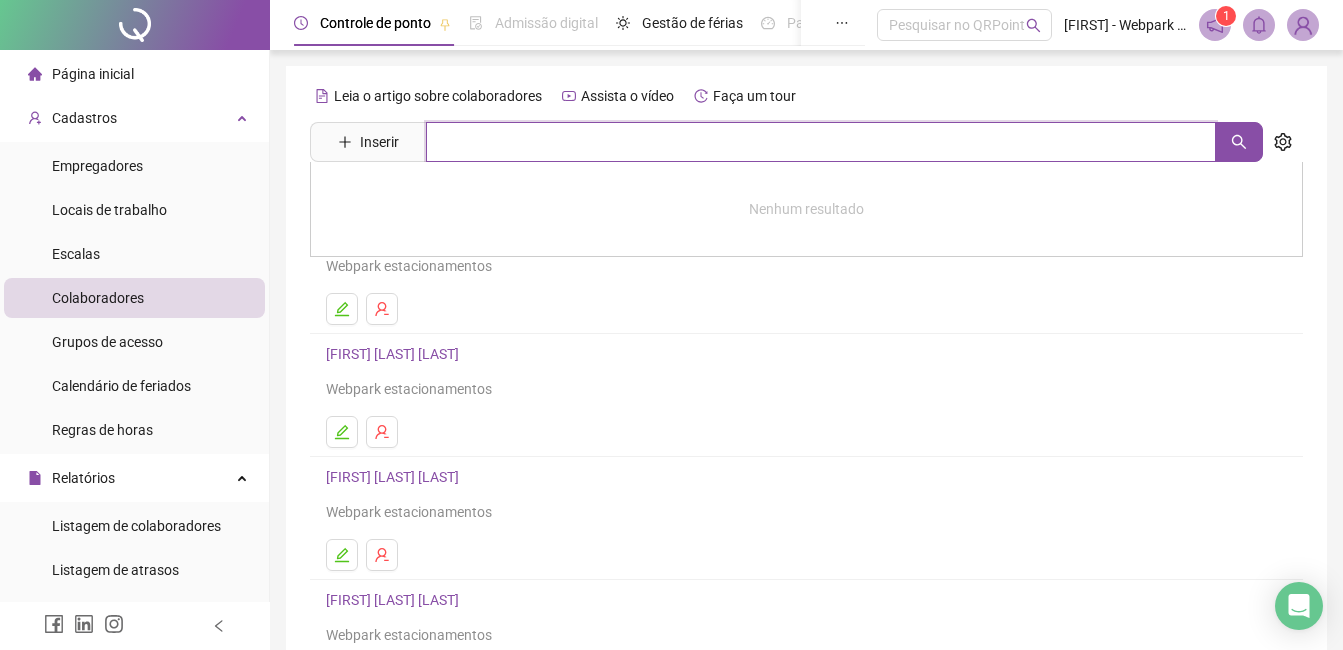 click at bounding box center (821, 142) 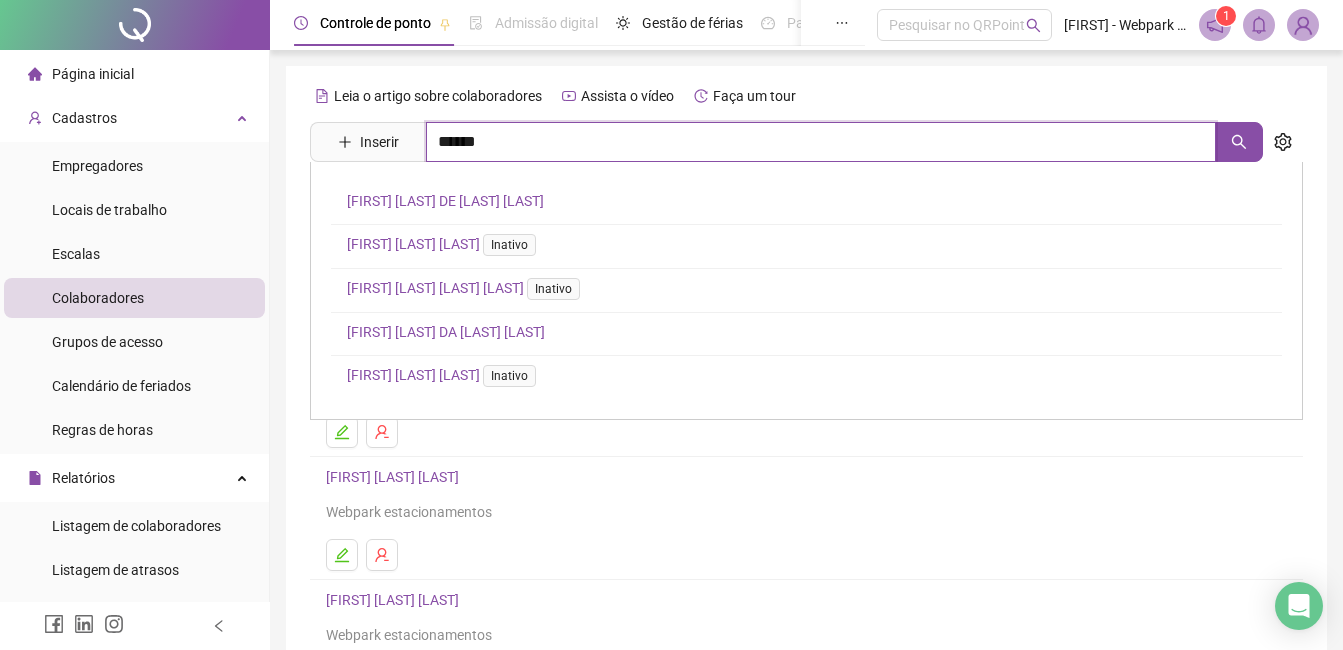 type on "******" 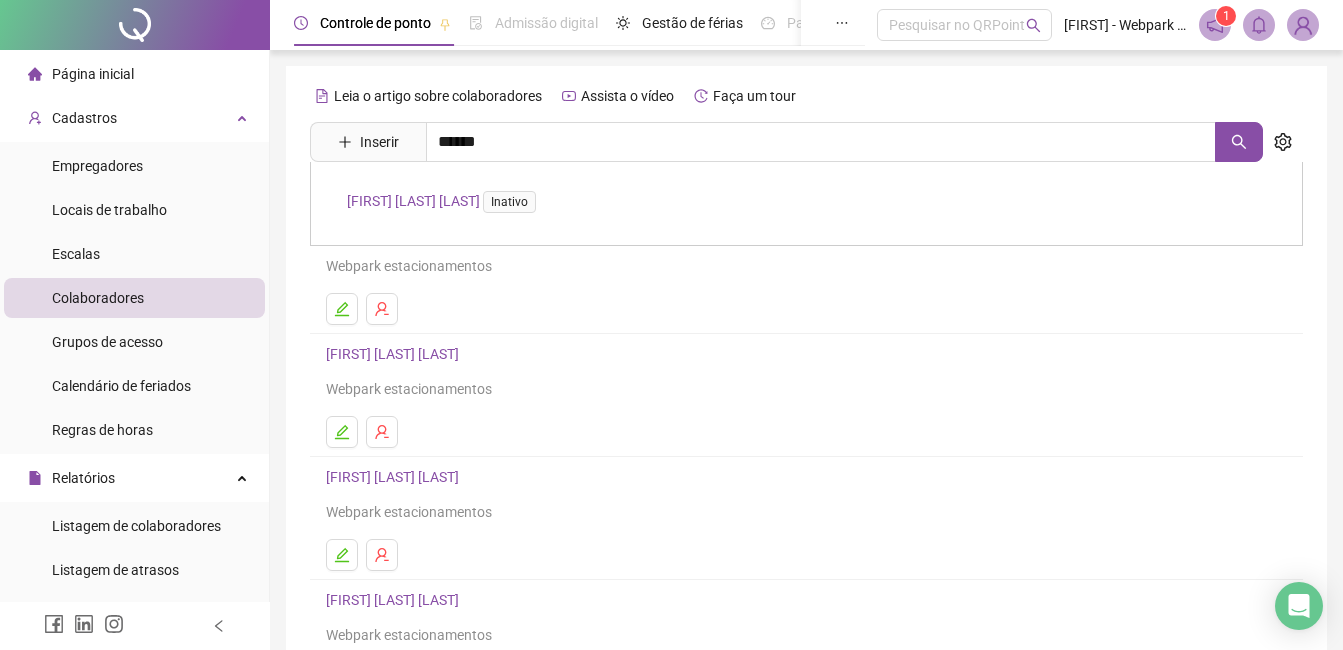click on "[FIRST] [LAST] [LAST]   Inativo" at bounding box center [445, 201] 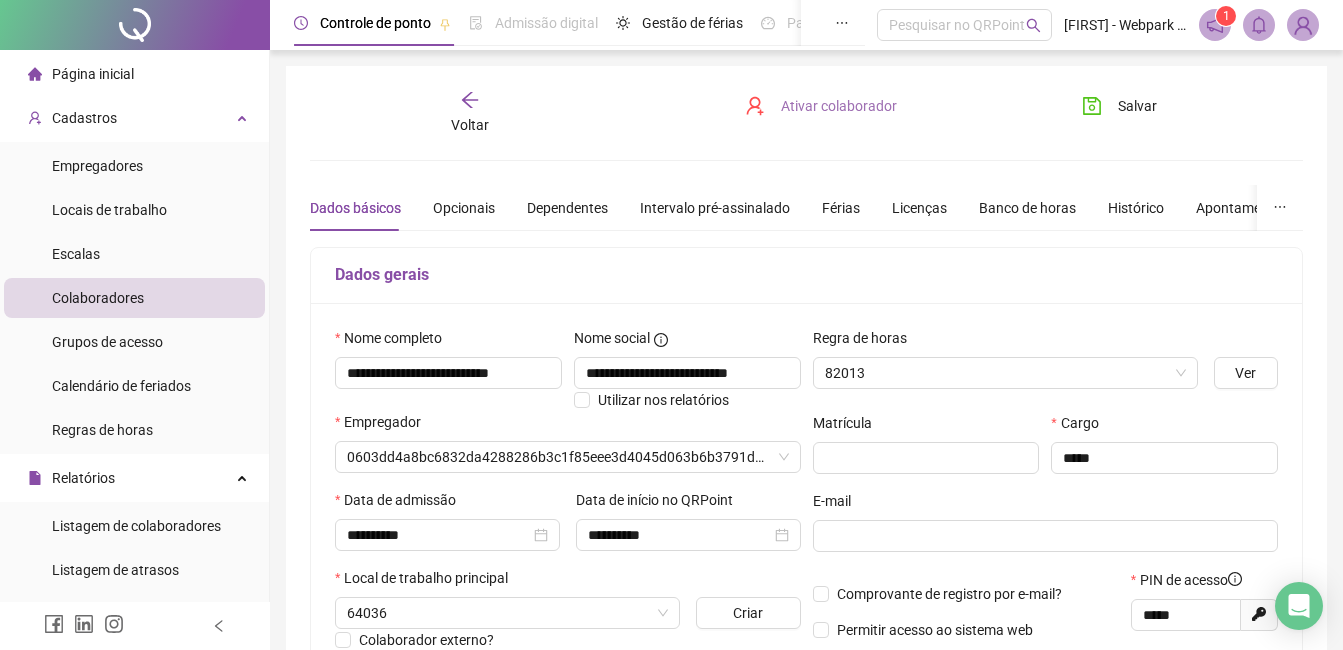 type on "**********" 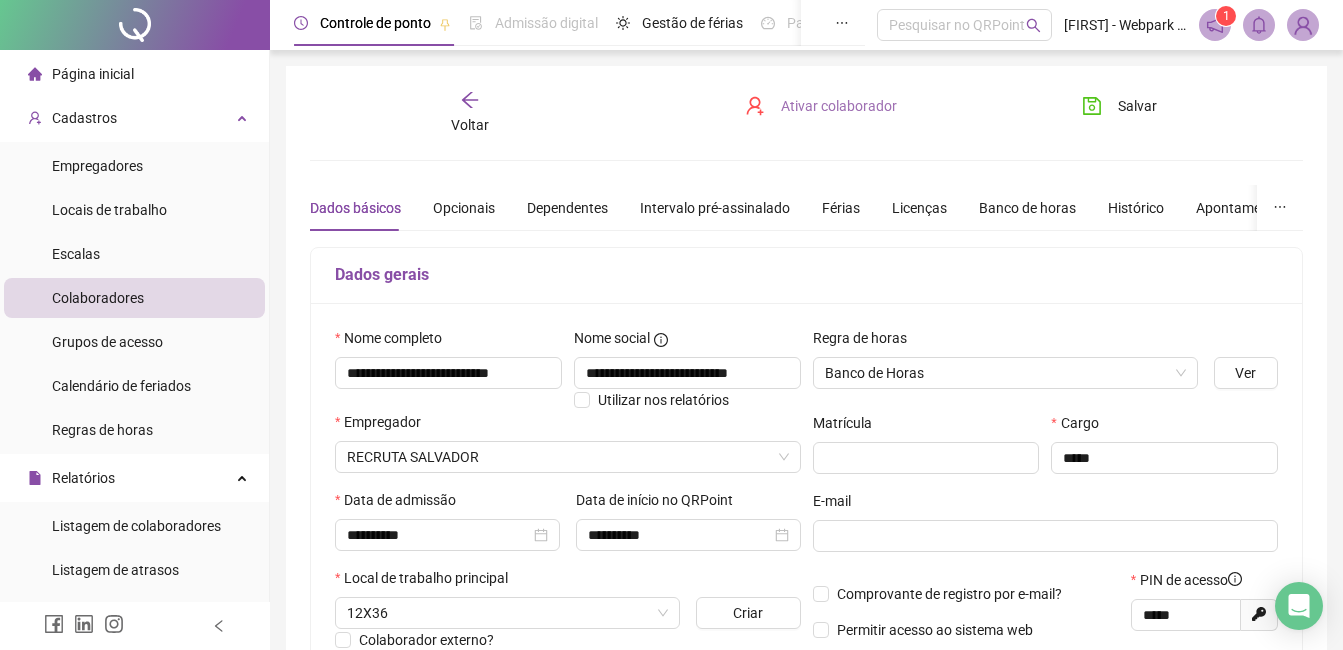 click on "Ativar colaborador" at bounding box center [839, 106] 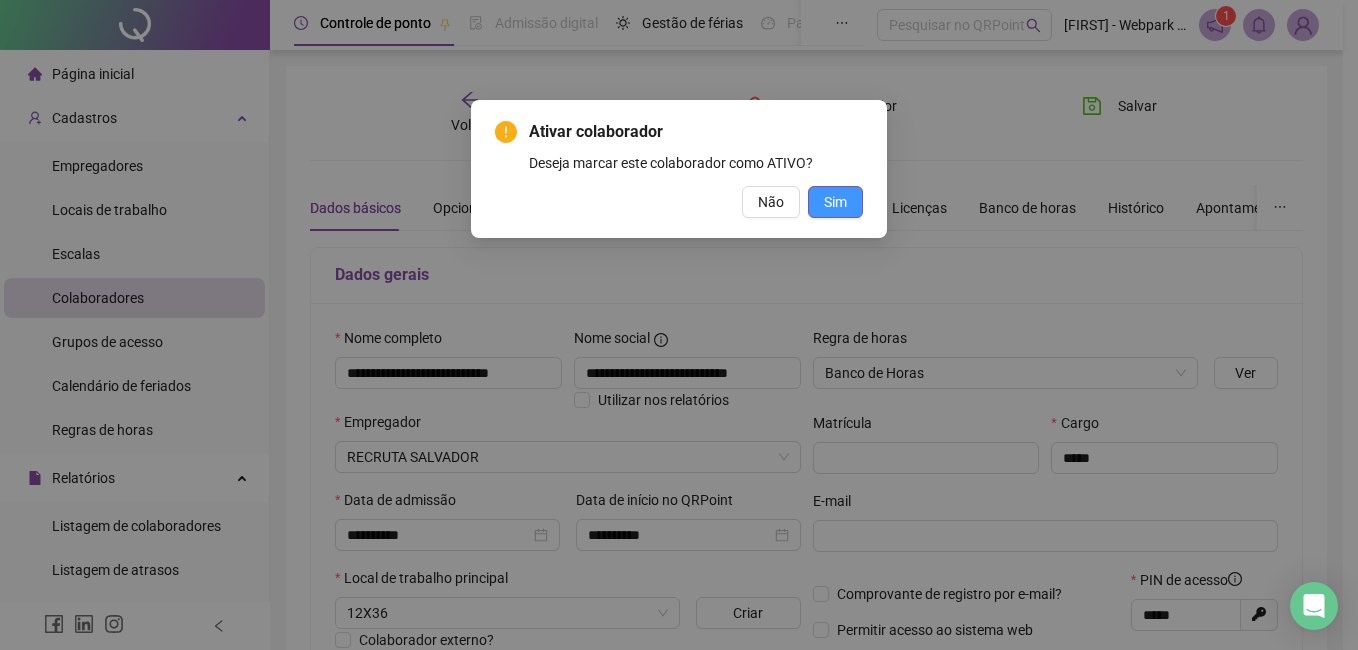 click on "Sim" at bounding box center [835, 202] 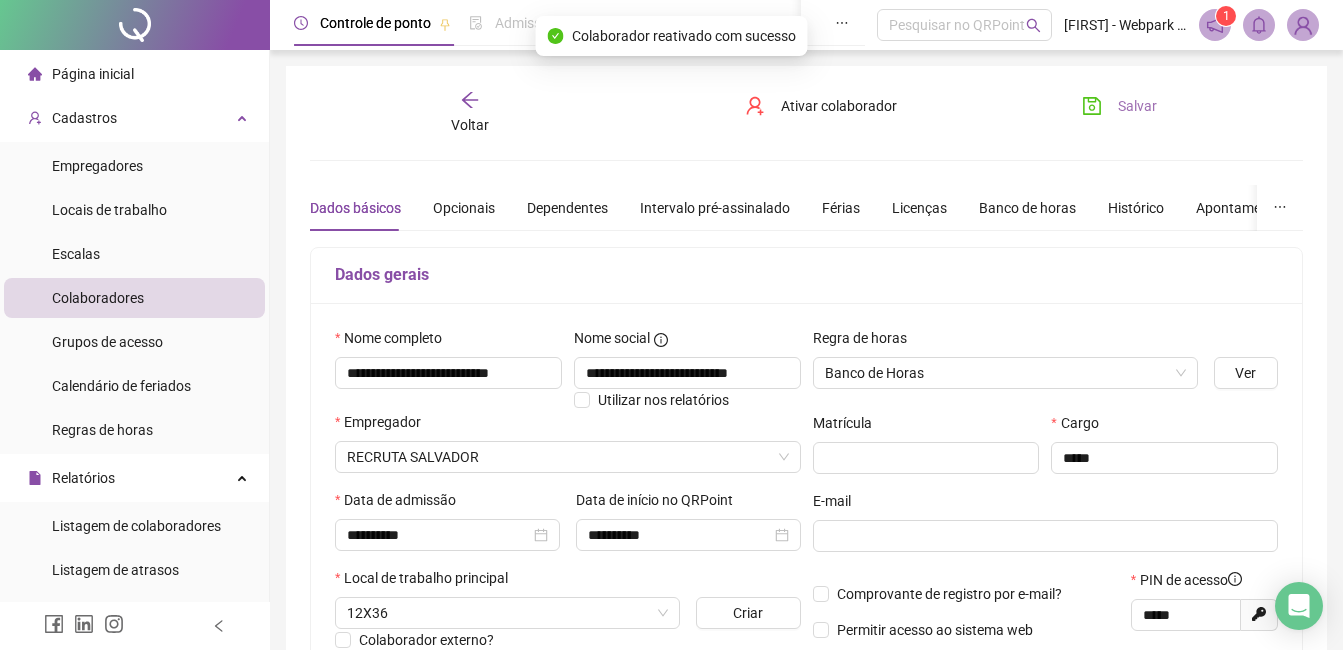 click on "Salvar" at bounding box center [1137, 106] 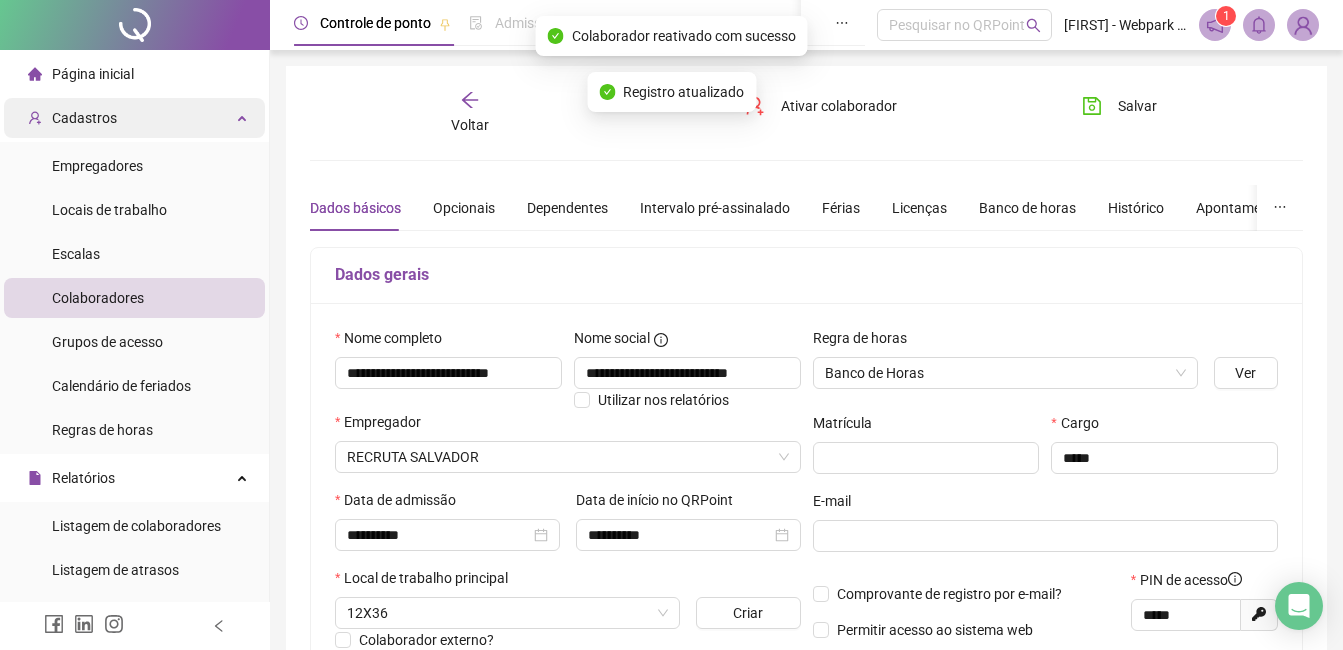 click on "Cadastros" at bounding box center [134, 118] 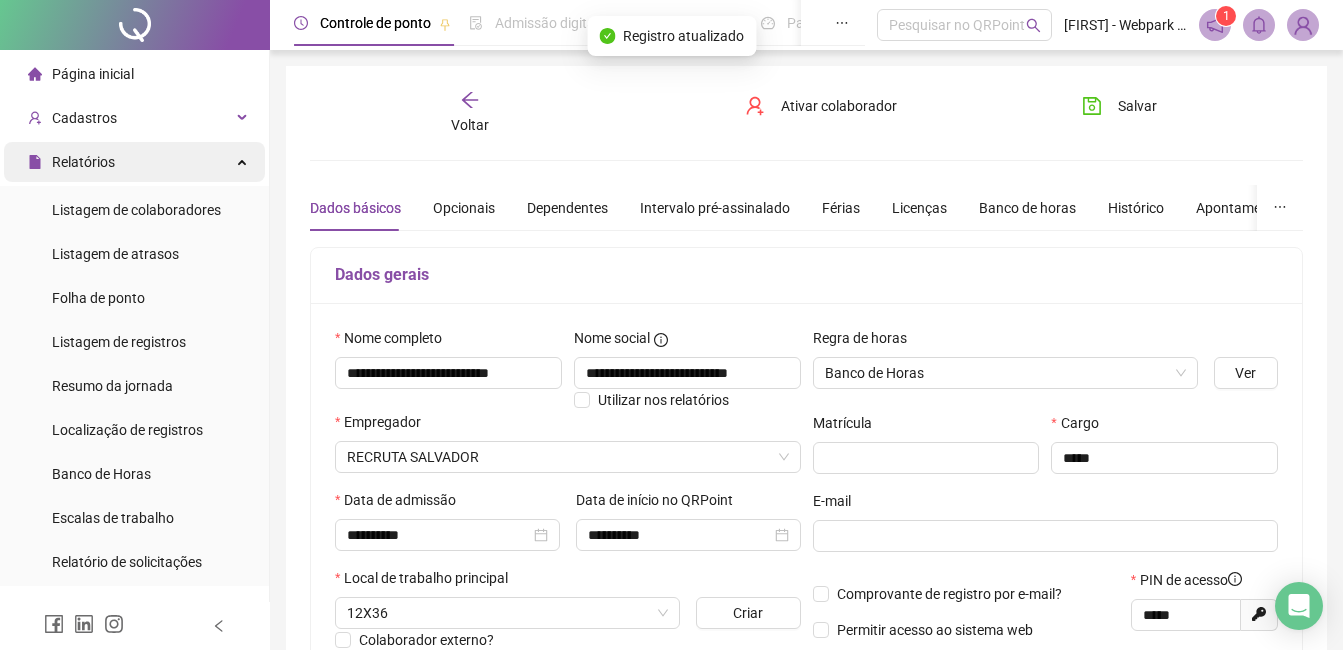 click on "Relatórios" at bounding box center [134, 162] 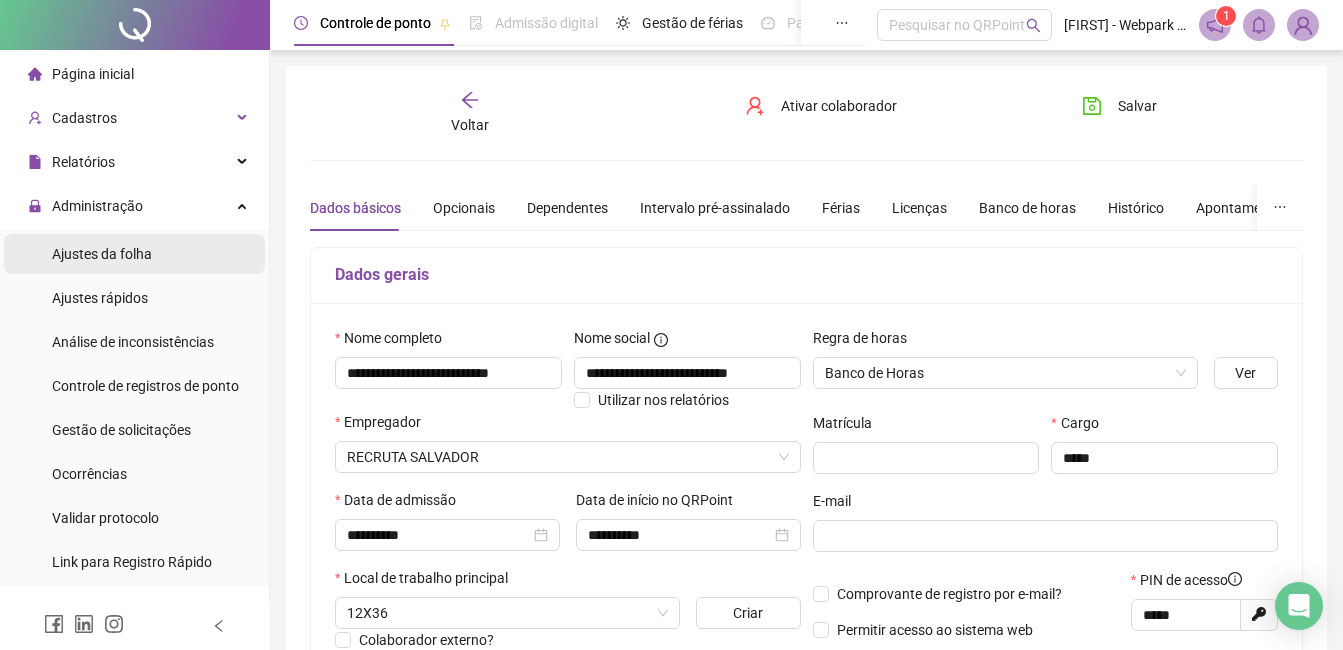 click on "Ajustes da folha" at bounding box center (102, 254) 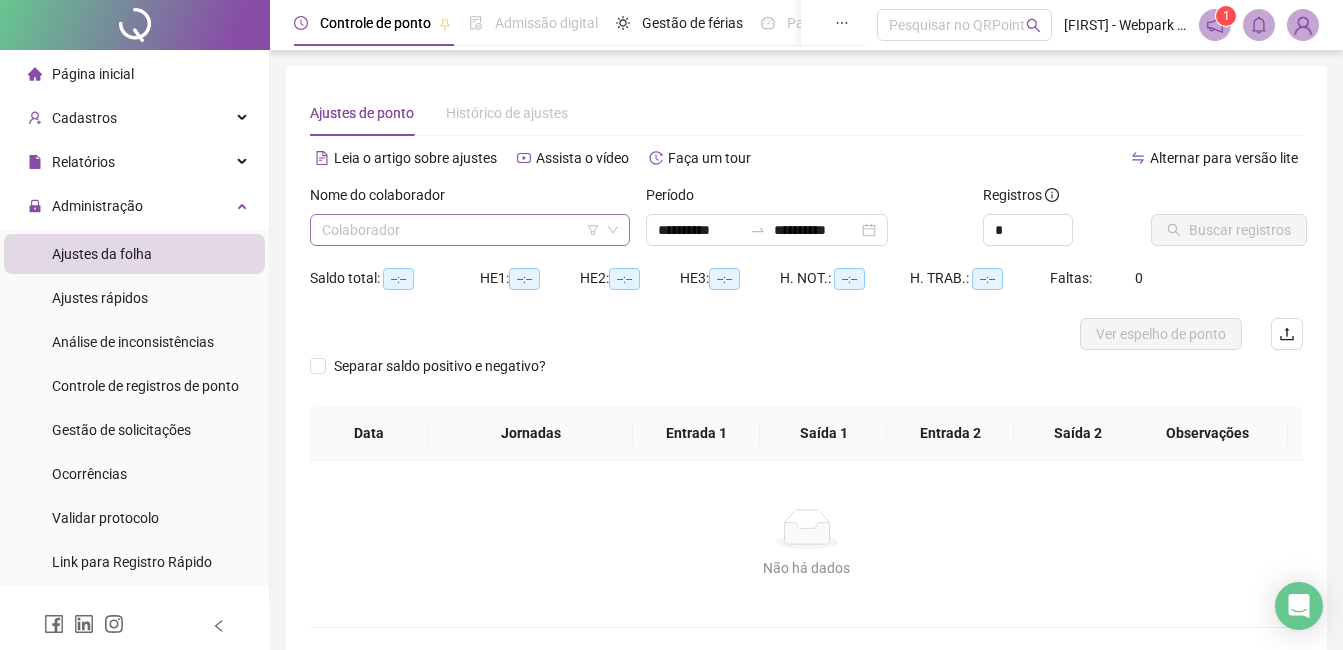 click at bounding box center (461, 230) 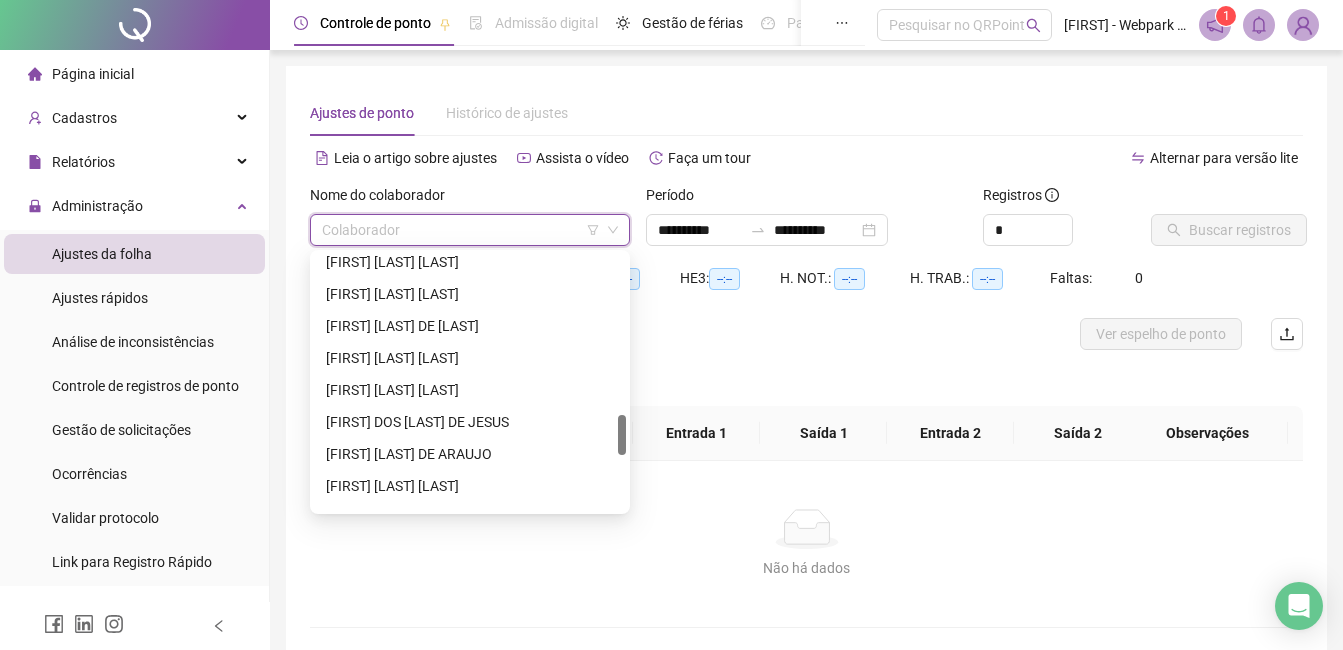 scroll, scrollTop: 1344, scrollLeft: 0, axis: vertical 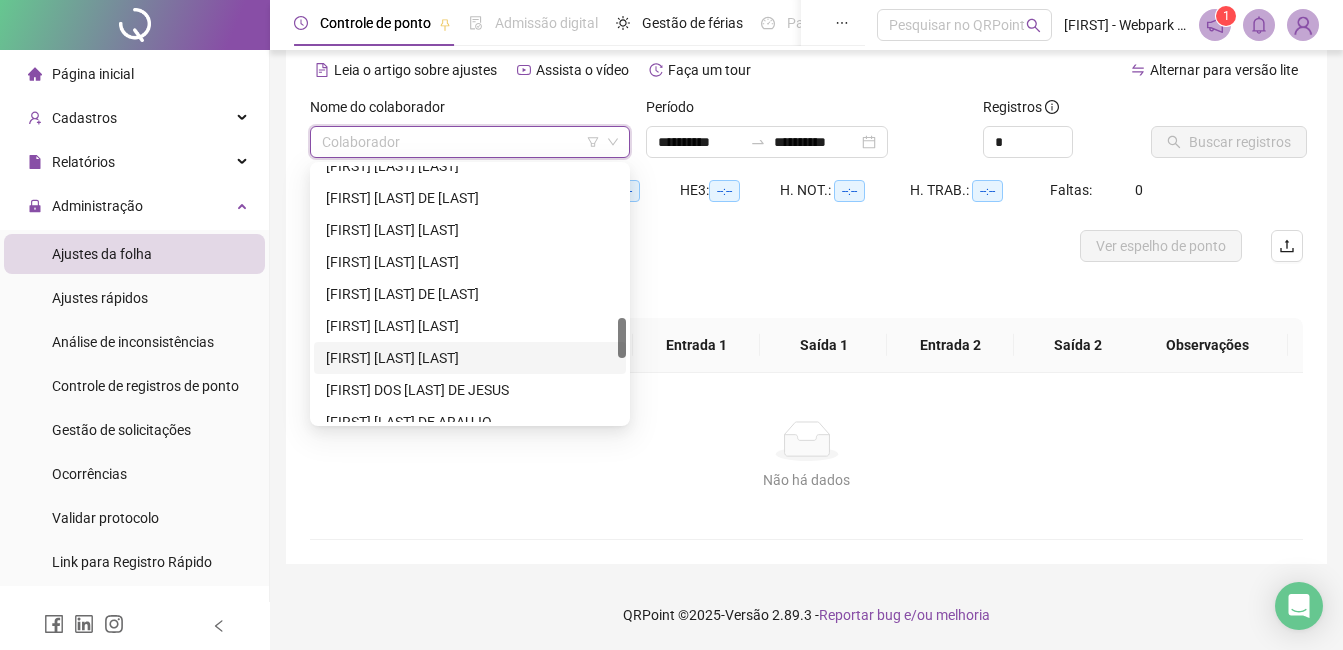 click on "[FIRST] [LAST] [LAST]" at bounding box center [470, 358] 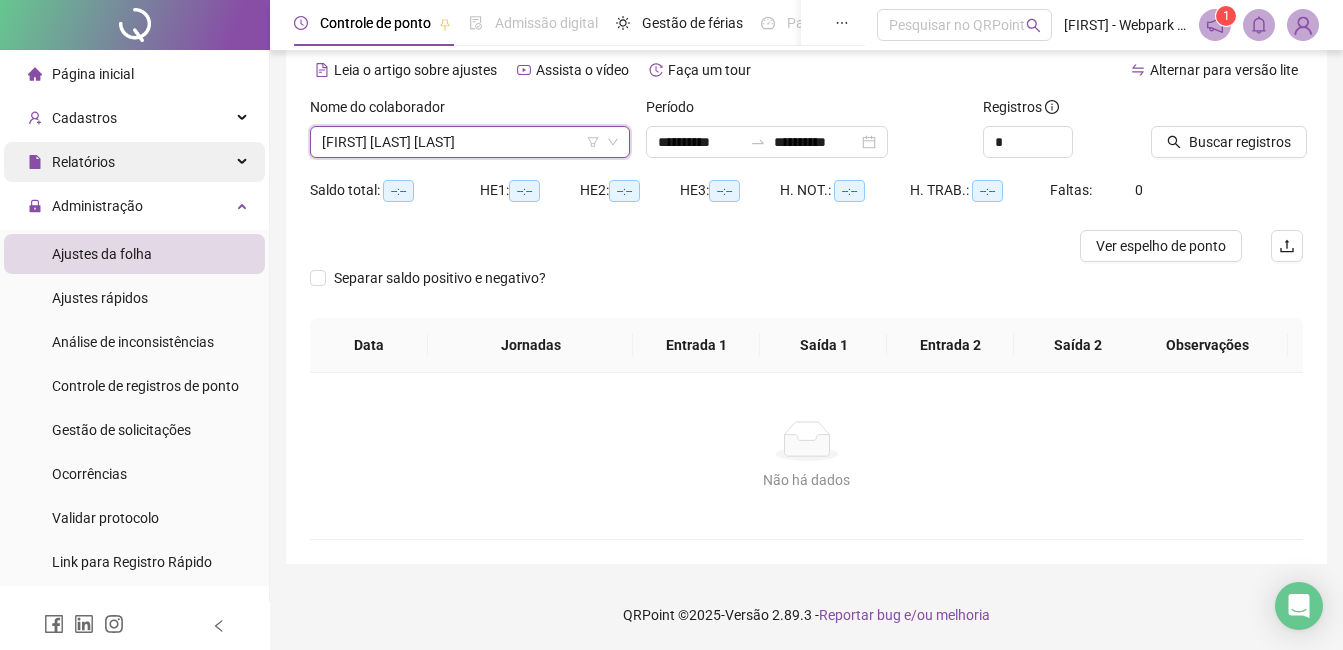 click on "Relatórios" at bounding box center (83, 162) 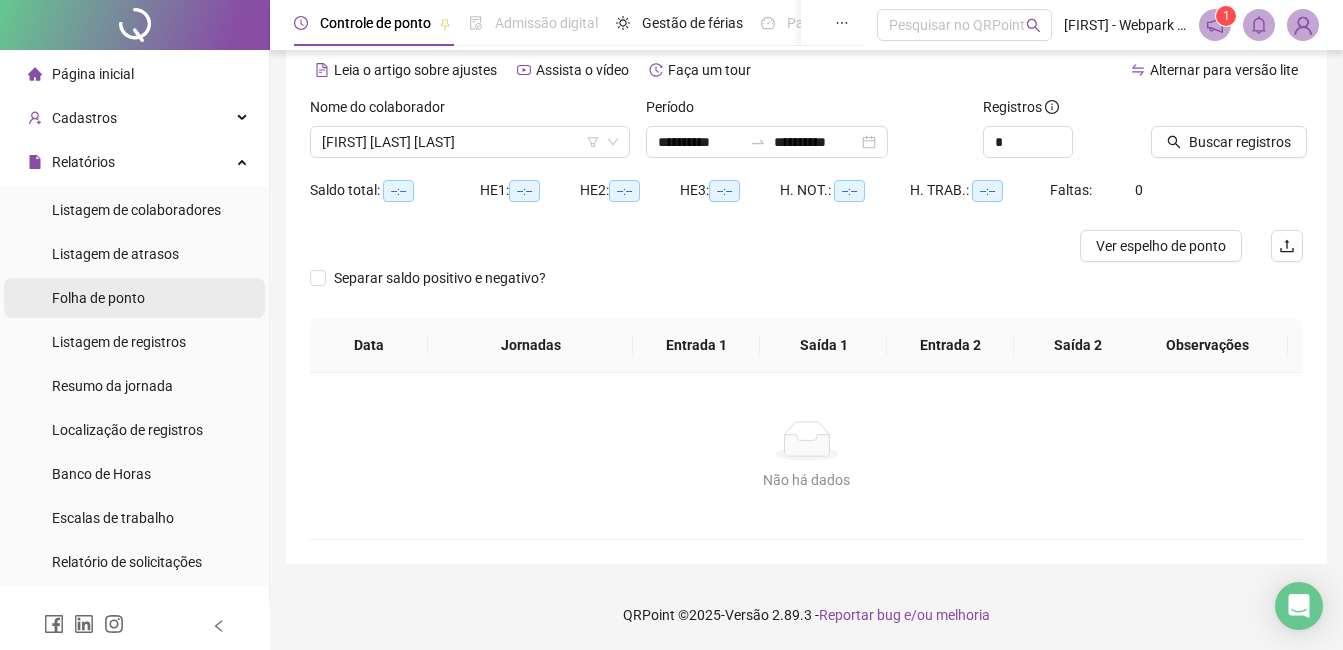 click on "Folha de ponto" at bounding box center (98, 298) 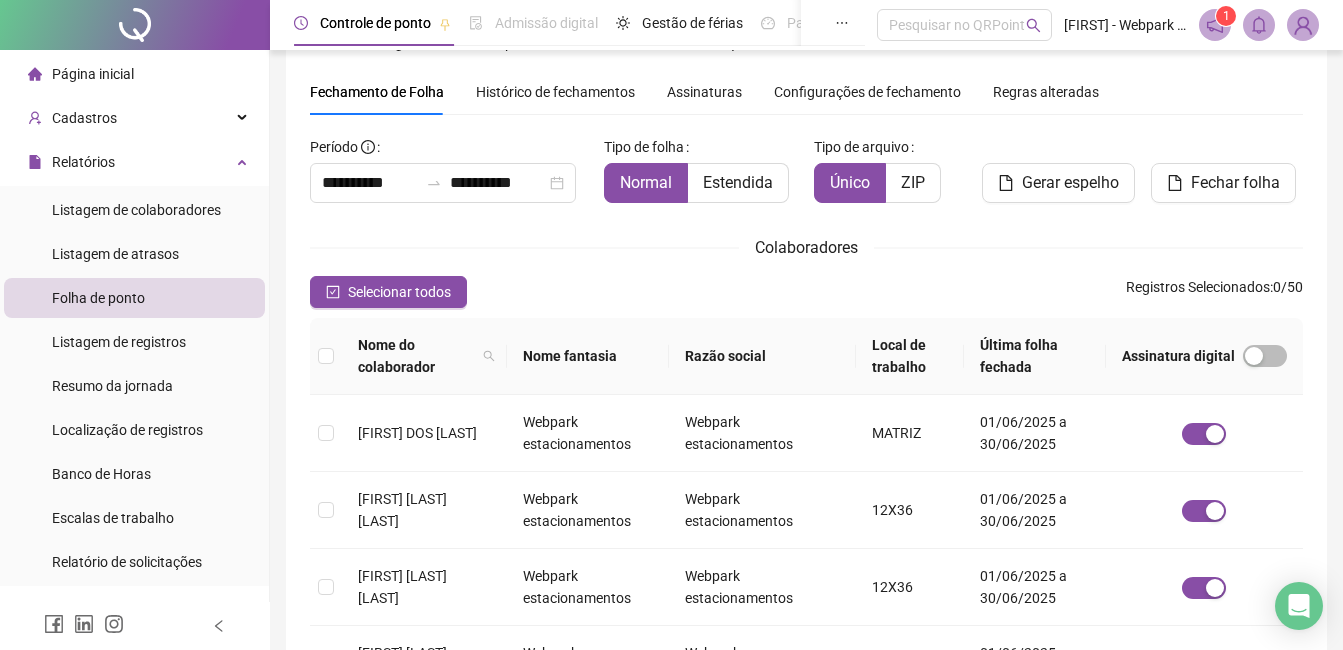 scroll, scrollTop: 85, scrollLeft: 0, axis: vertical 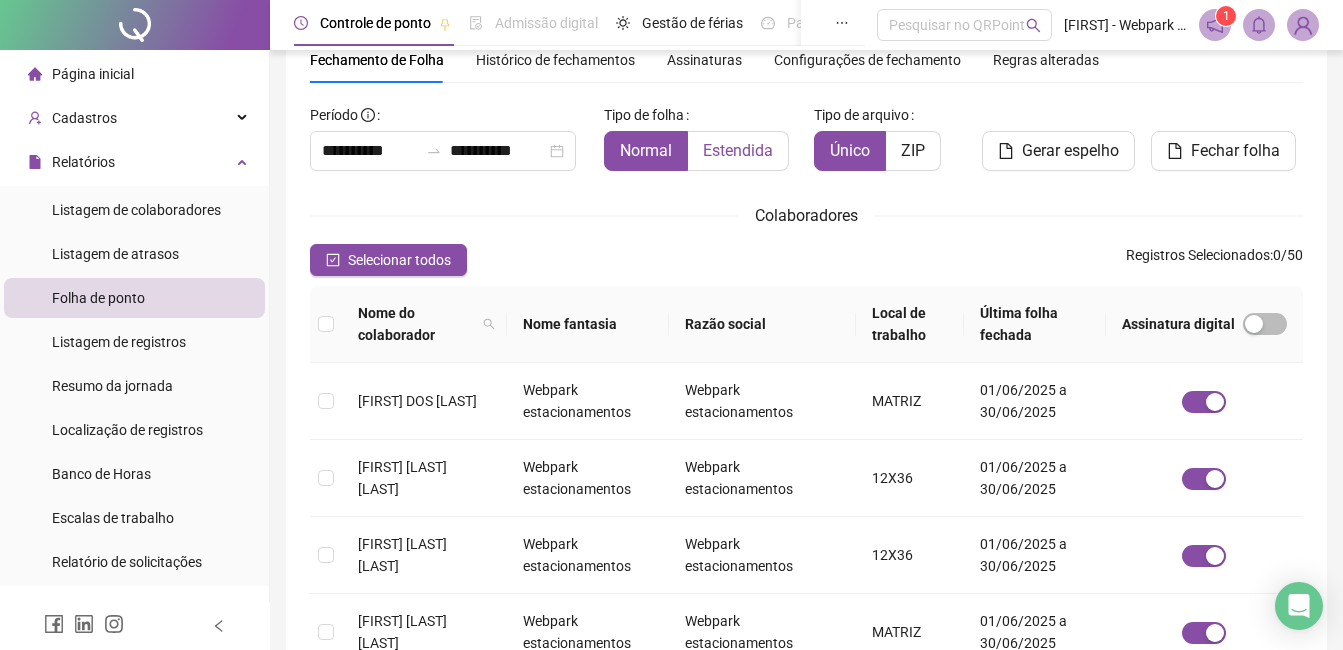 click on "Estendida" at bounding box center [738, 150] 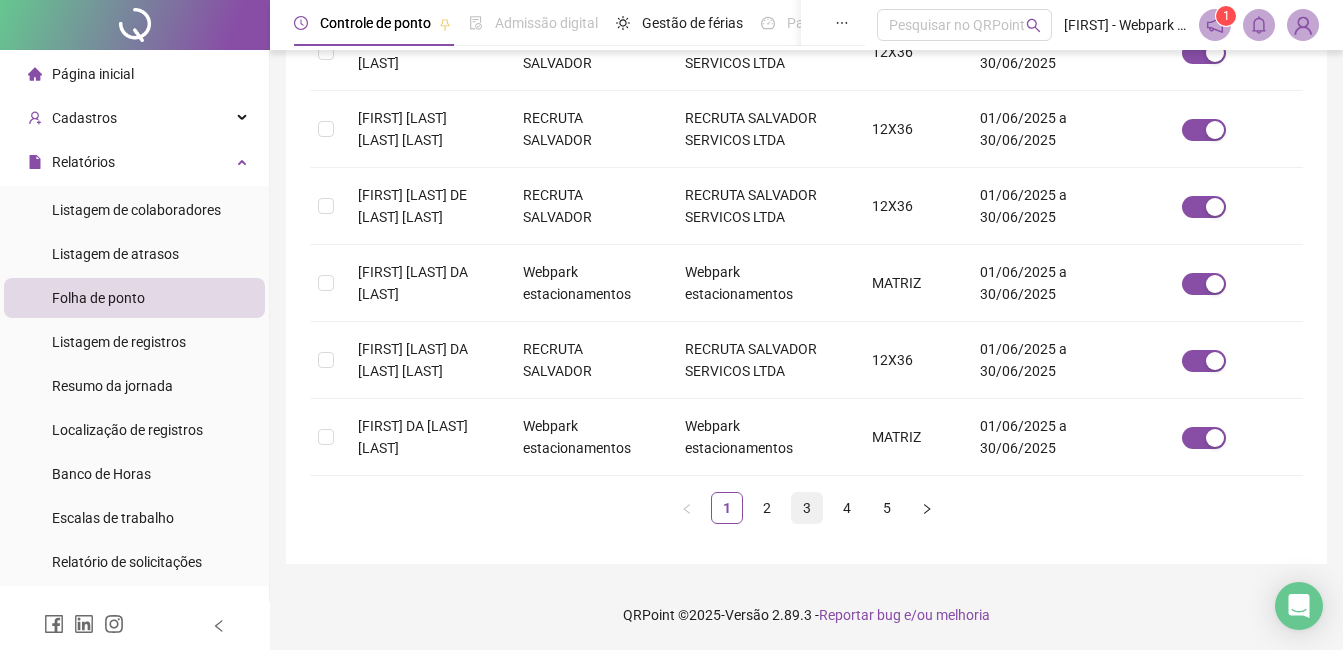 click on "3" at bounding box center (807, 508) 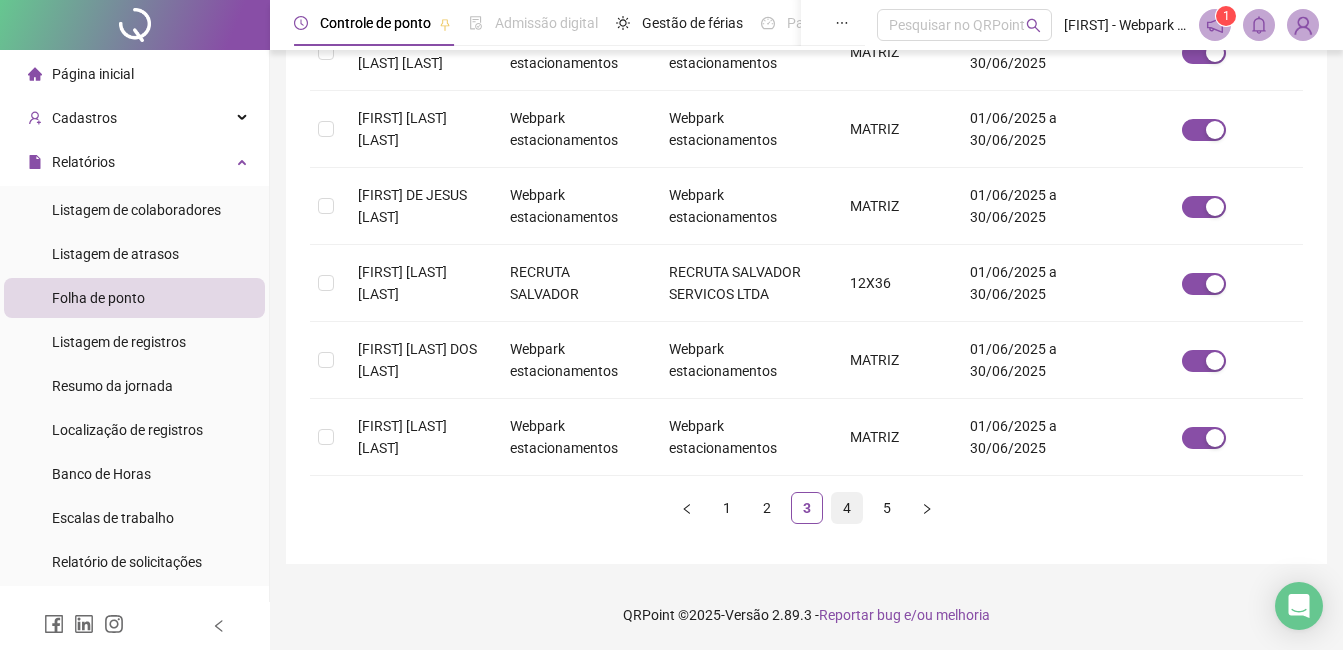 click on "4" at bounding box center (847, 508) 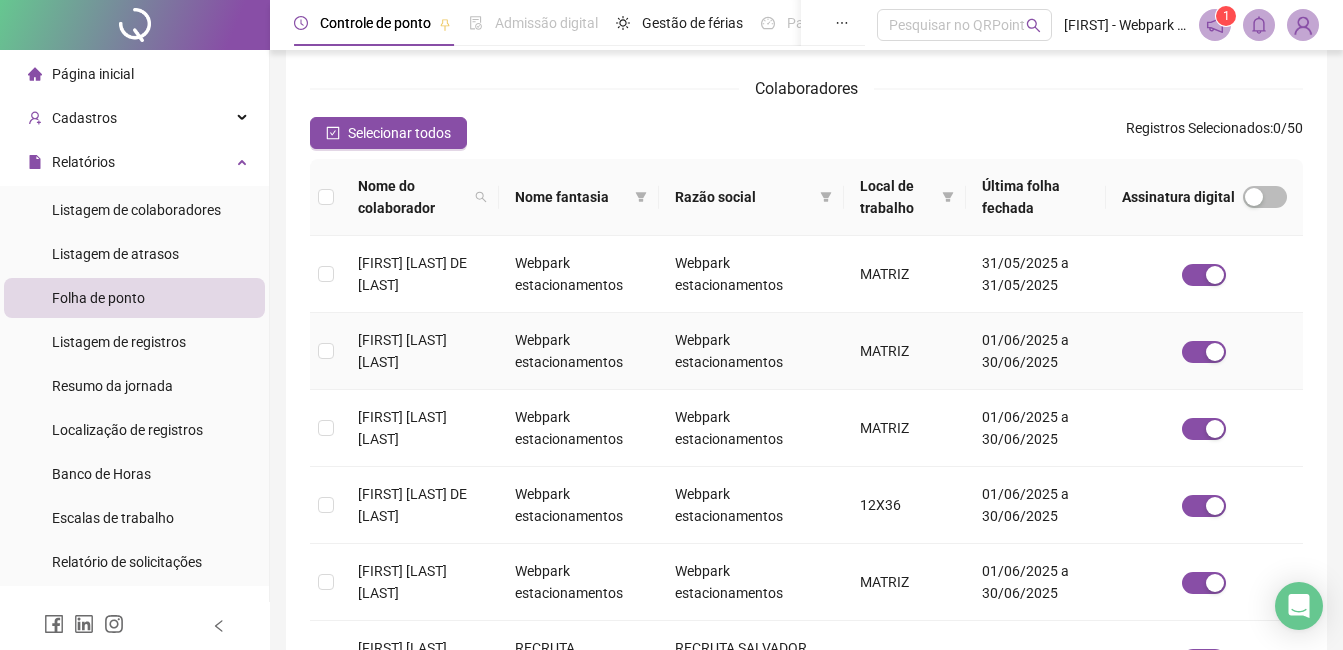 scroll, scrollTop: 285, scrollLeft: 0, axis: vertical 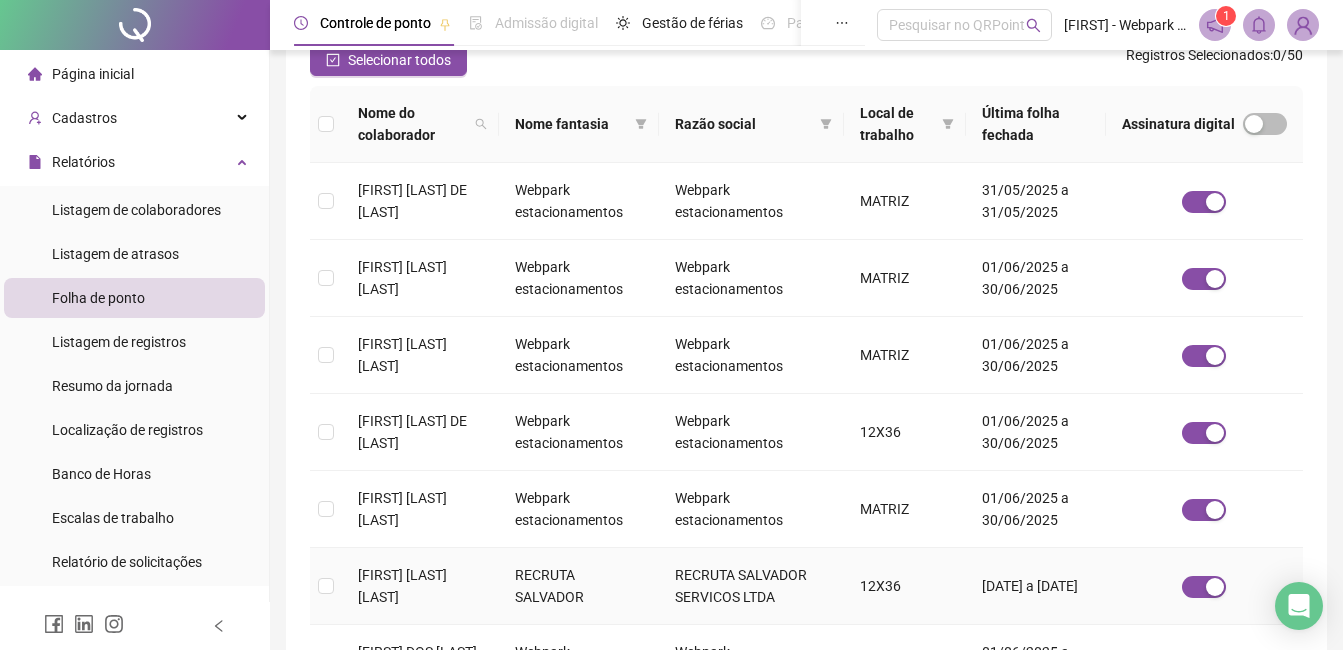 click on "[FIRST] [LAST] [LAST]" at bounding box center (420, 586) 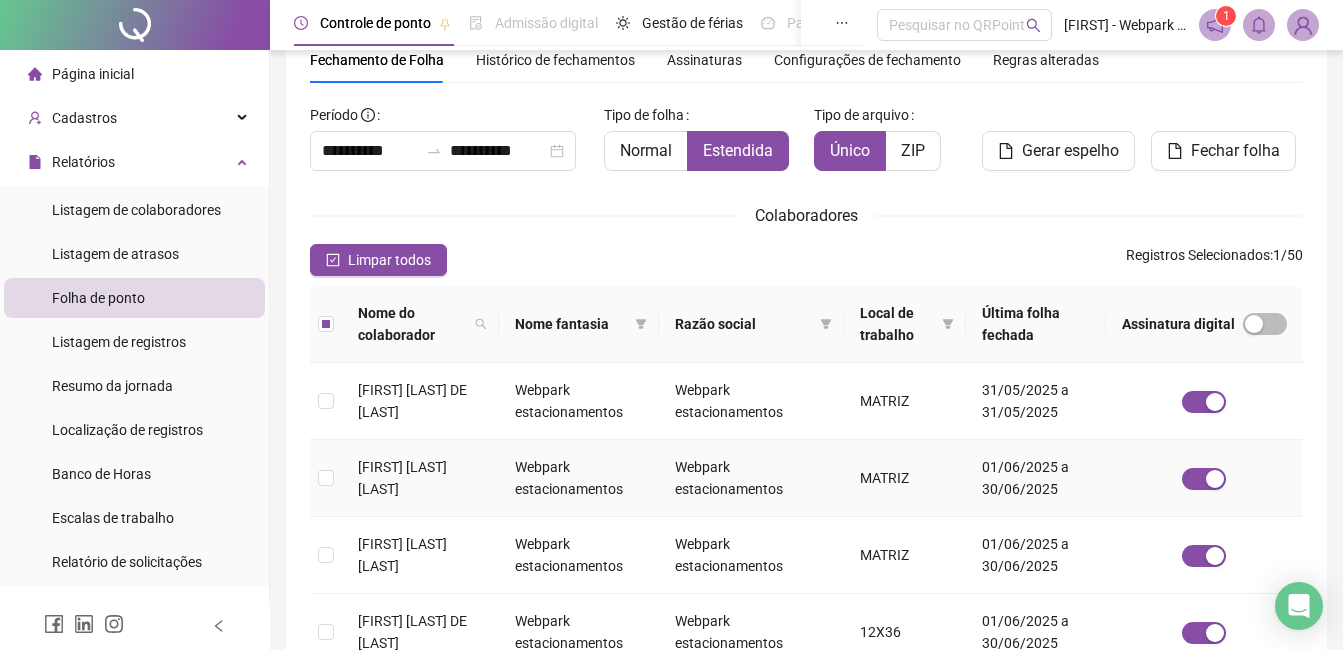 scroll, scrollTop: 0, scrollLeft: 0, axis: both 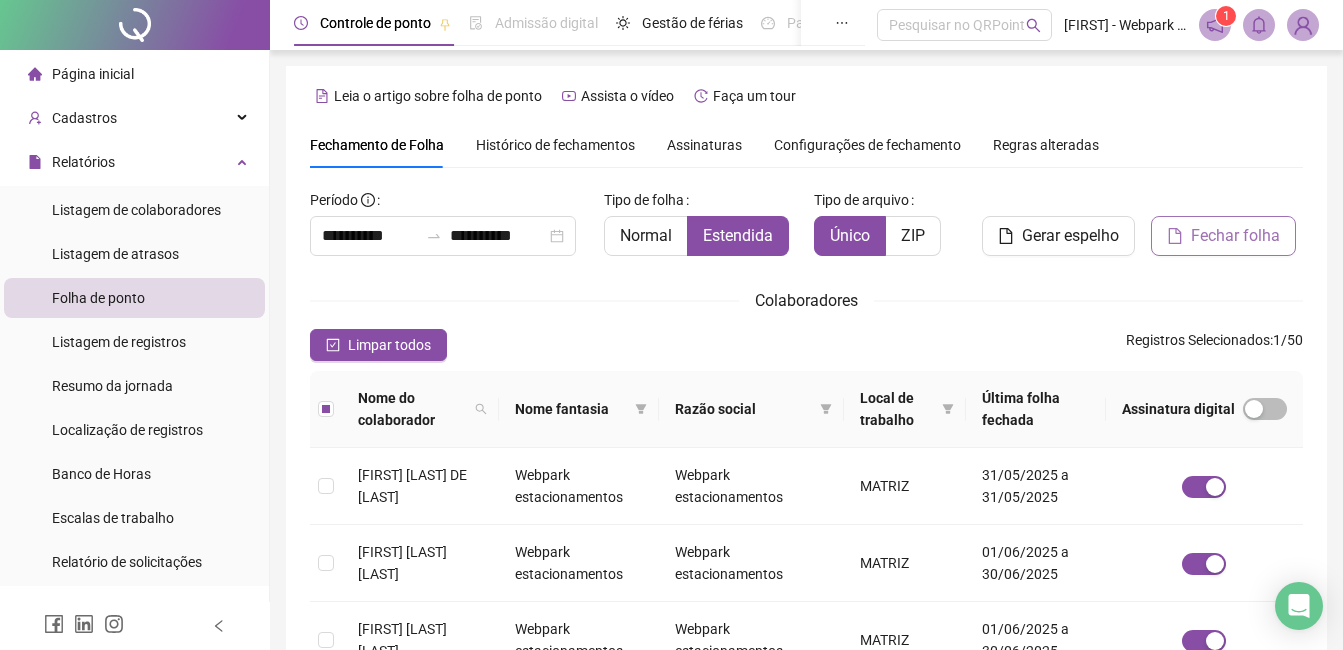 click on "Fechar folha" at bounding box center [1235, 236] 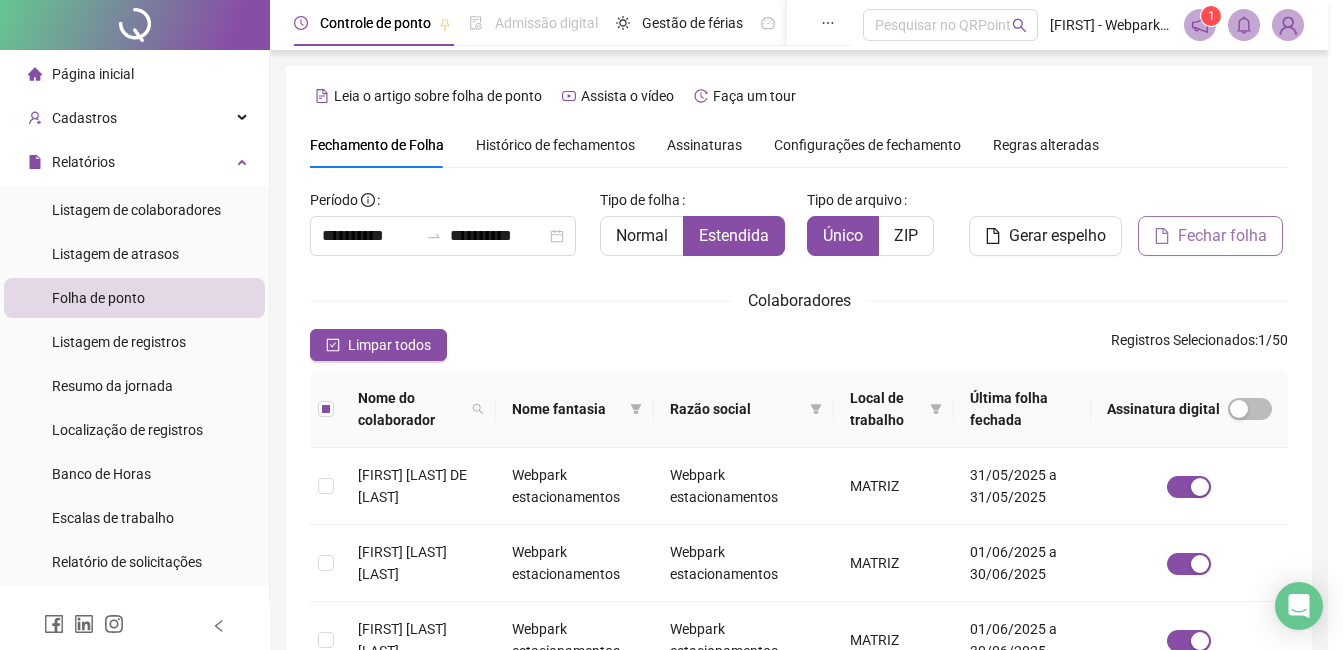 scroll, scrollTop: 85, scrollLeft: 0, axis: vertical 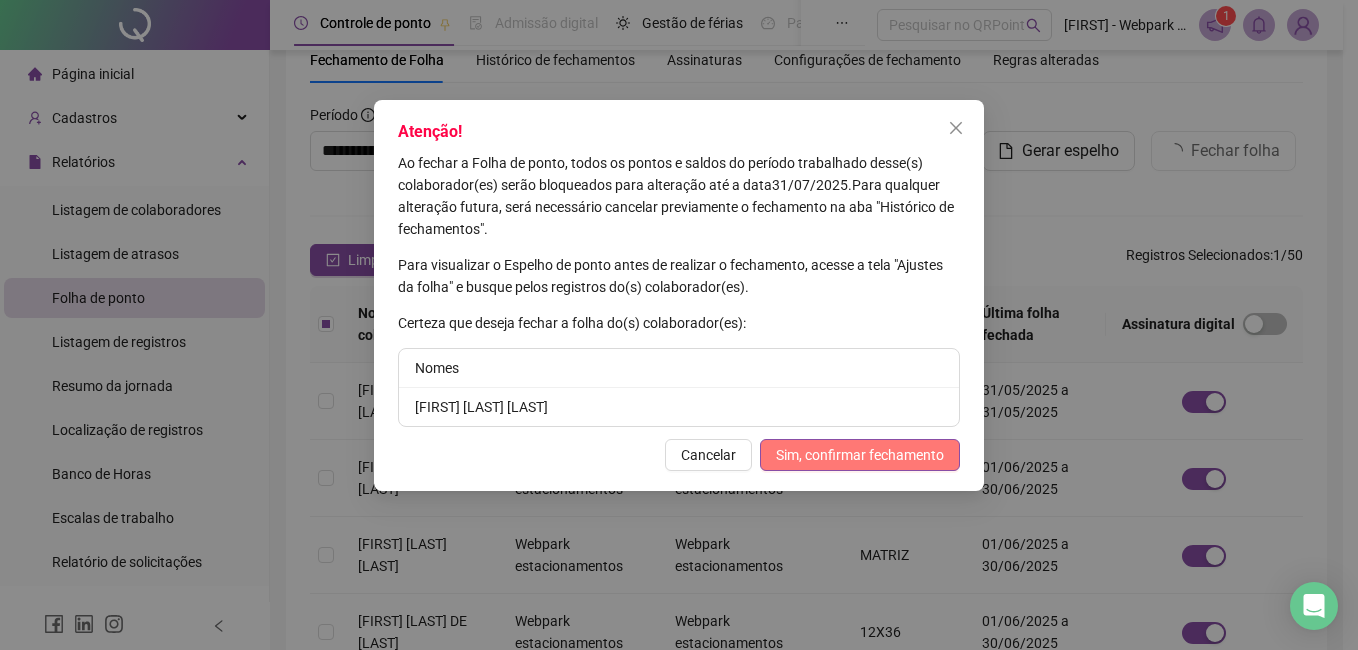 click on "Sim, confirmar fechamento" at bounding box center (860, 455) 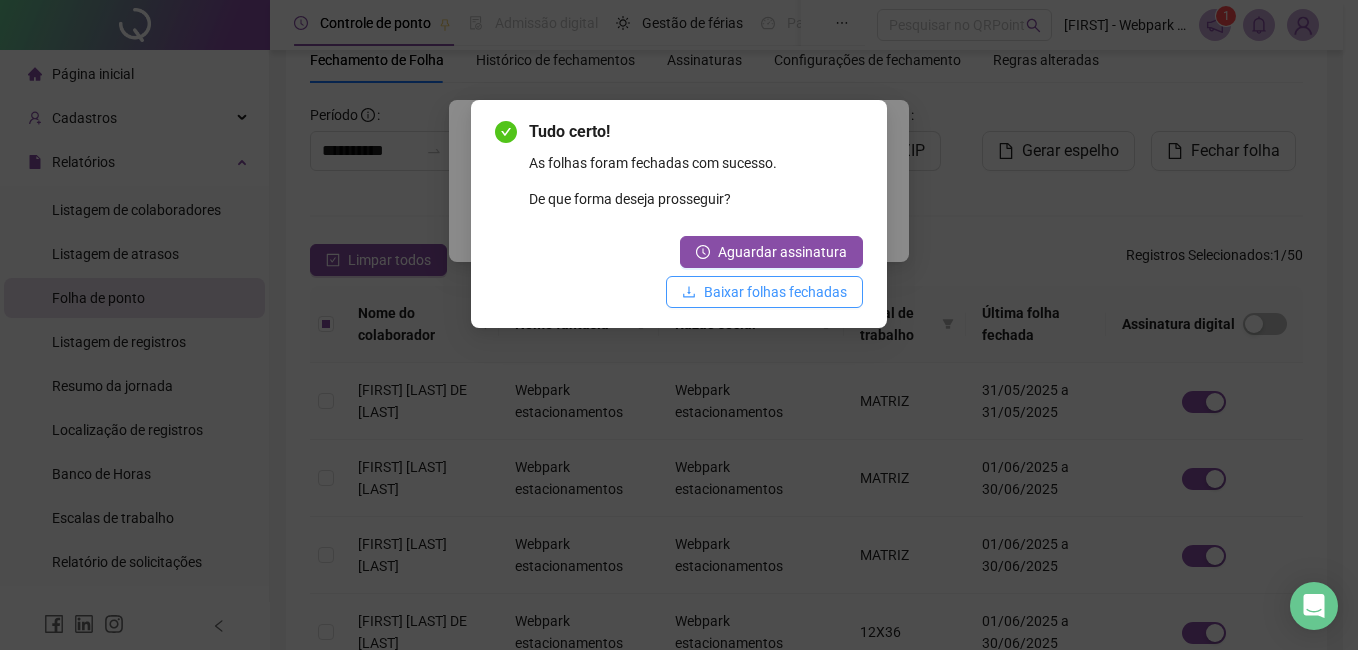 click on "Baixar folhas fechadas" at bounding box center (775, 292) 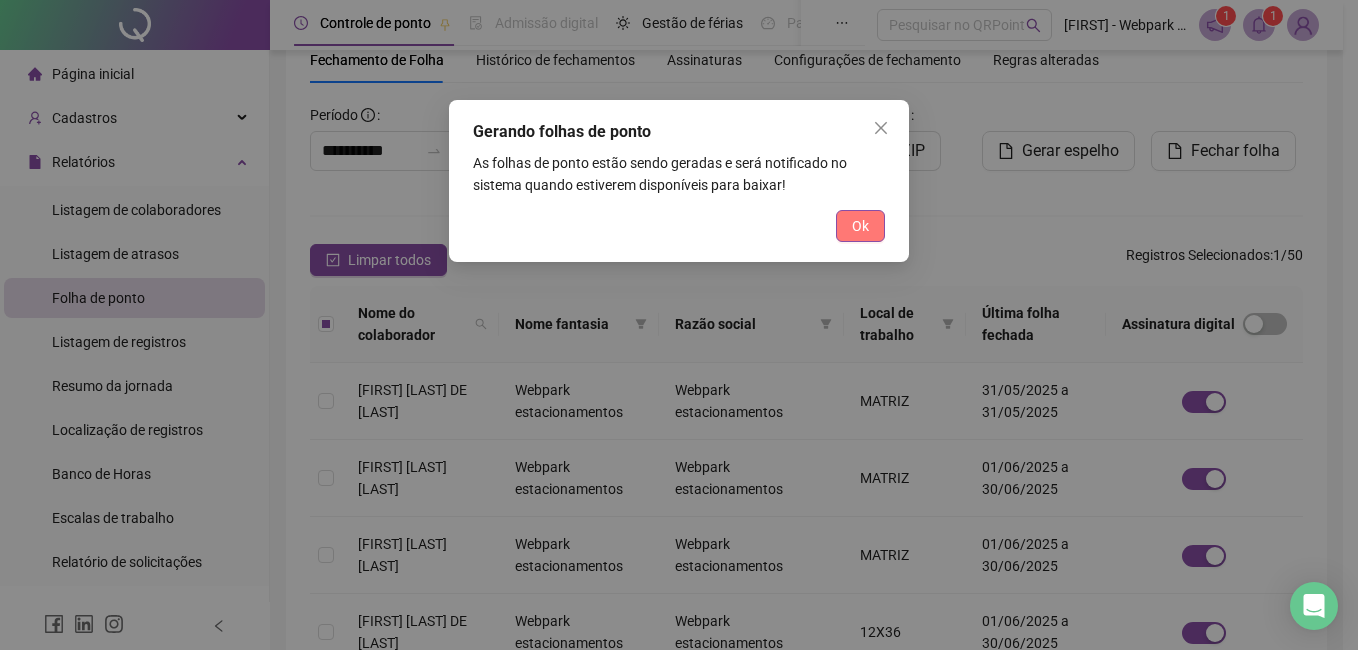 click on "Ok" at bounding box center (860, 226) 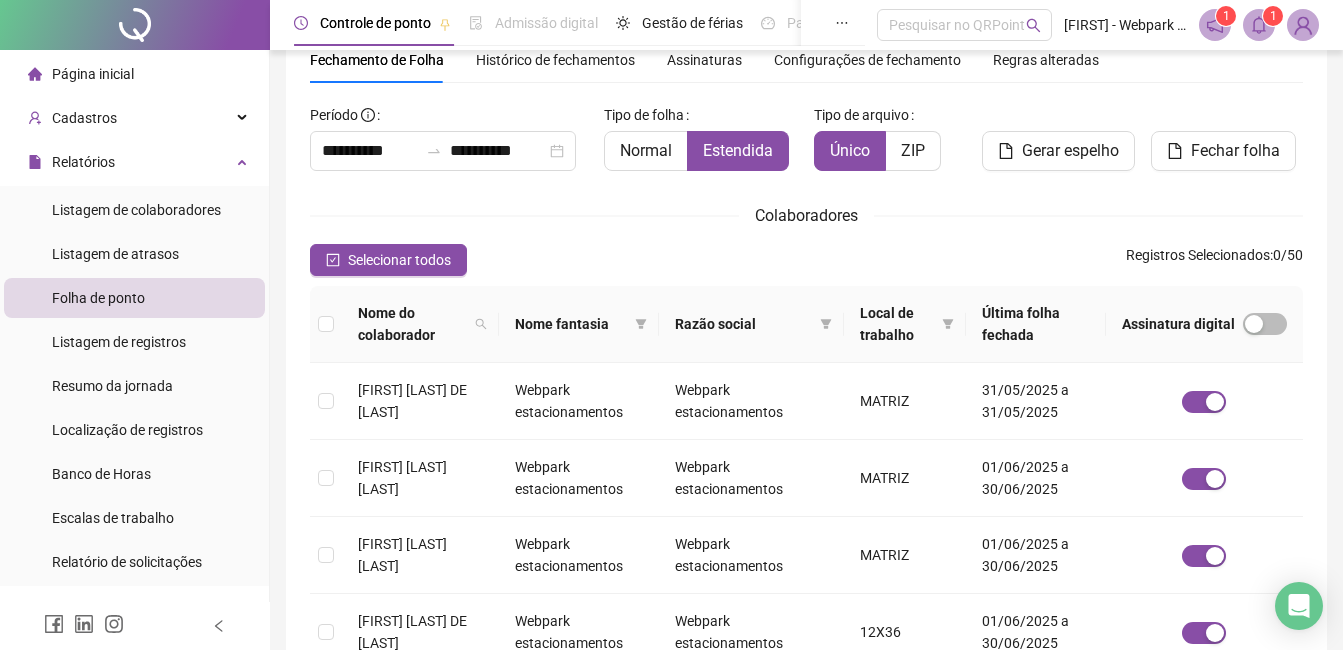 click at bounding box center (1259, 25) 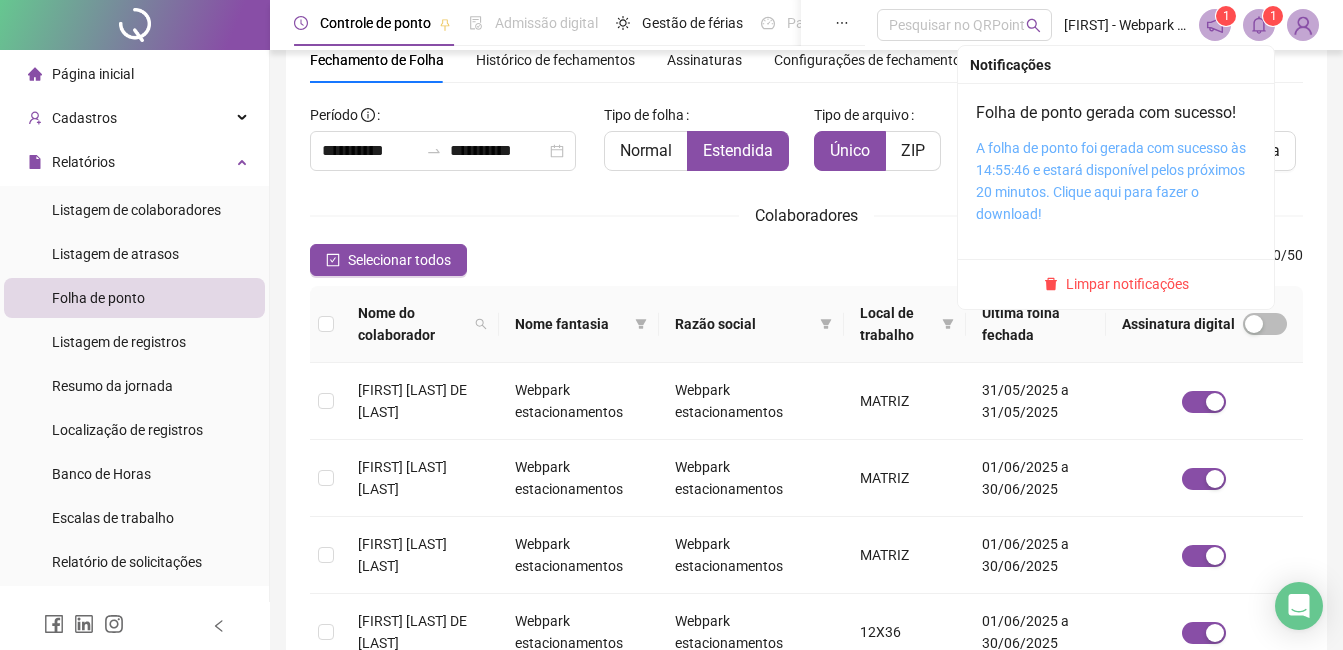 click on "A folha de ponto foi gerada com sucesso às 14:55:46 e estará disponível pelos próximos 20 minutos.
Clique aqui para fazer o download!" at bounding box center (1111, 181) 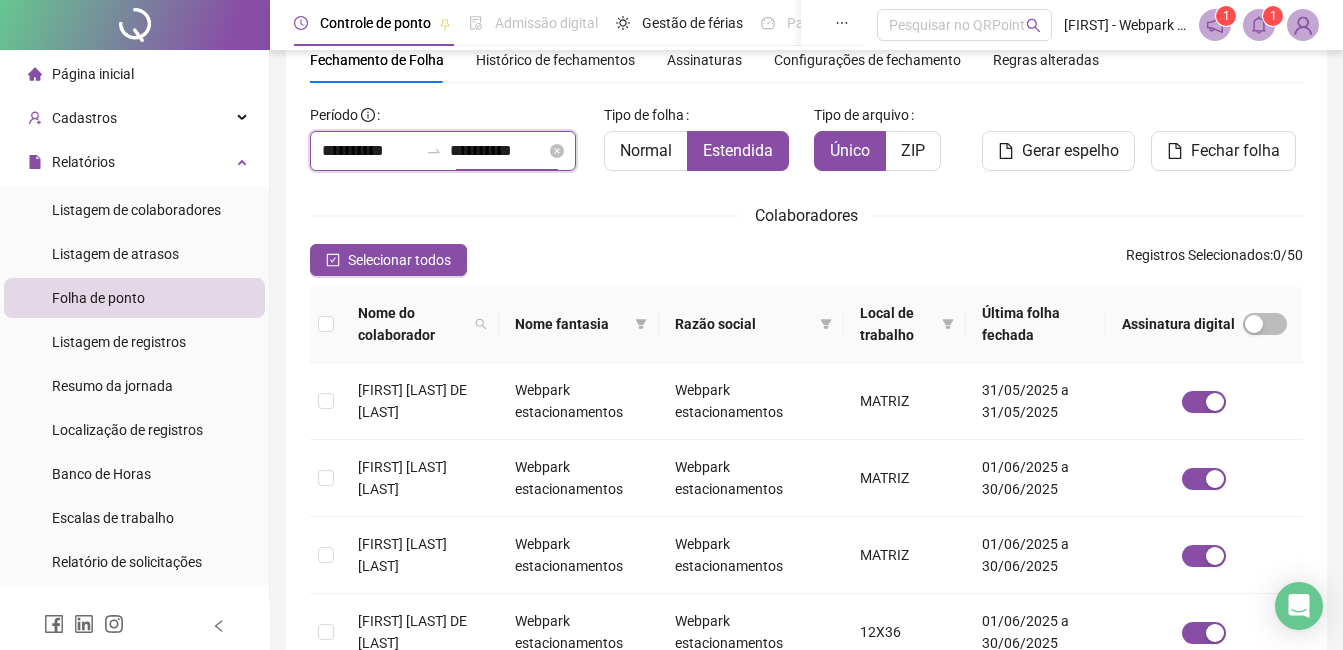 click on "**********" at bounding box center [498, 151] 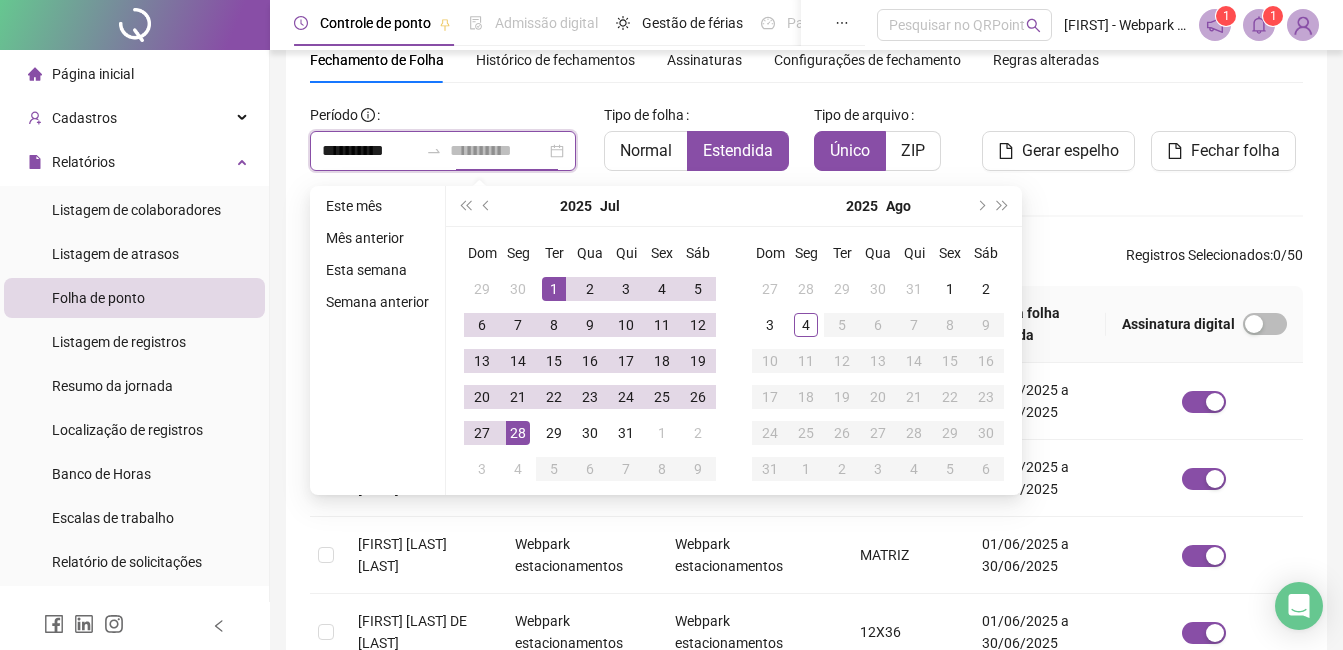 type on "**********" 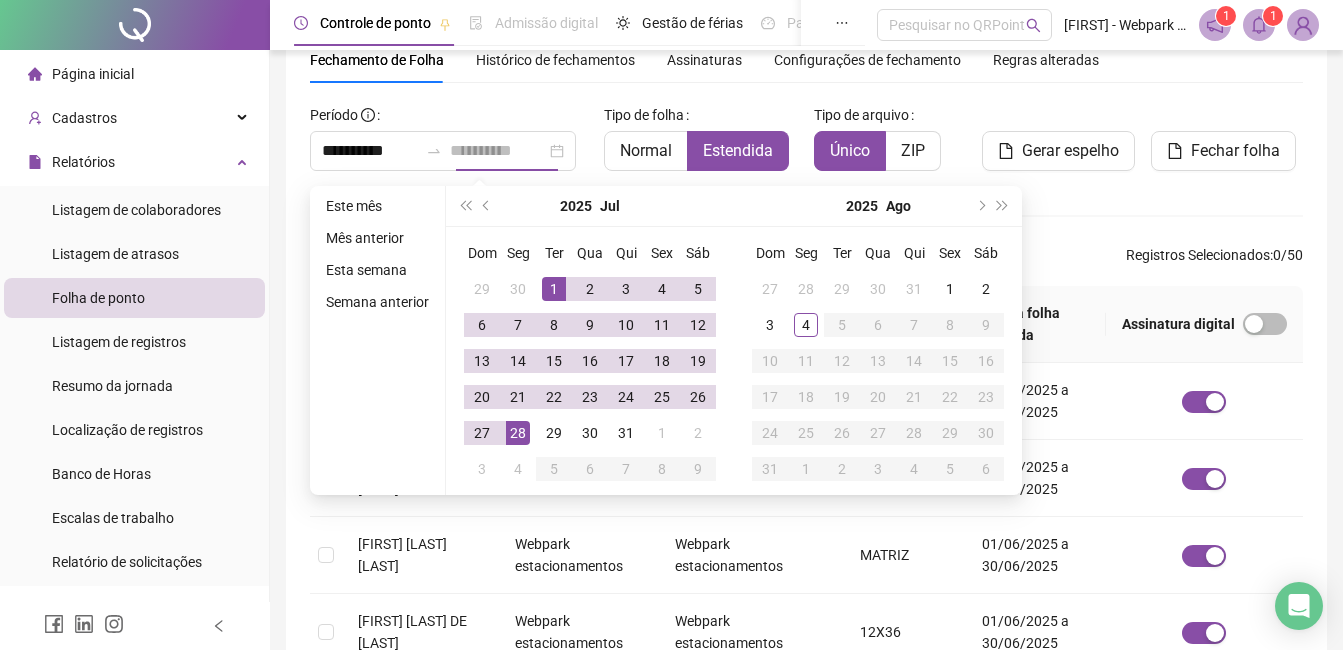 click on "28" at bounding box center [518, 433] 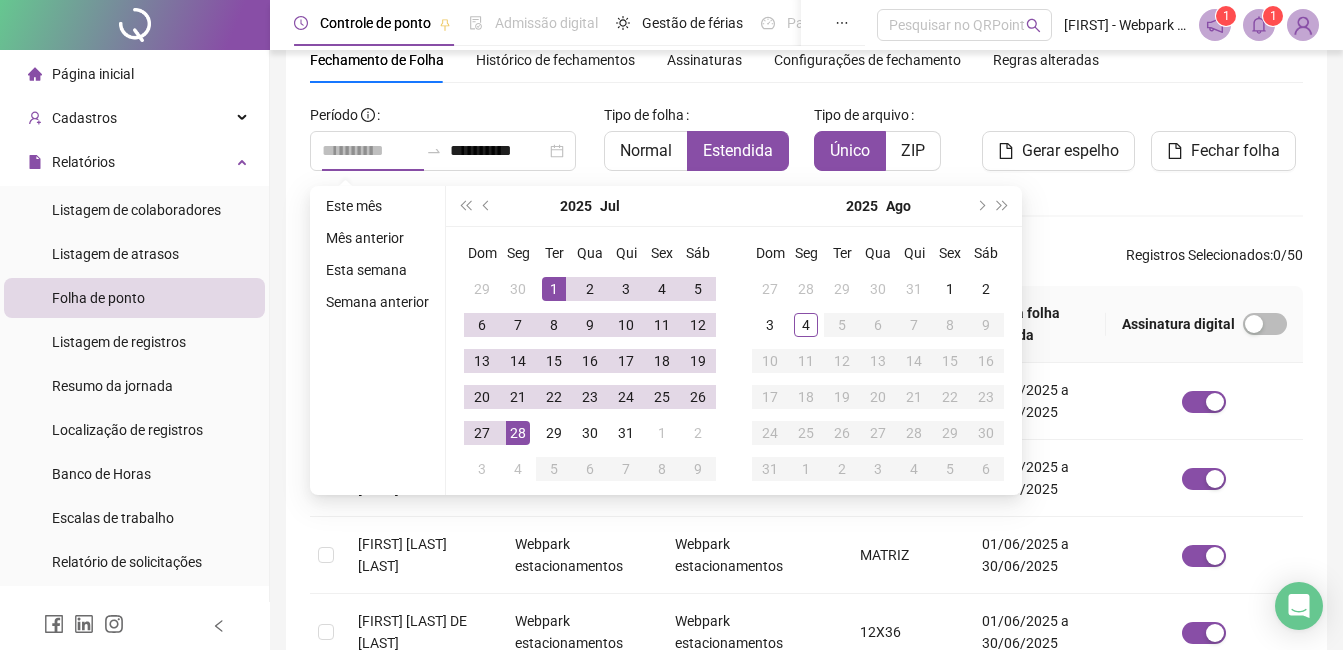click on "1" at bounding box center [554, 289] 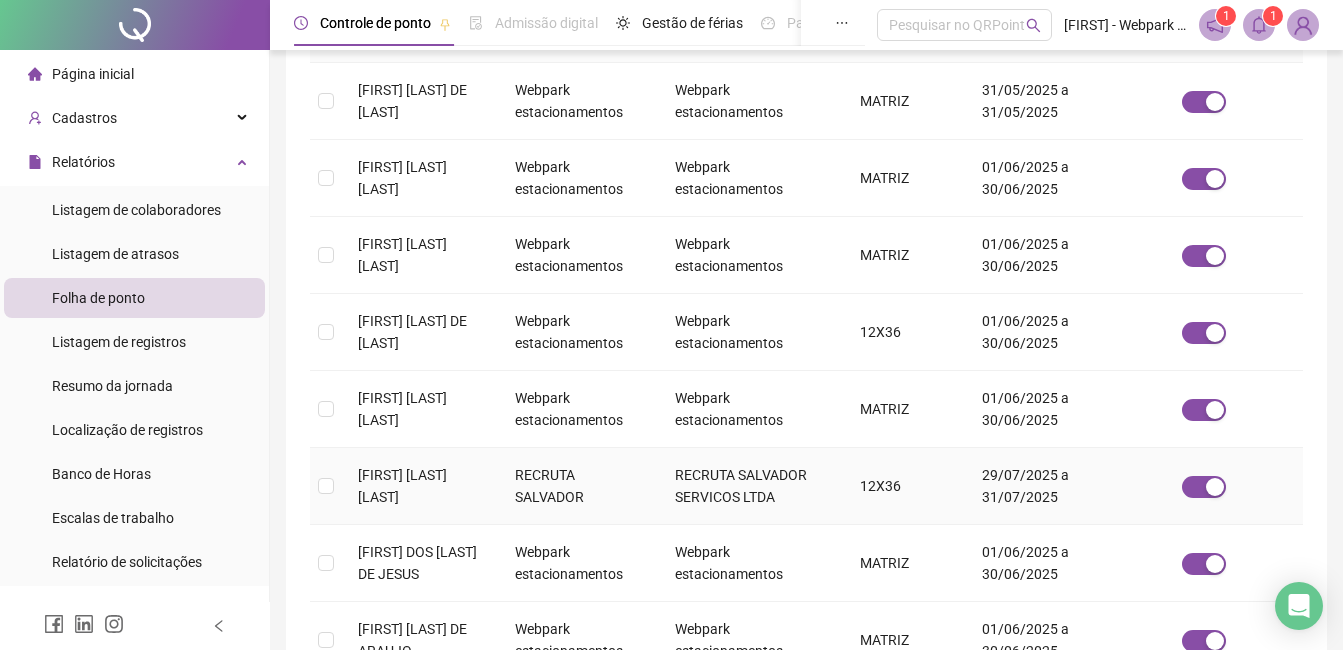 click on "[FIRST] [LAST] [LAST]" at bounding box center [420, 486] 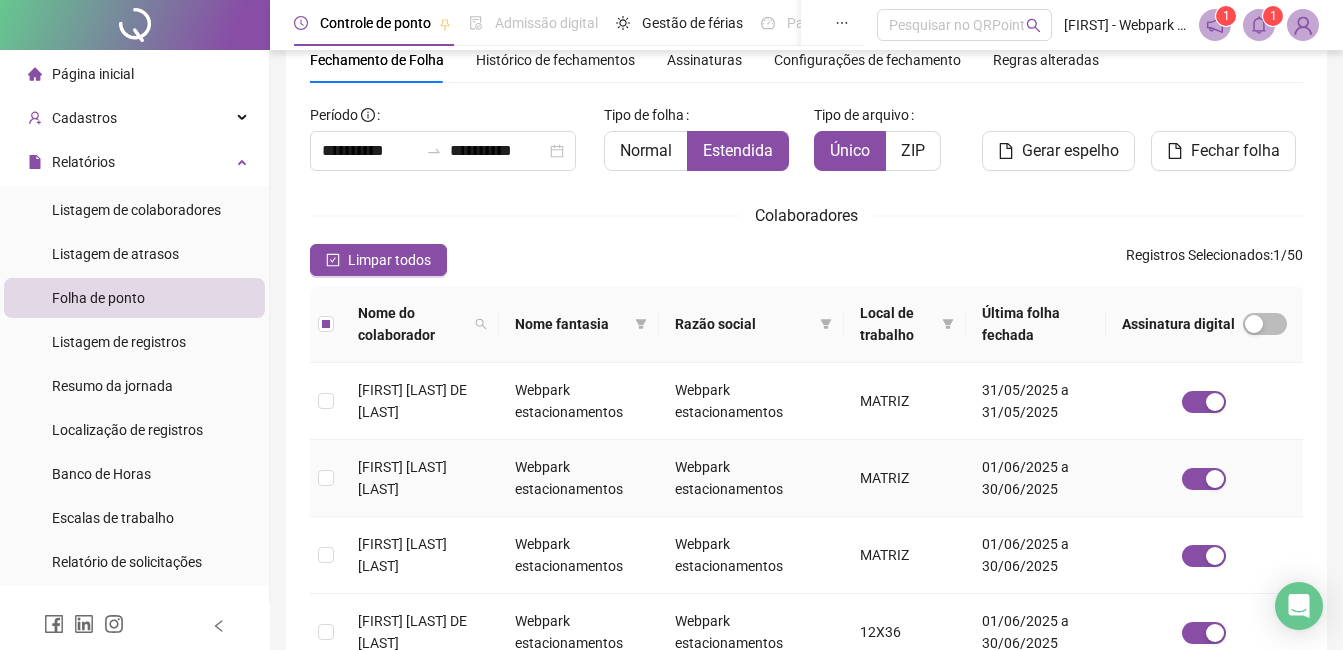 scroll, scrollTop: 0, scrollLeft: 0, axis: both 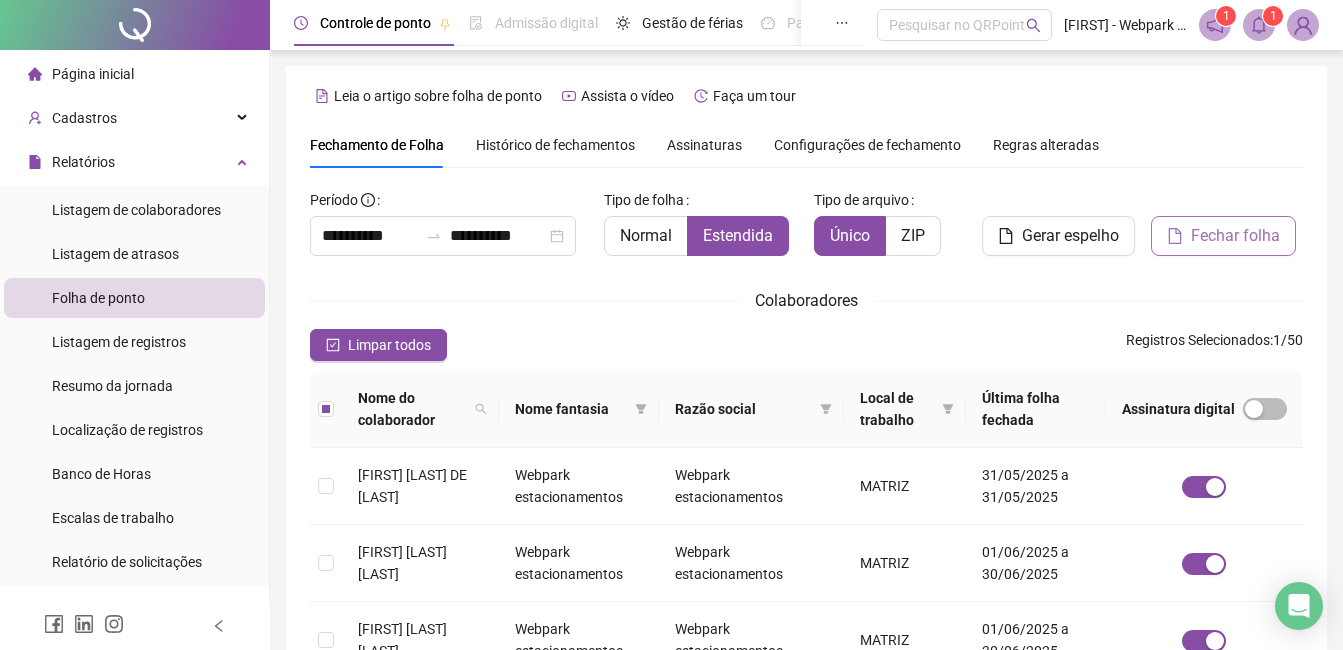 click on "Fechar folha" at bounding box center [1235, 236] 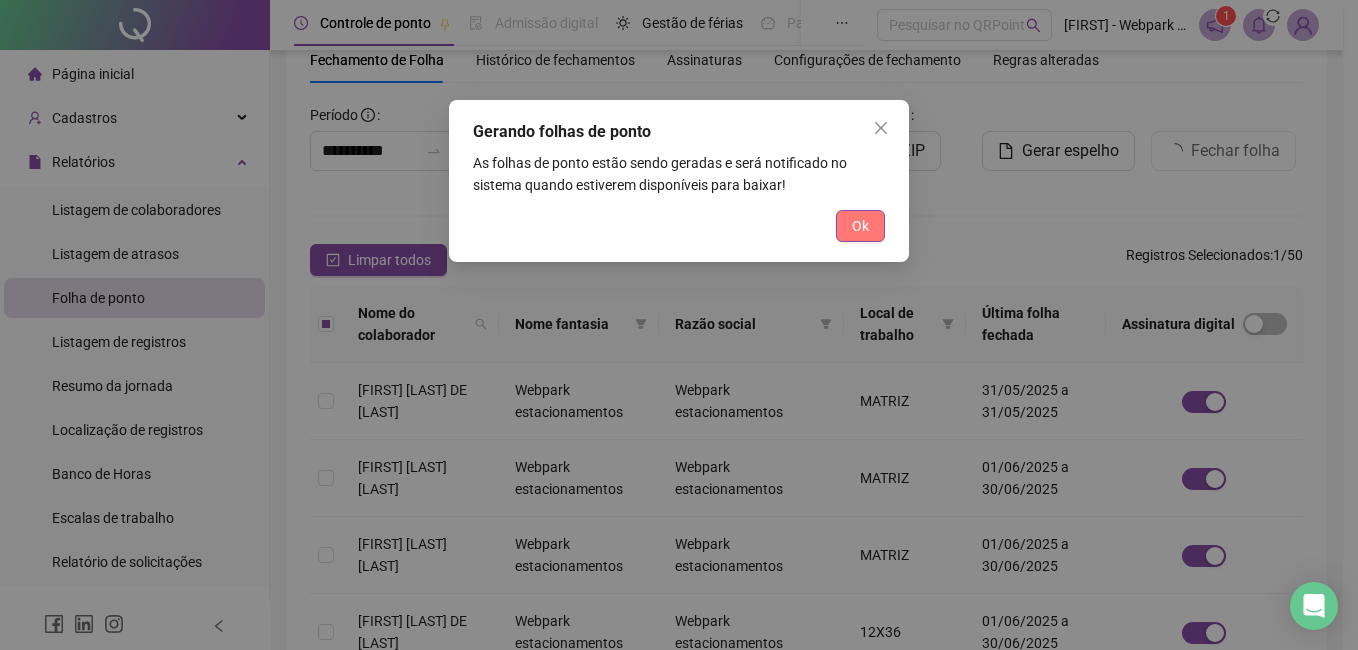 click on "Ok" at bounding box center [860, 226] 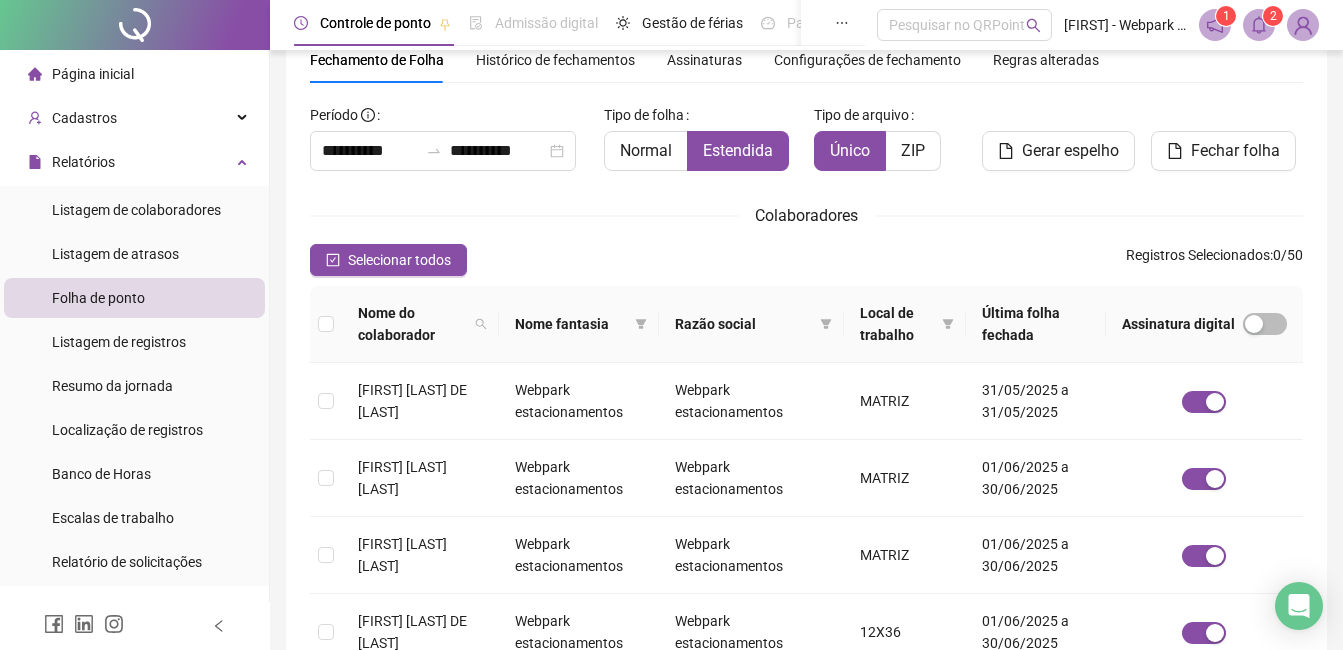 click 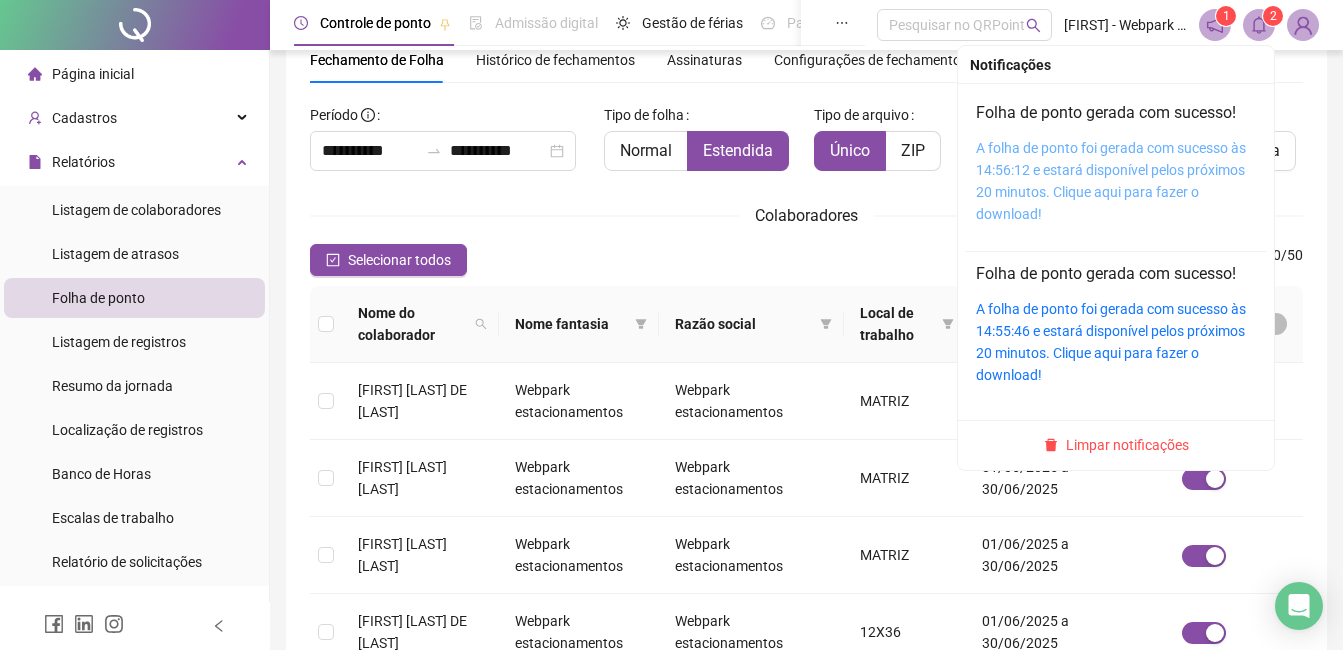 click on "A folha de ponto foi gerada com sucesso às 14:56:12 e estará disponível pelos próximos 20 minutos.
Clique aqui para fazer o download!" at bounding box center (1111, 181) 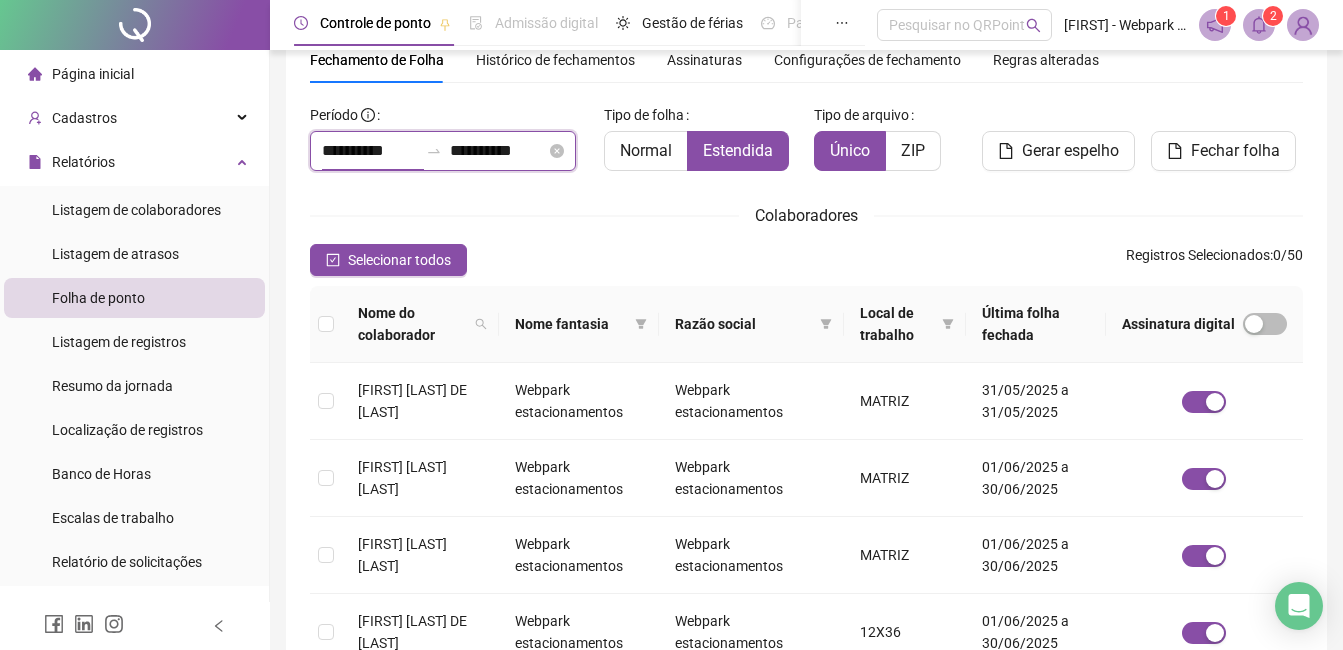 click on "**********" at bounding box center (370, 151) 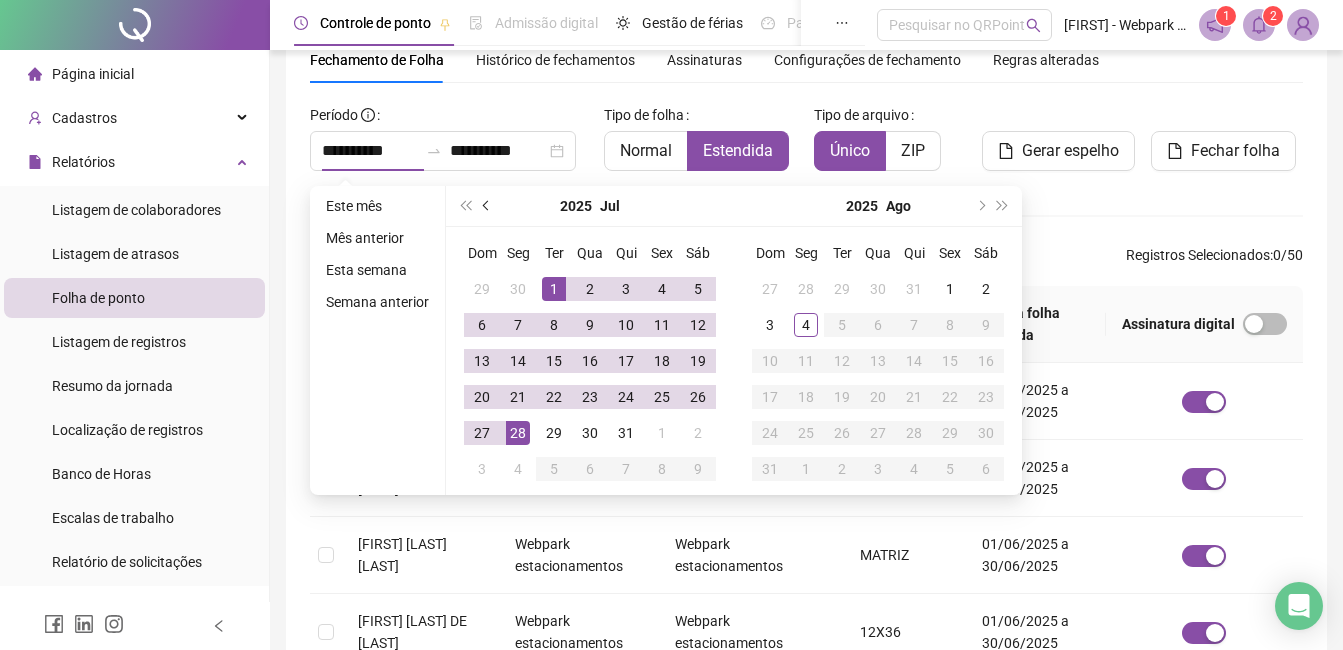 click at bounding box center [487, 206] 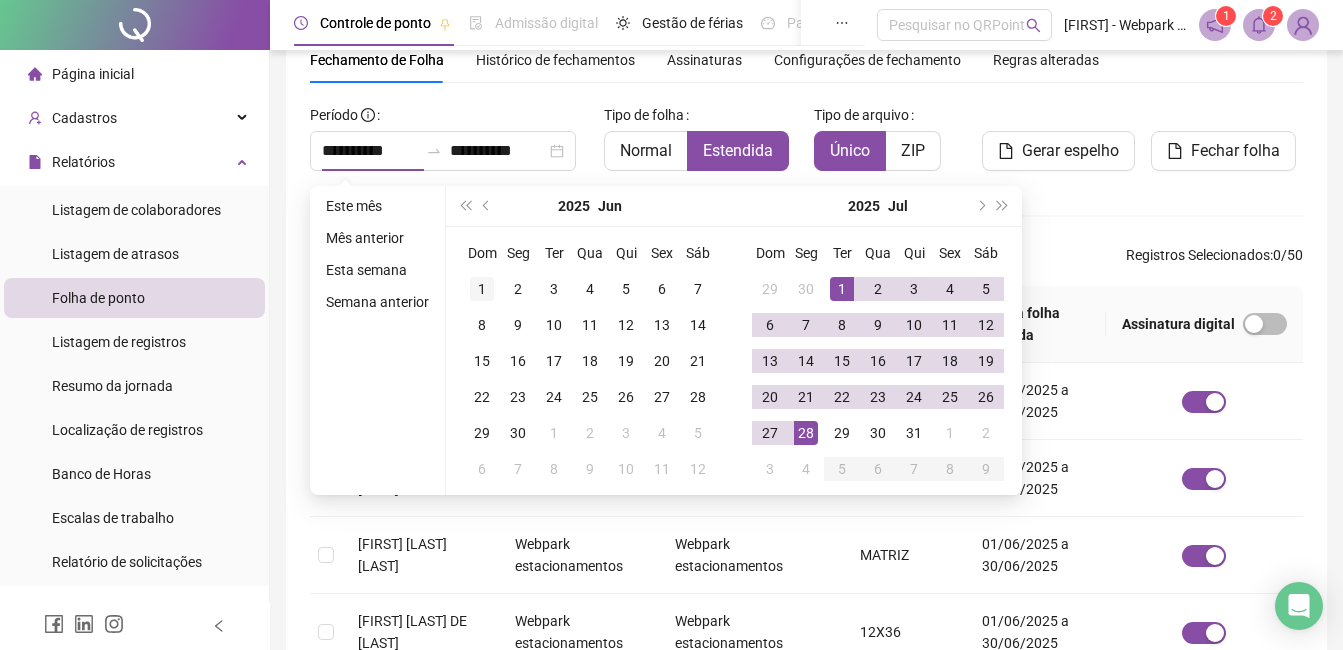 type on "**********" 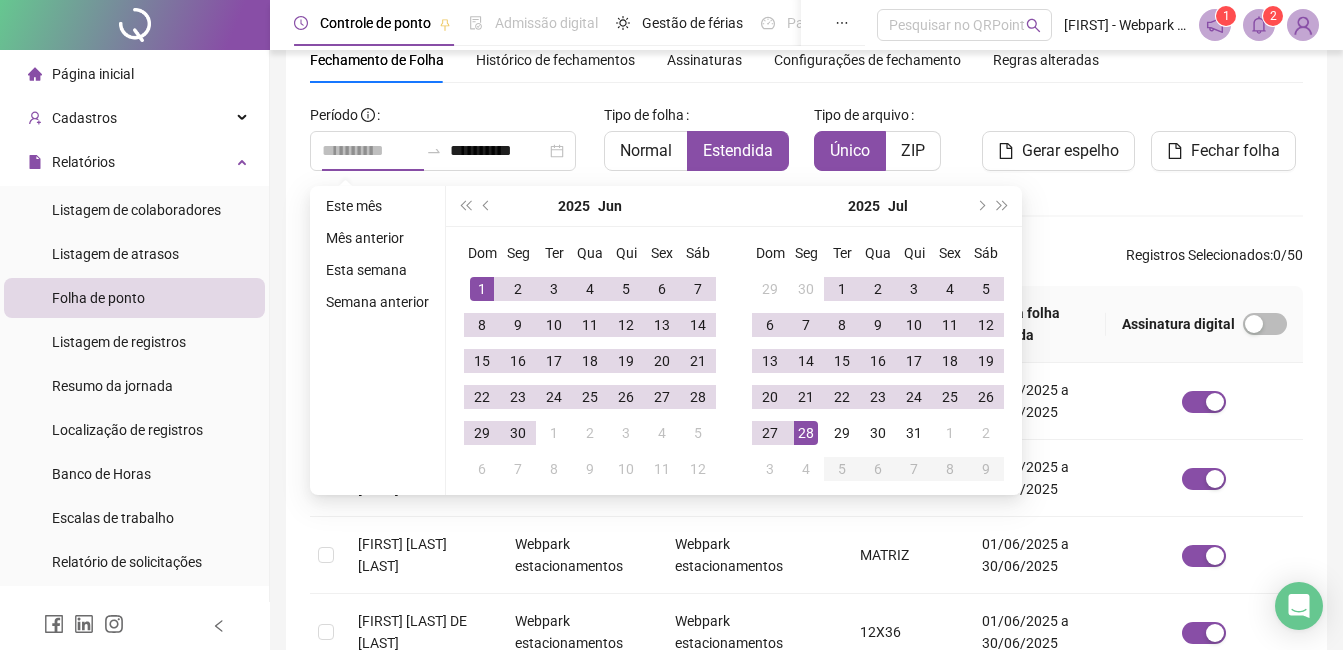 click on "1" at bounding box center [482, 289] 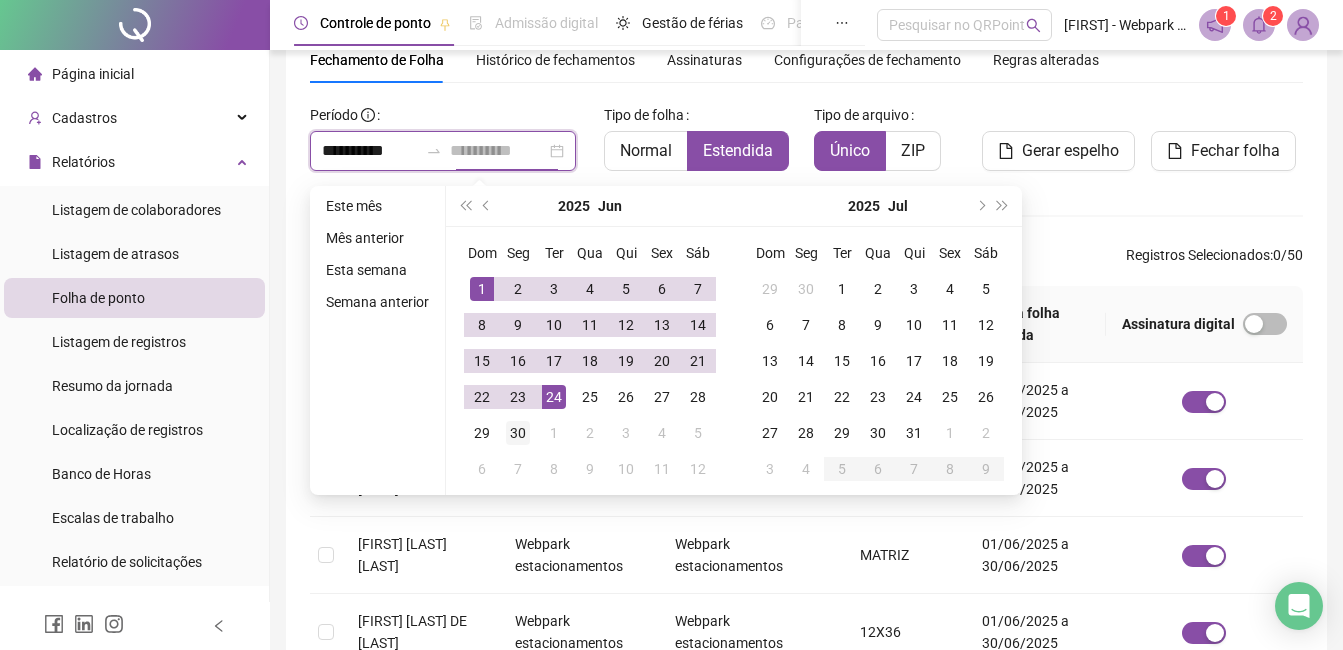 type on "**********" 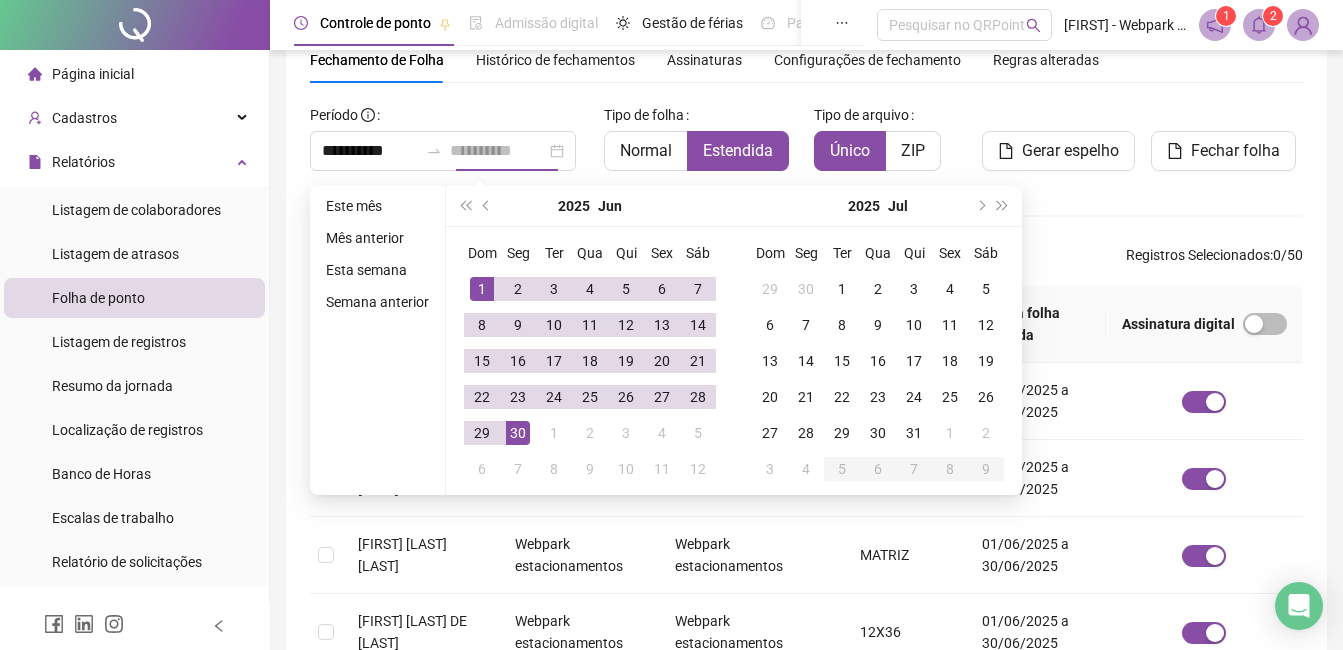 click on "30" at bounding box center [518, 433] 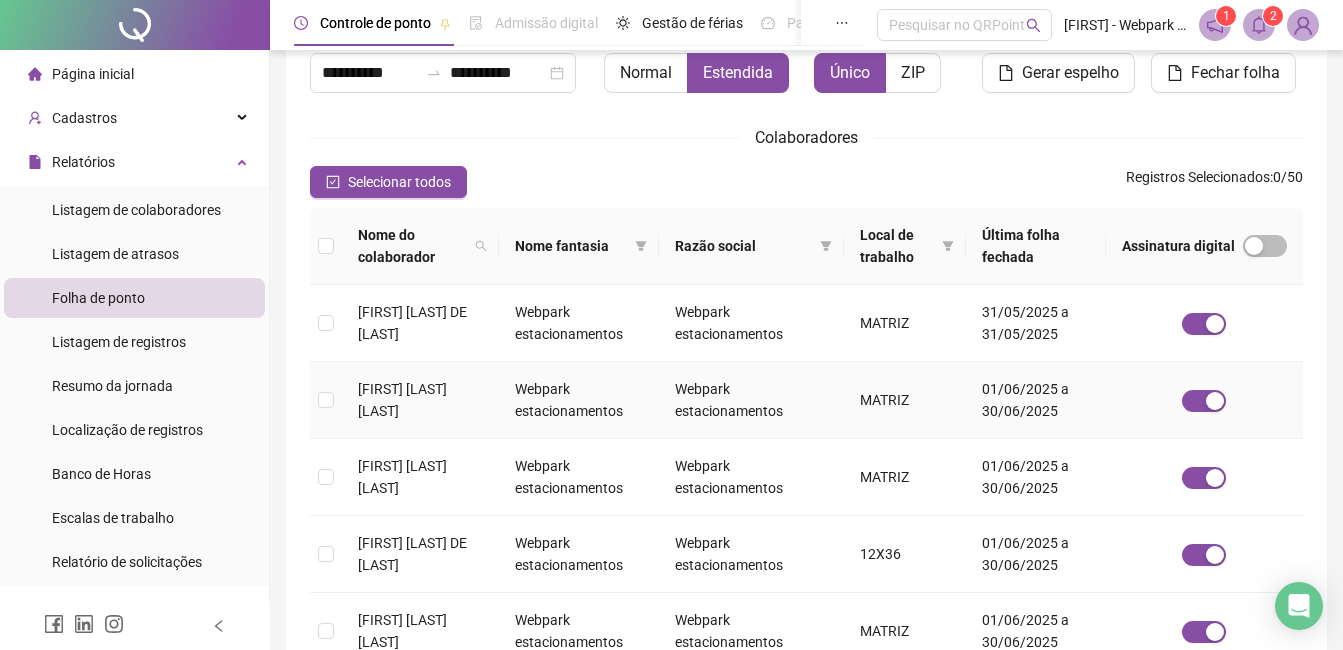 scroll, scrollTop: 185, scrollLeft: 0, axis: vertical 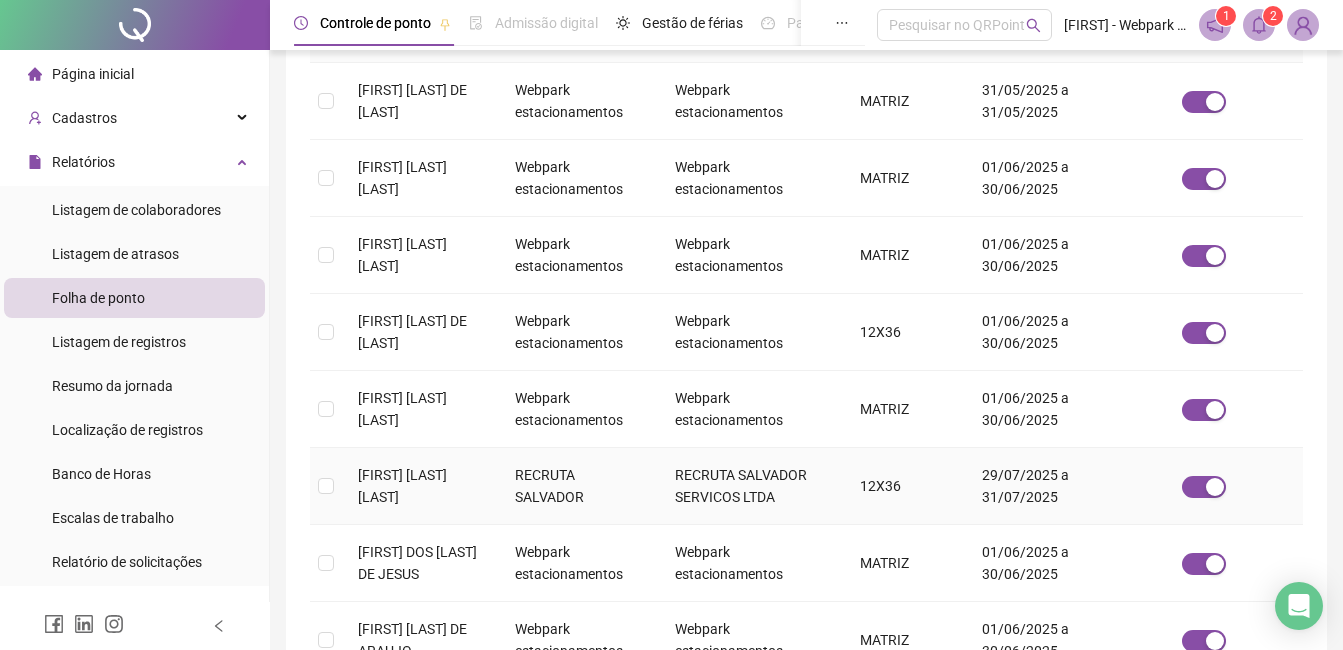 click on "[FIRST] [LAST] [LAST]" at bounding box center (402, 486) 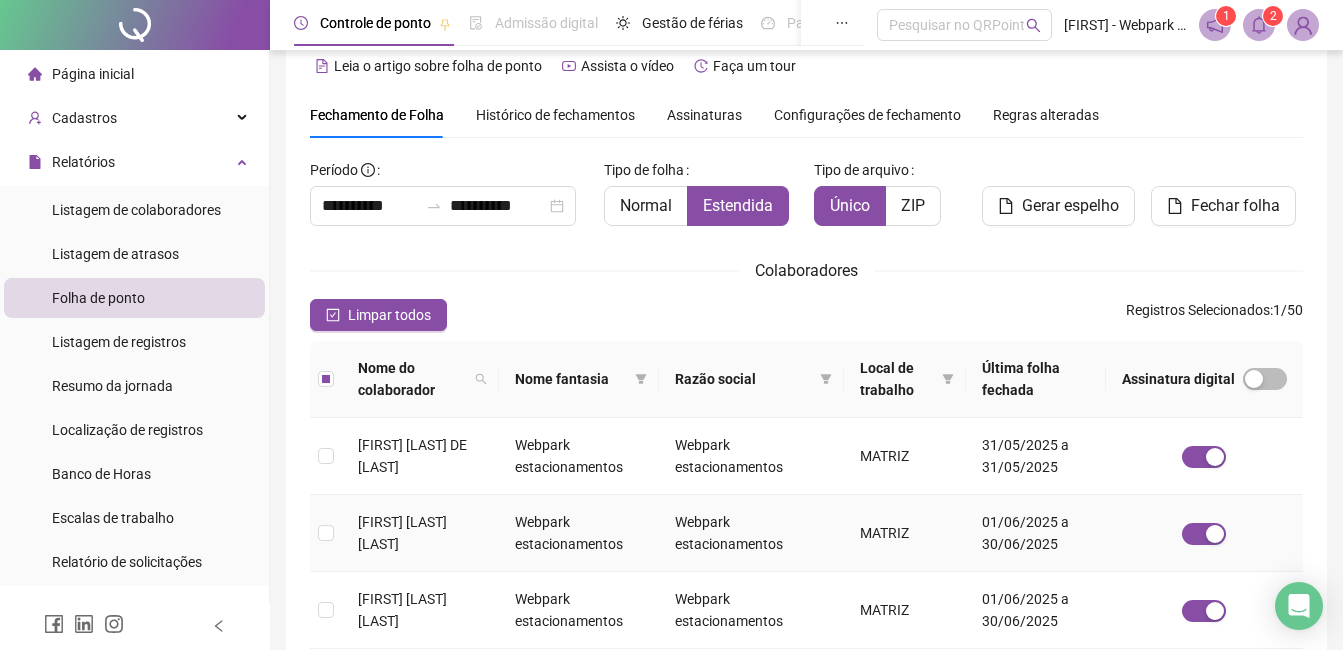 scroll, scrollTop: 0, scrollLeft: 0, axis: both 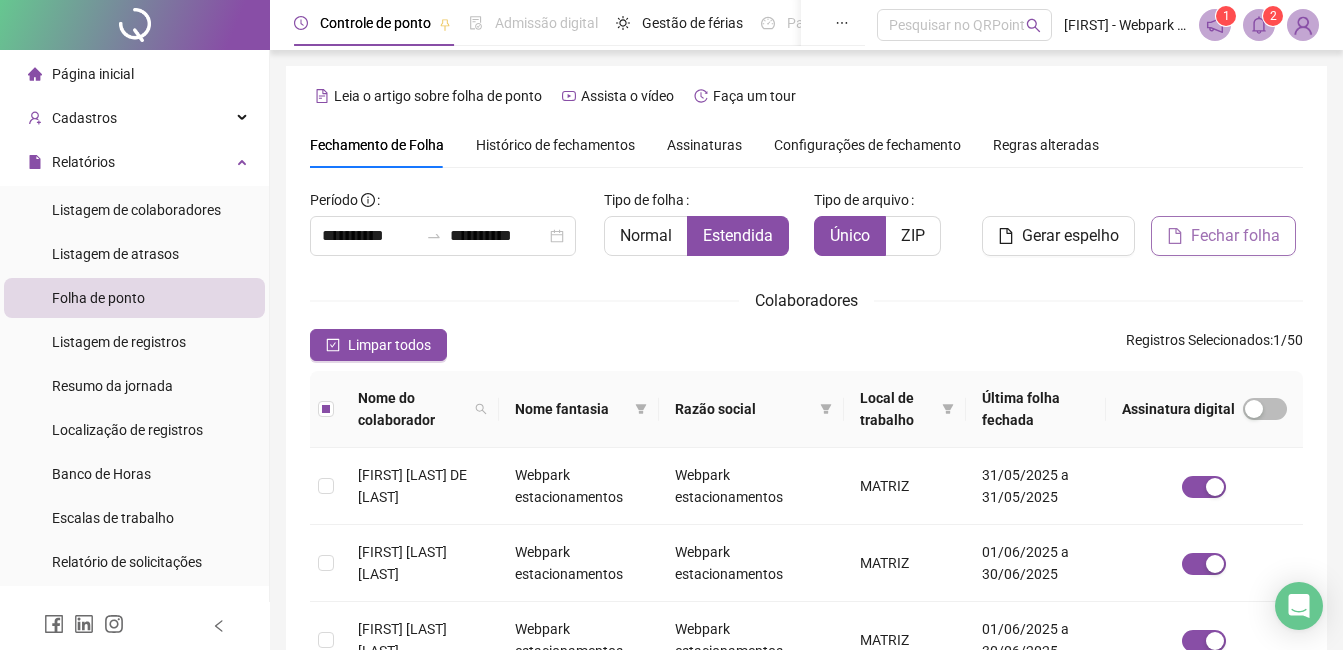 click on "Fechar folha" at bounding box center [1223, 236] 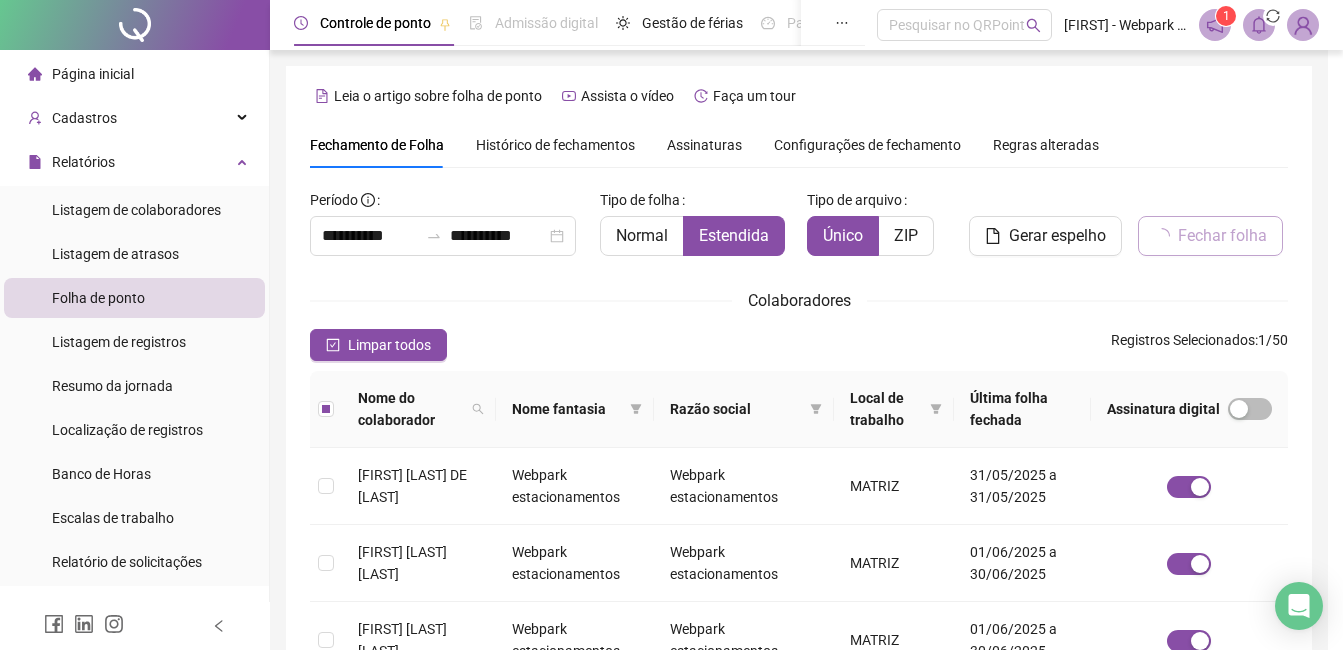 scroll, scrollTop: 85, scrollLeft: 0, axis: vertical 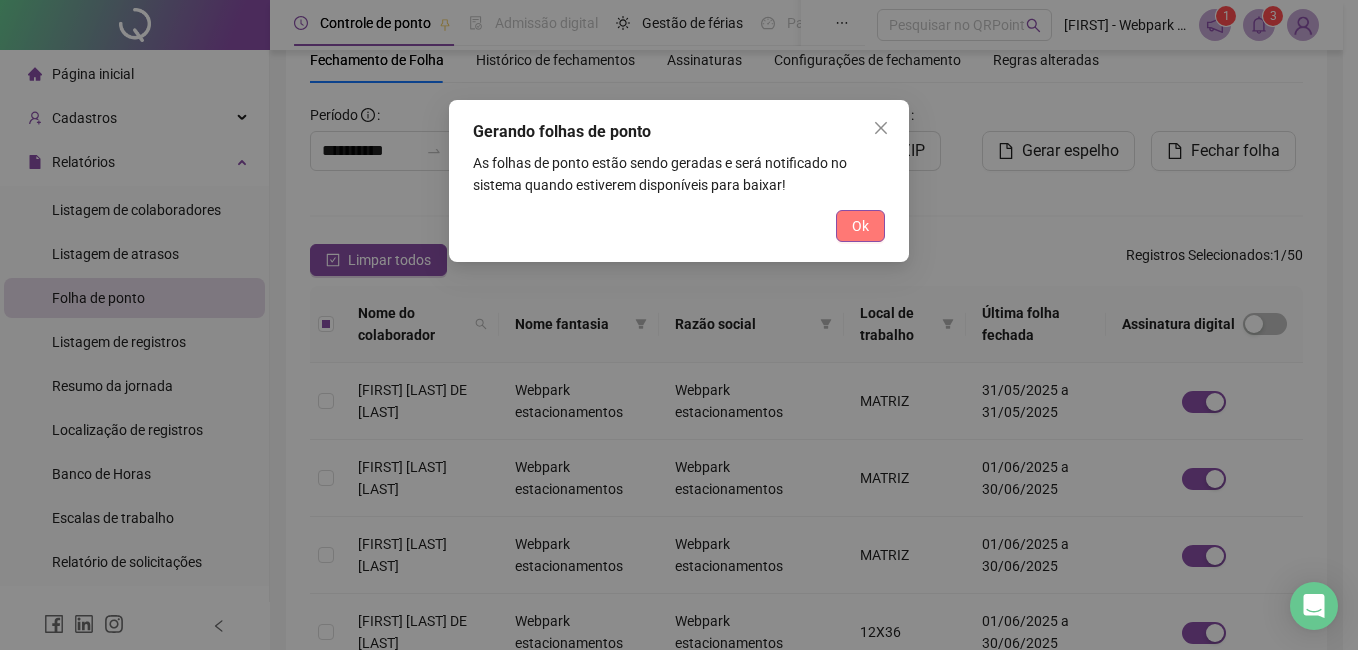 click on "Ok" at bounding box center (860, 226) 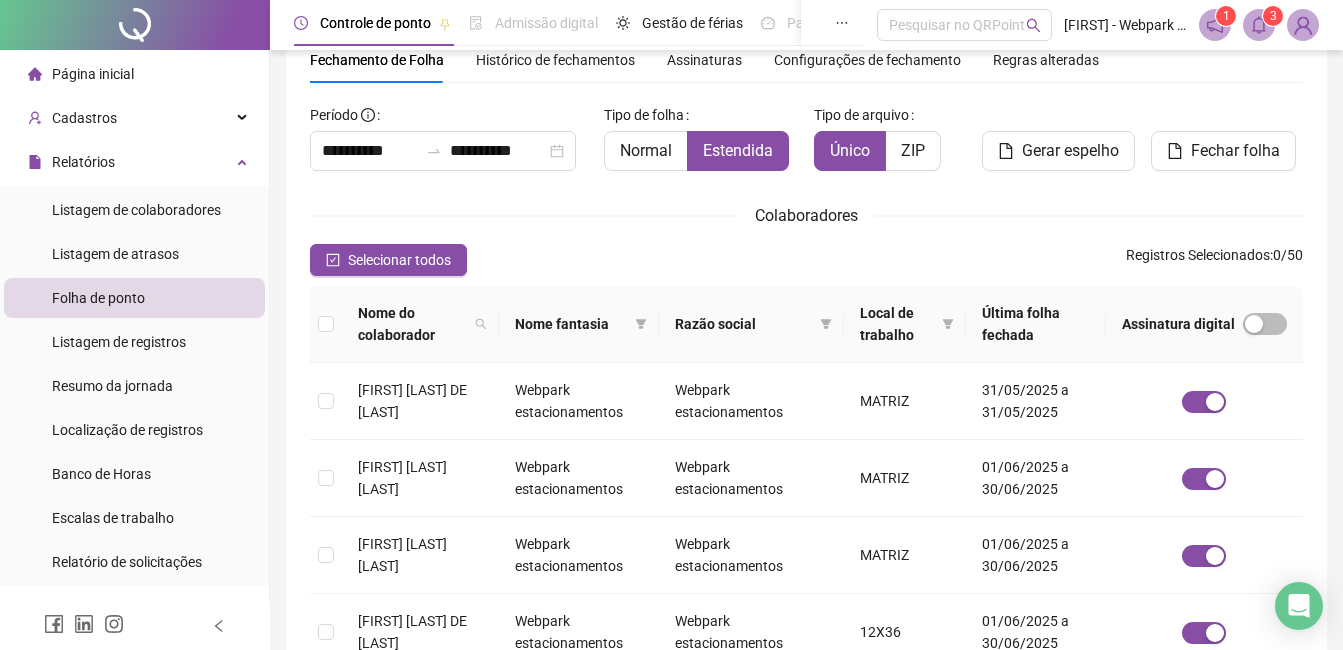 click 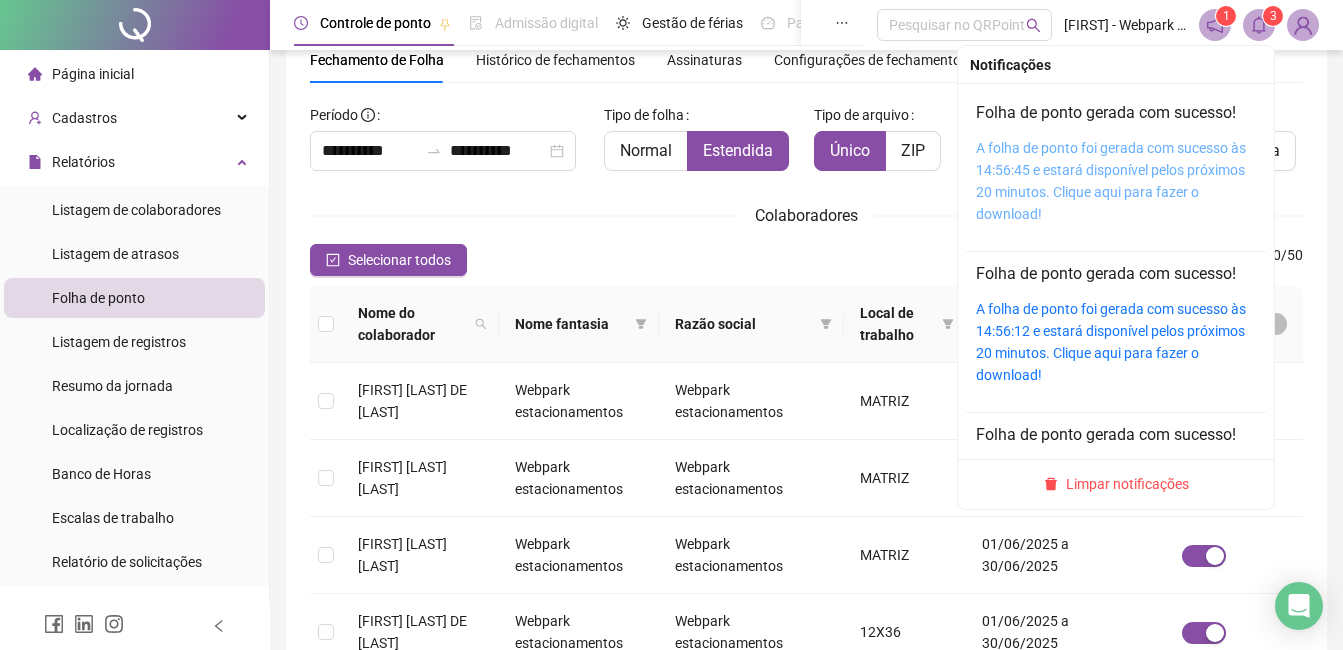 click on "A folha de ponto foi gerada com sucesso às 14:56:45 e estará disponível pelos próximos 20 minutos.
Clique aqui para fazer o download!" at bounding box center [1111, 181] 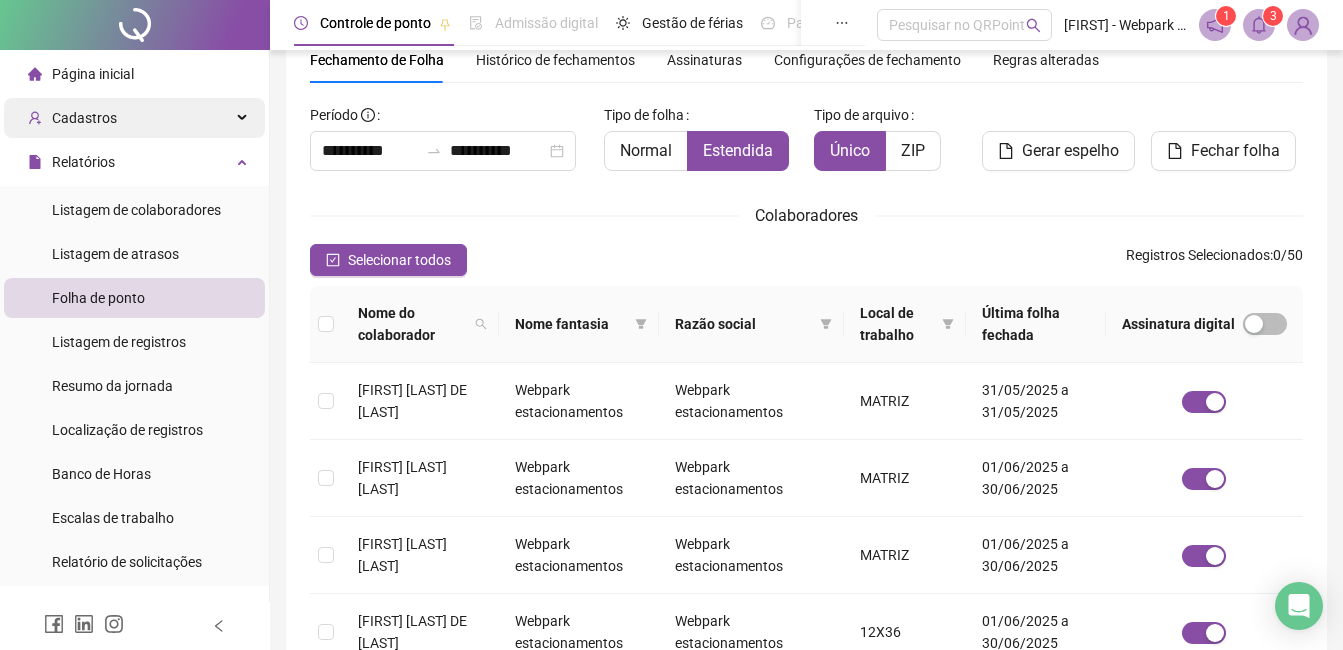 click on "Cadastros" at bounding box center [134, 118] 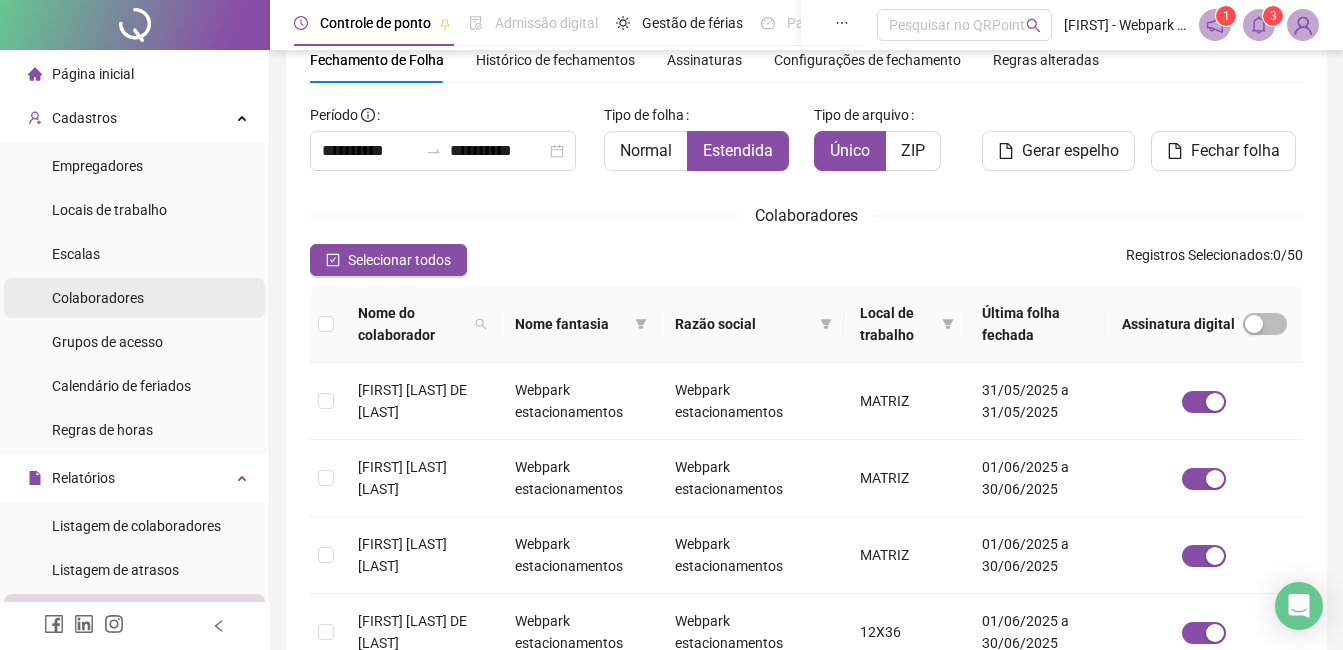 click on "Colaboradores" at bounding box center (98, 298) 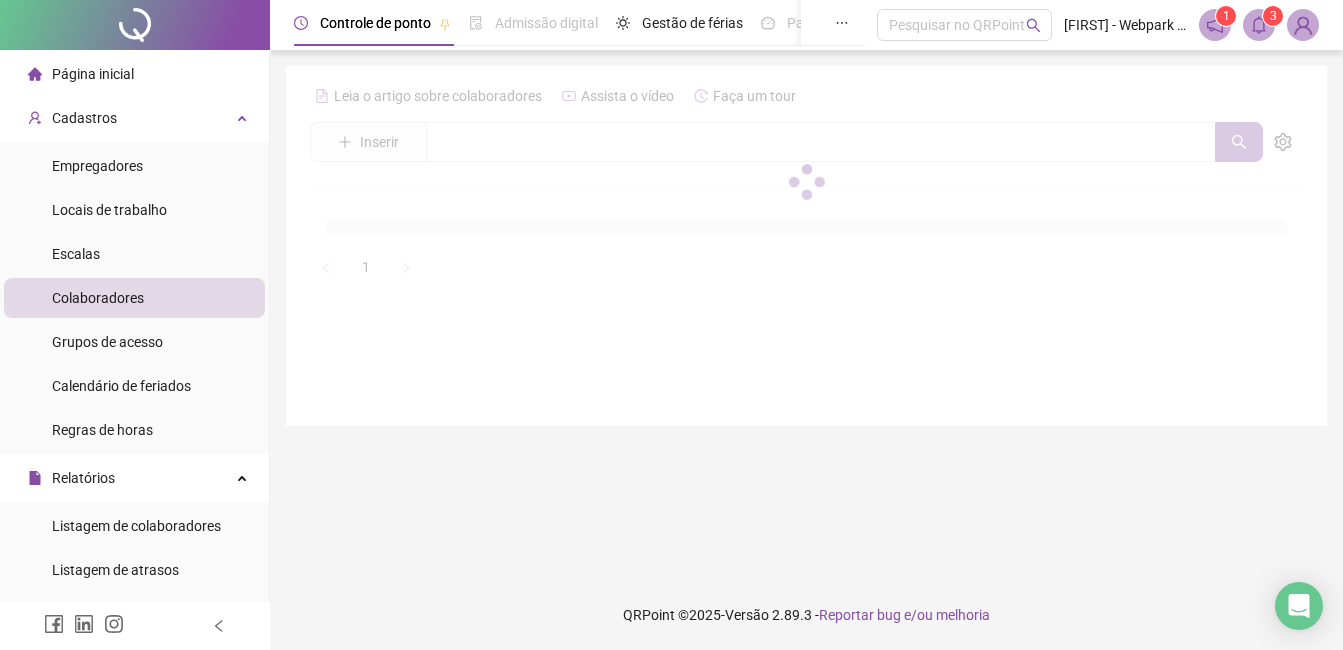 scroll, scrollTop: 0, scrollLeft: 0, axis: both 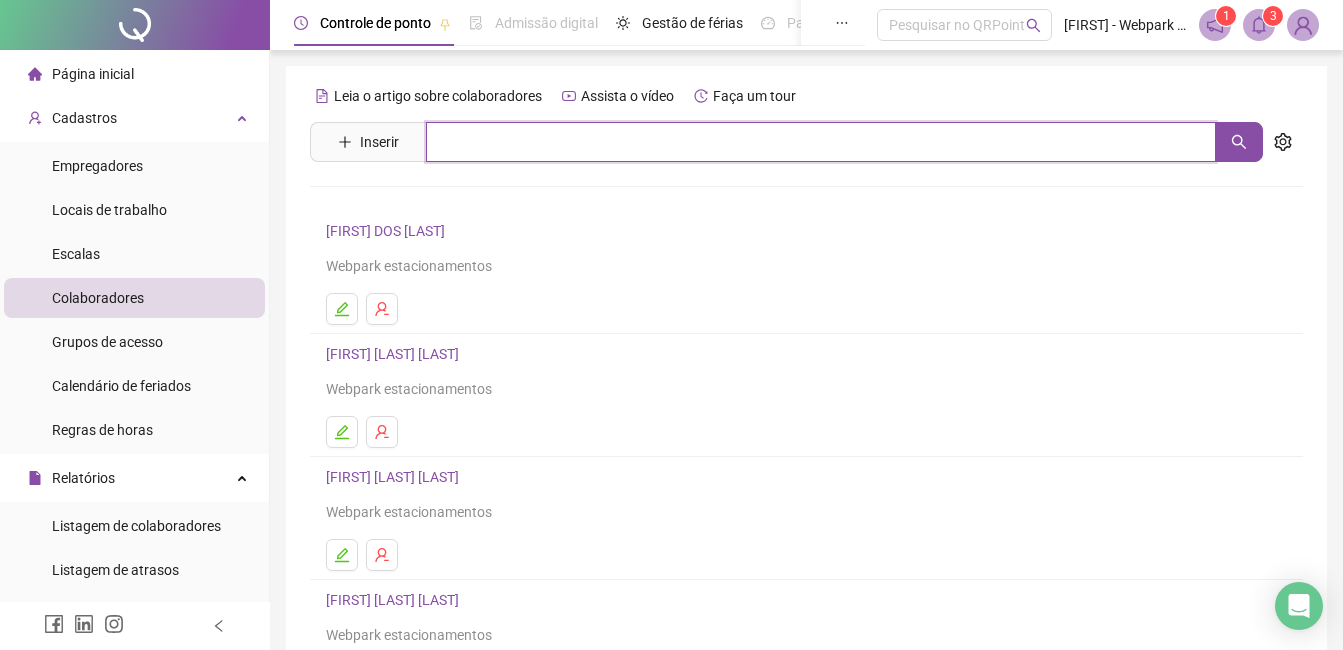 click at bounding box center (821, 142) 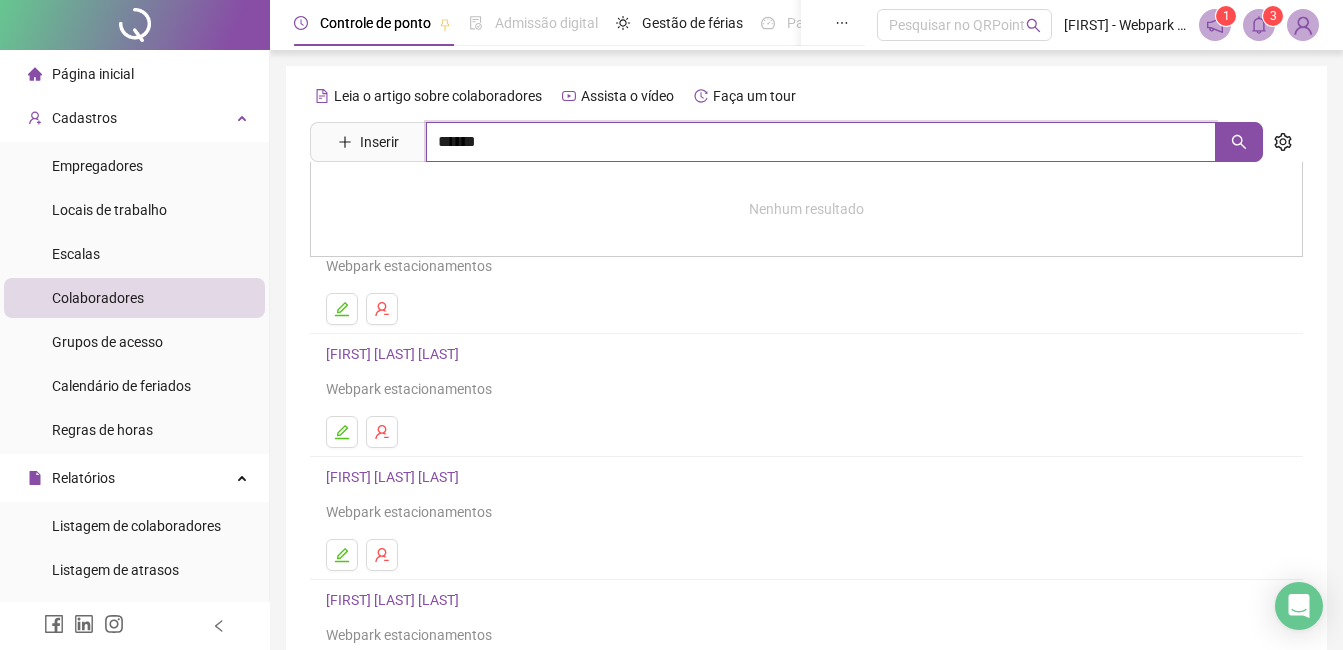 type on "******" 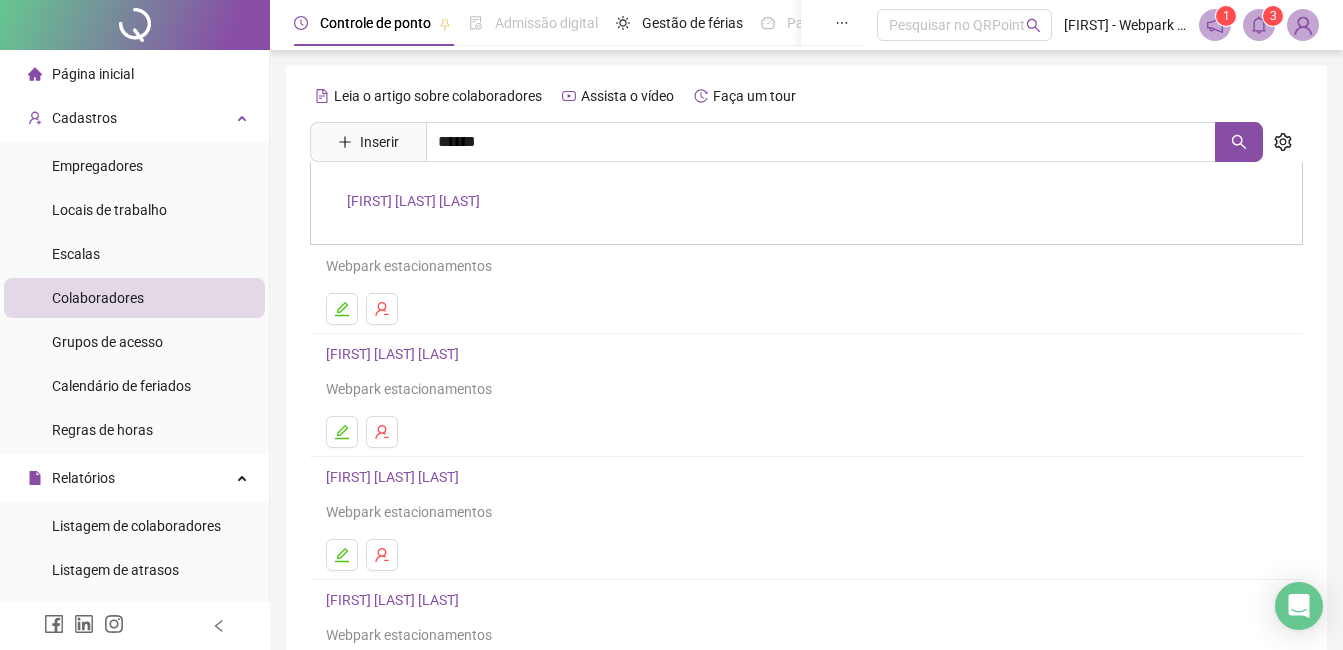 click on "[FIRST] [LAST] [LAST]" at bounding box center [413, 201] 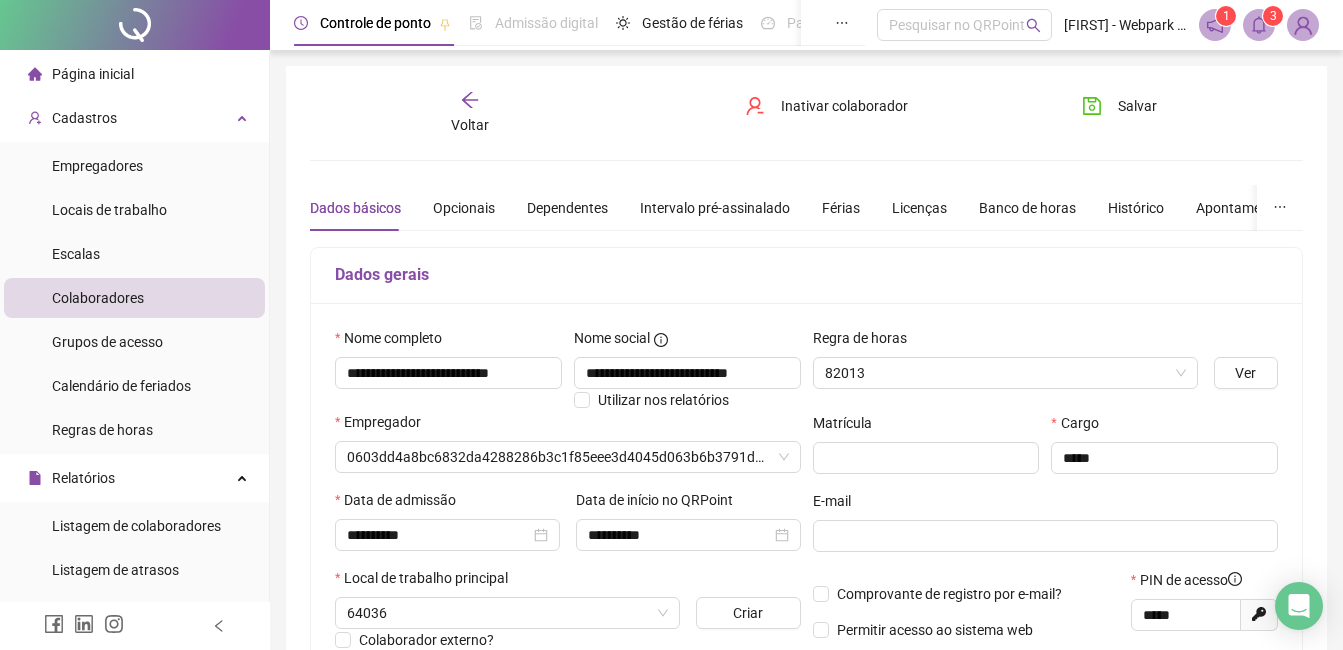 type on "**********" 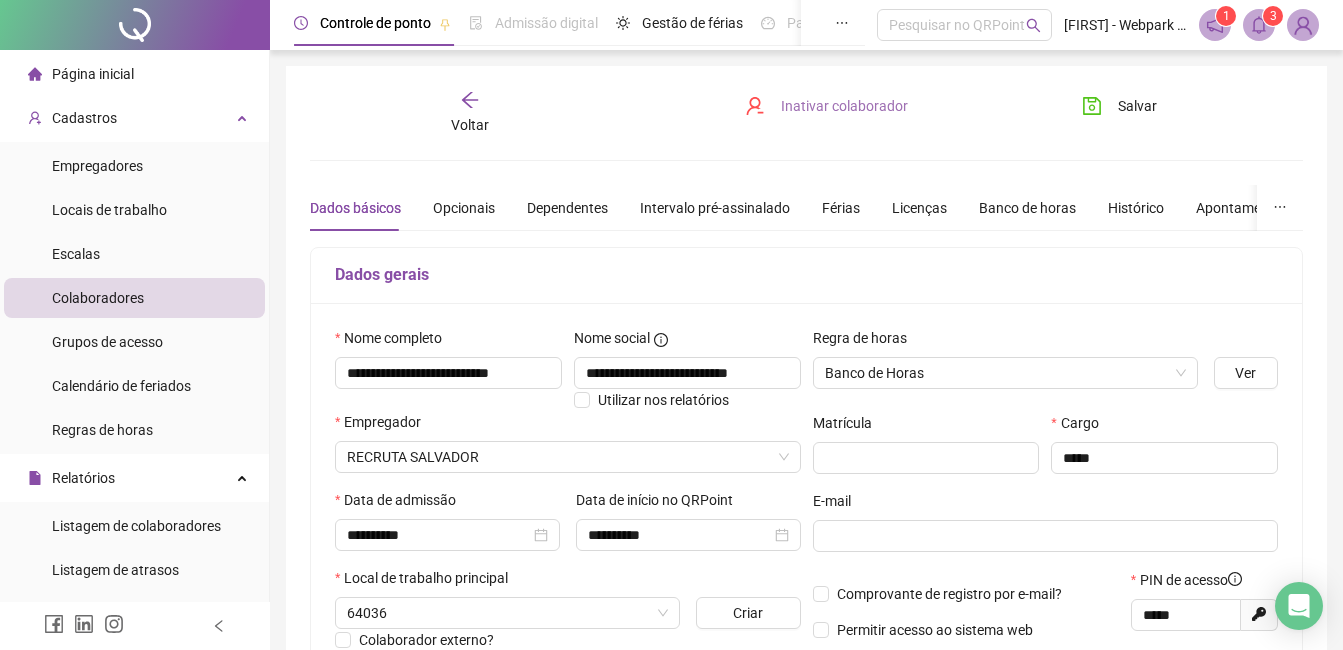 click on "Inativar colaborador" at bounding box center (844, 106) 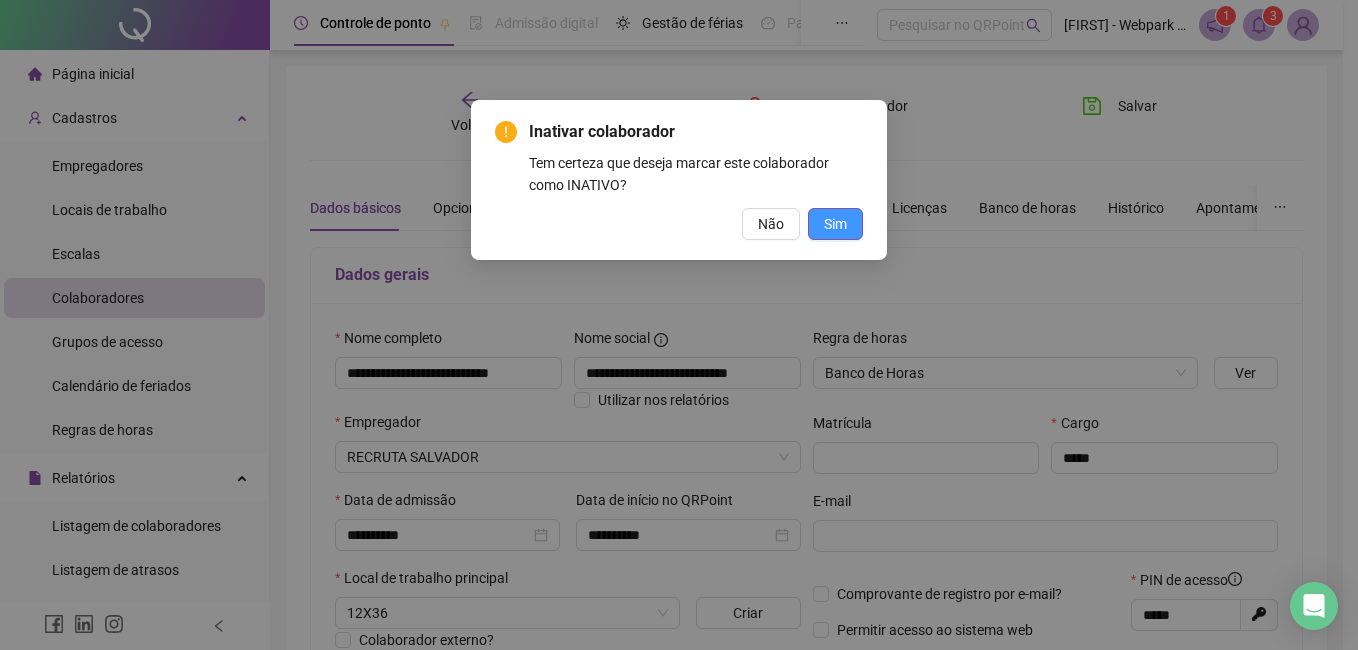 click on "Sim" at bounding box center (835, 224) 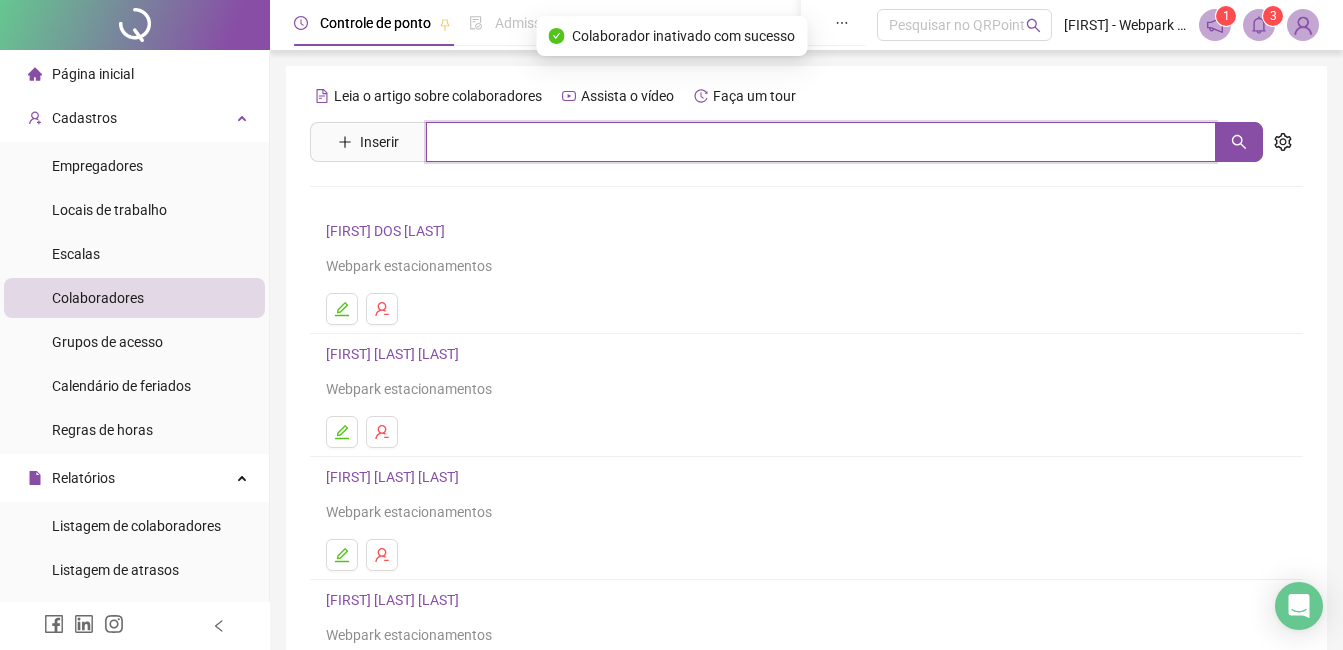 click at bounding box center [821, 142] 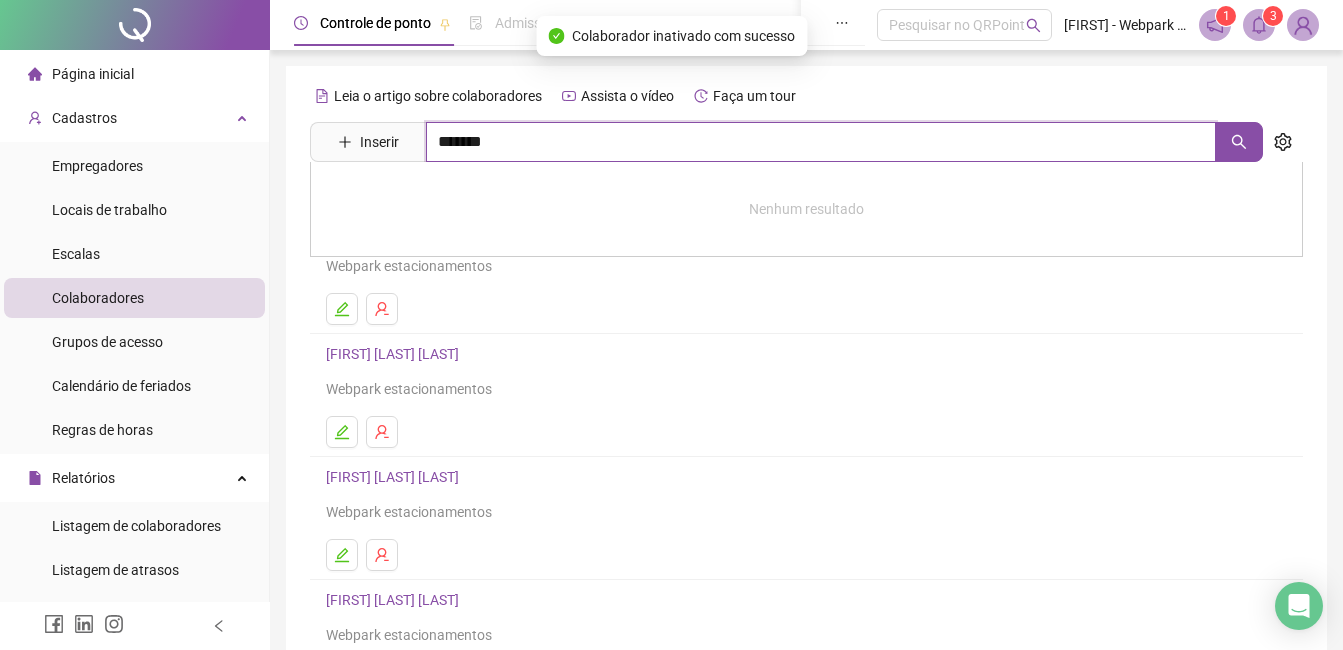 type on "*******" 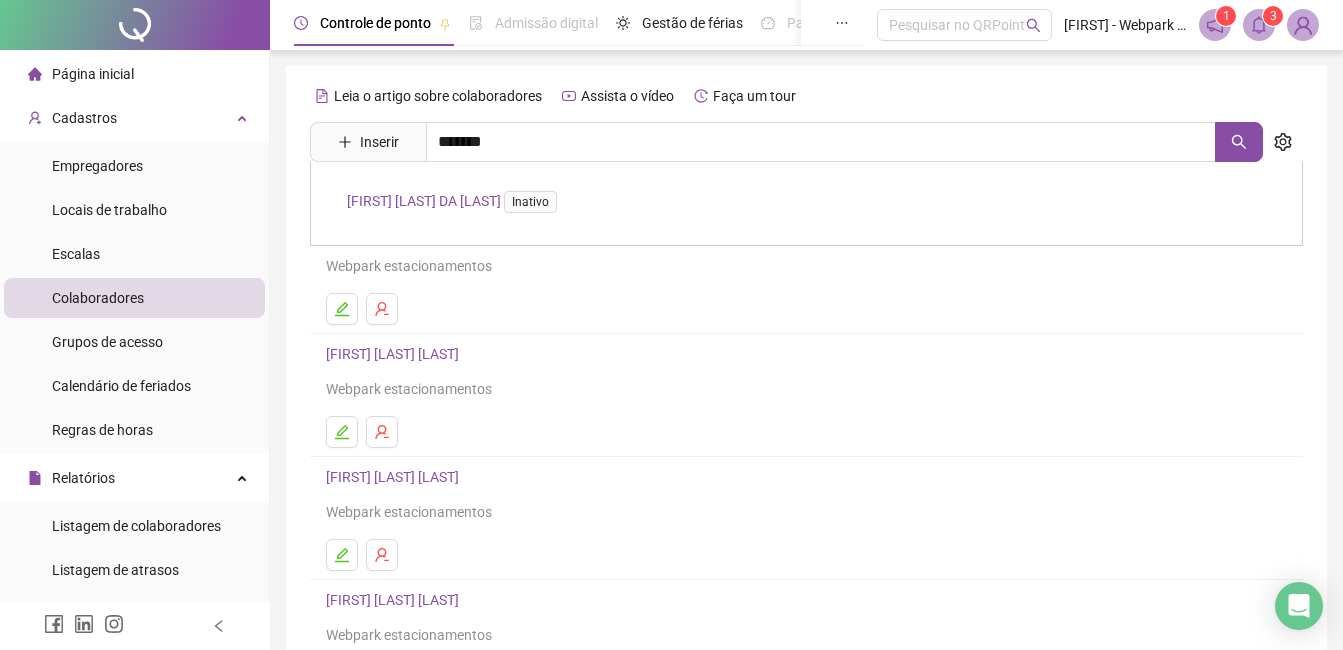 click on "[FIRST] [LAST] [LAST]   Inativo" at bounding box center (456, 201) 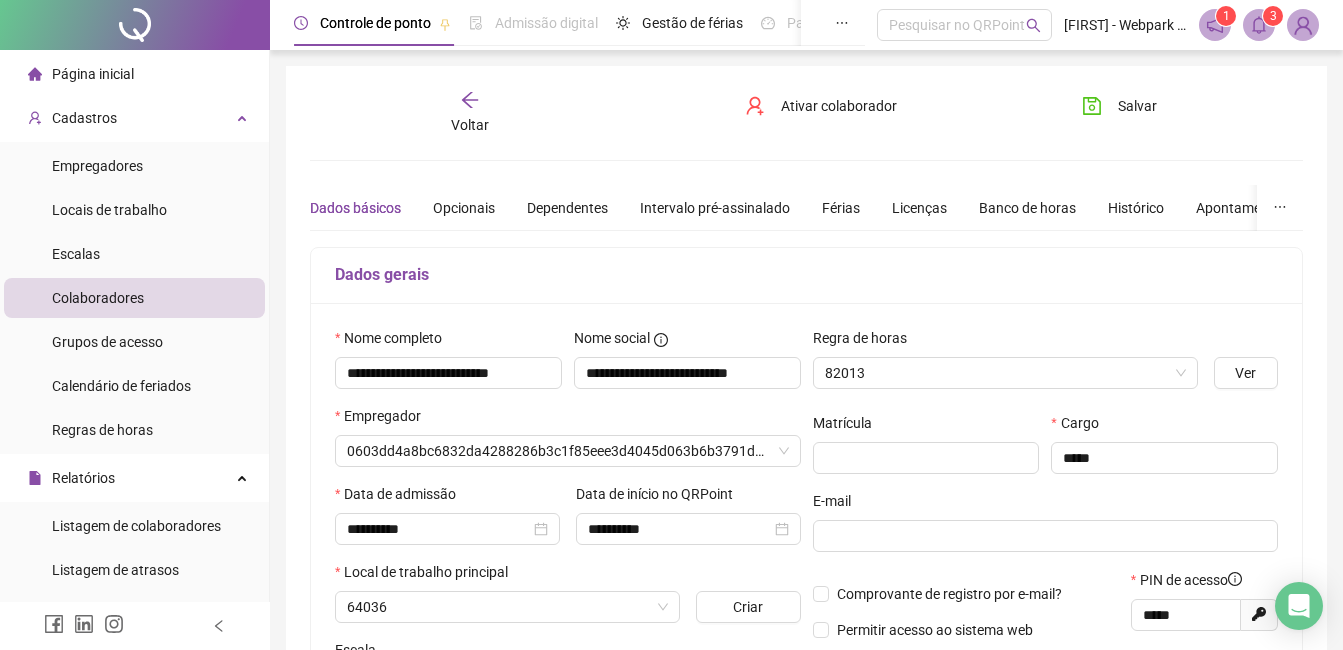 type on "**********" 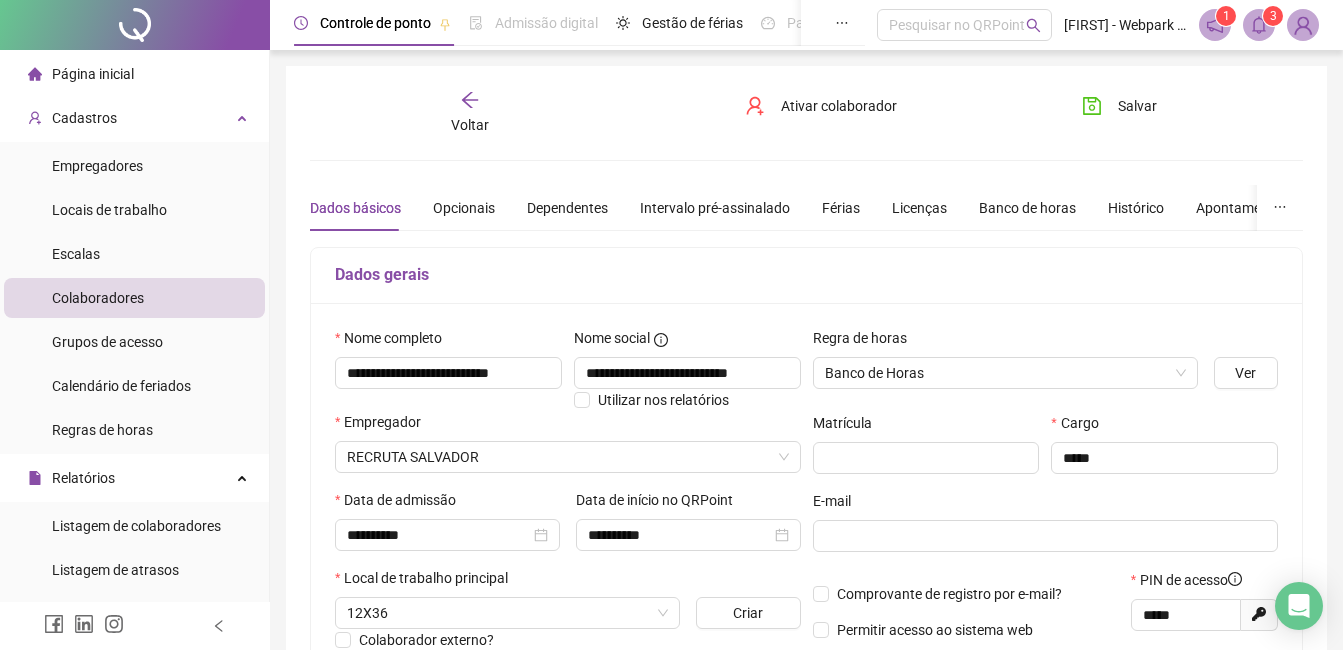 click 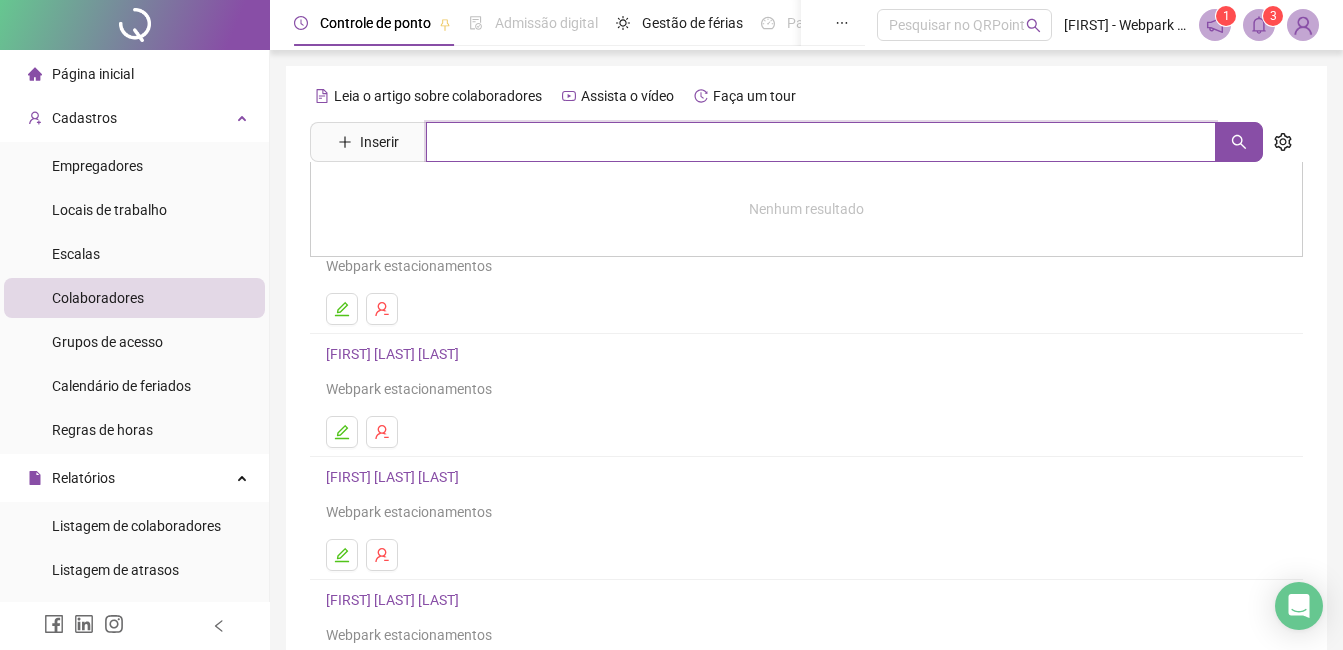 click at bounding box center [821, 142] 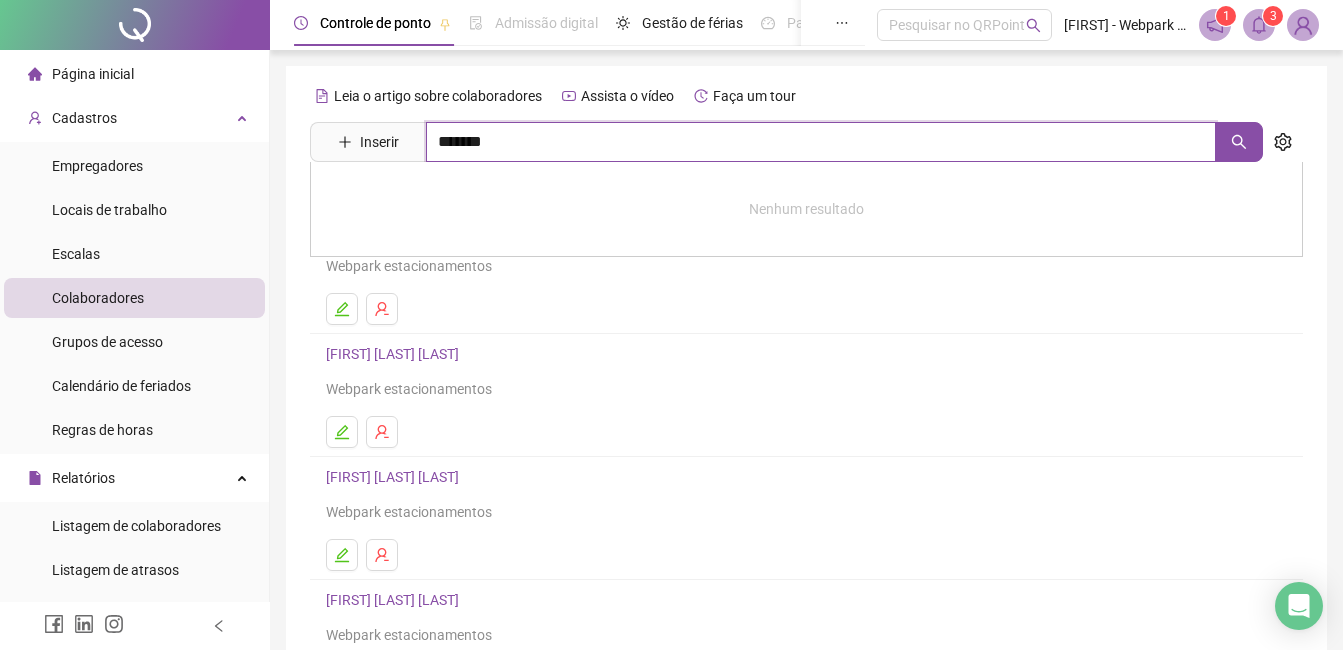 type on "*******" 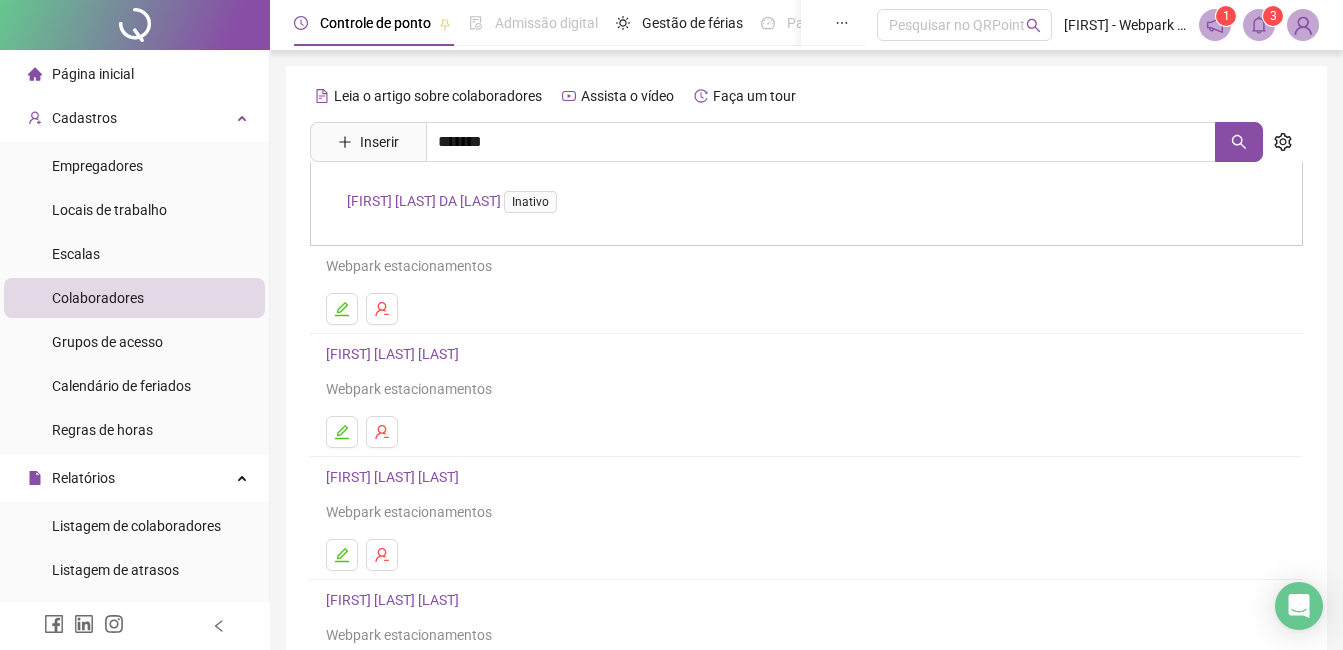 click on "[FIRST] [LAST] [LAST]   Inativo" at bounding box center [456, 201] 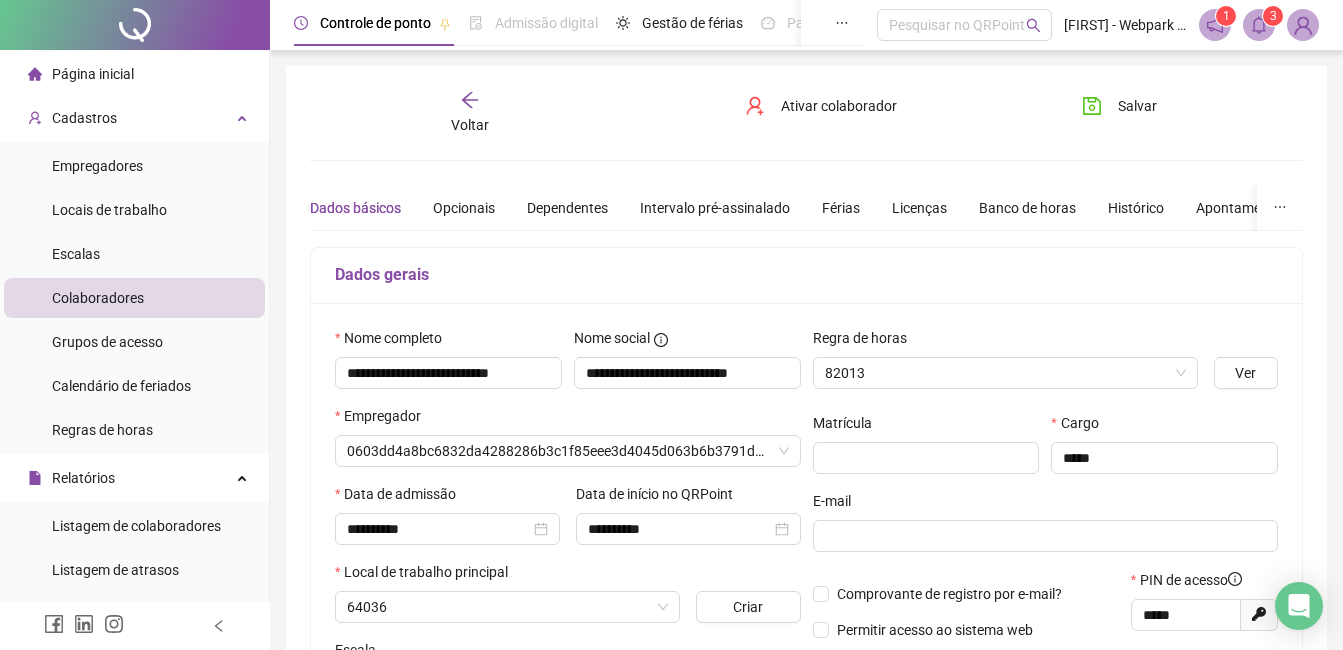 type on "**********" 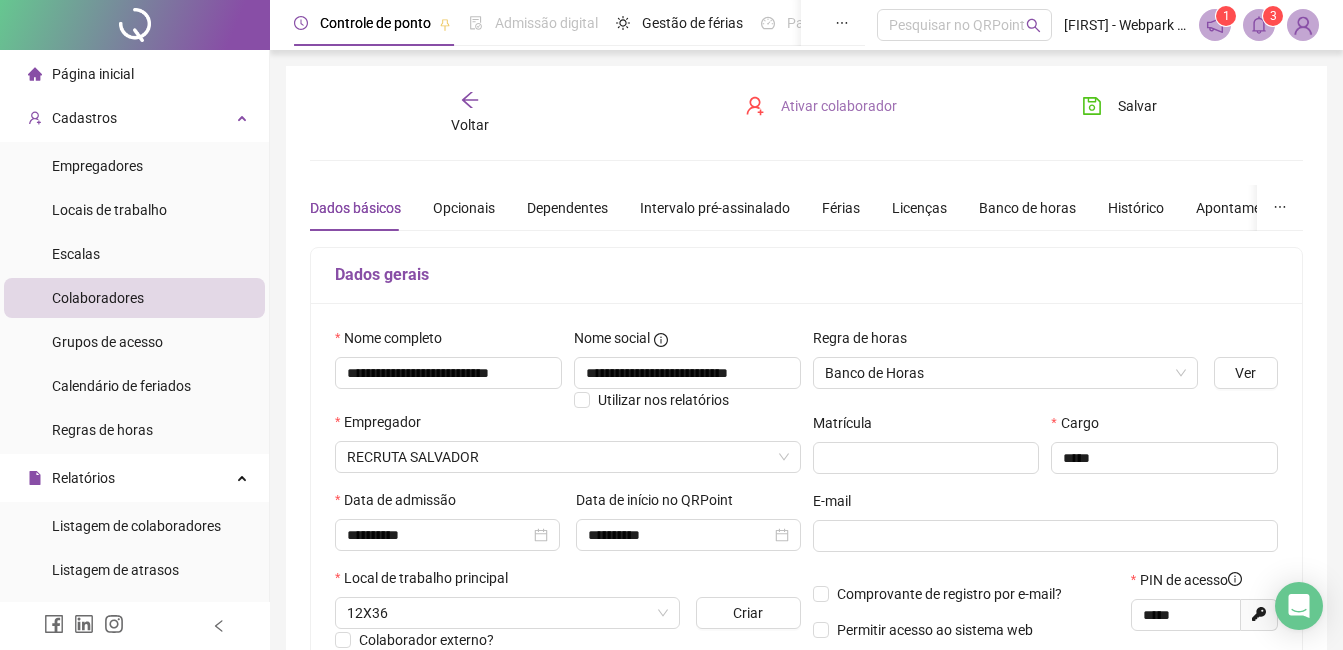 click on "Ativar colaborador" at bounding box center [839, 106] 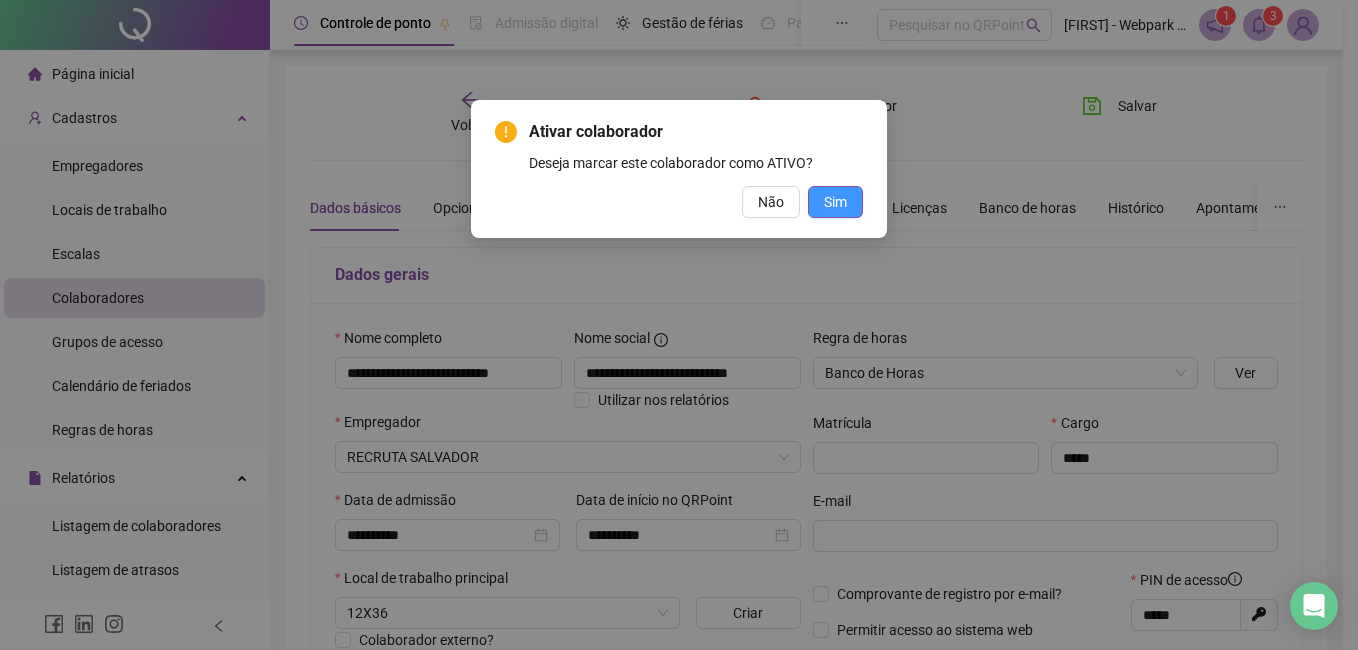 click on "Sim" at bounding box center (835, 202) 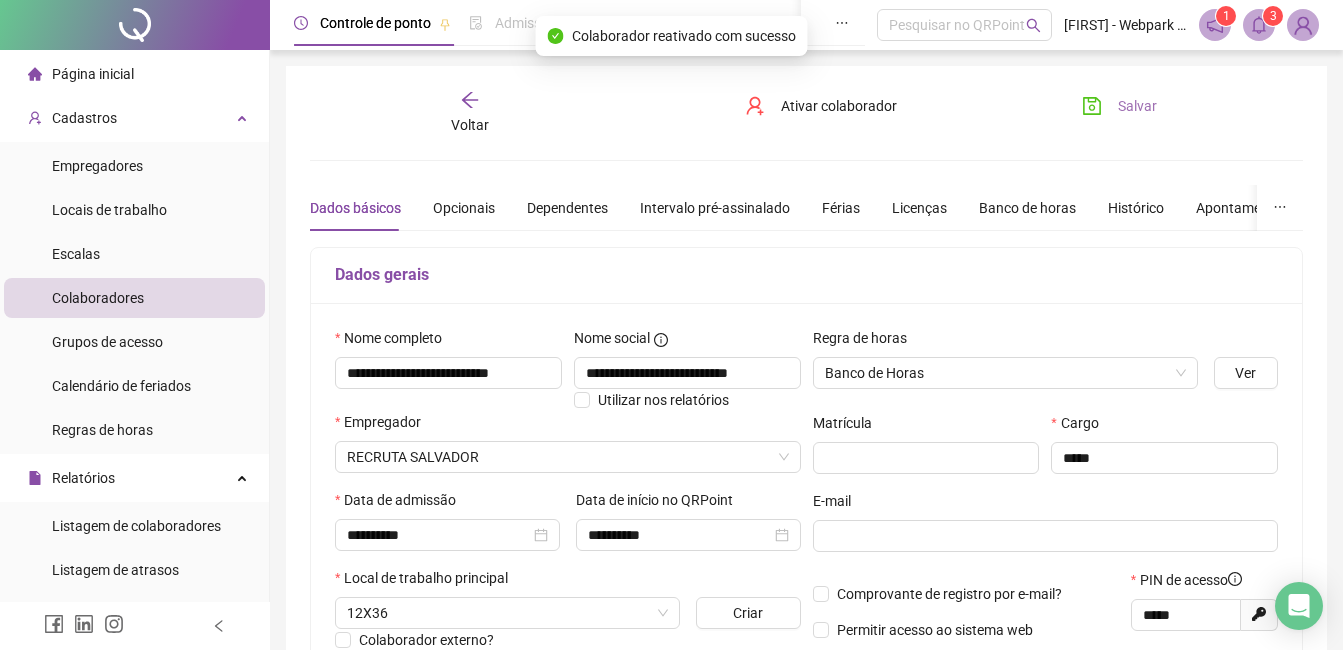 click on "Salvar" at bounding box center (1119, 106) 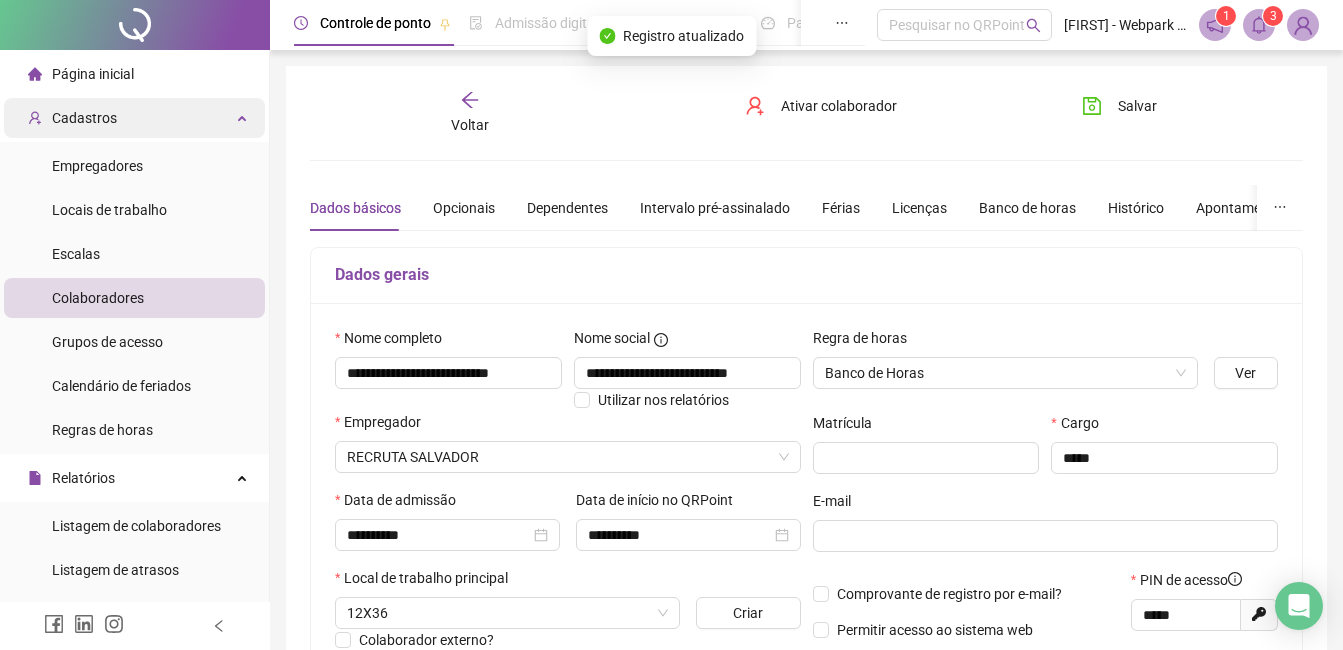 click on "Cadastros" at bounding box center (84, 118) 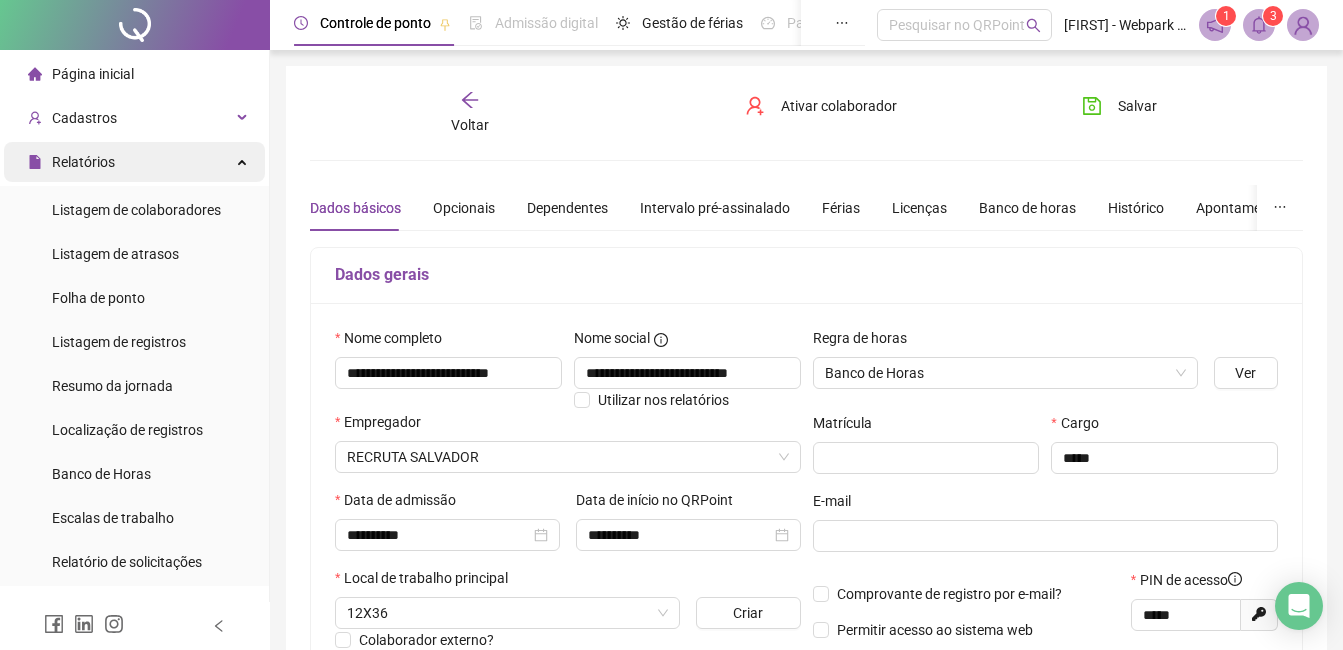 click on "Relatórios" at bounding box center (83, 162) 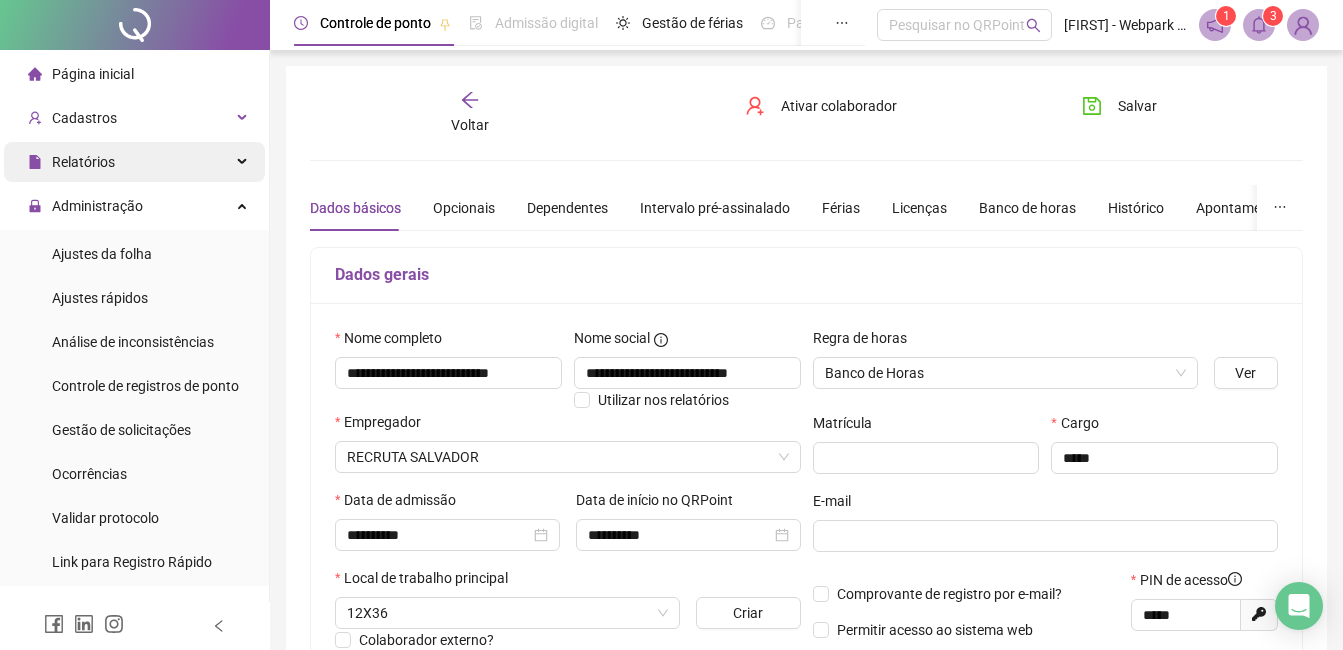 click on "Relatórios" at bounding box center (134, 162) 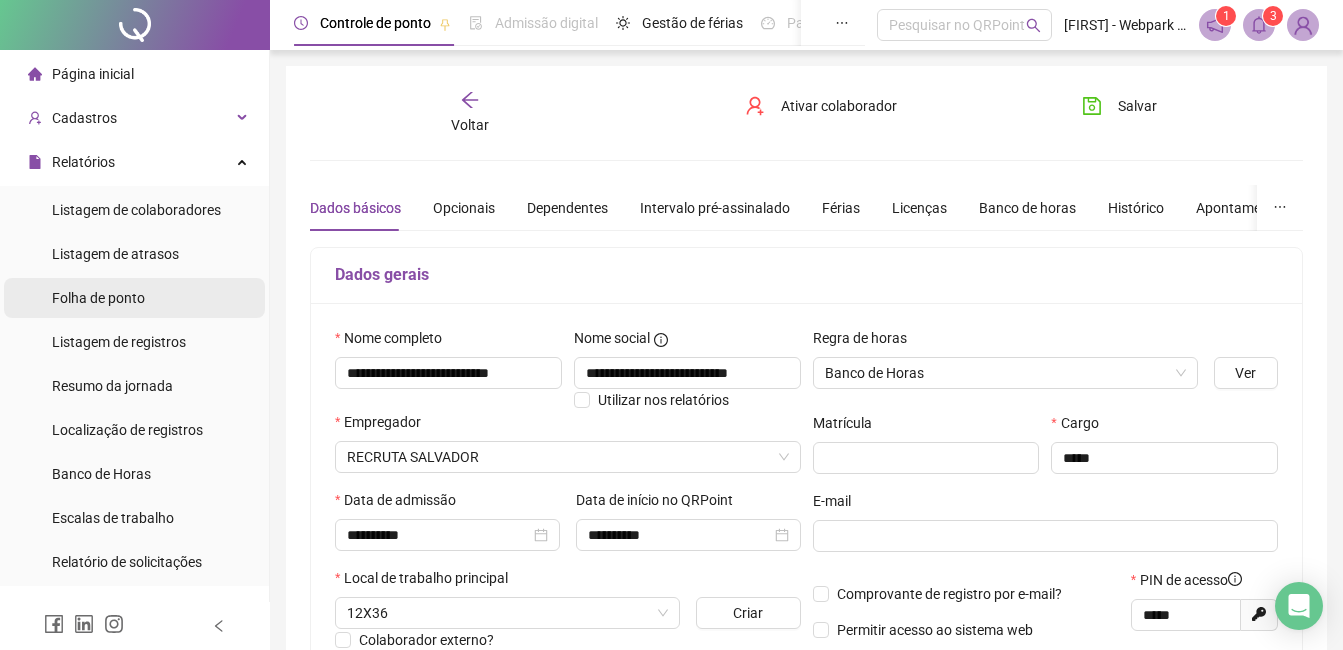 click on "Folha de ponto" at bounding box center [98, 298] 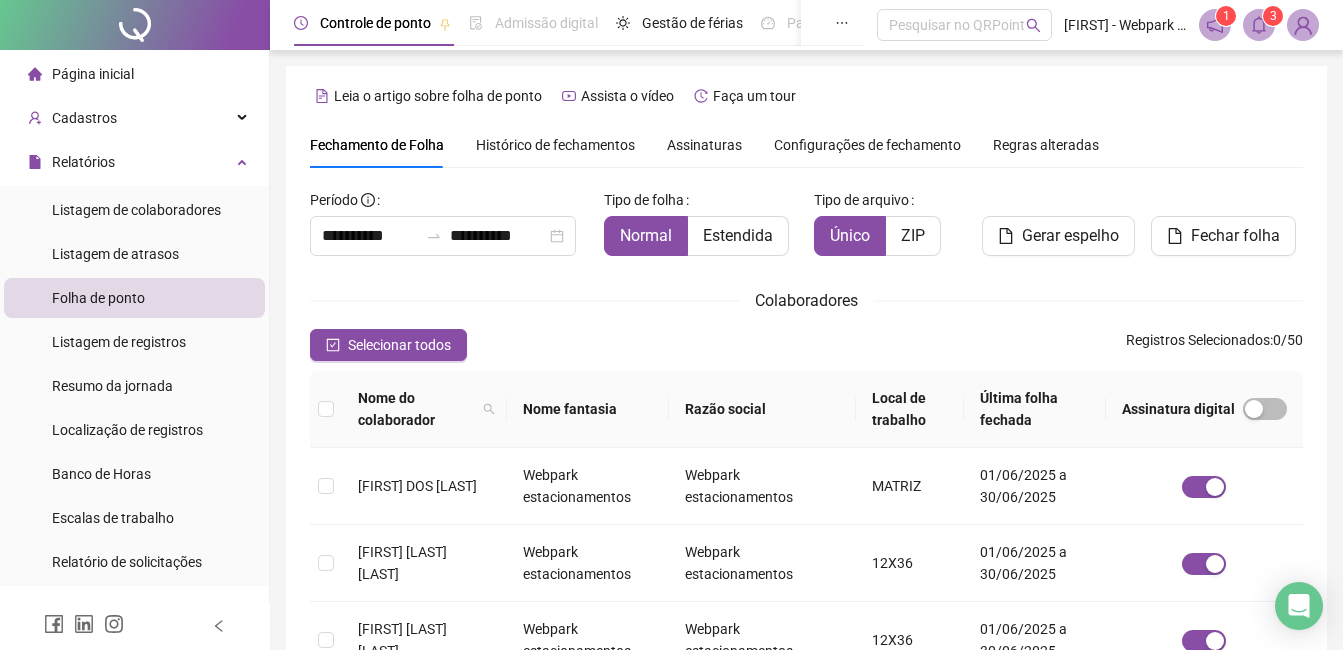 scroll, scrollTop: 85, scrollLeft: 0, axis: vertical 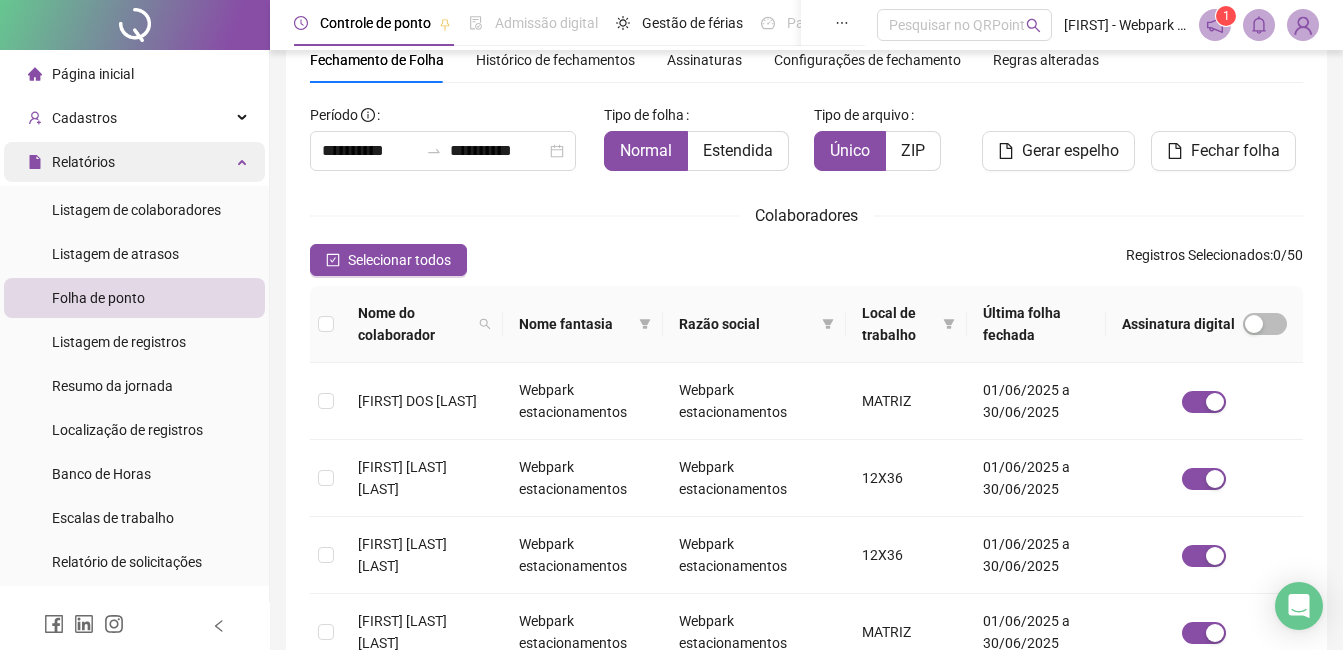 click on "Relatórios" at bounding box center [134, 162] 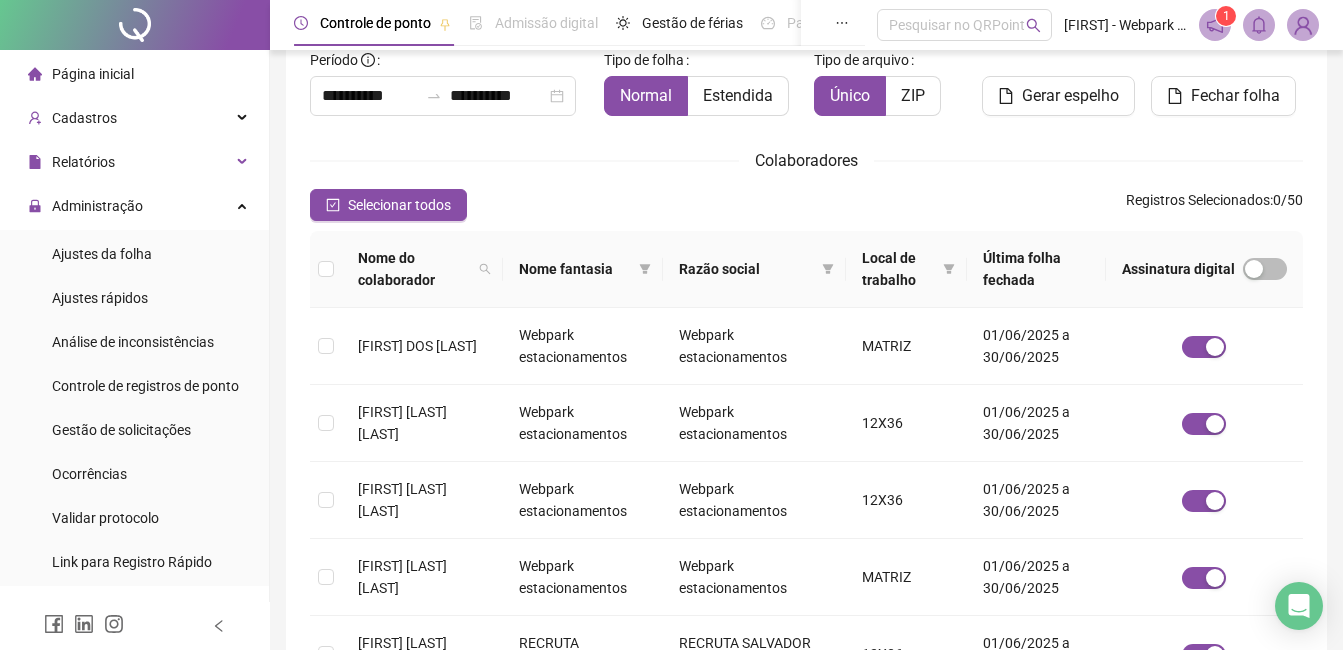 scroll, scrollTop: 0, scrollLeft: 0, axis: both 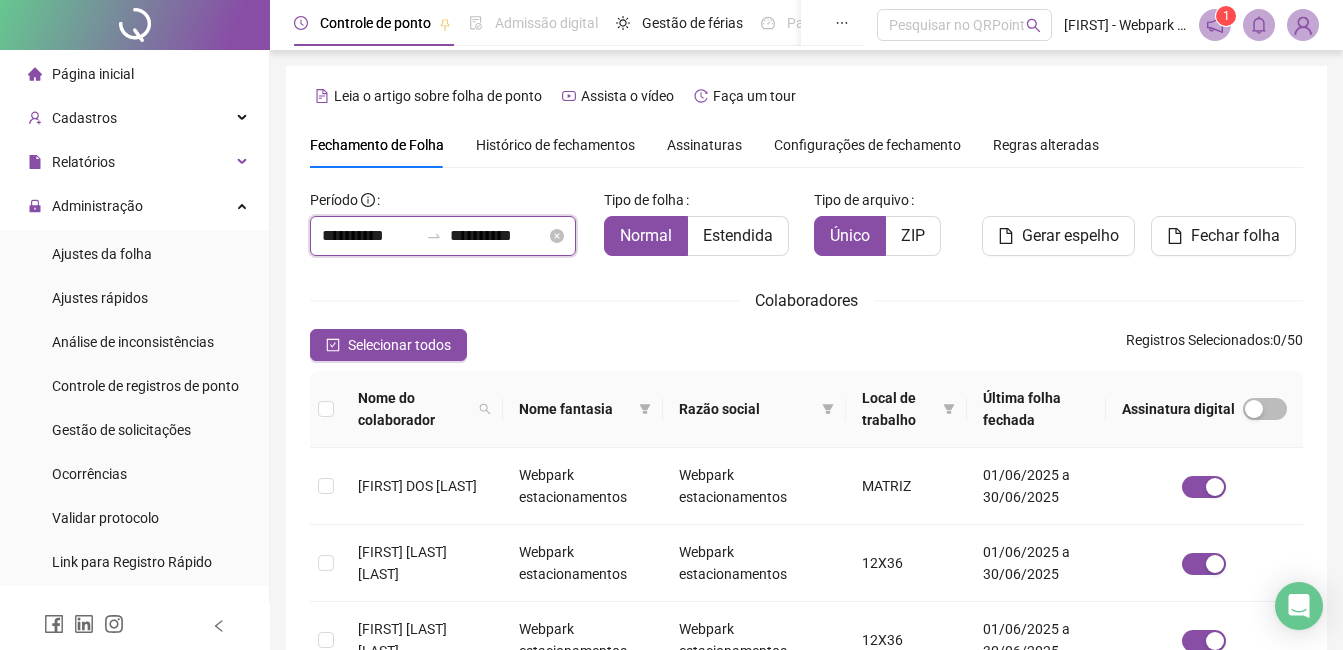 click on "**********" at bounding box center (498, 236) 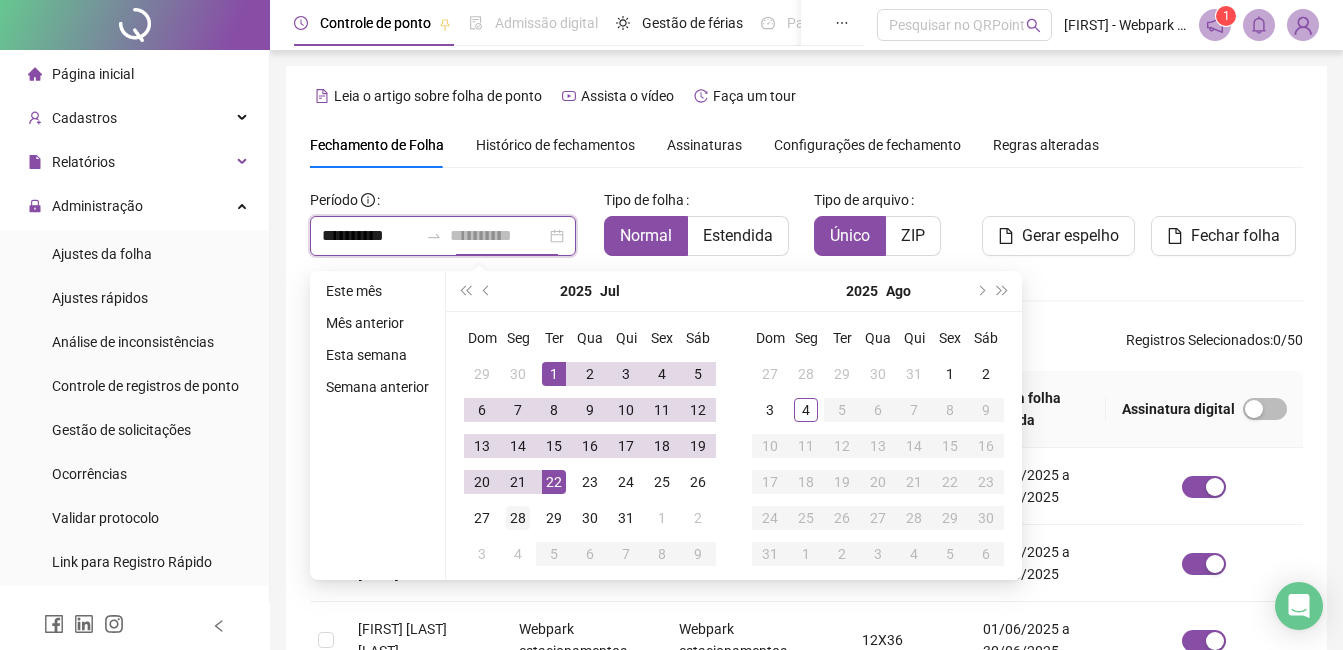 type on "**********" 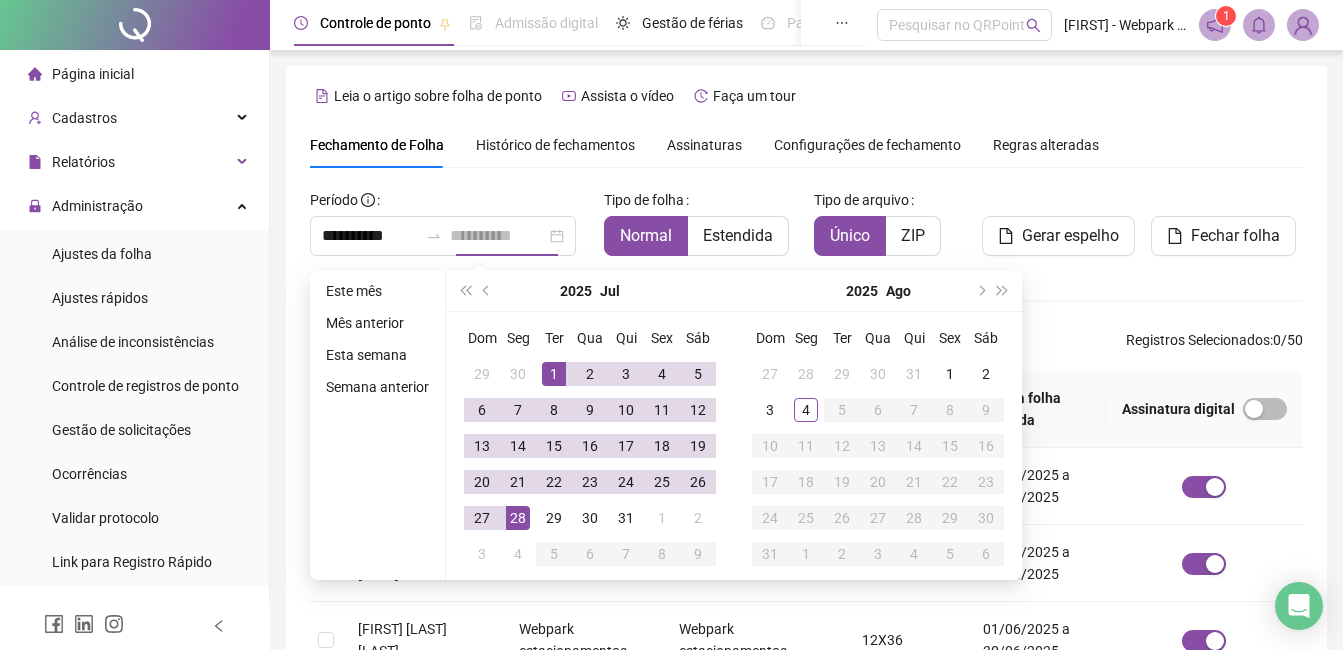 click on "28" at bounding box center [518, 518] 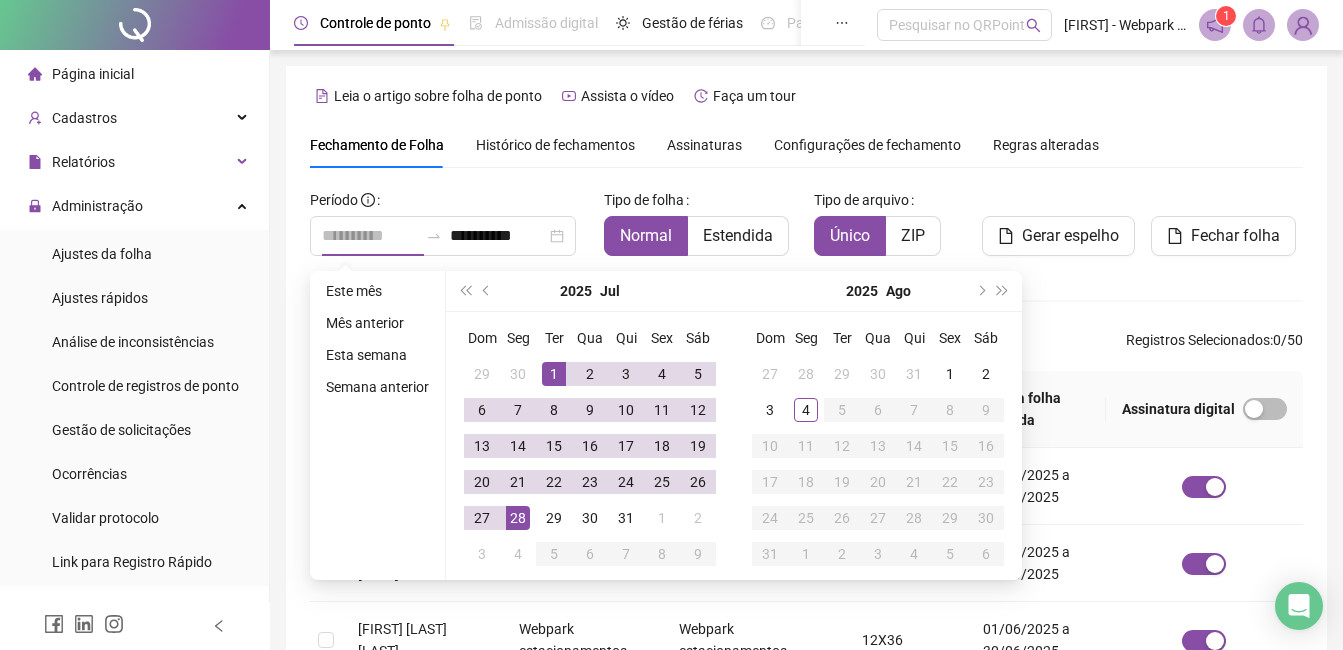 click on "1" at bounding box center (554, 374) 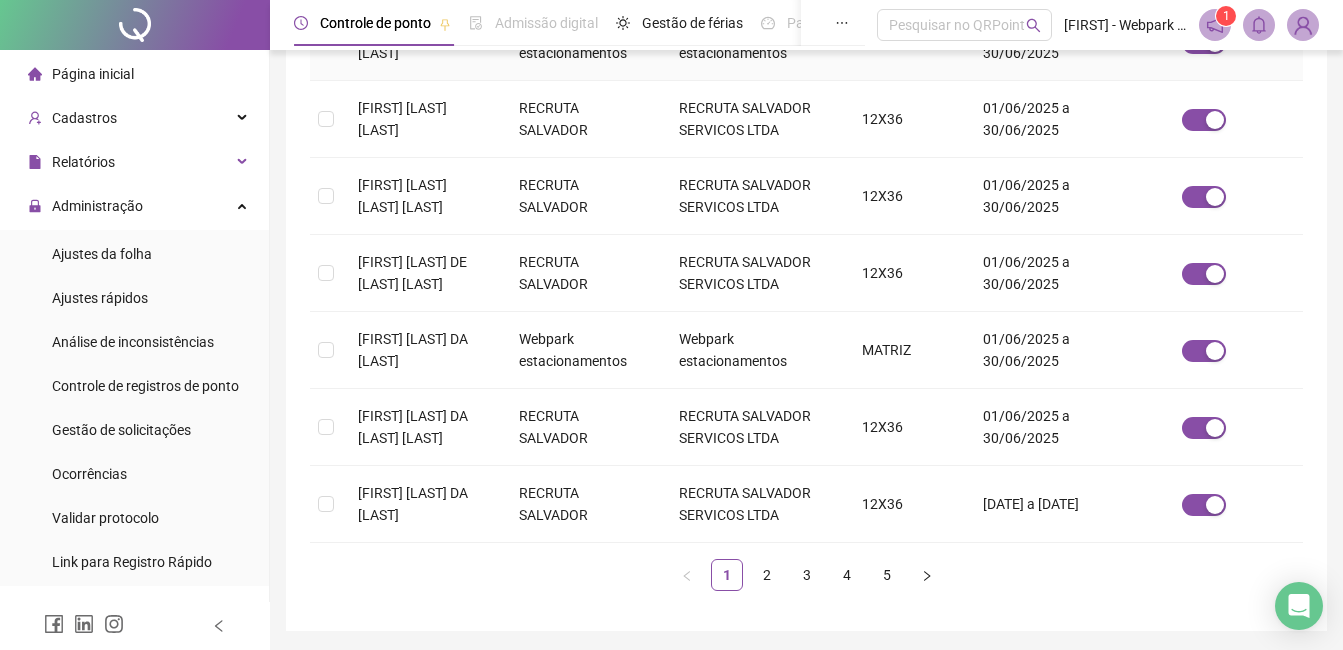 scroll, scrollTop: 685, scrollLeft: 0, axis: vertical 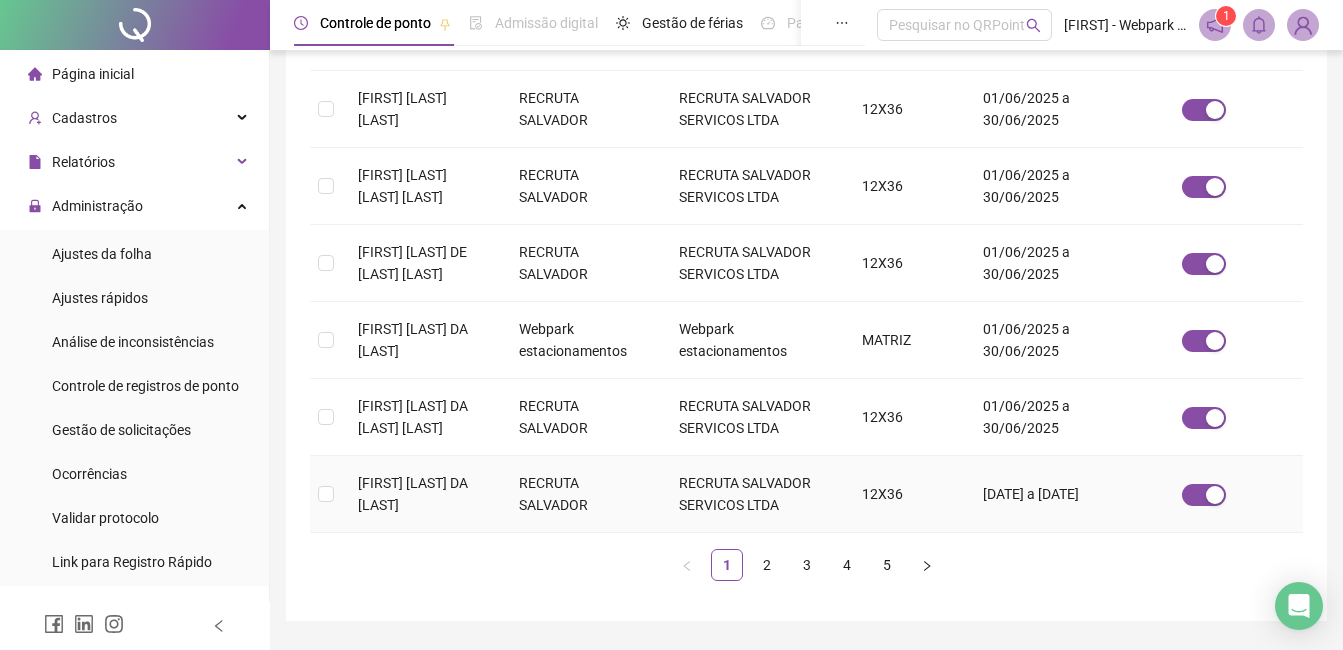 click on "RECRUTA SALVADOR" at bounding box center (583, 494) 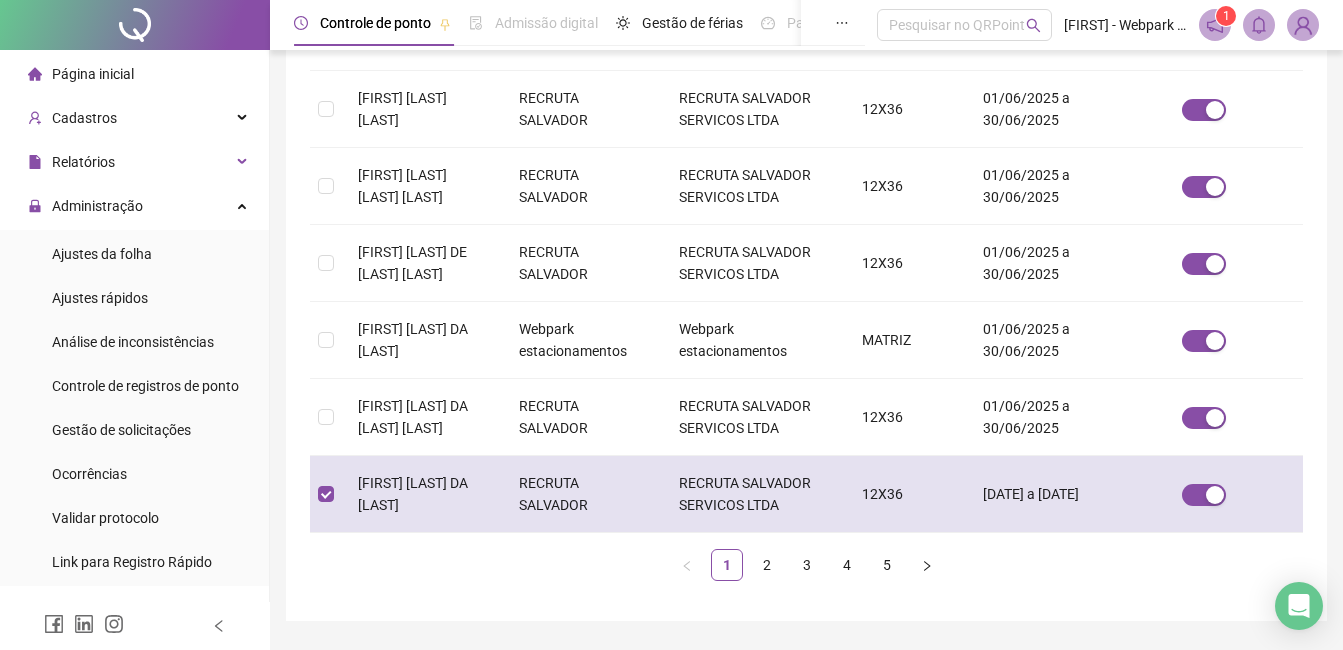 scroll, scrollTop: 85, scrollLeft: 0, axis: vertical 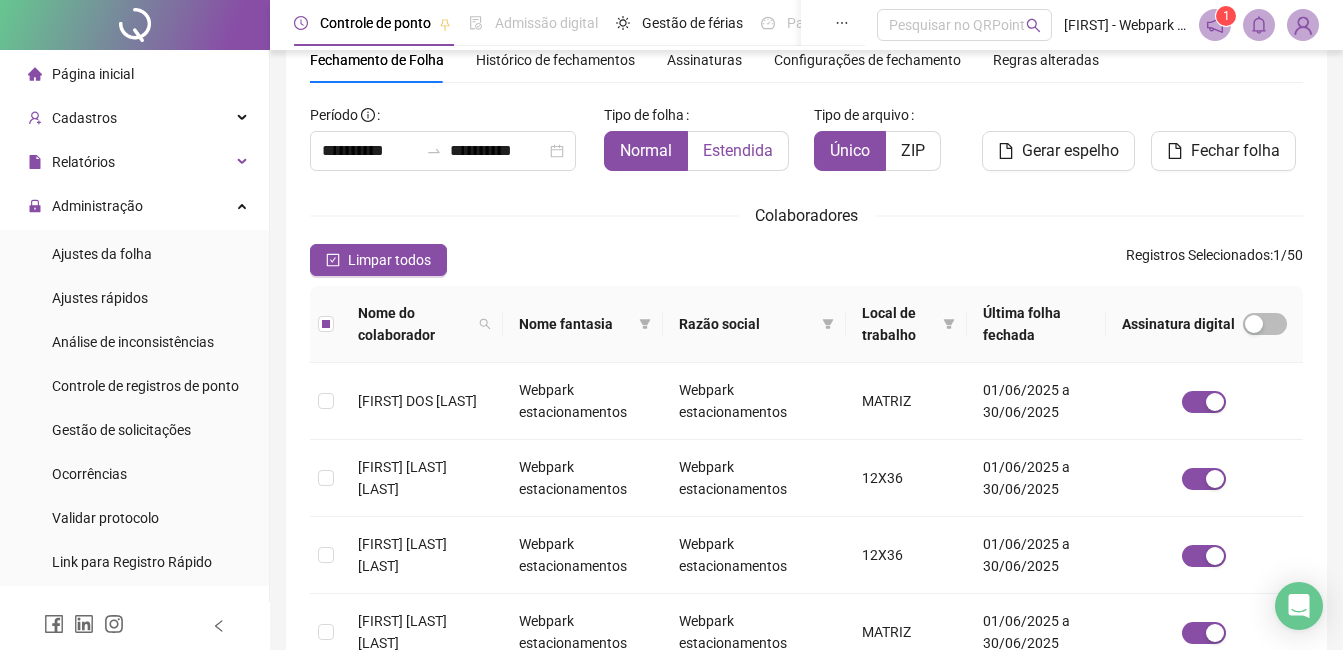 click on "Estendida" at bounding box center (738, 150) 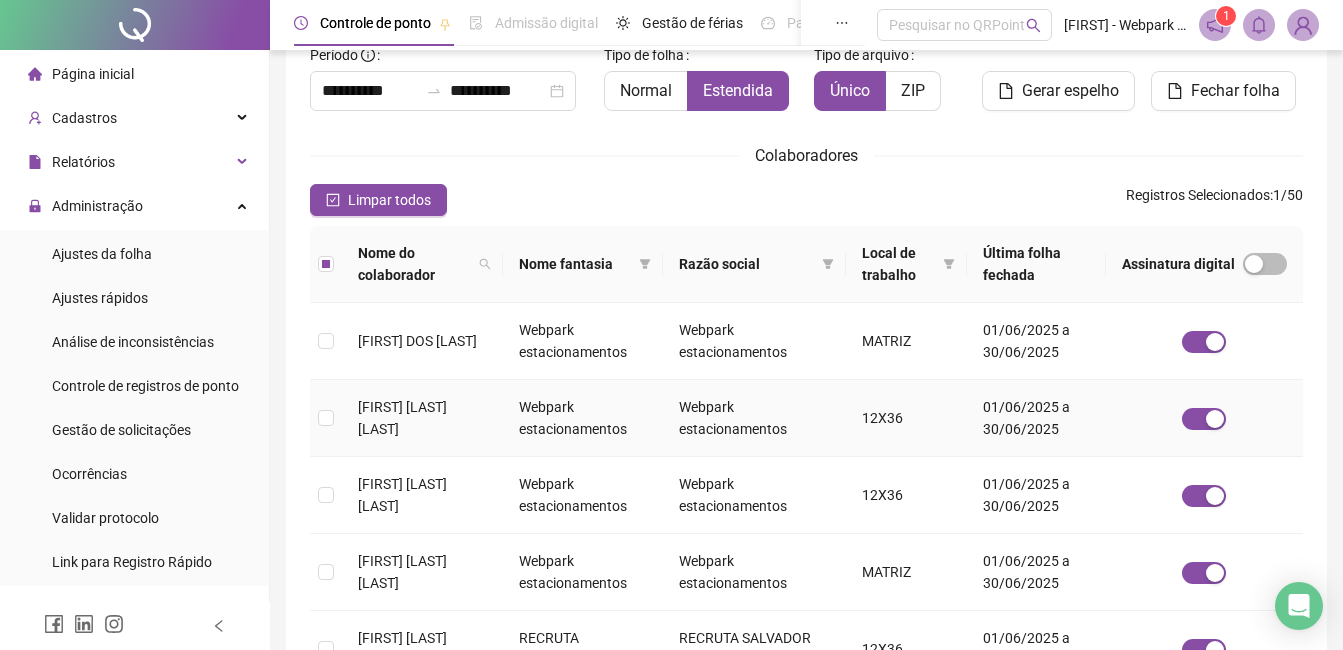 scroll, scrollTop: 142, scrollLeft: 0, axis: vertical 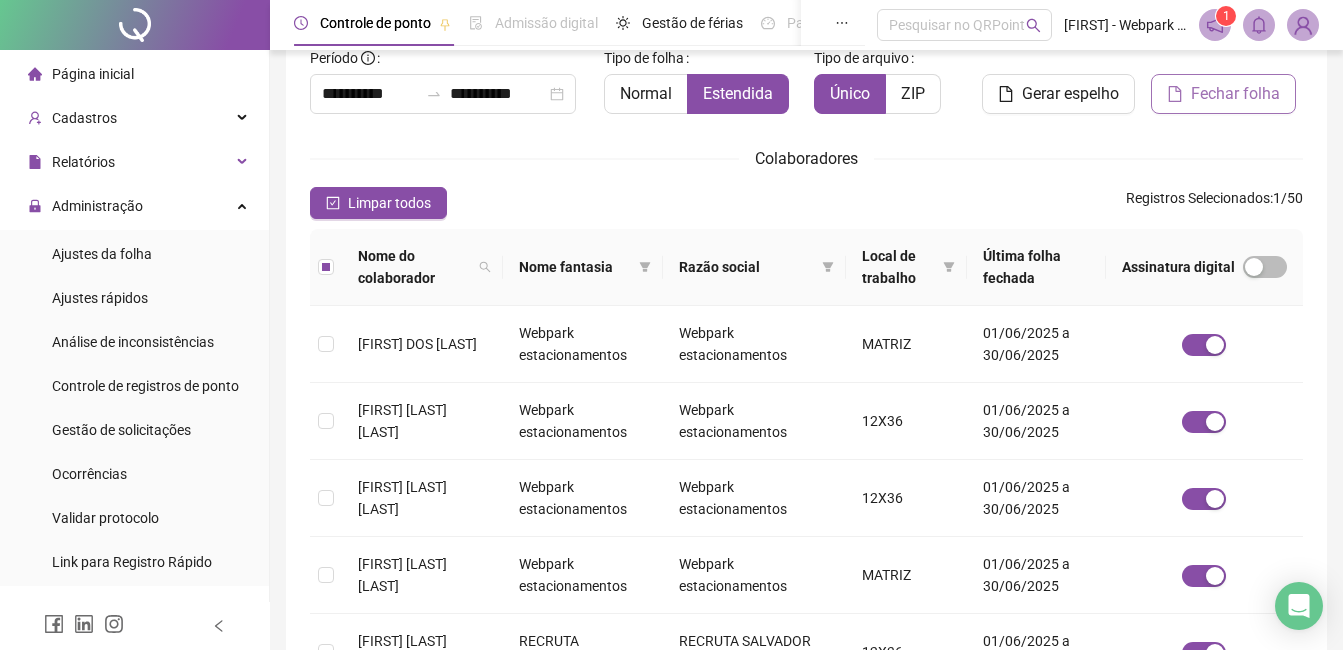 click on "Fechar folha" at bounding box center (1235, 94) 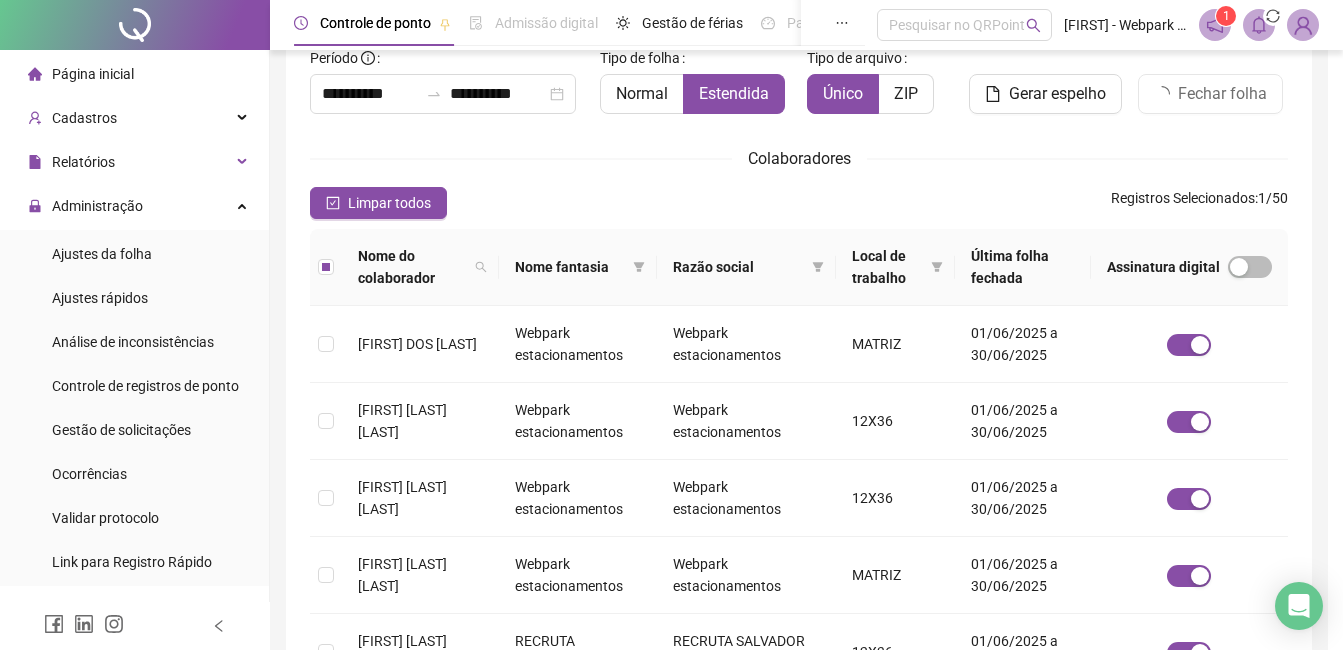 scroll, scrollTop: 85, scrollLeft: 0, axis: vertical 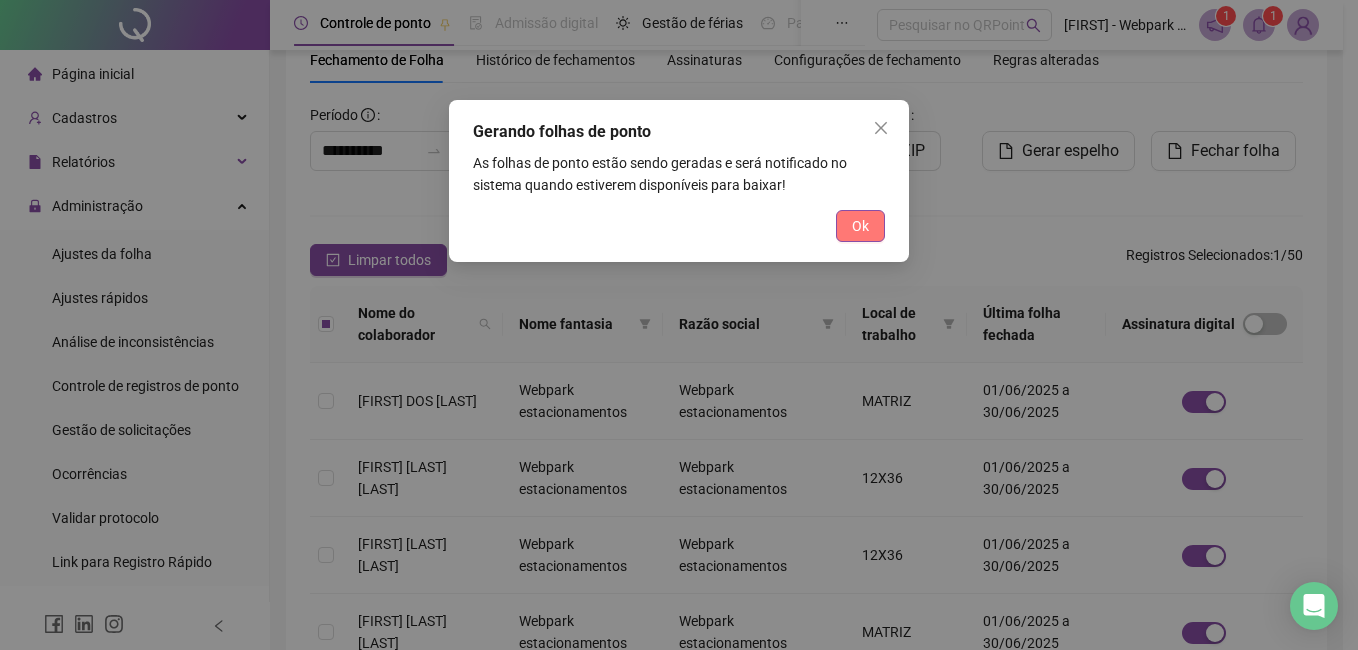 click on "Ok" at bounding box center (860, 226) 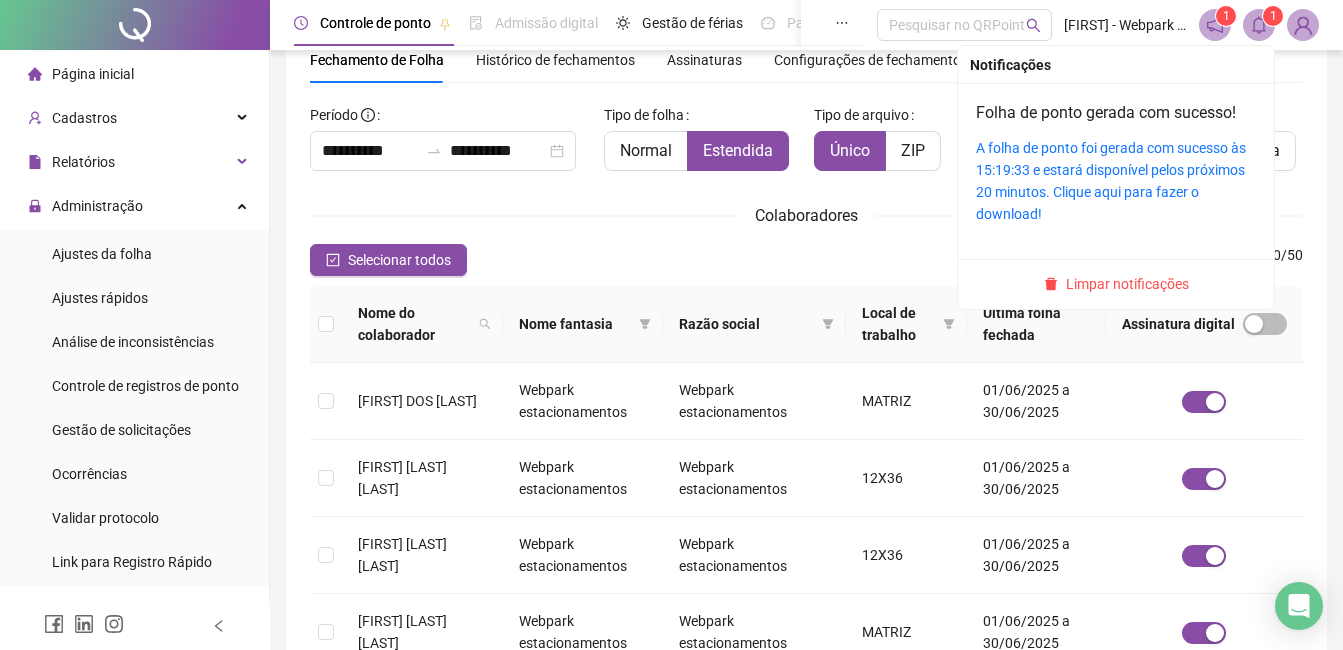 click on "1" at bounding box center [1273, 16] 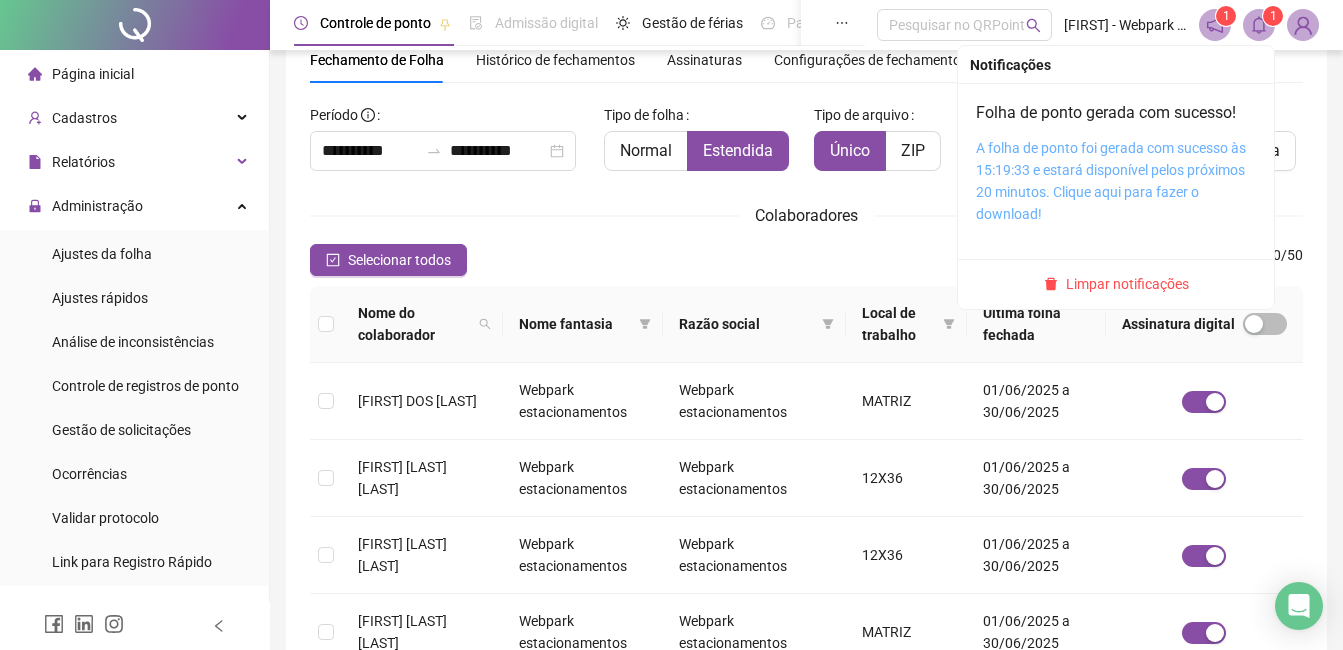 click on "A folha de ponto foi gerada com sucesso às 15:19:33 e estará disponível pelos próximos 20 minutos.
Clique aqui para fazer o download!" at bounding box center [1111, 181] 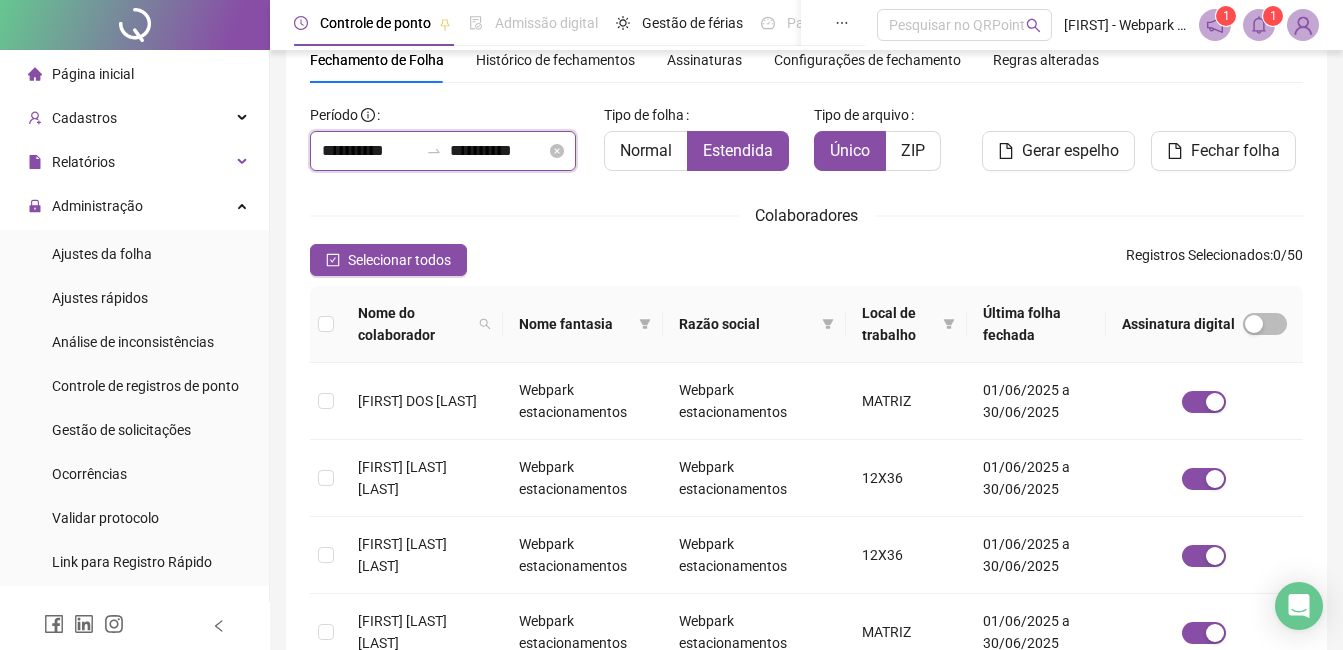 click on "**********" at bounding box center [370, 151] 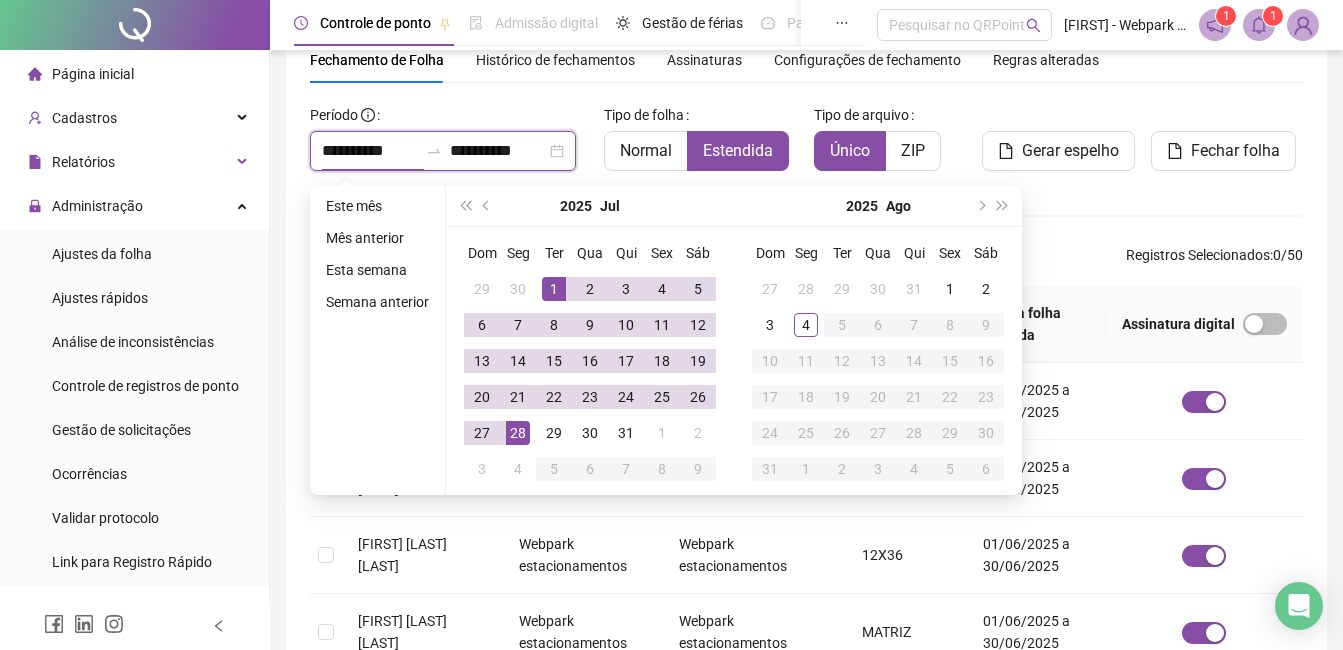 type on "**********" 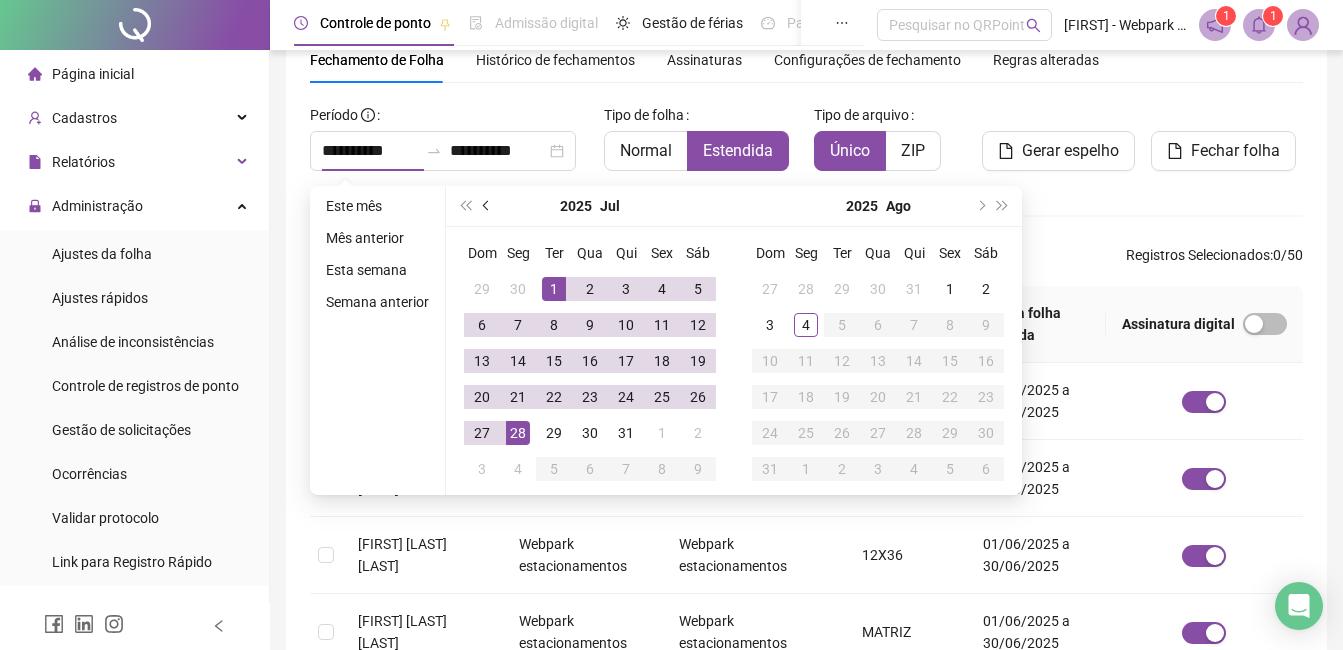 click at bounding box center (488, 206) 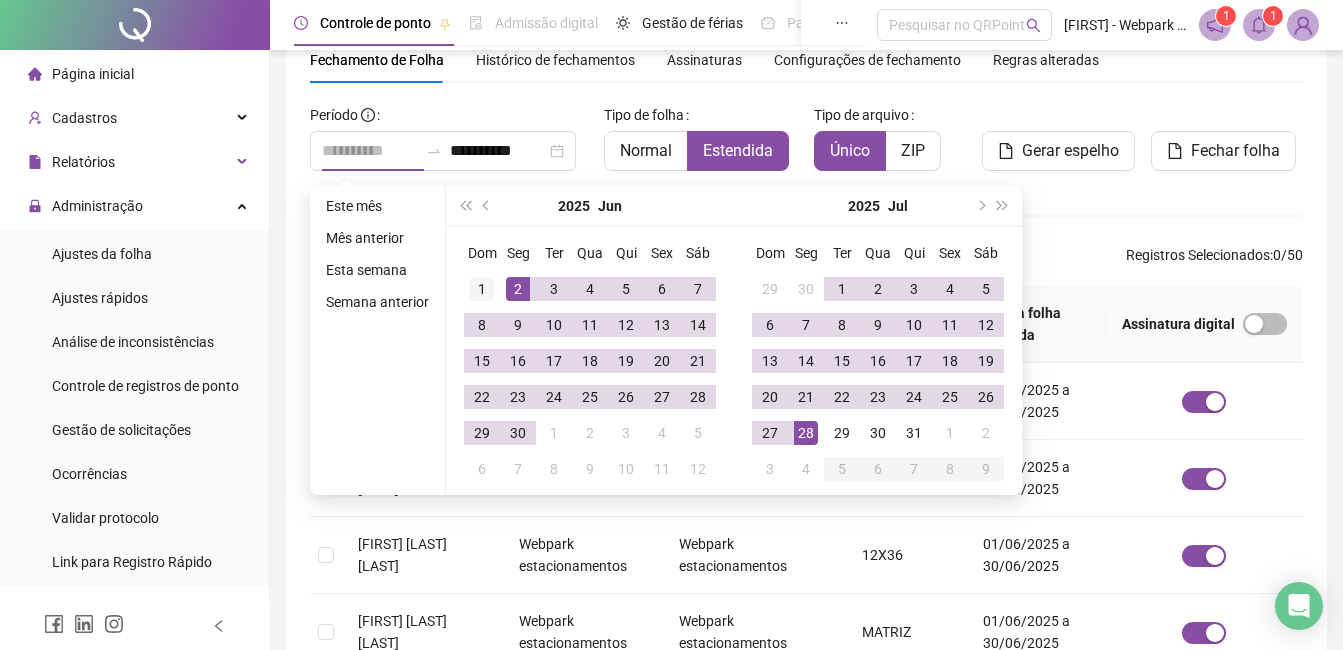type on "**********" 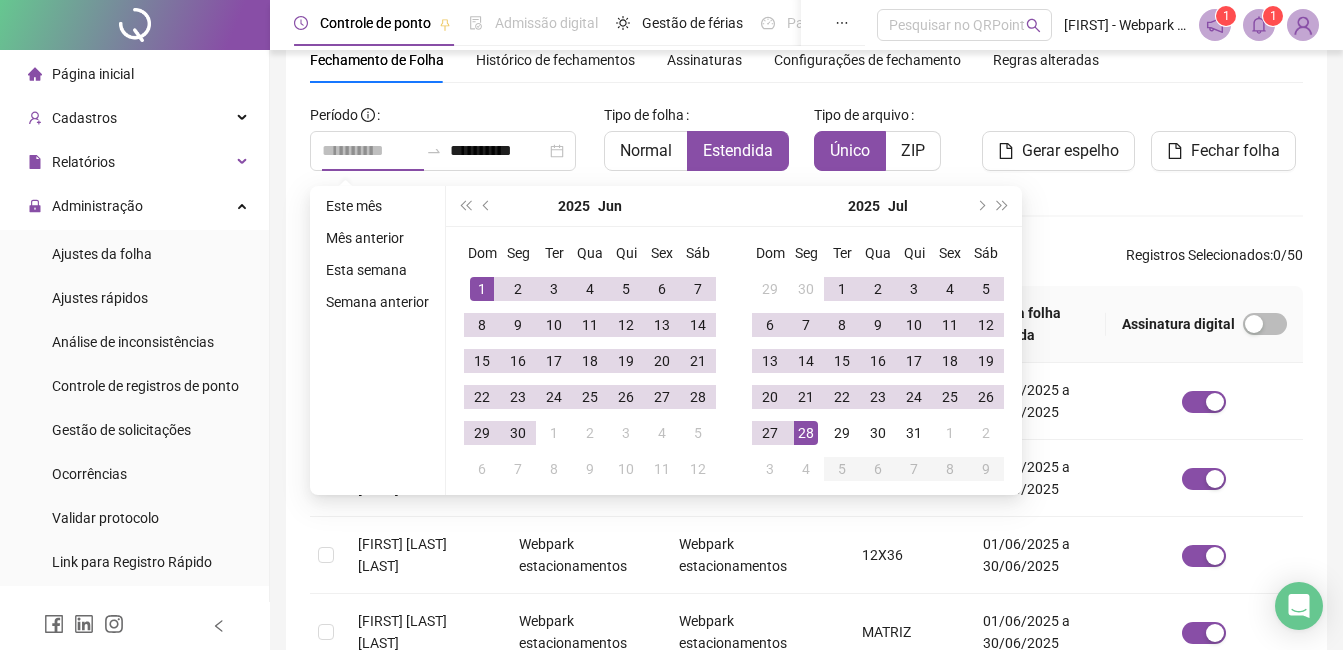click on "1" at bounding box center [482, 289] 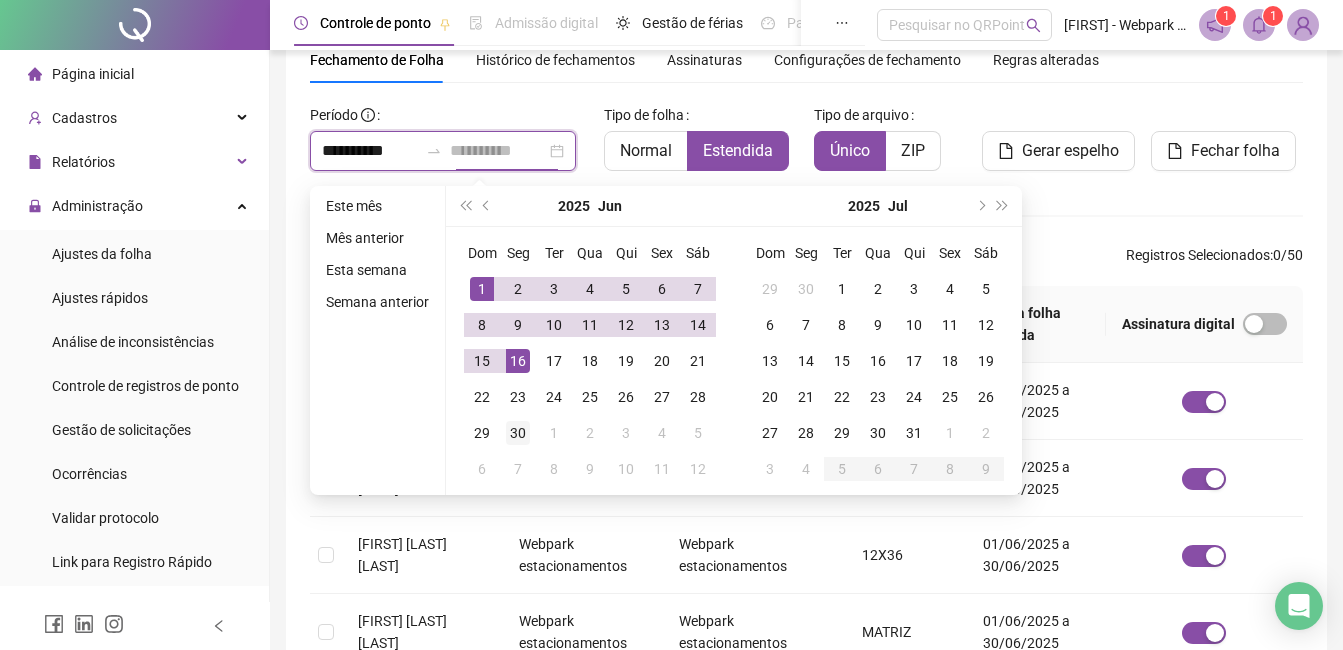 type on "**********" 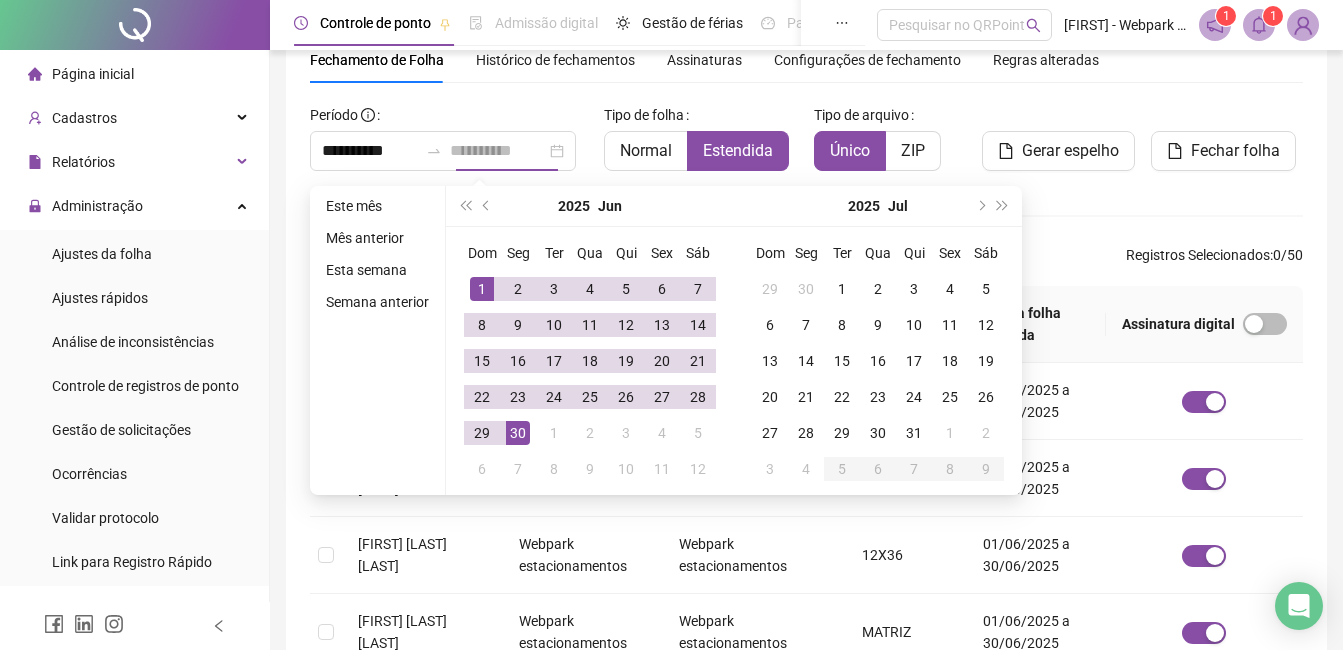 click on "30" at bounding box center [518, 433] 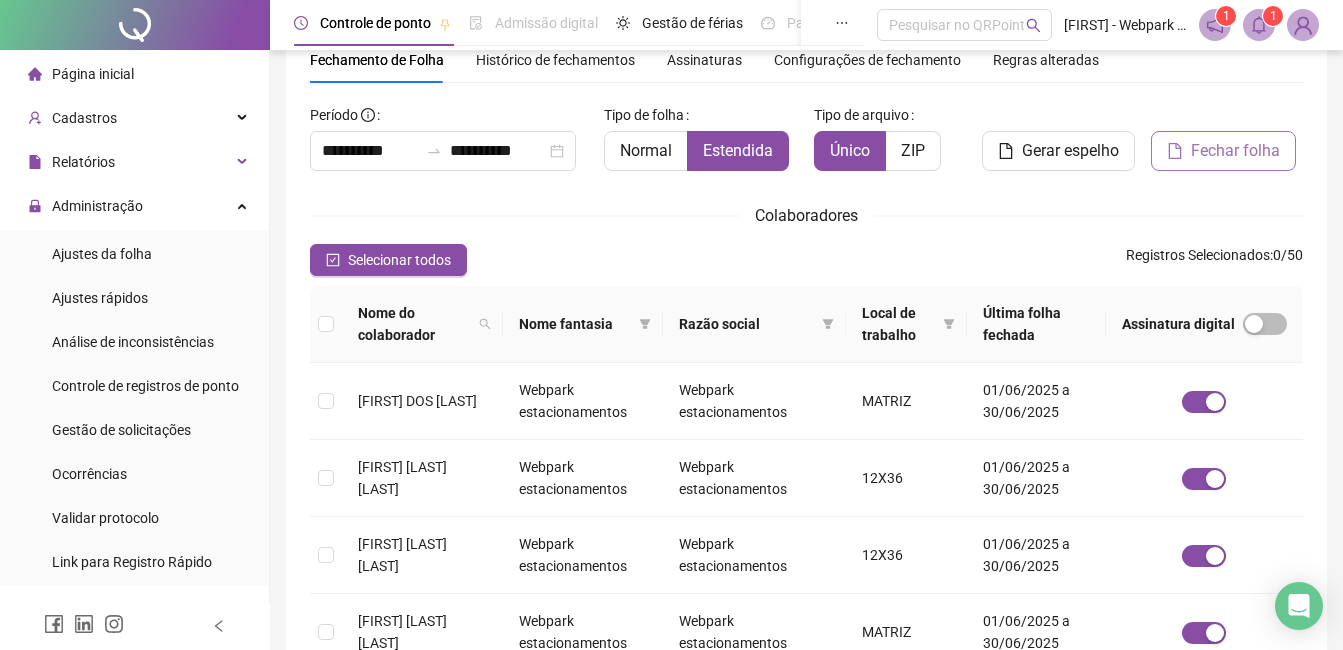 click on "Fechar folha" at bounding box center [1223, 151] 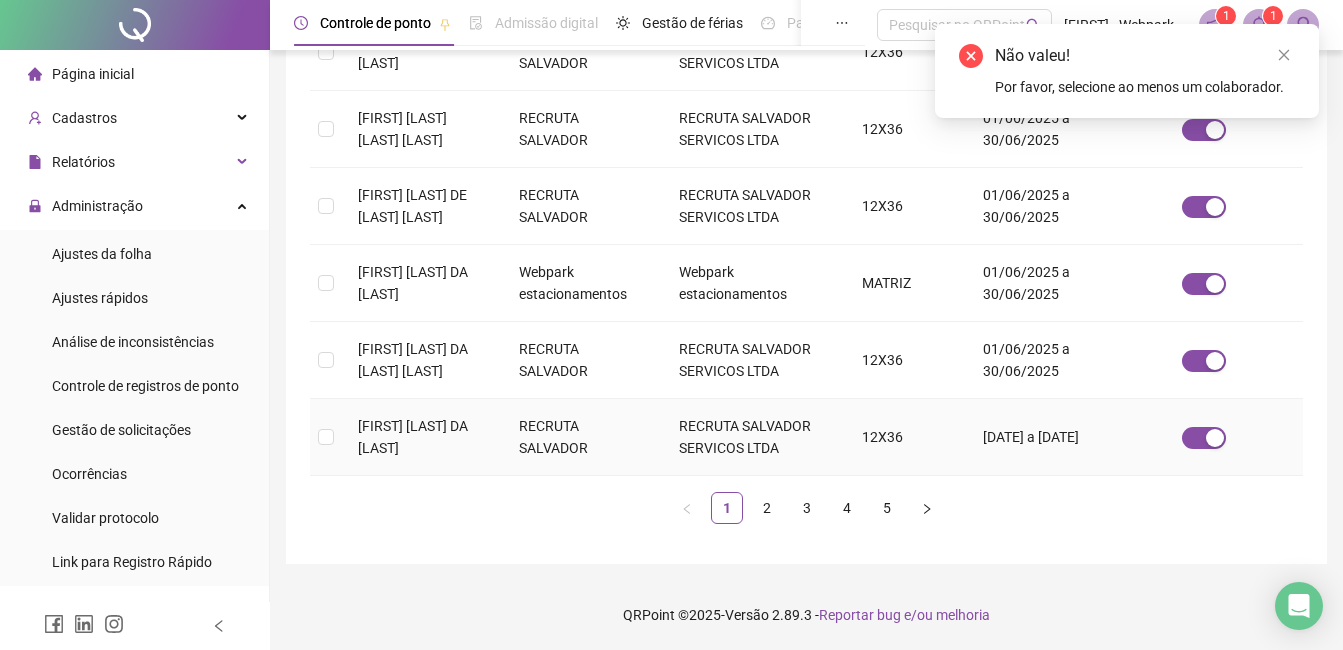 click on "[FIRST] [LAST] DA [LAST]" at bounding box center (422, 437) 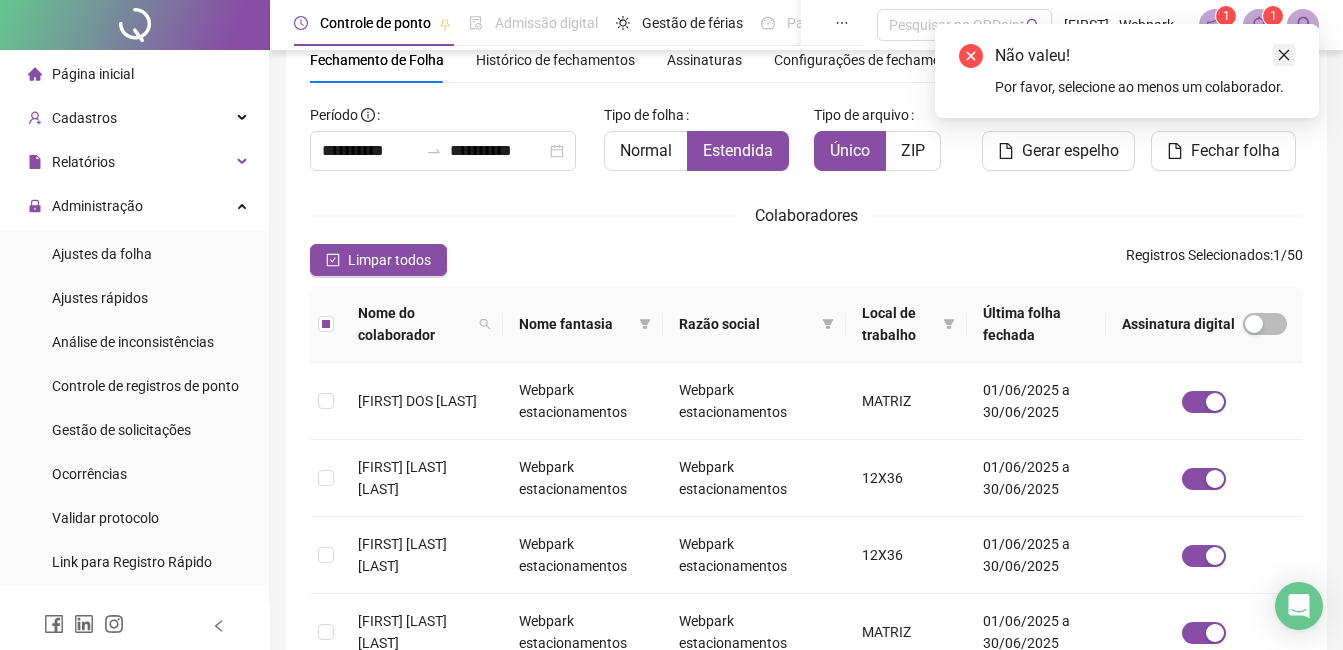 click 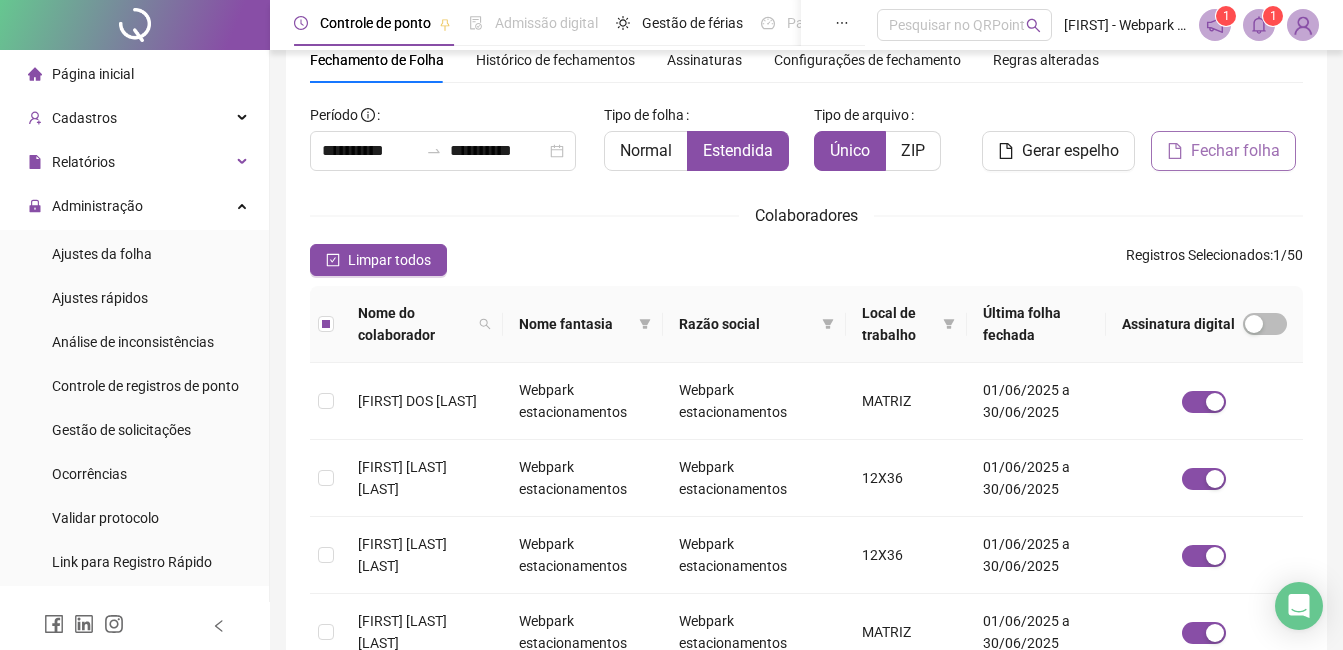 click on "Fechar folha" at bounding box center [1223, 151] 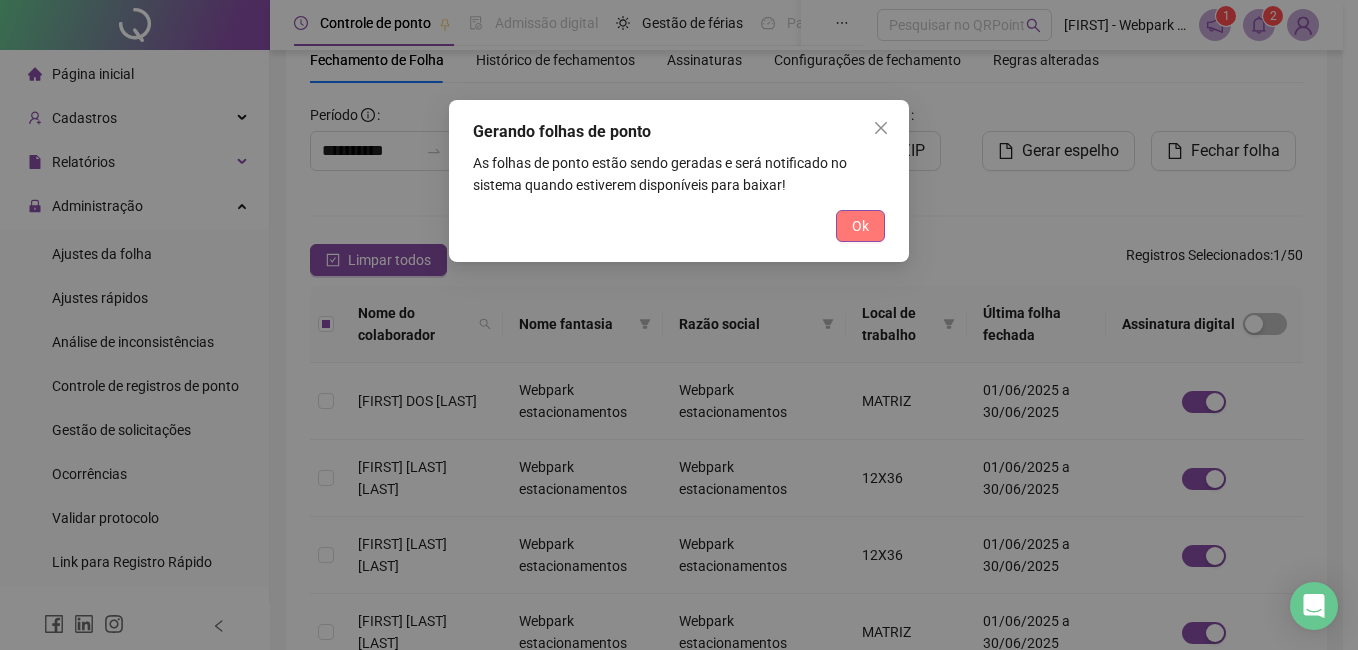 click on "Ok" at bounding box center (860, 226) 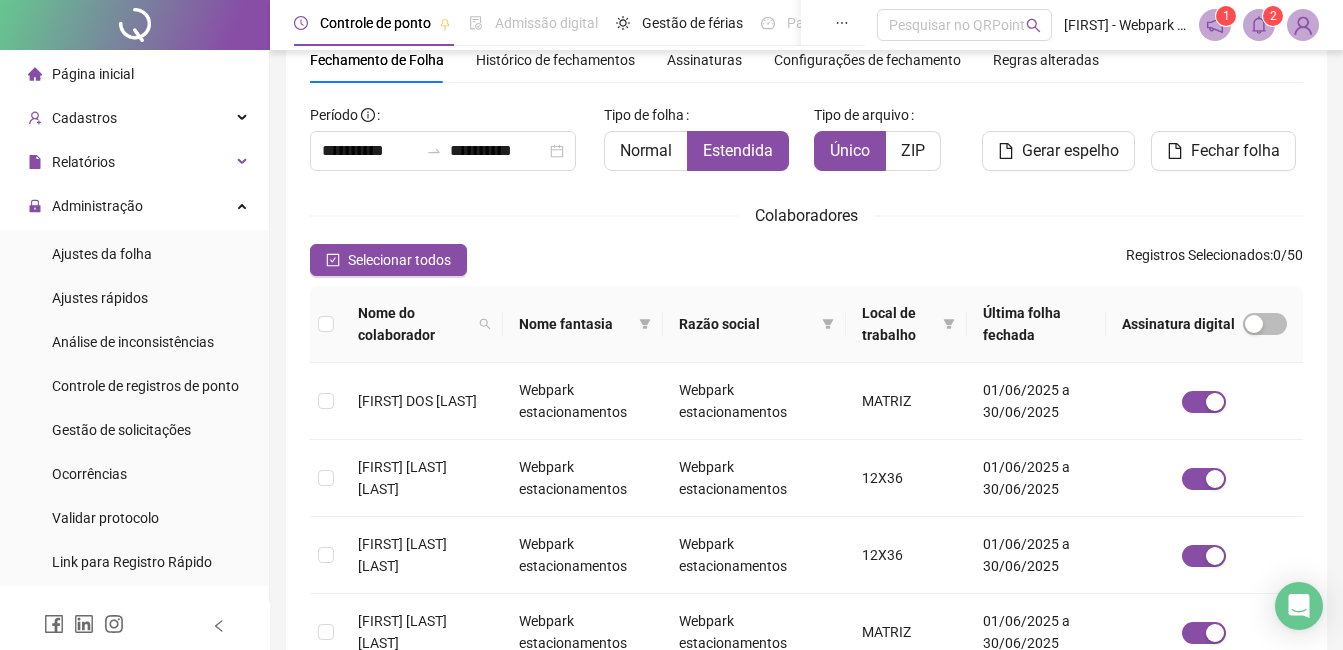 click 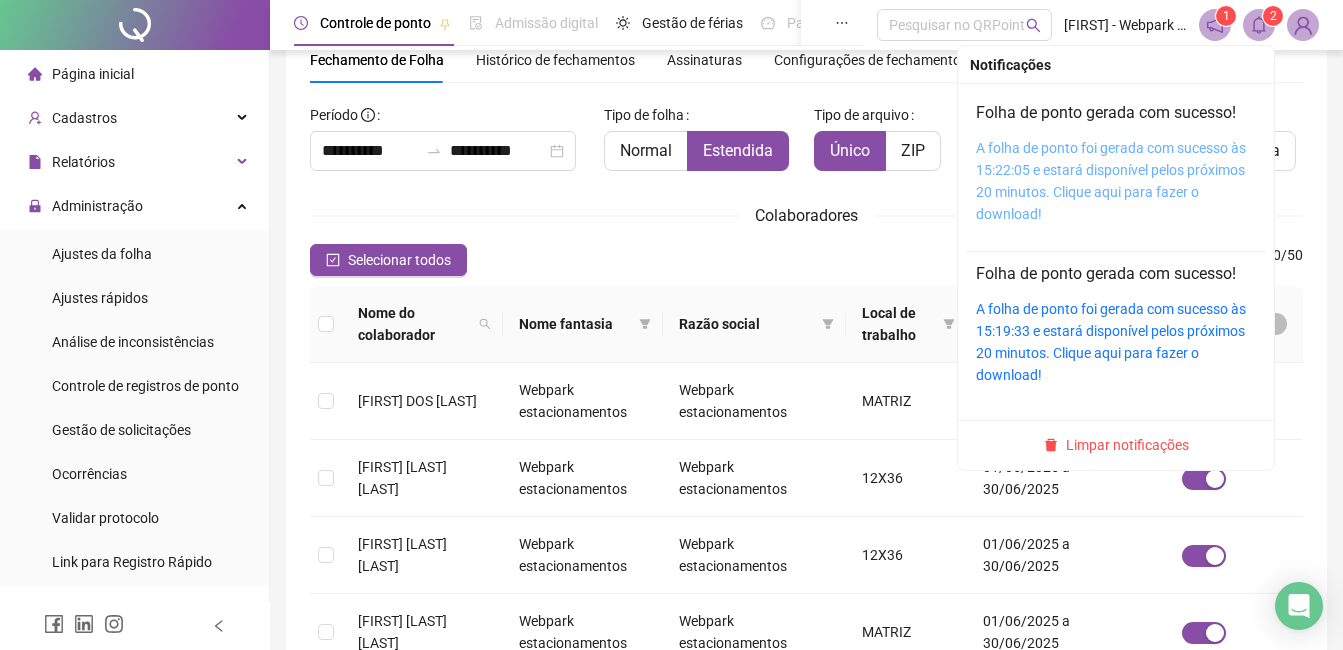 click on "A folha de ponto foi gerada com sucesso às 15:22:05 e estará disponível pelos próximos 20 minutos.
Clique aqui para fazer o download!" at bounding box center (1111, 181) 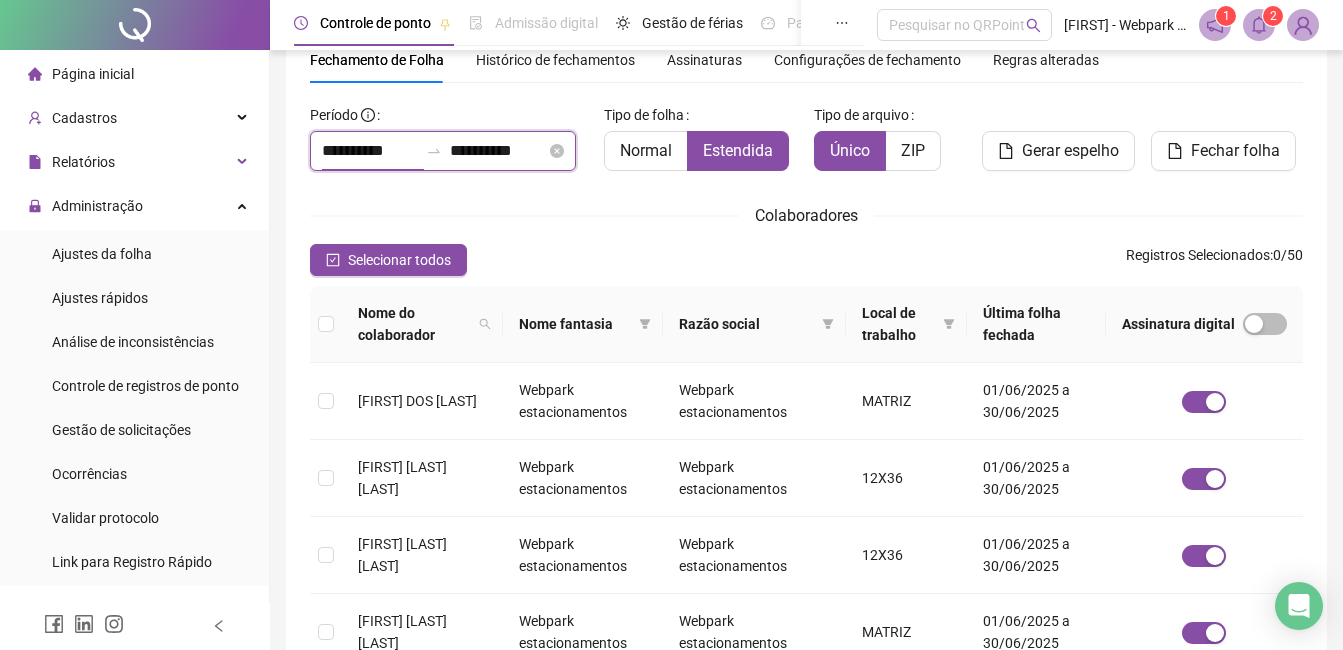 click on "**********" at bounding box center (370, 151) 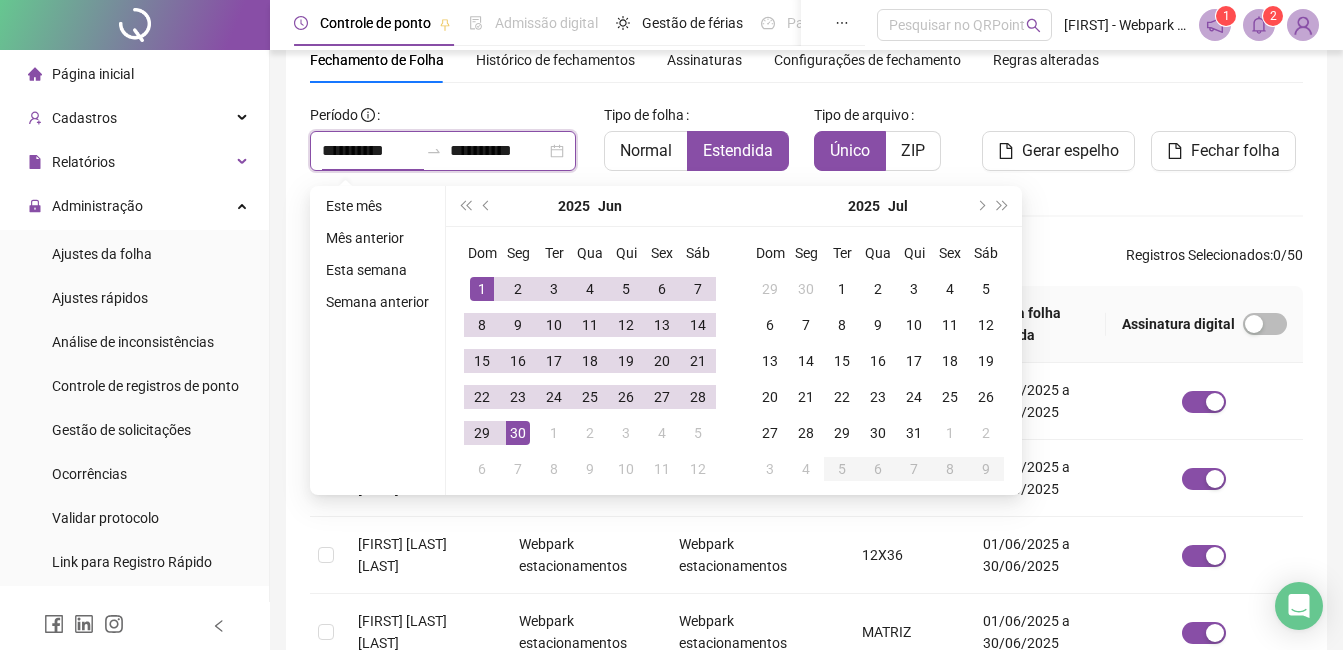 type on "**********" 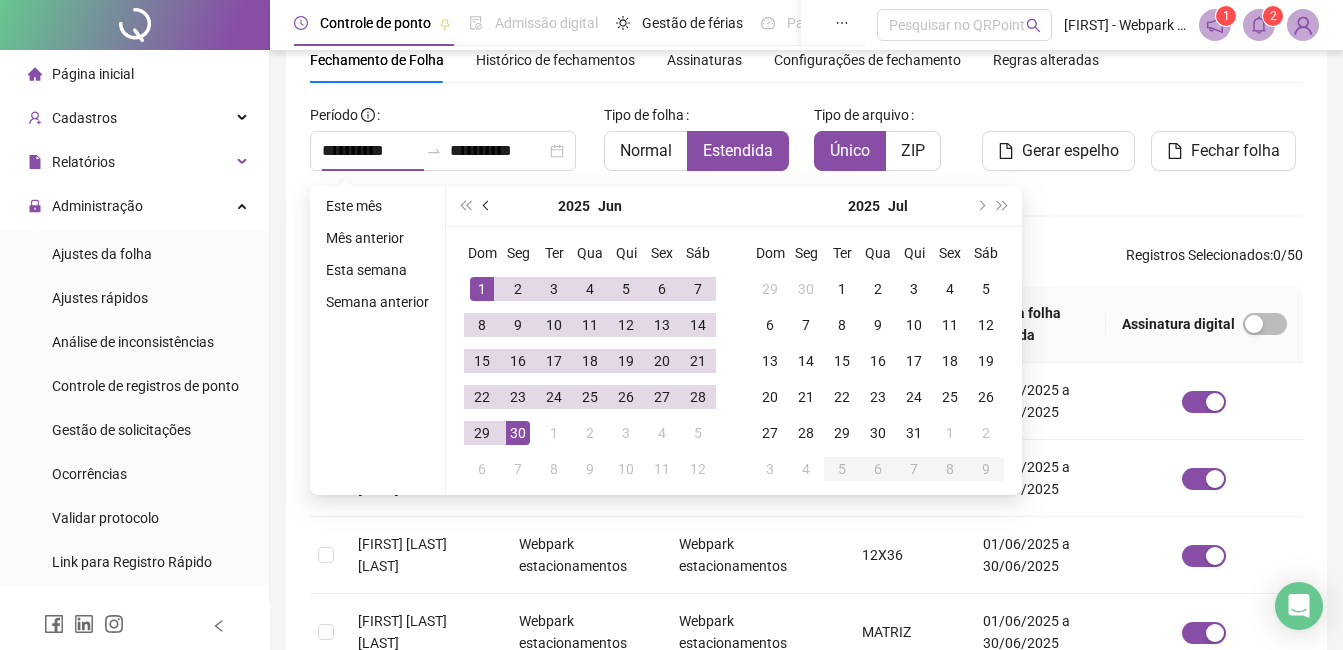 click at bounding box center (487, 206) 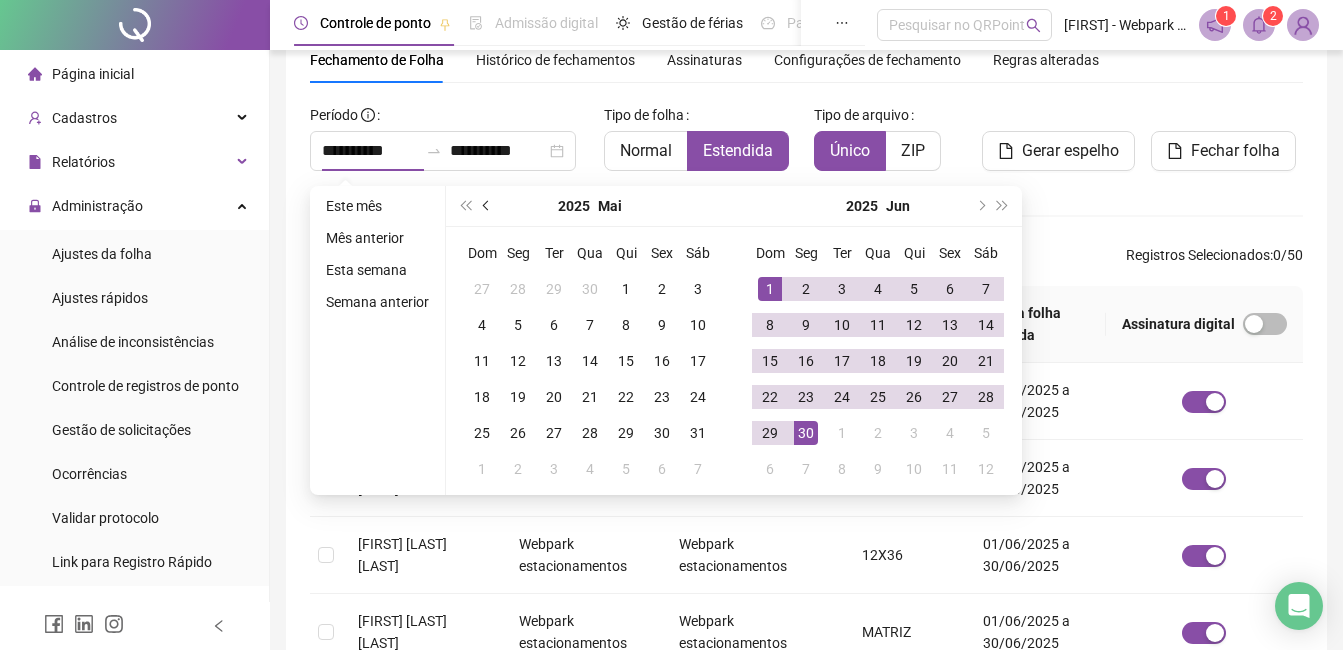 click at bounding box center (487, 206) 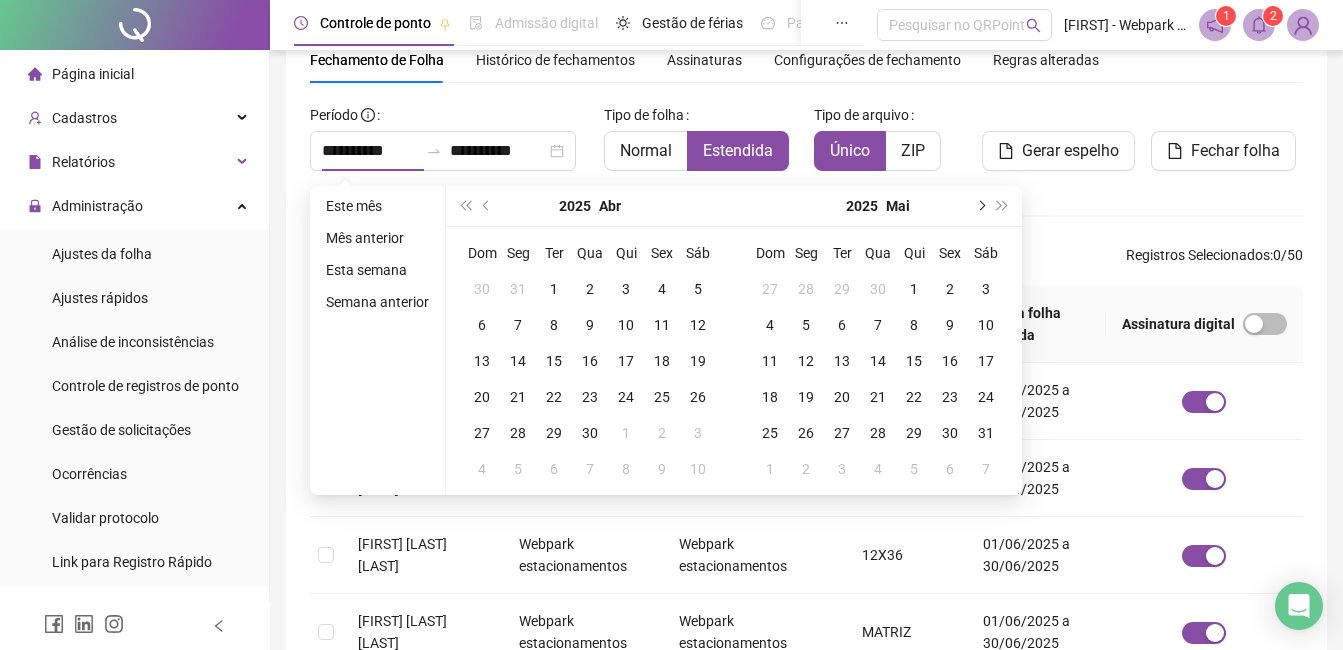 click at bounding box center (980, 206) 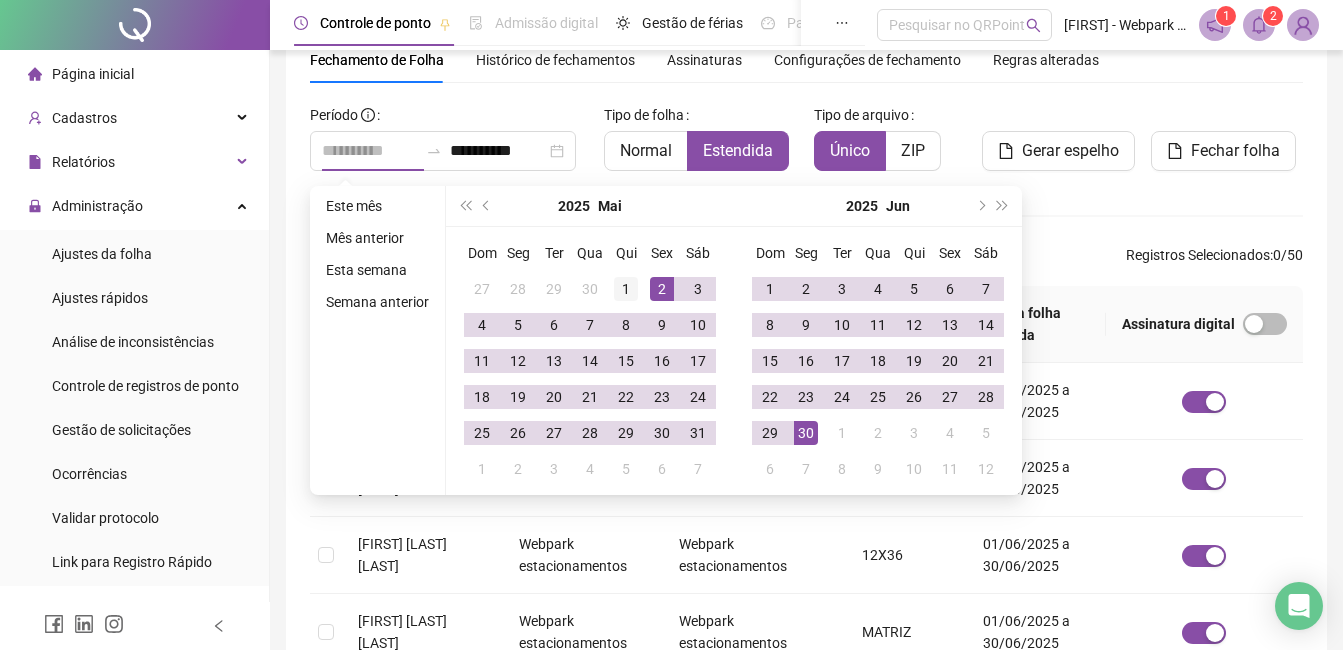 type on "**********" 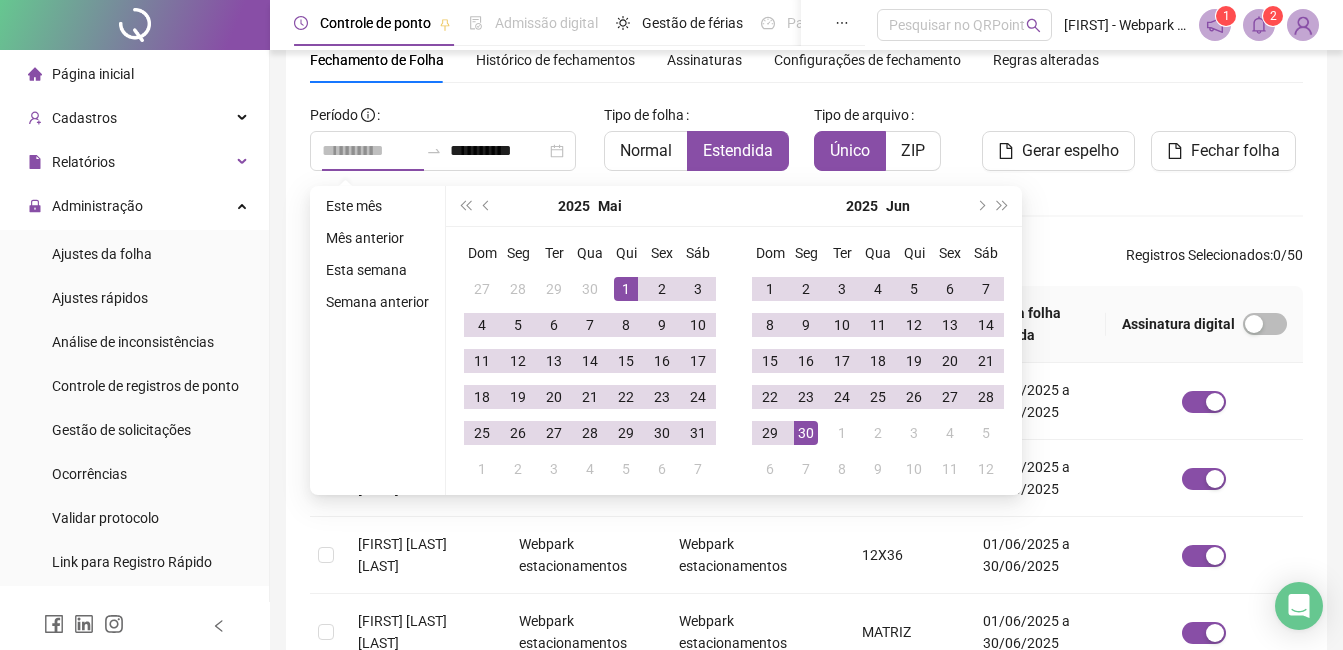 click on "1" at bounding box center (626, 289) 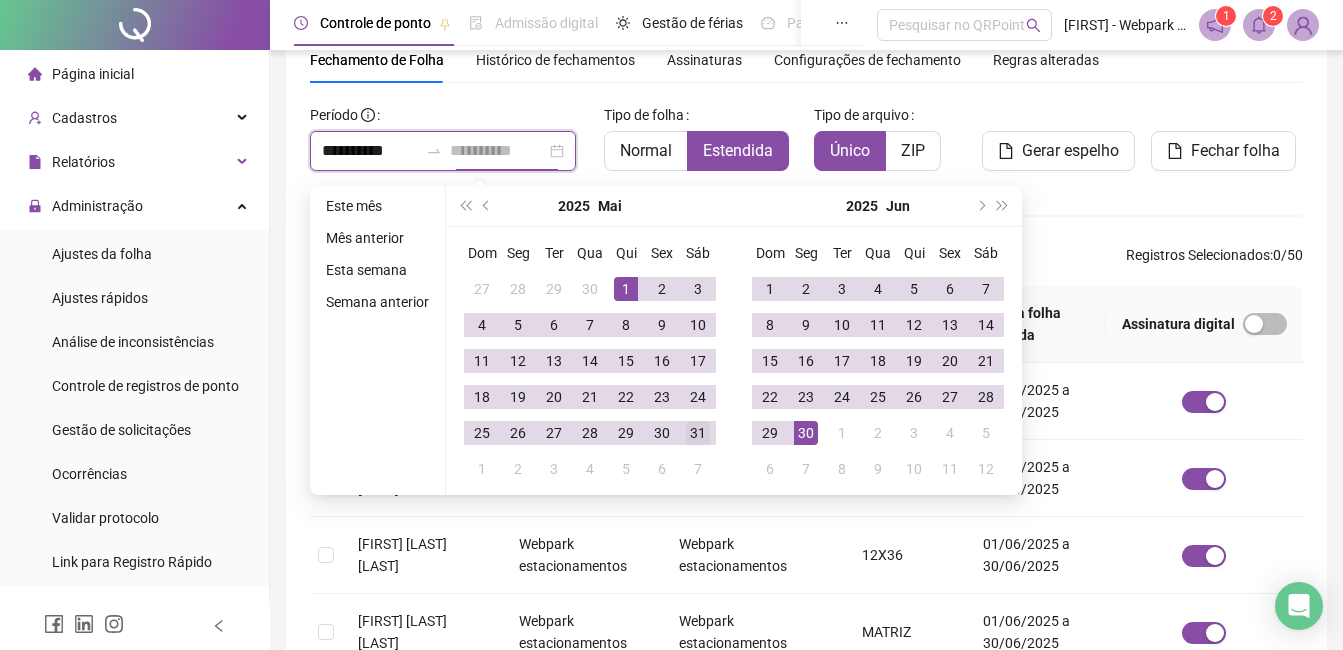 type on "**********" 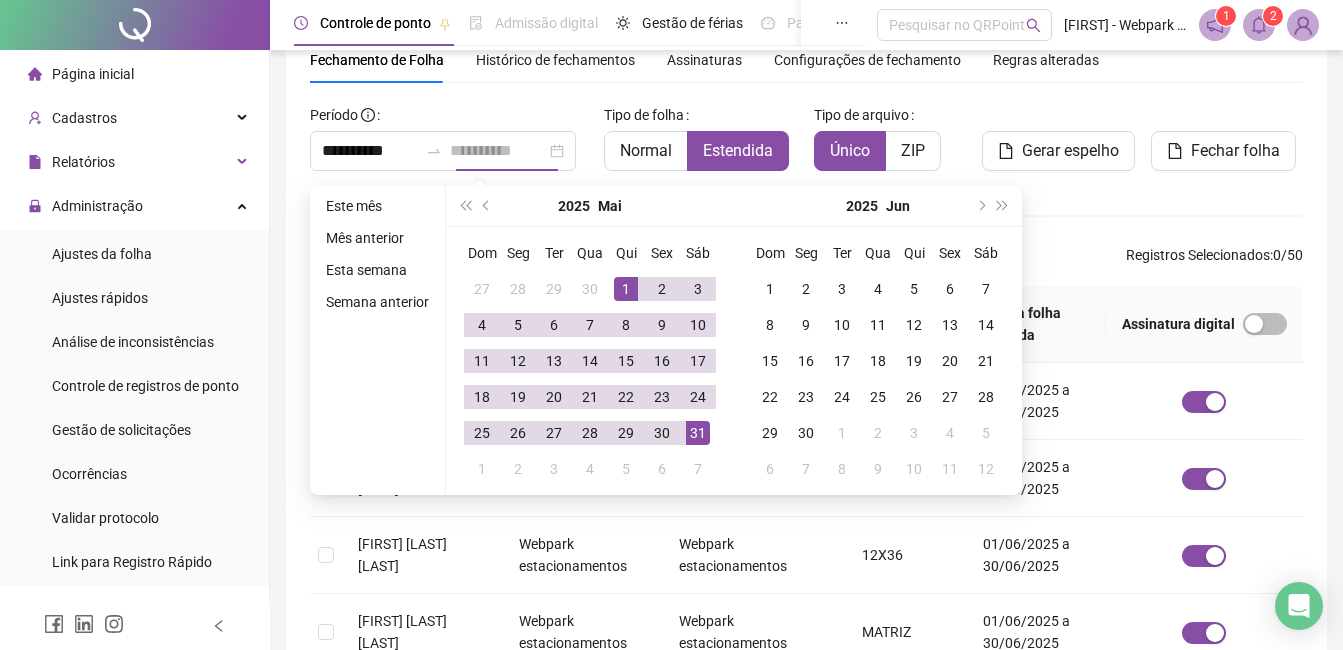 click on "31" at bounding box center (698, 433) 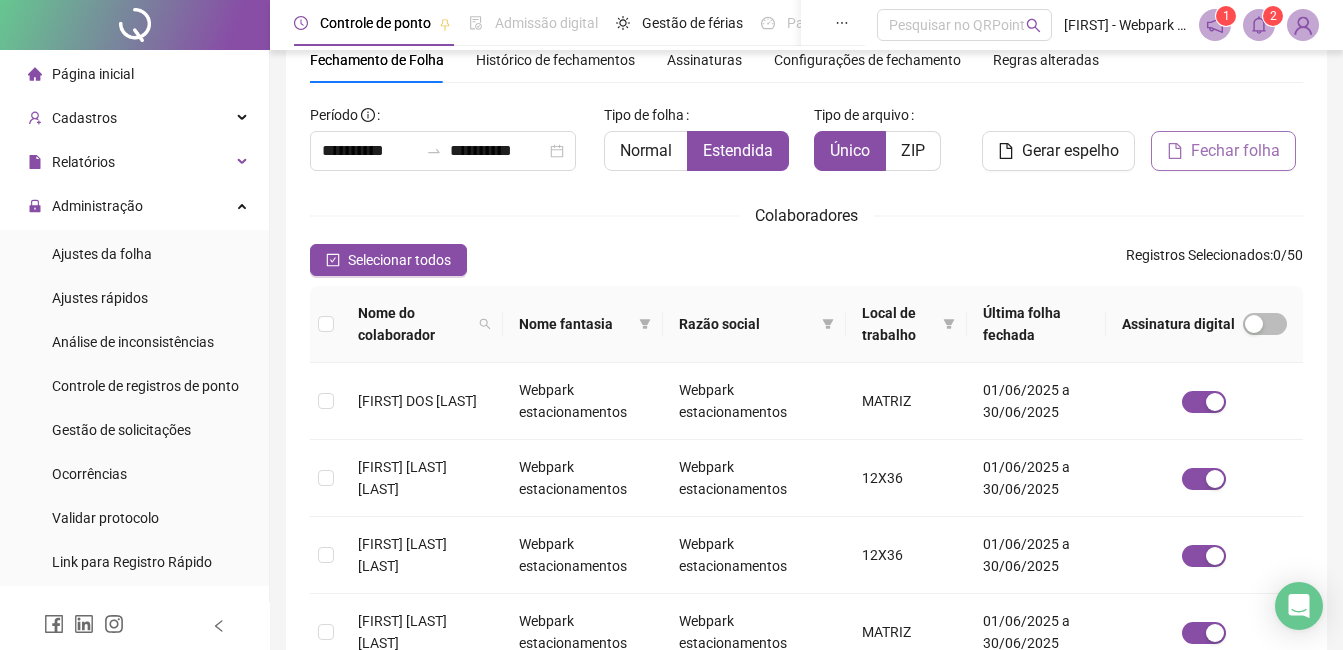 click on "Fechar folha" at bounding box center (1235, 151) 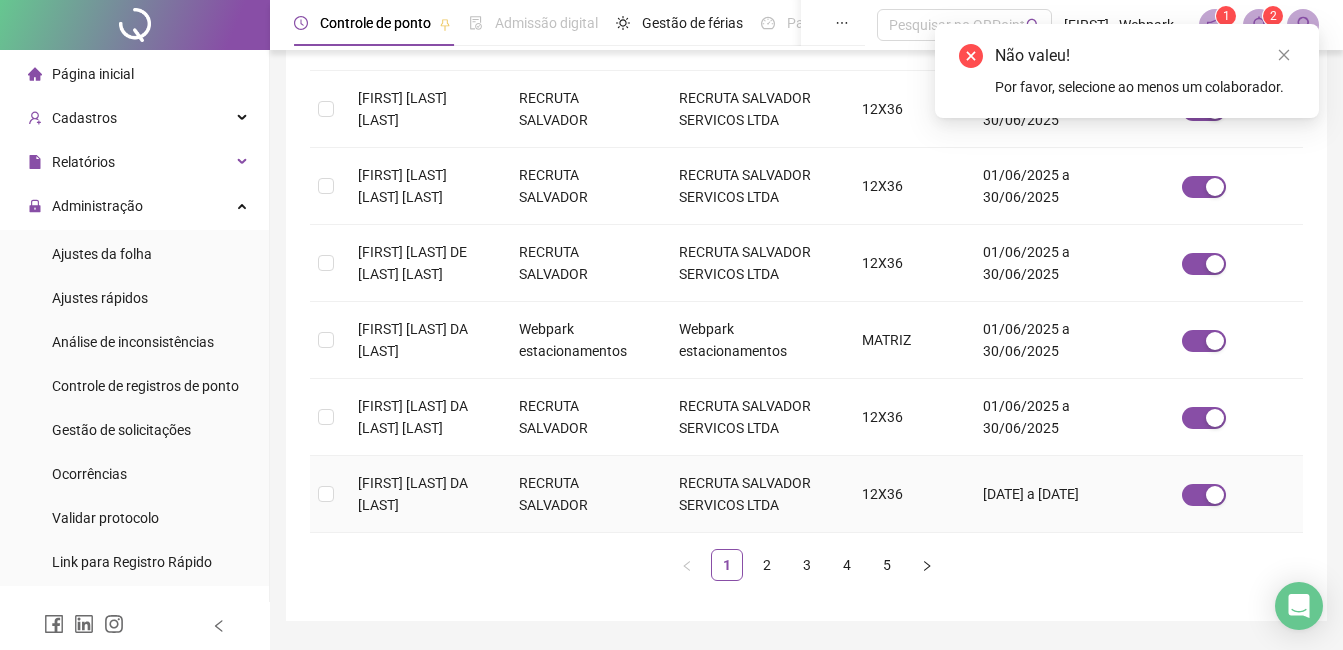 drag, startPoint x: 491, startPoint y: 486, endPoint x: 501, endPoint y: 488, distance: 10.198039 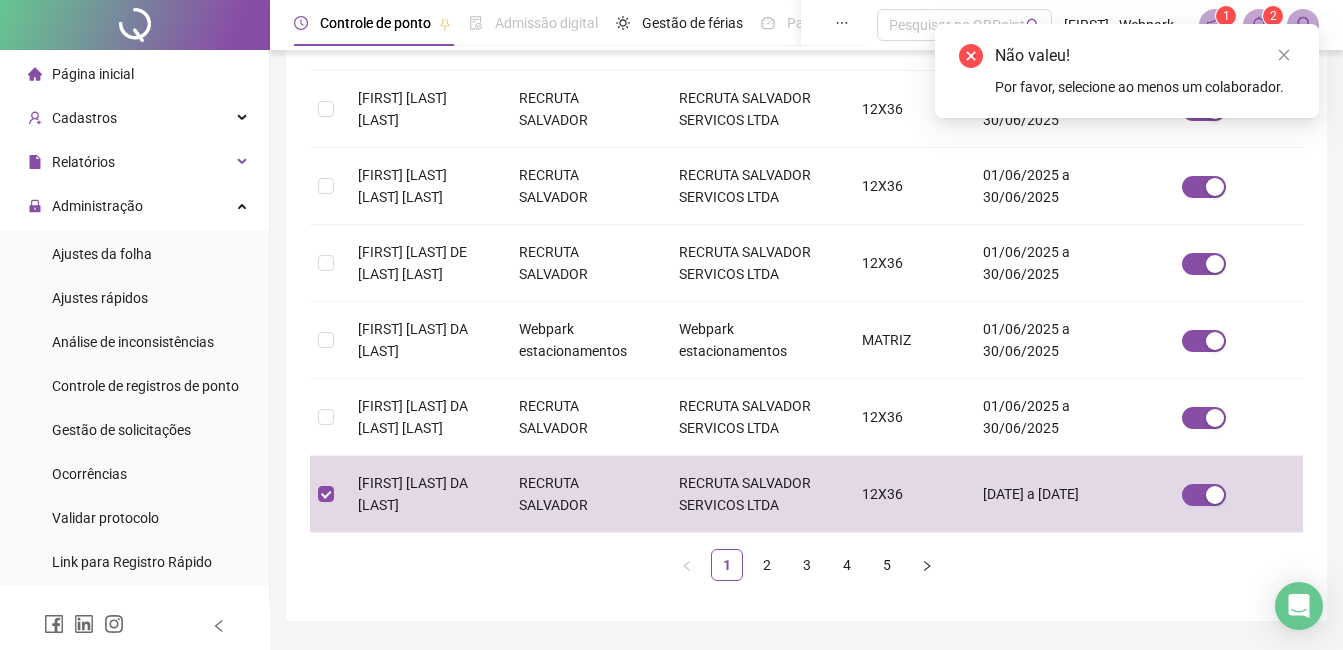 scroll, scrollTop: 85, scrollLeft: 0, axis: vertical 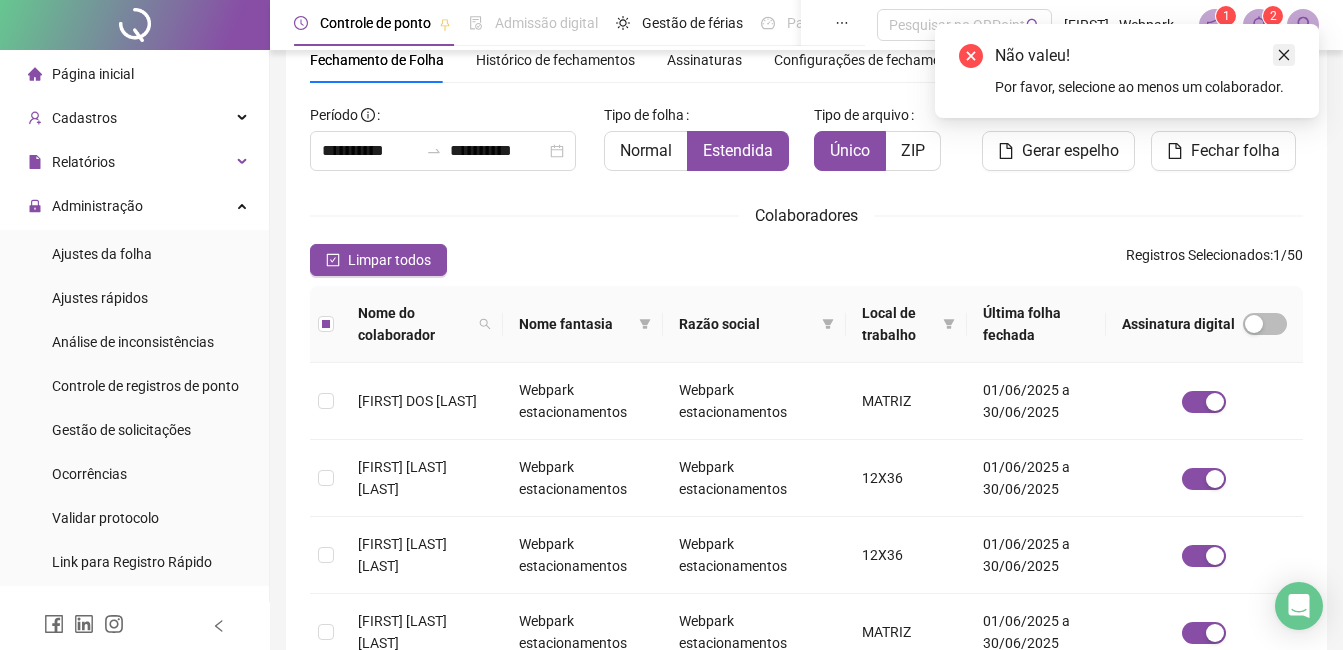 click 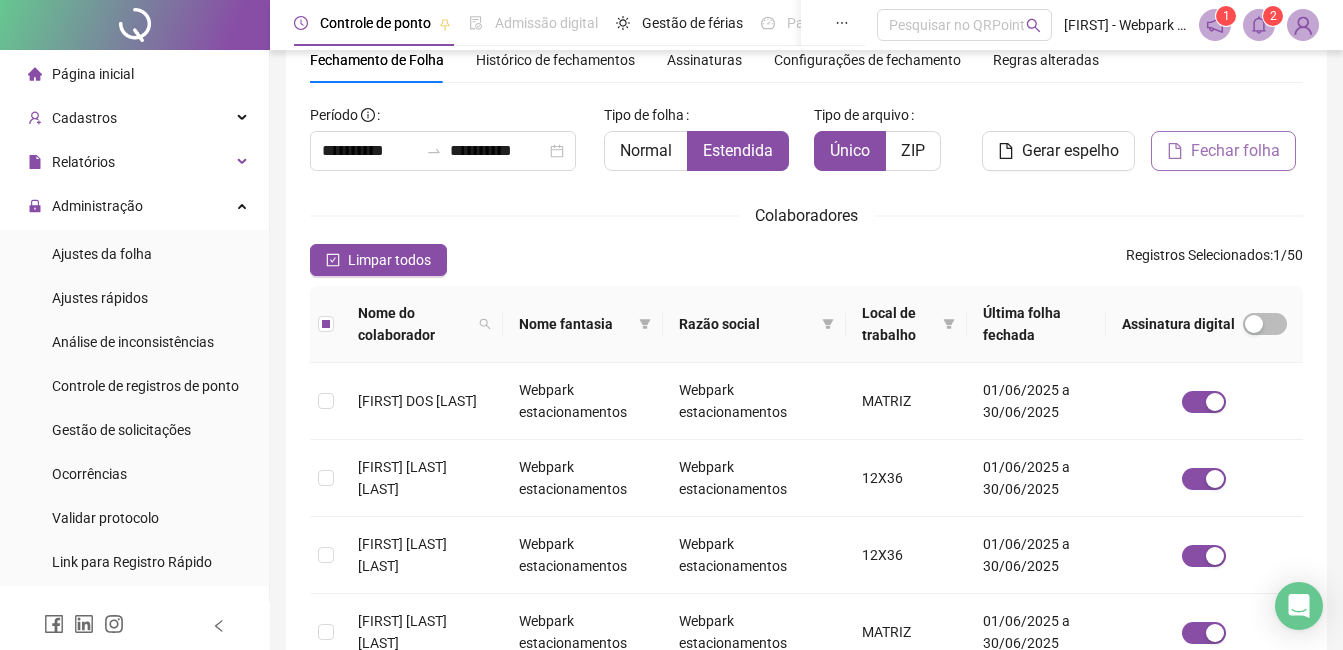 click on "Fechar folha" at bounding box center [1235, 151] 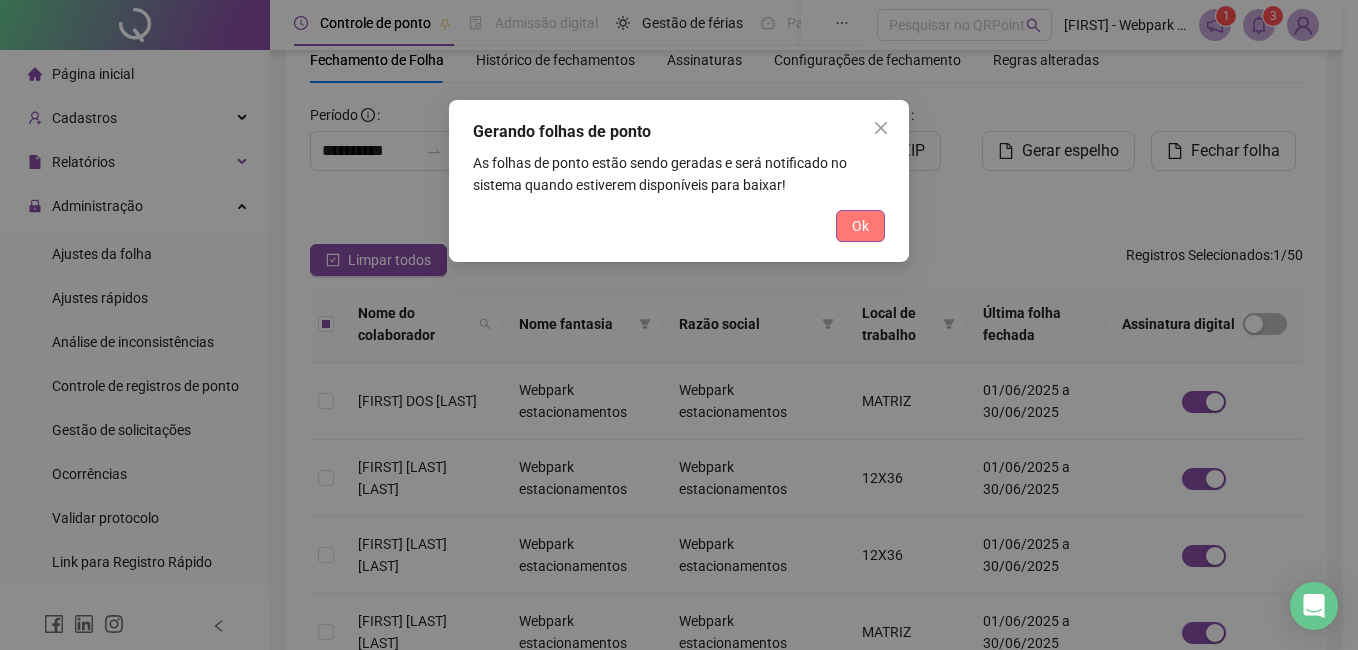 click on "Ok" at bounding box center [860, 226] 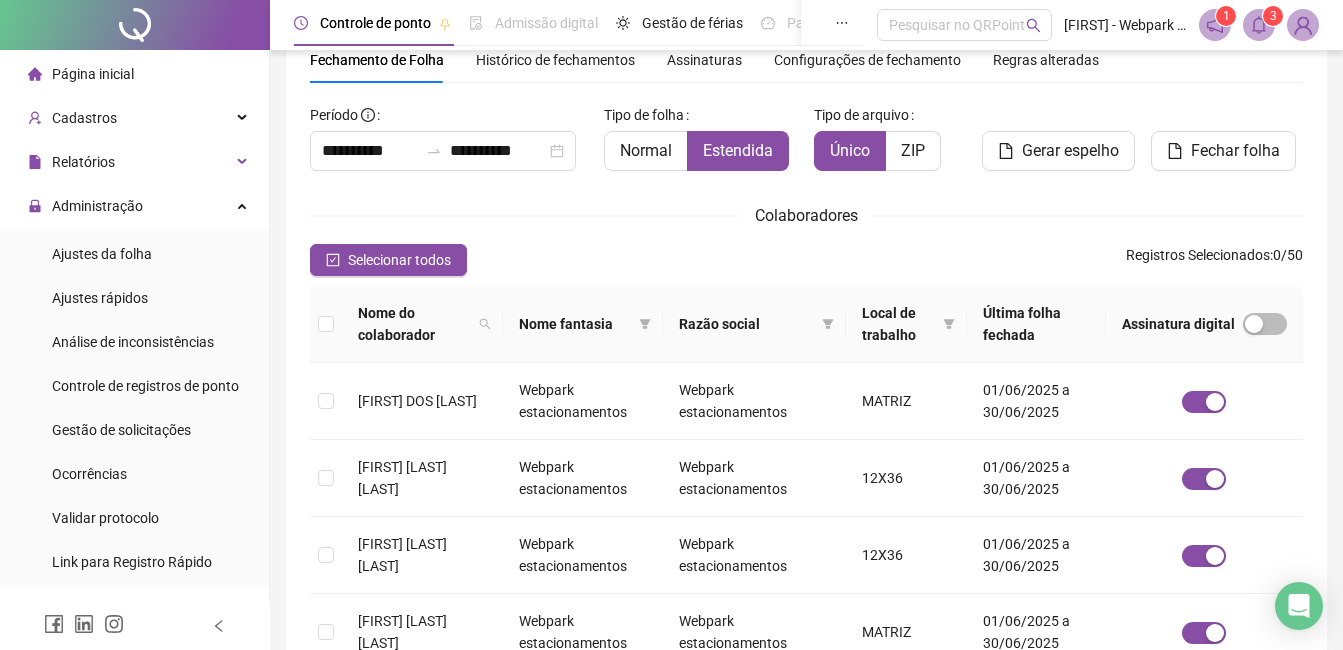 click at bounding box center (1259, 25) 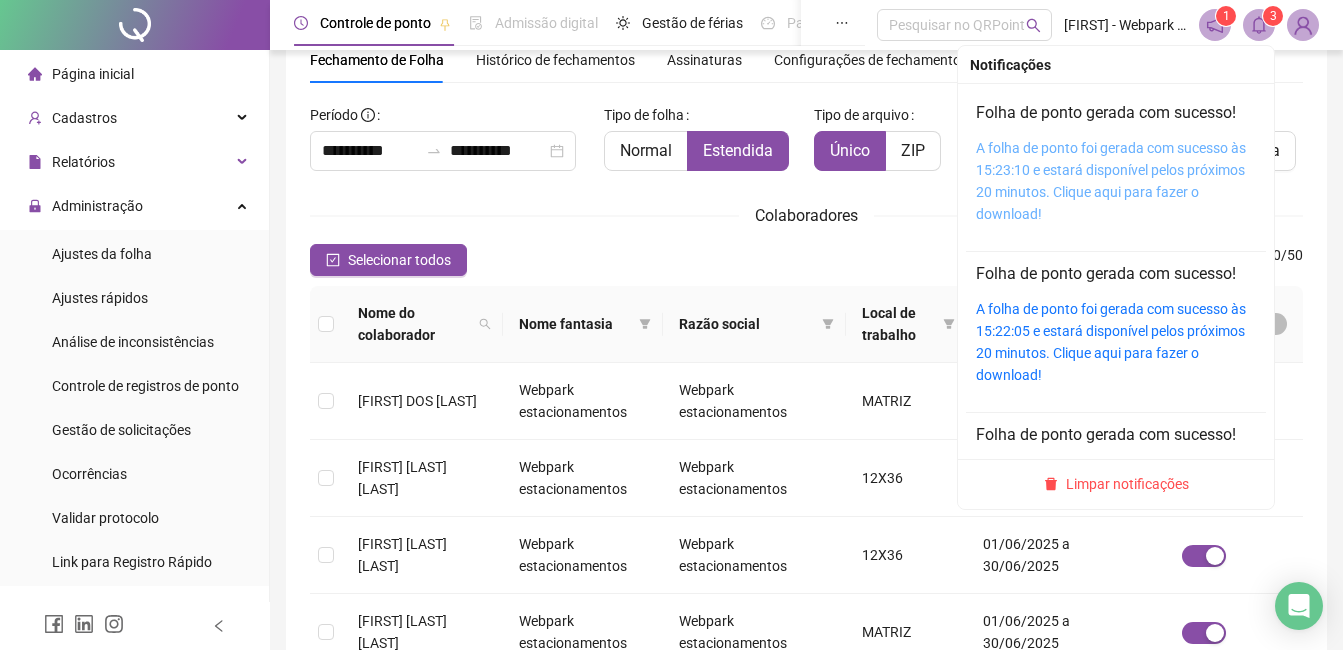 click on "A folha de ponto foi gerada com sucesso às 15:23:10 e estará disponível pelos próximos 20 minutos.
Clique aqui para fazer o download!" at bounding box center [1111, 181] 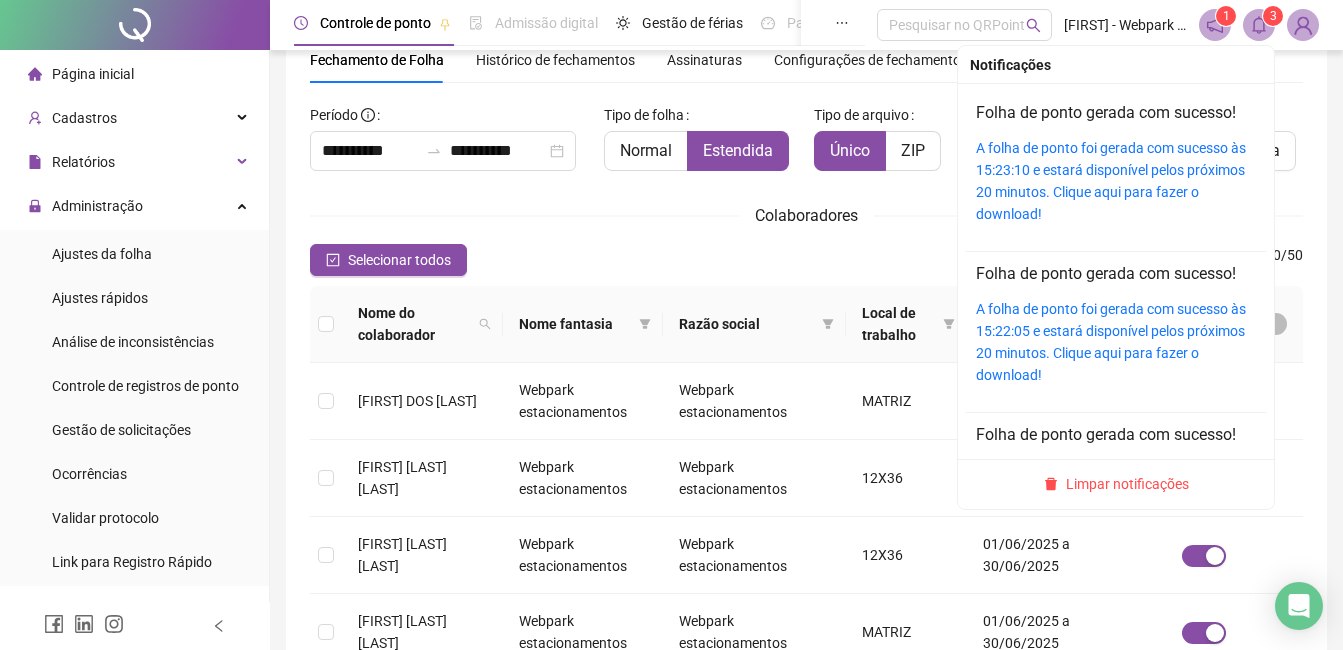 click on "3" at bounding box center [1273, 16] 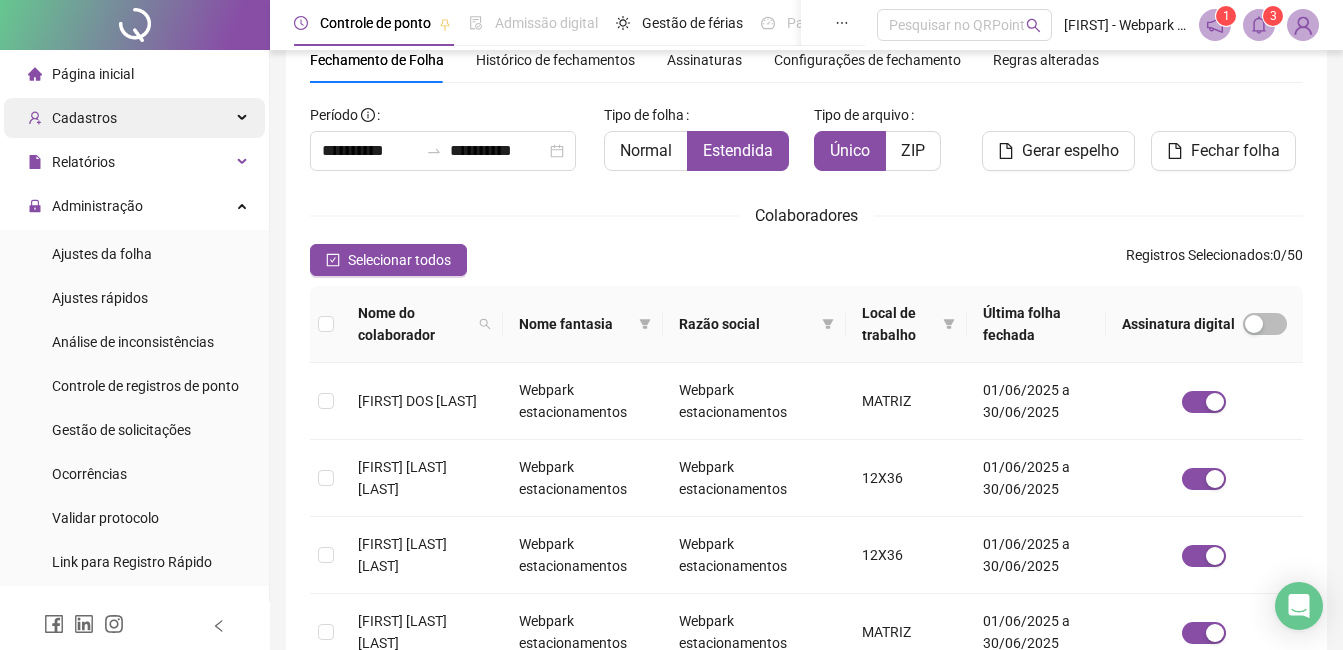 click on "Cadastros" at bounding box center (84, 118) 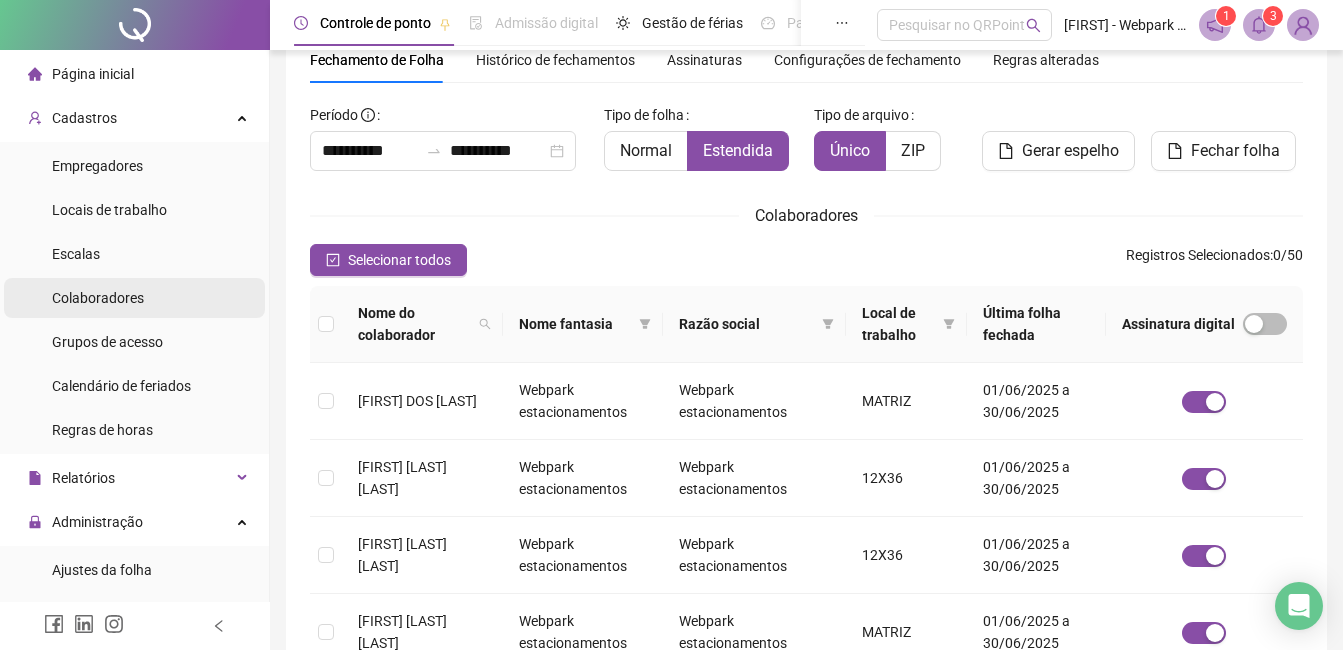 click on "Colaboradores" at bounding box center (98, 298) 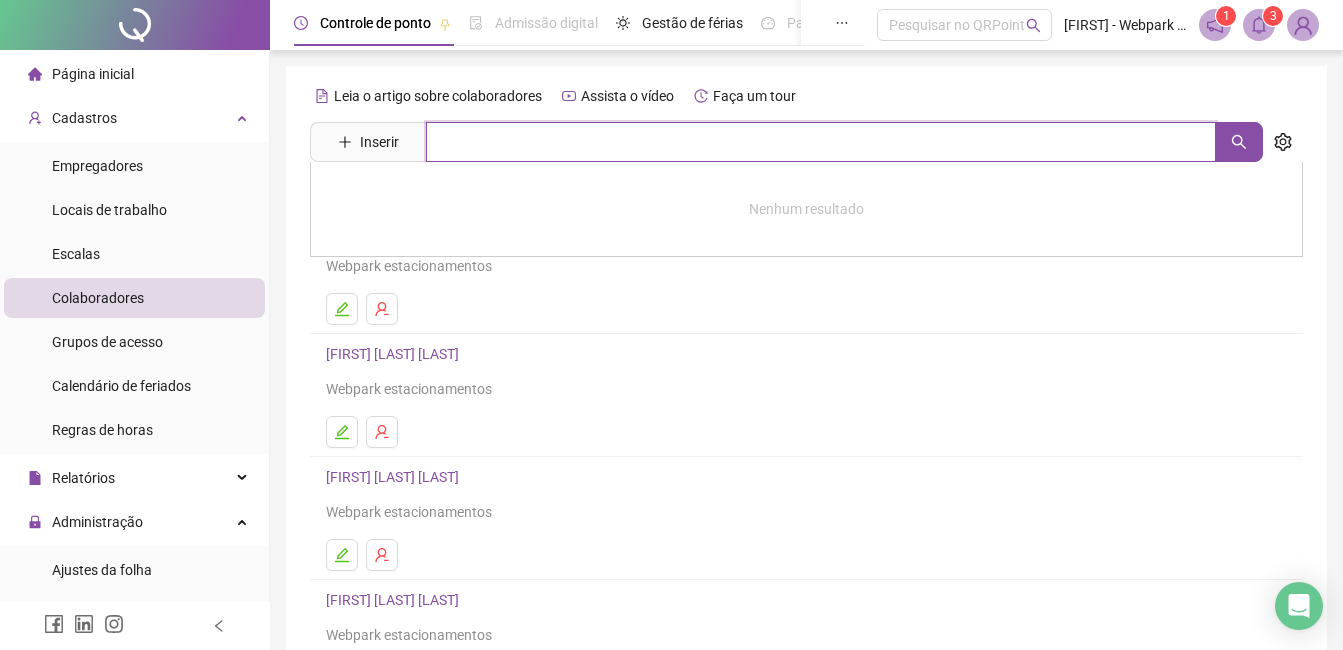 click at bounding box center [821, 142] 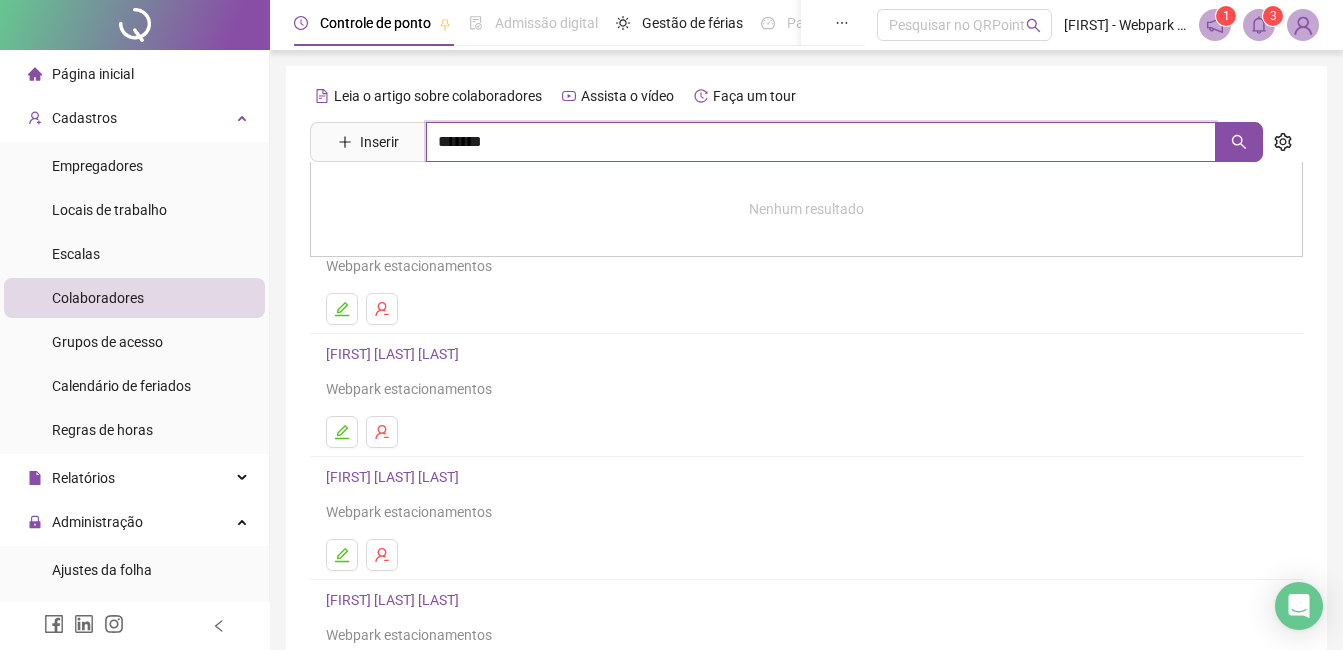 type on "*******" 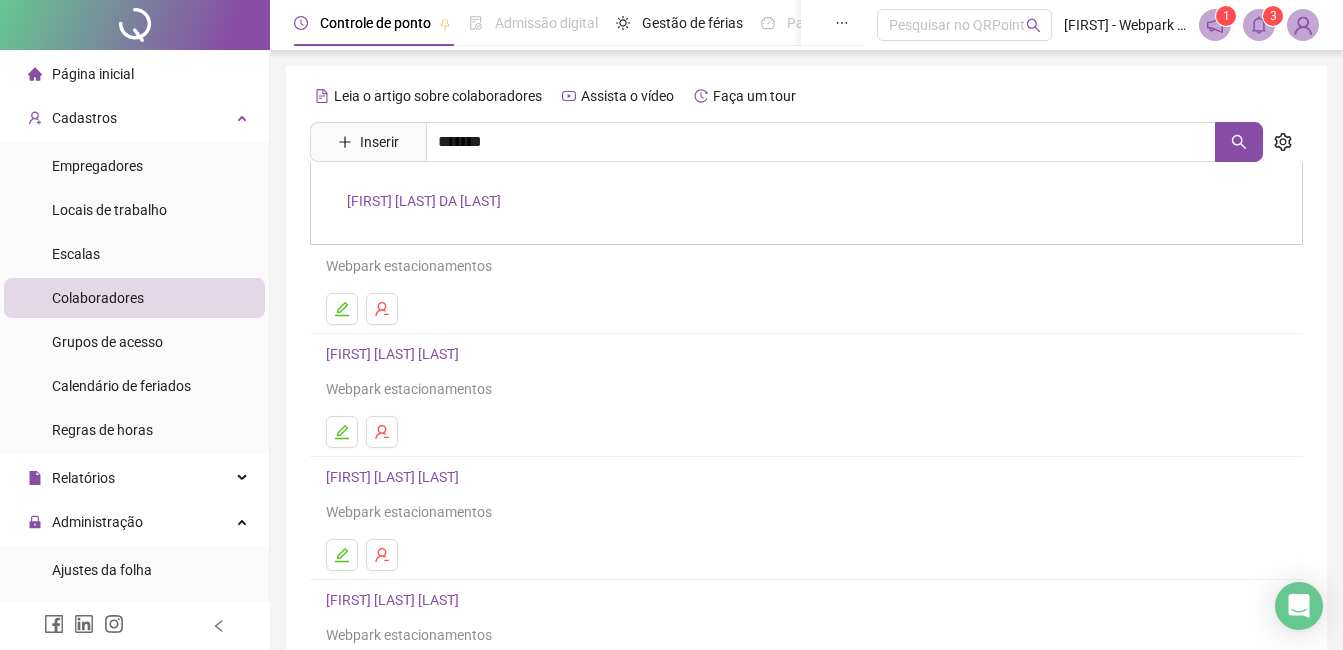 click on "[FIRST] [LAST] DA [LAST]" at bounding box center (424, 201) 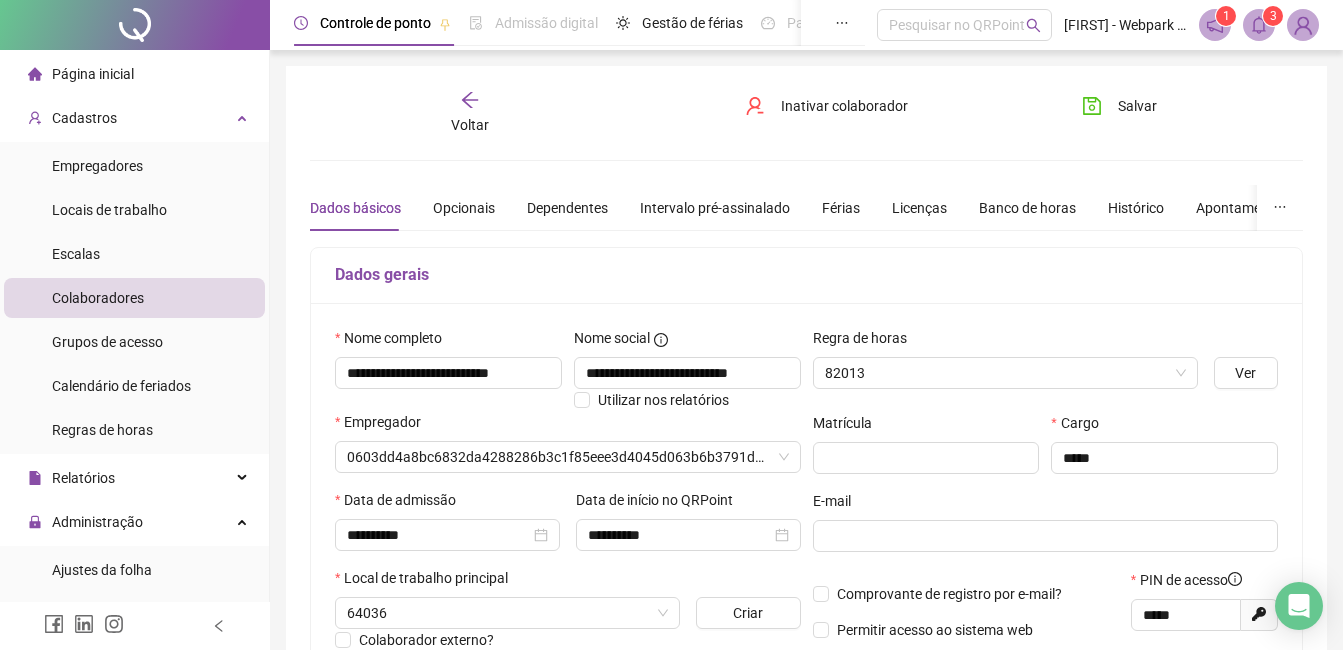 type on "**********" 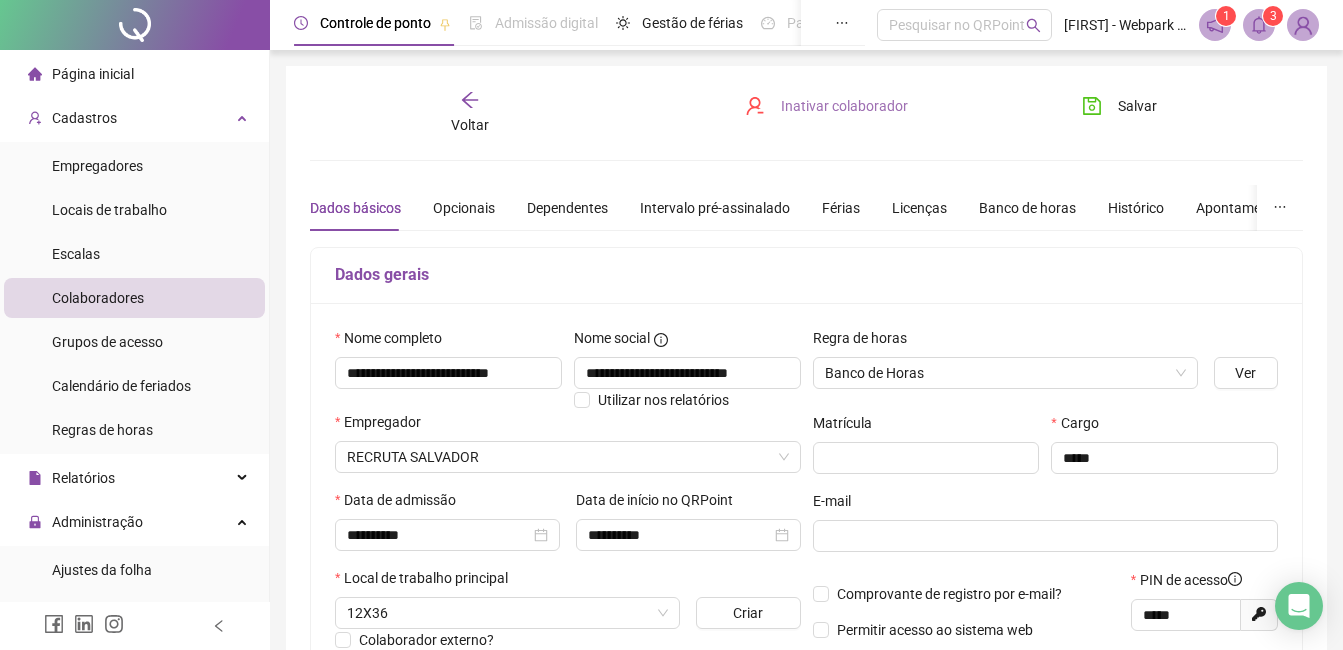 click on "Inativar colaborador" at bounding box center [844, 106] 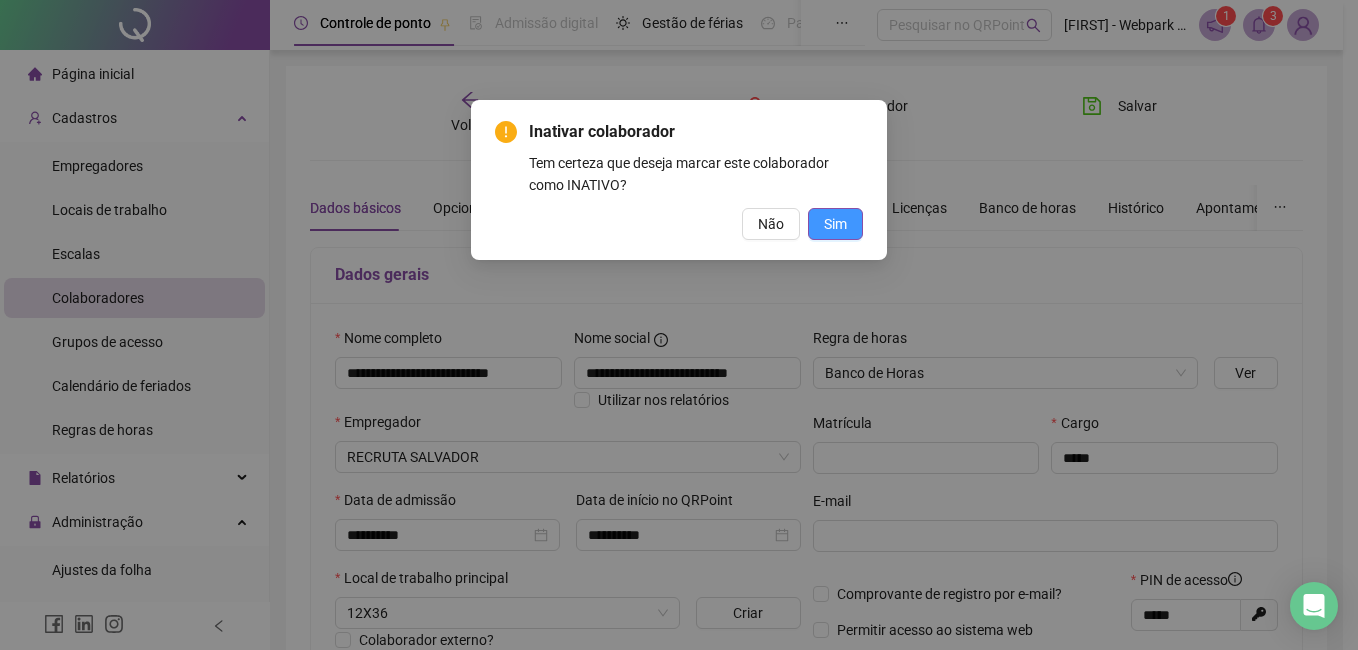 click on "Sim" at bounding box center (835, 224) 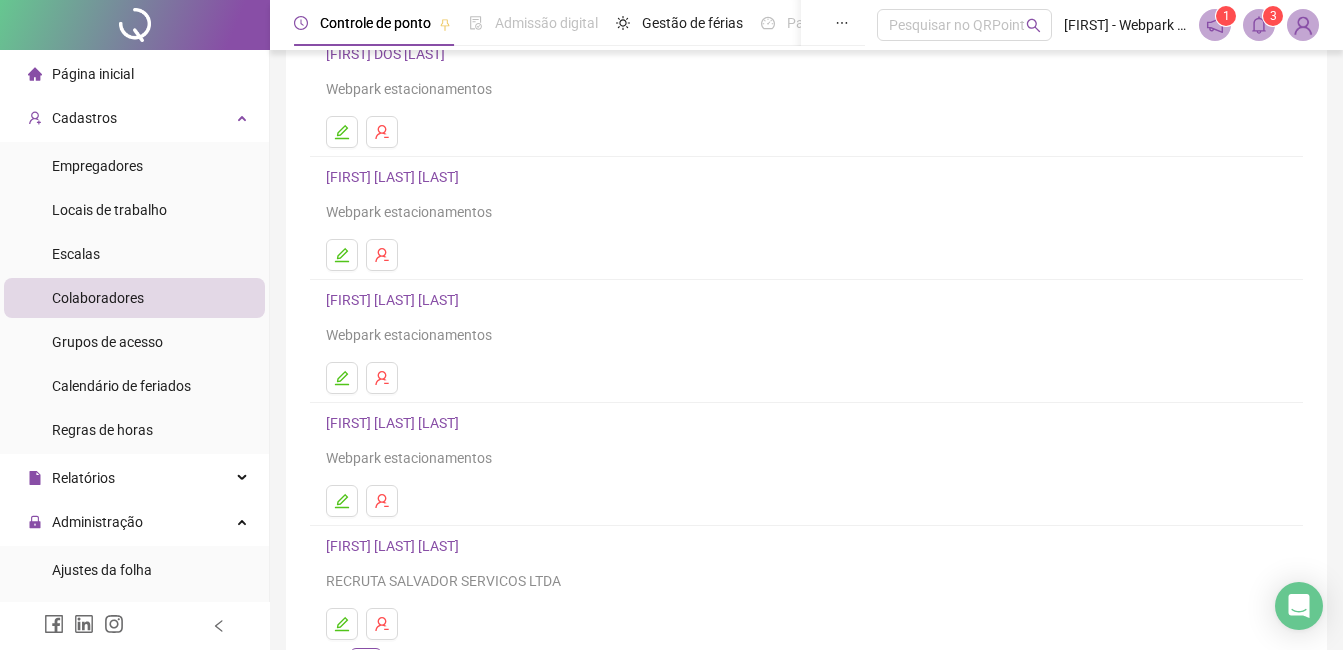 scroll, scrollTop: 0, scrollLeft: 0, axis: both 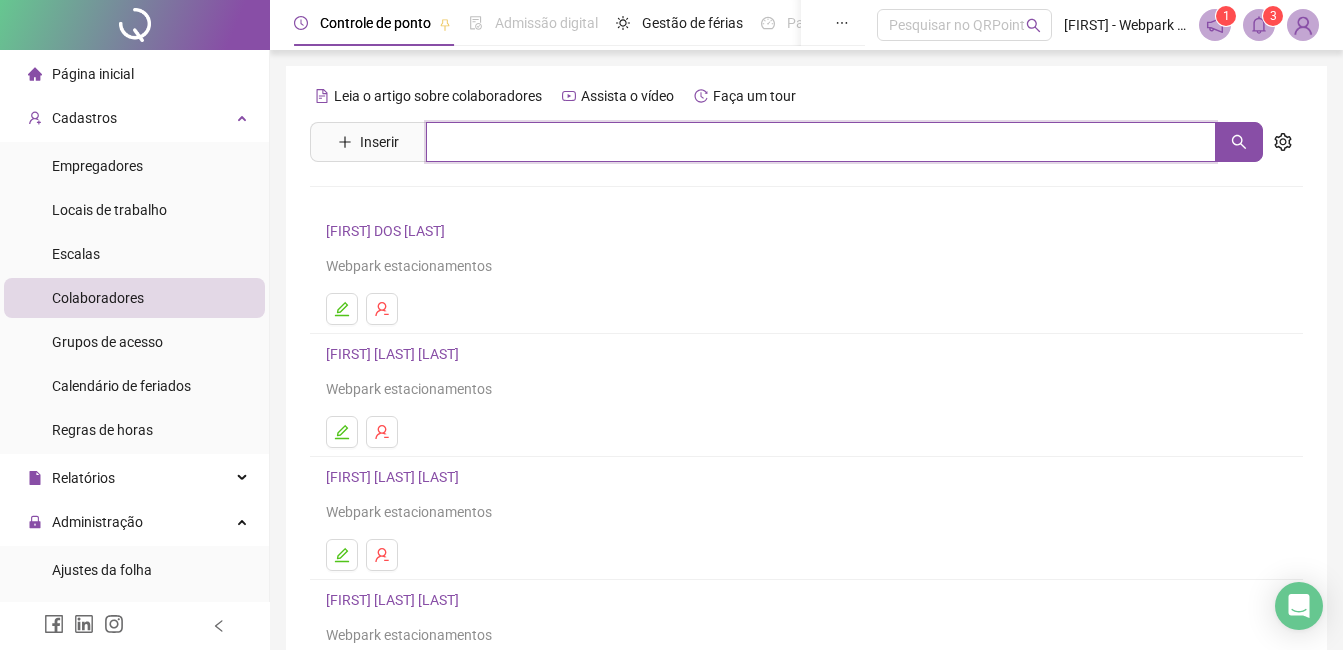 click at bounding box center [821, 142] 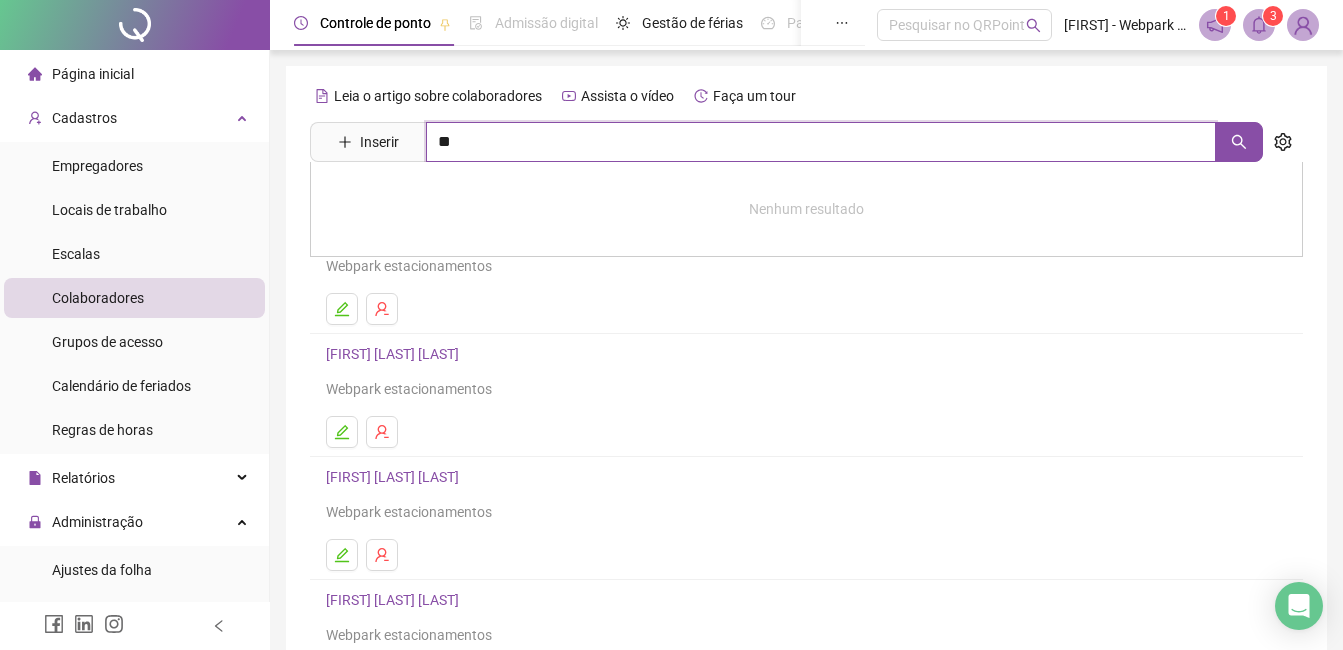 type on "*" 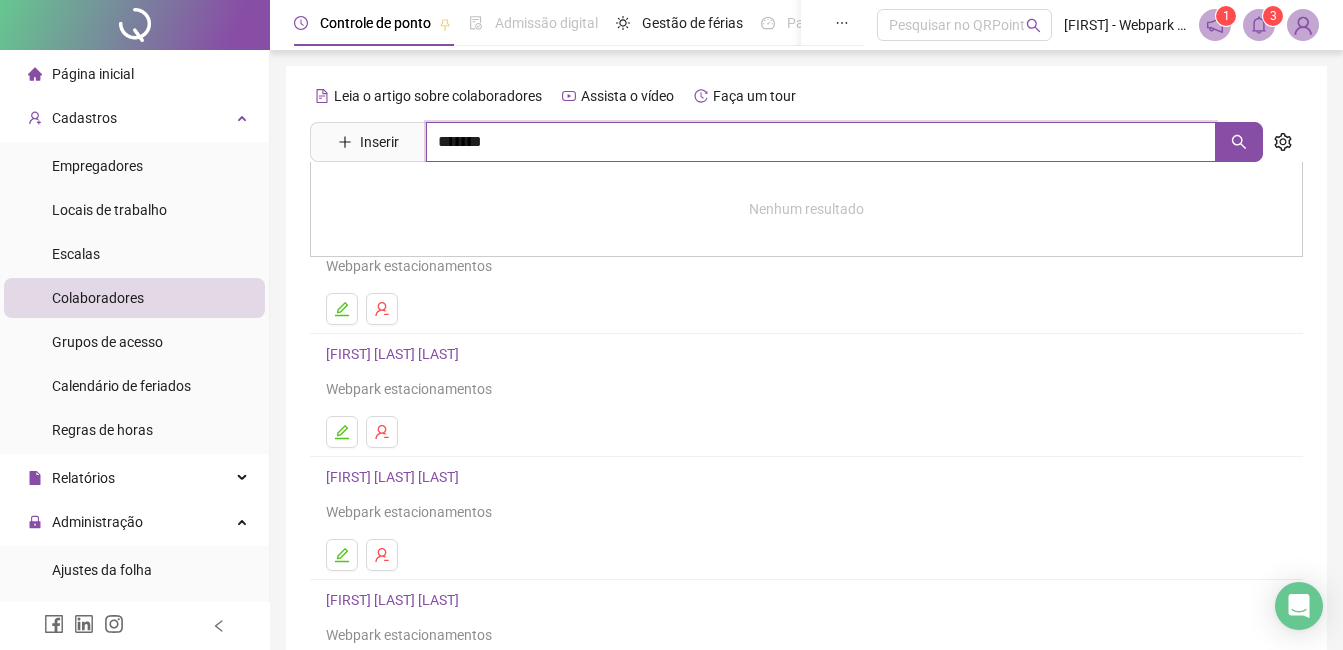 type on "*******" 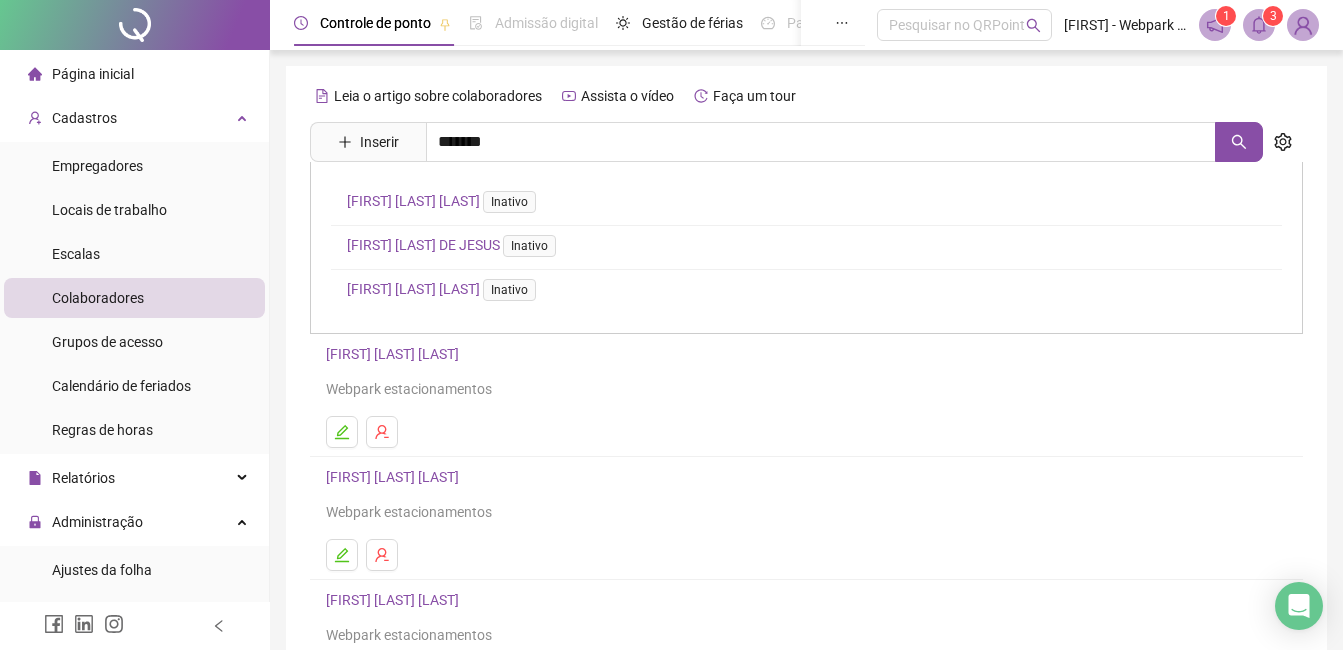 click on "[FIRST] [LAST] DE JESUS   Inativo" at bounding box center (455, 245) 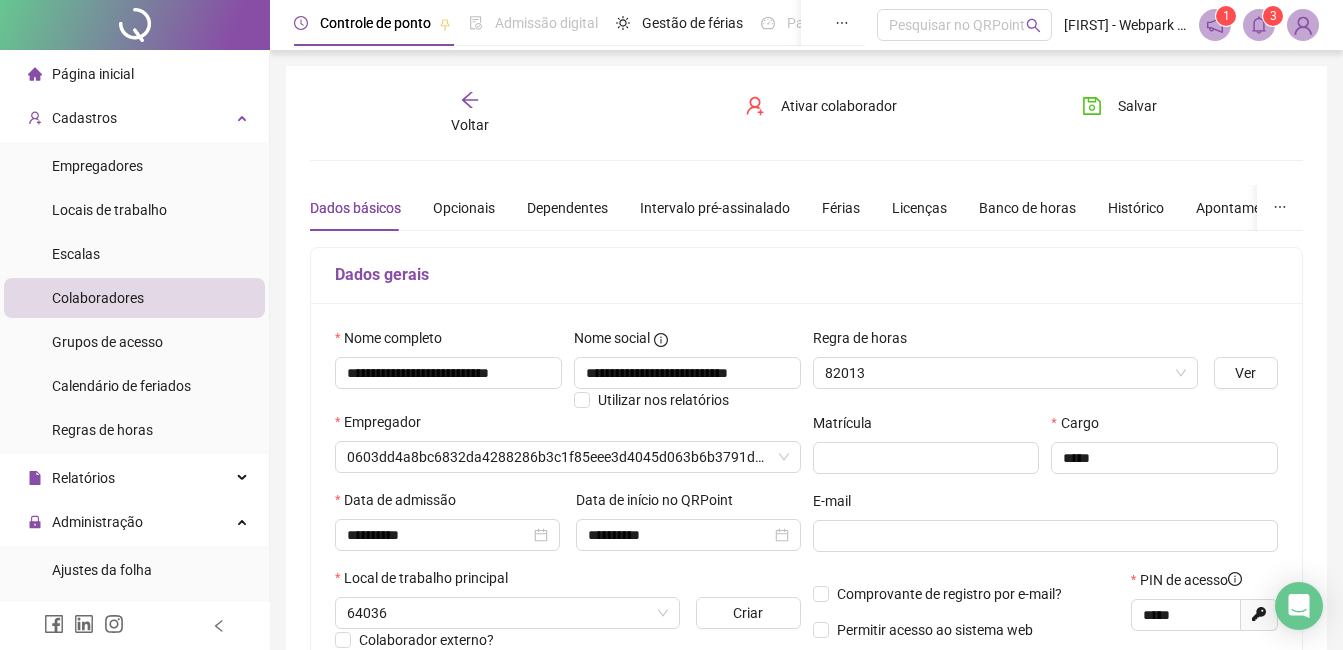 type on "**********" 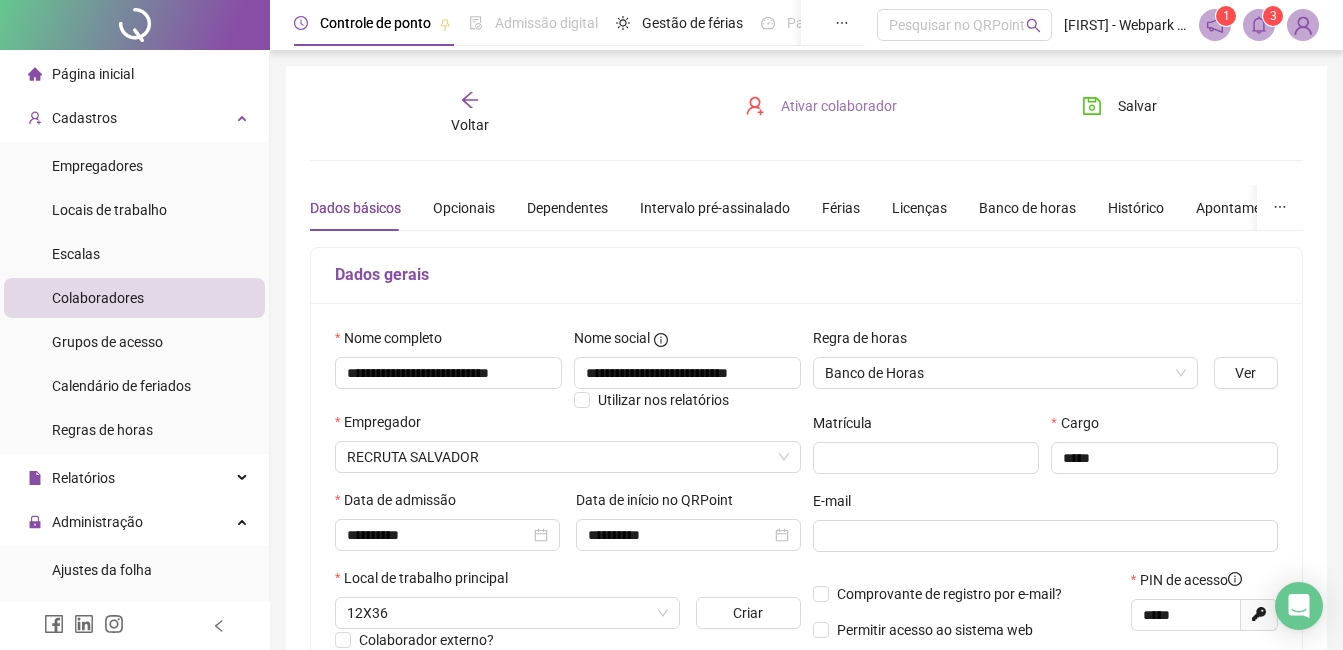 click on "Ativar colaborador" at bounding box center [839, 106] 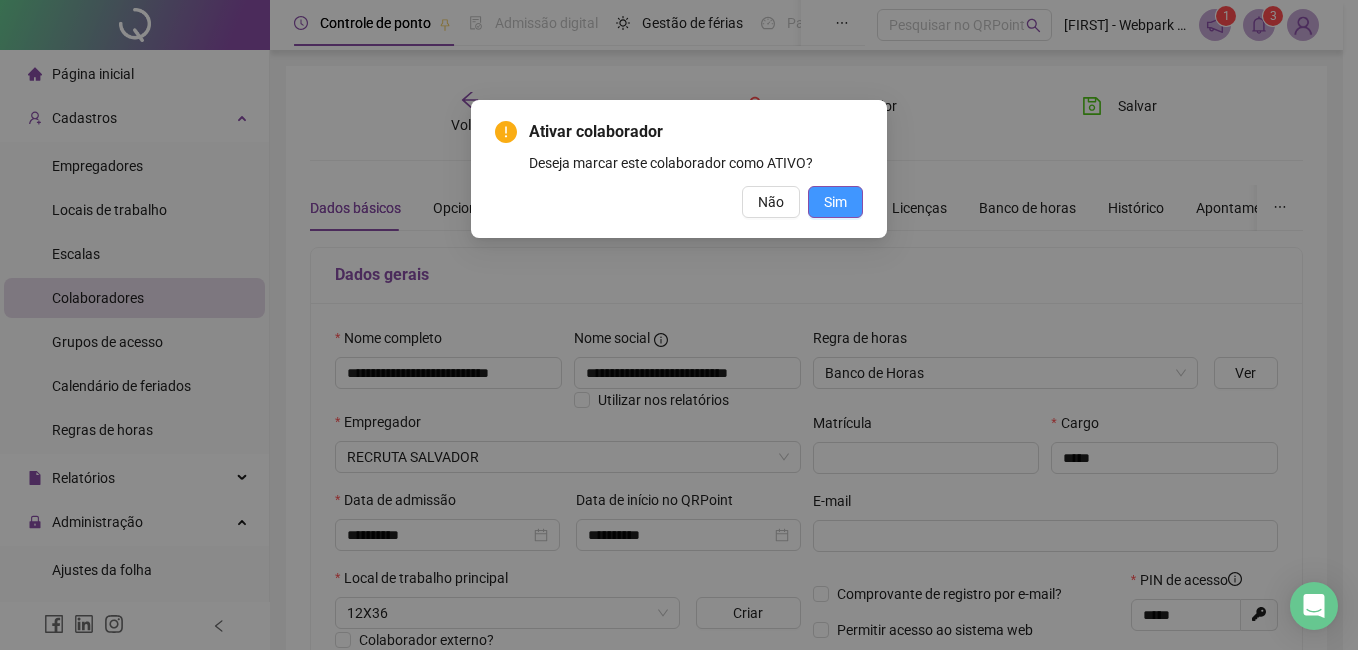 click on "Sim" at bounding box center (835, 202) 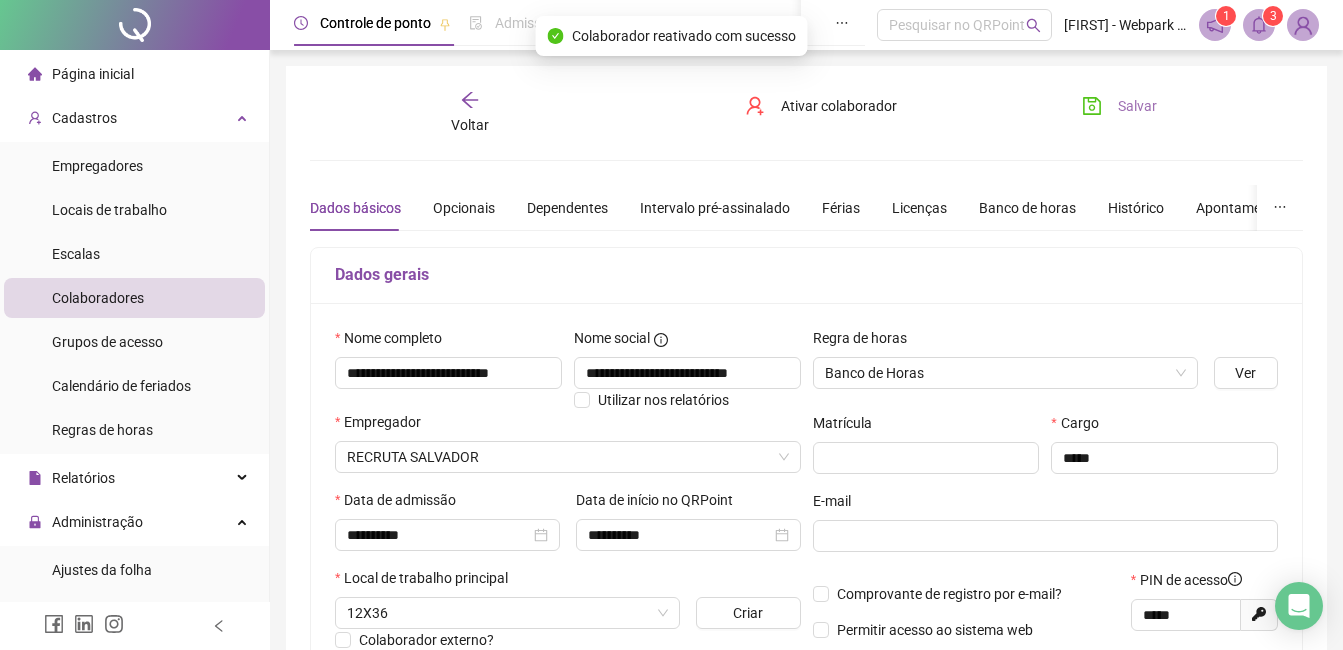 click on "Salvar" at bounding box center (1137, 106) 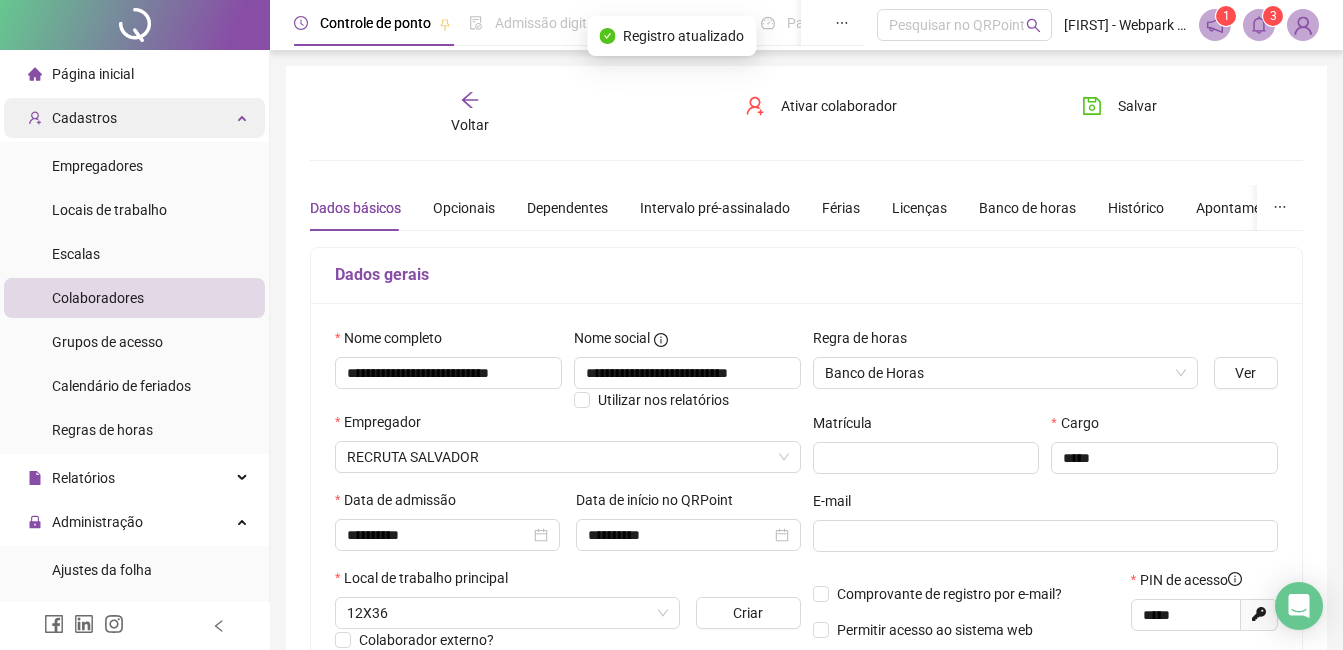click on "Cadastros" at bounding box center [134, 118] 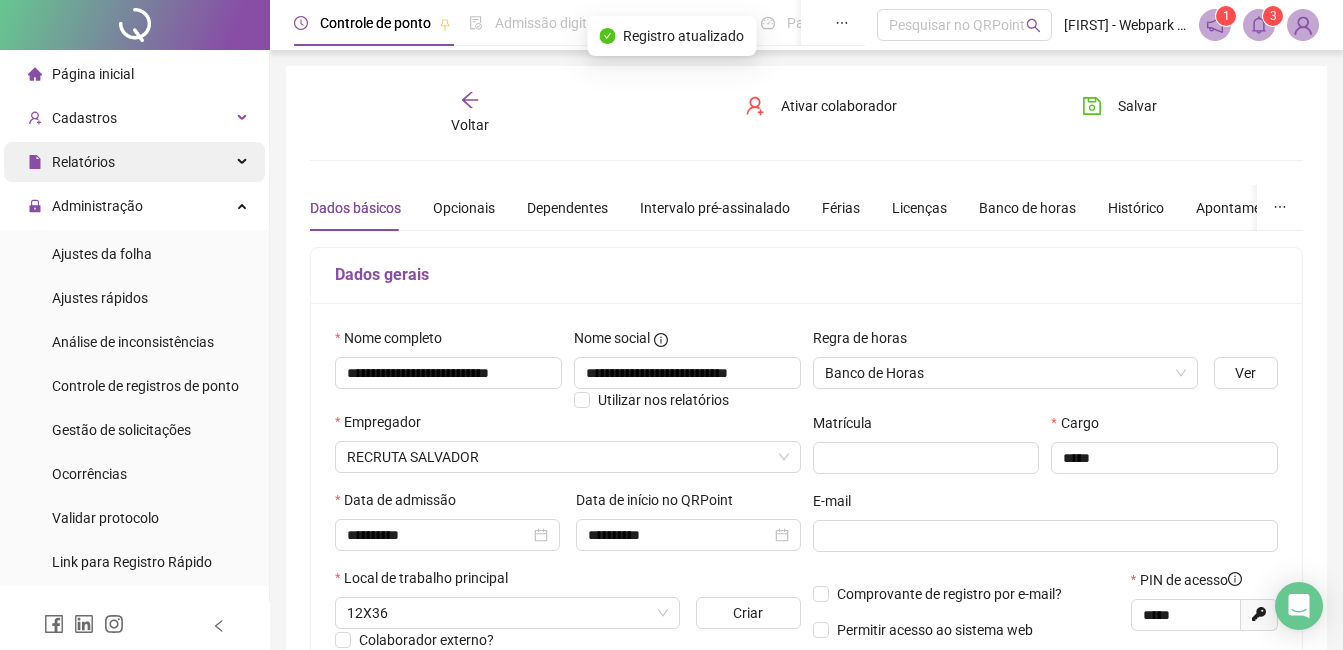 click on "Relatórios" at bounding box center [83, 162] 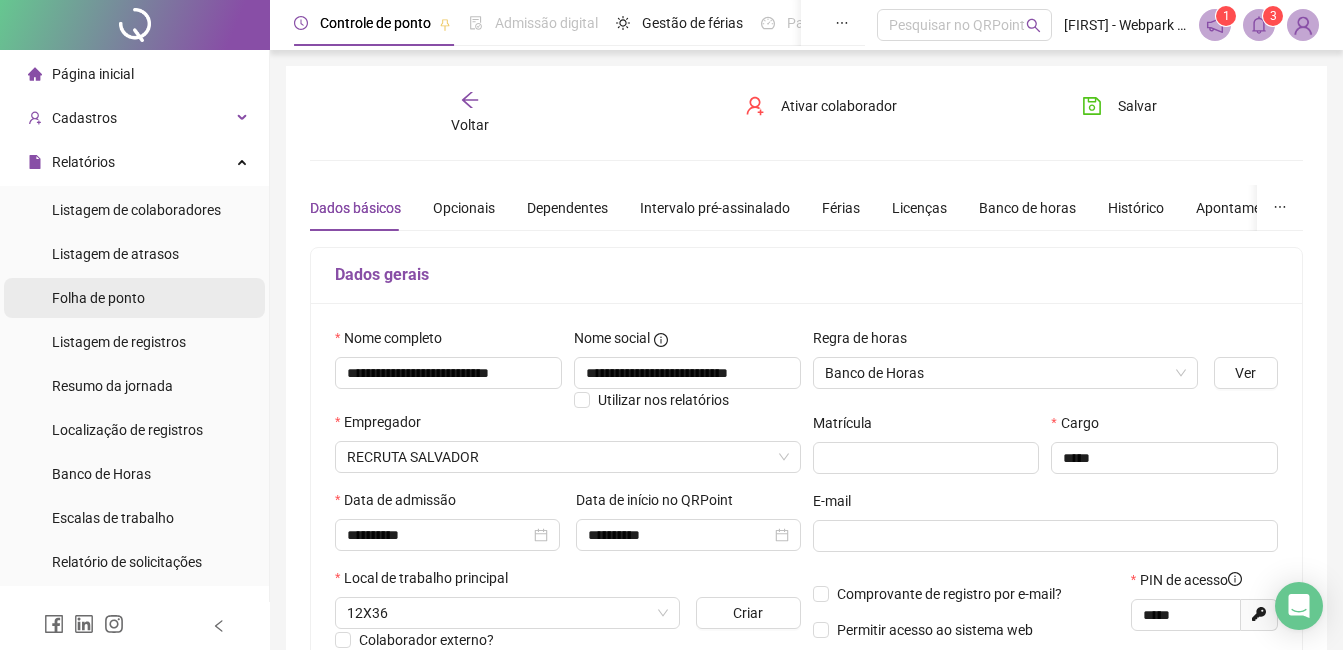 click on "Folha de ponto" at bounding box center (98, 298) 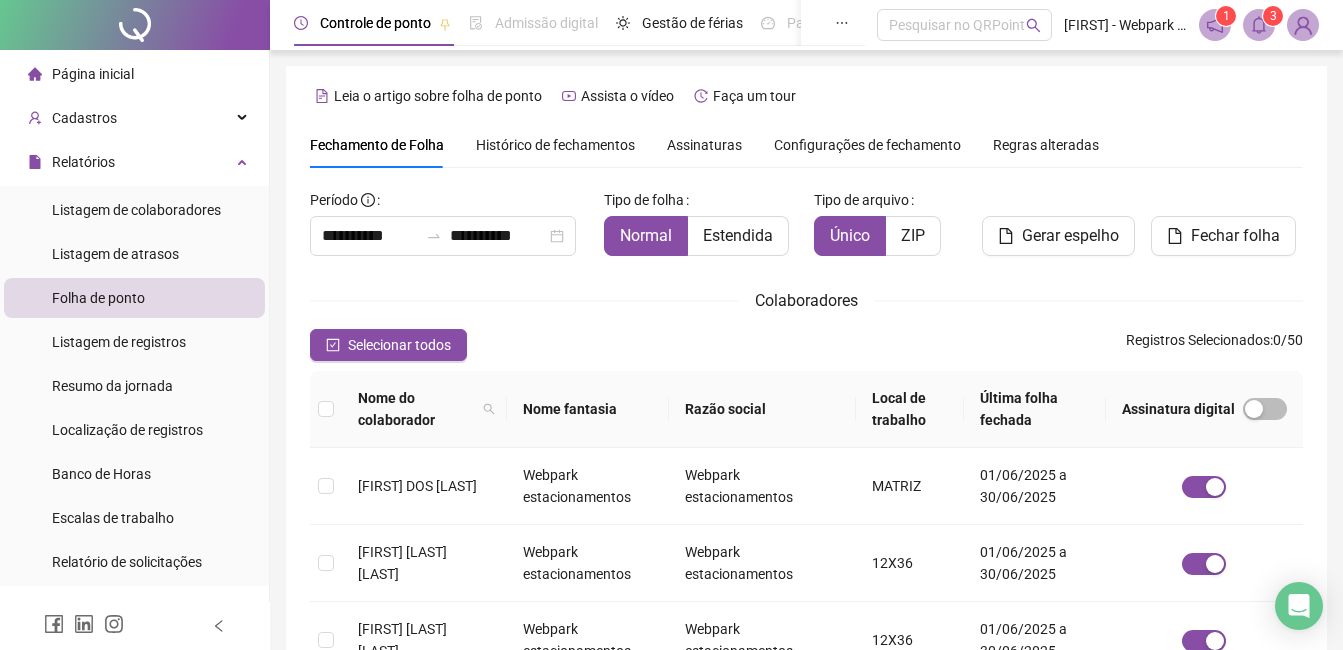 scroll, scrollTop: 85, scrollLeft: 0, axis: vertical 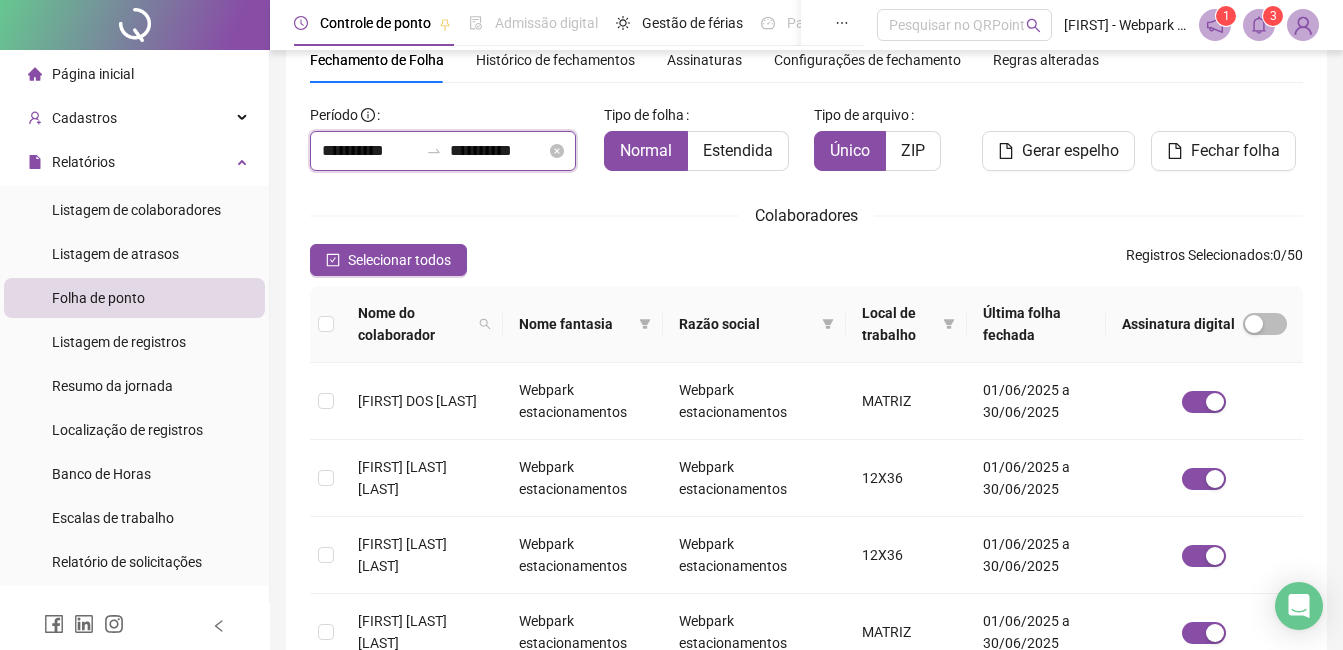 click on "**********" at bounding box center [370, 151] 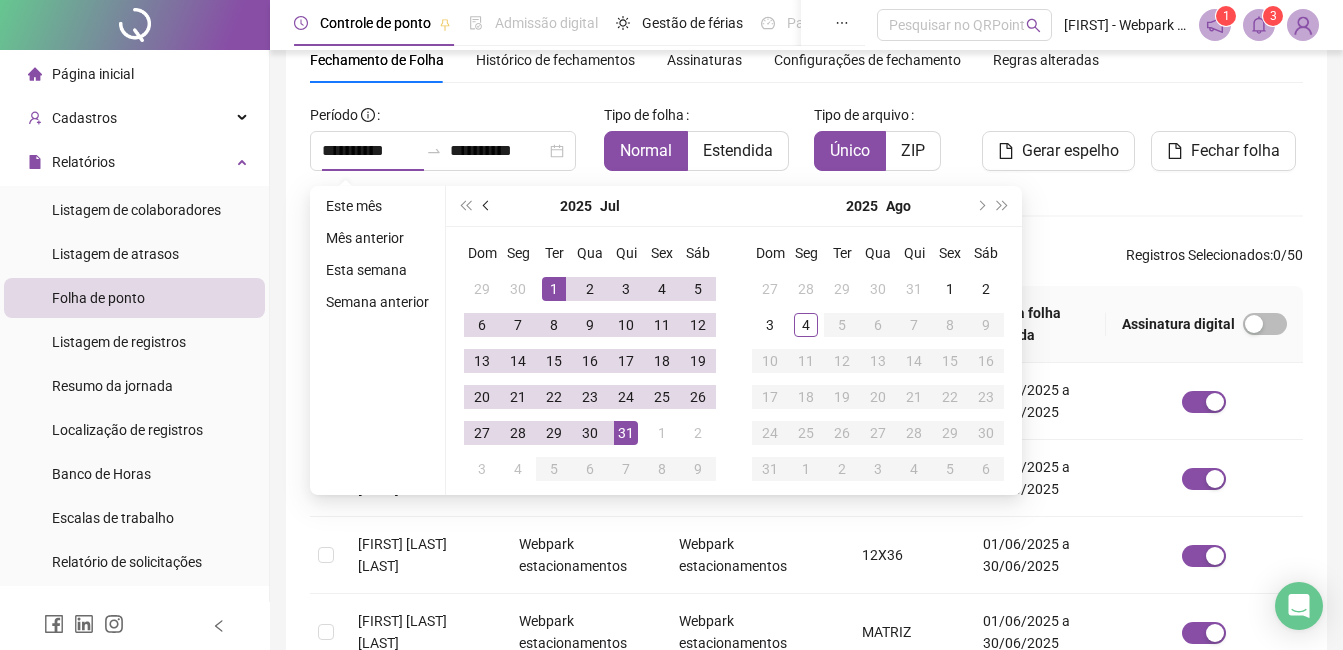 click at bounding box center (488, 206) 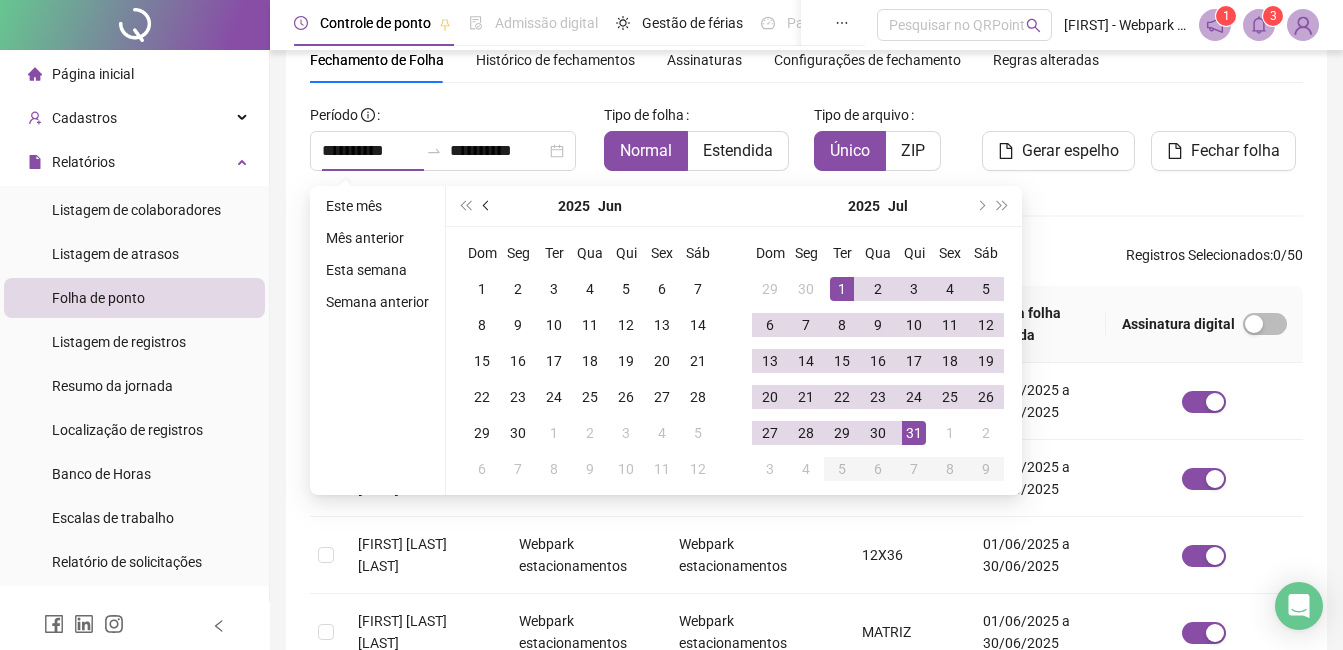 click at bounding box center (488, 206) 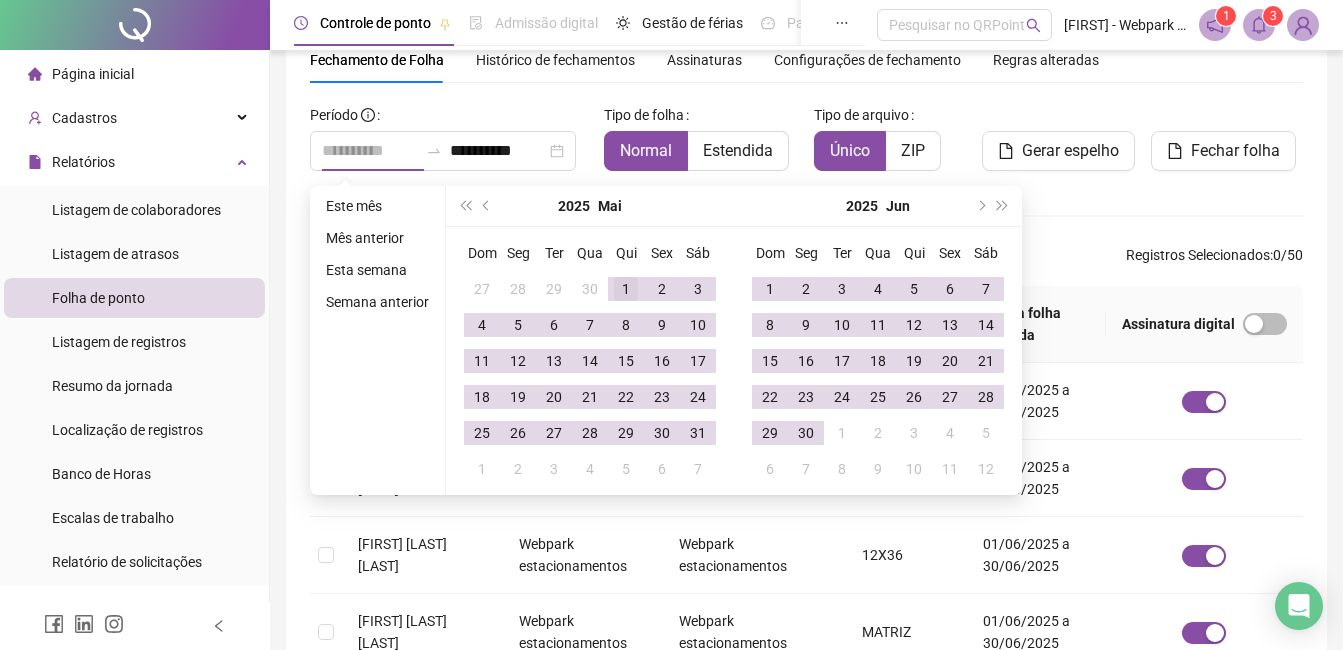 type on "**********" 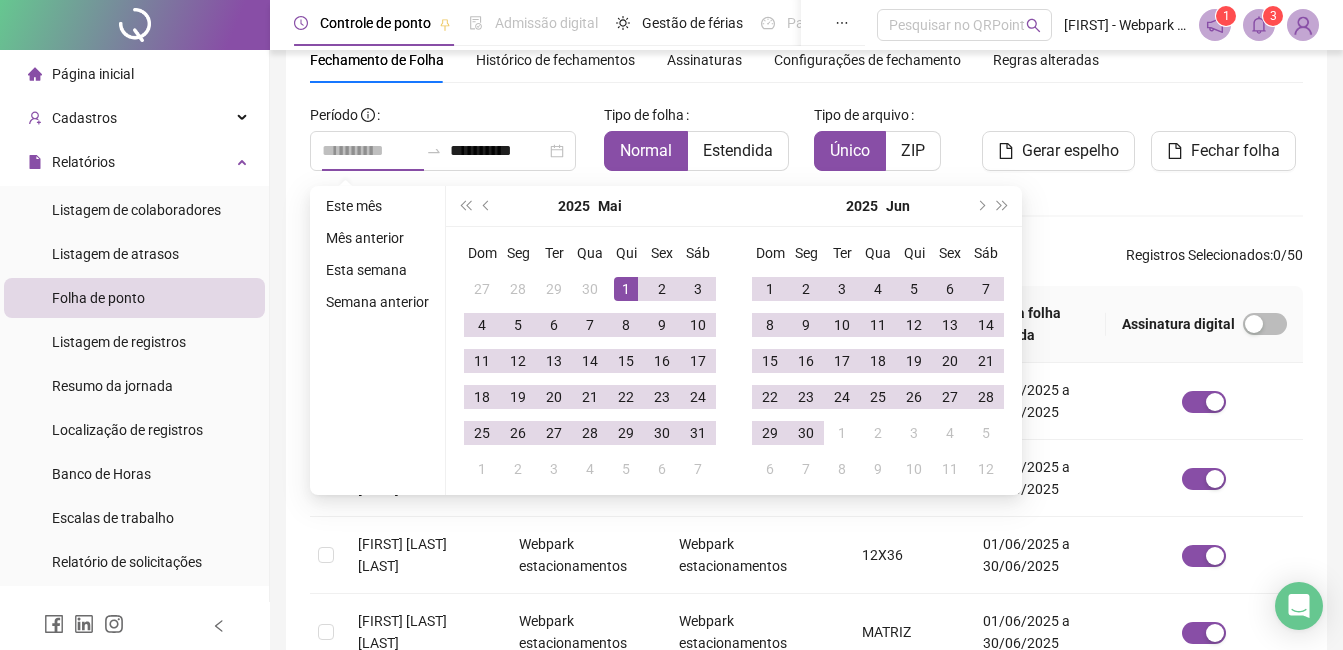 click on "1" at bounding box center [626, 289] 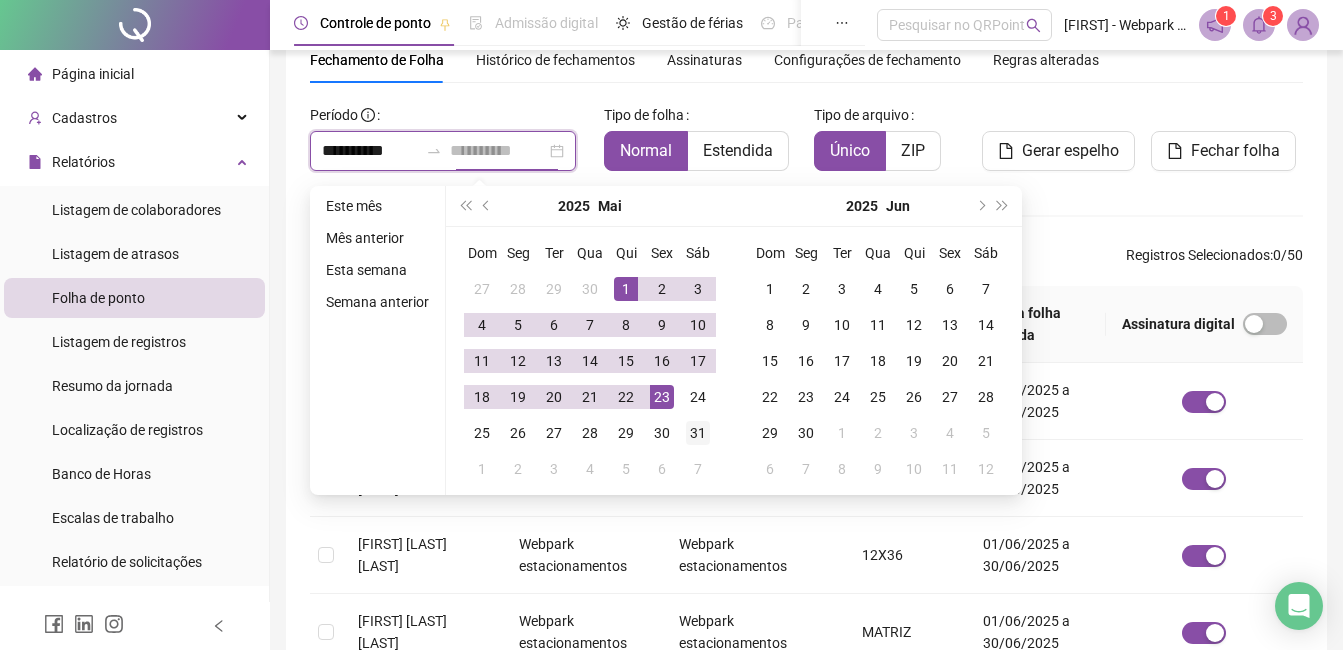 type on "**********" 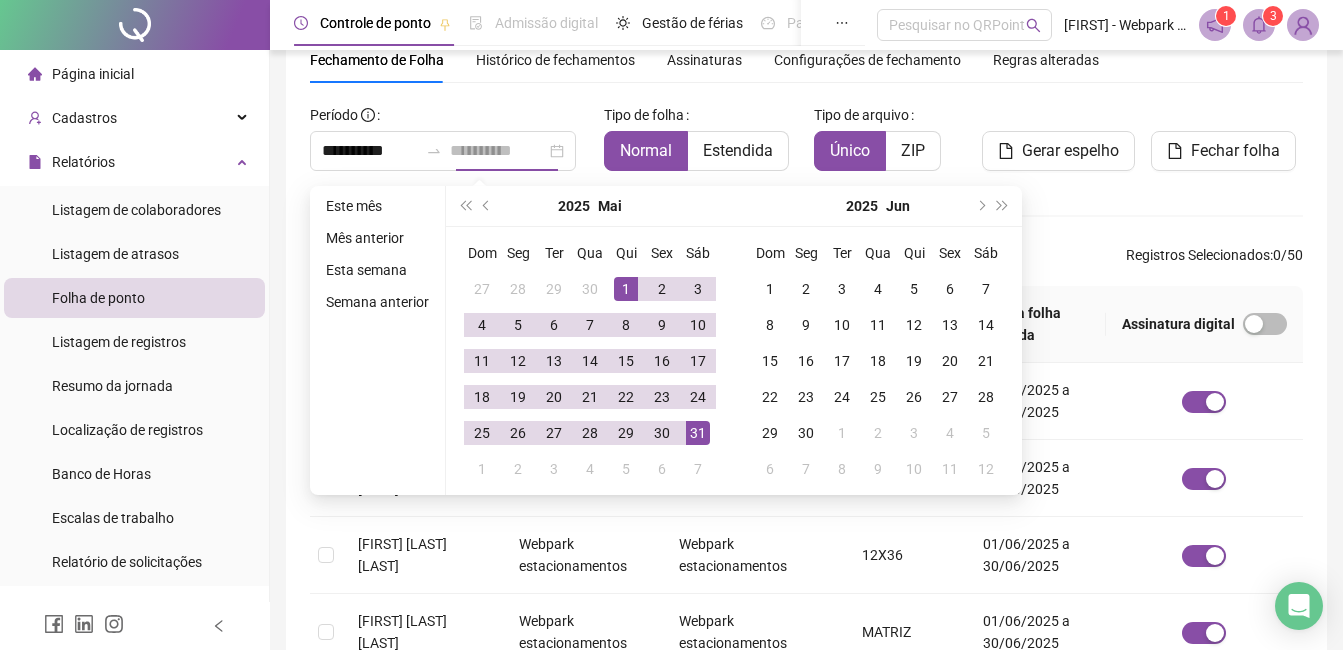 click on "31" at bounding box center [698, 433] 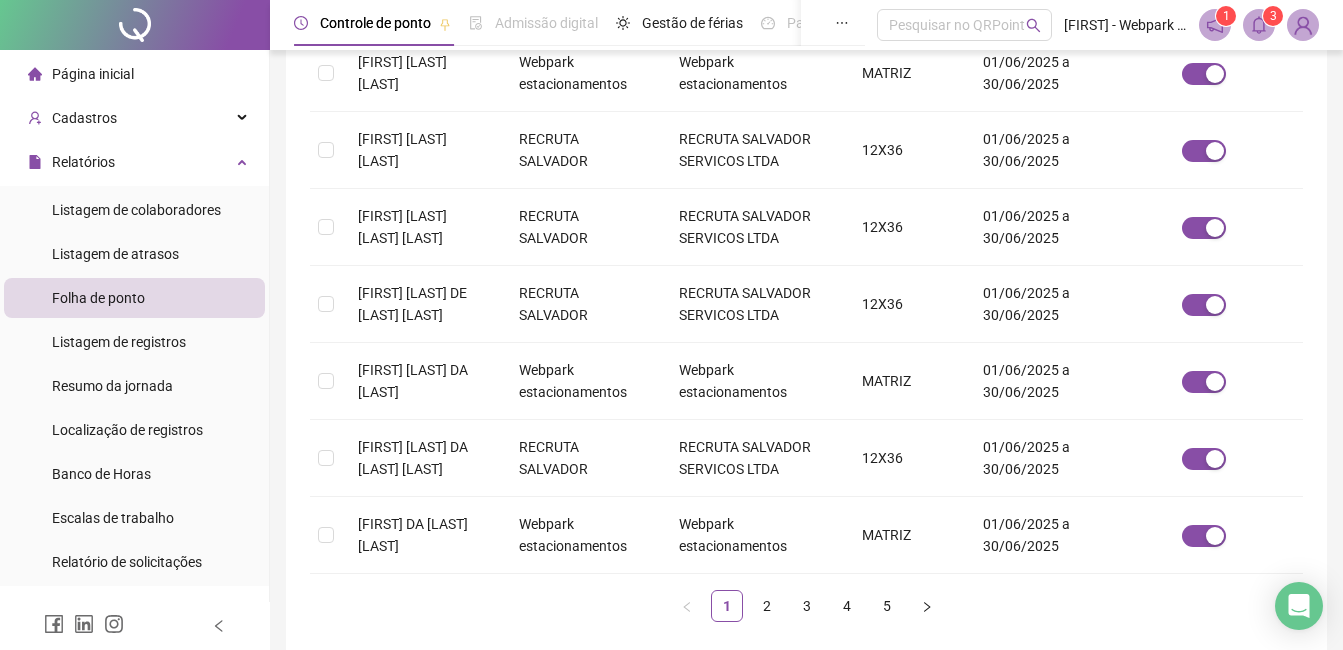 scroll, scrollTop: 742, scrollLeft: 0, axis: vertical 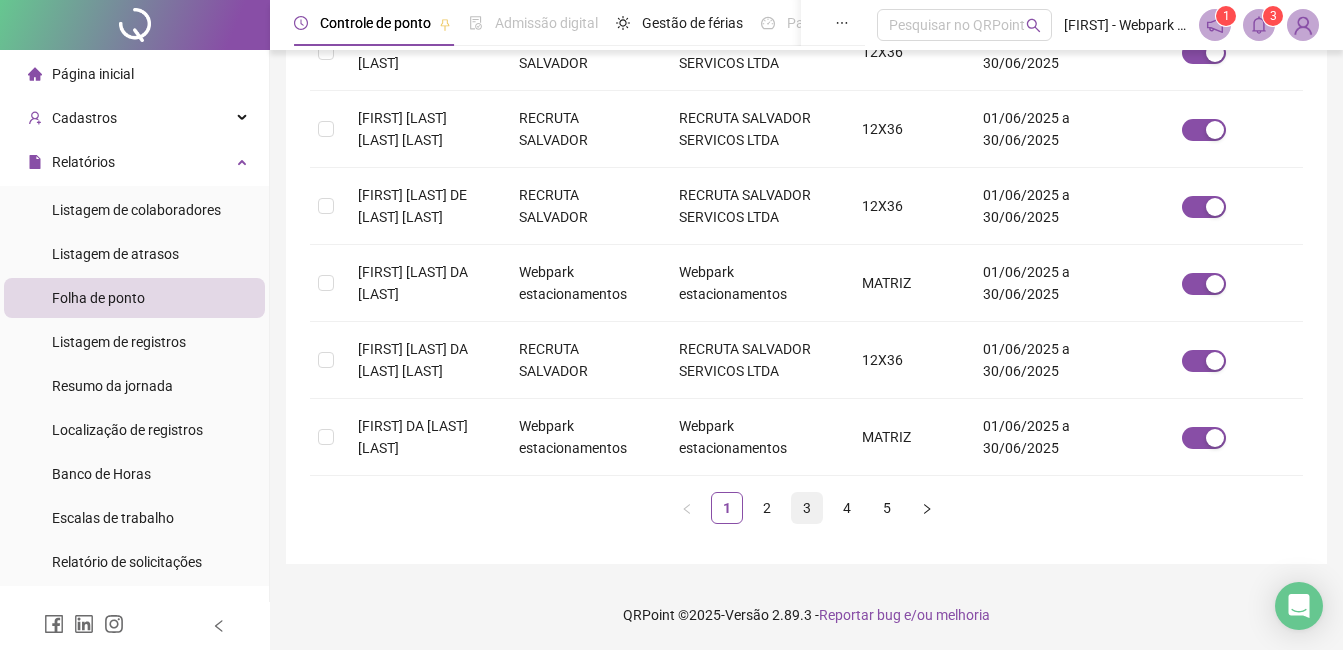 click on "3" at bounding box center (807, 508) 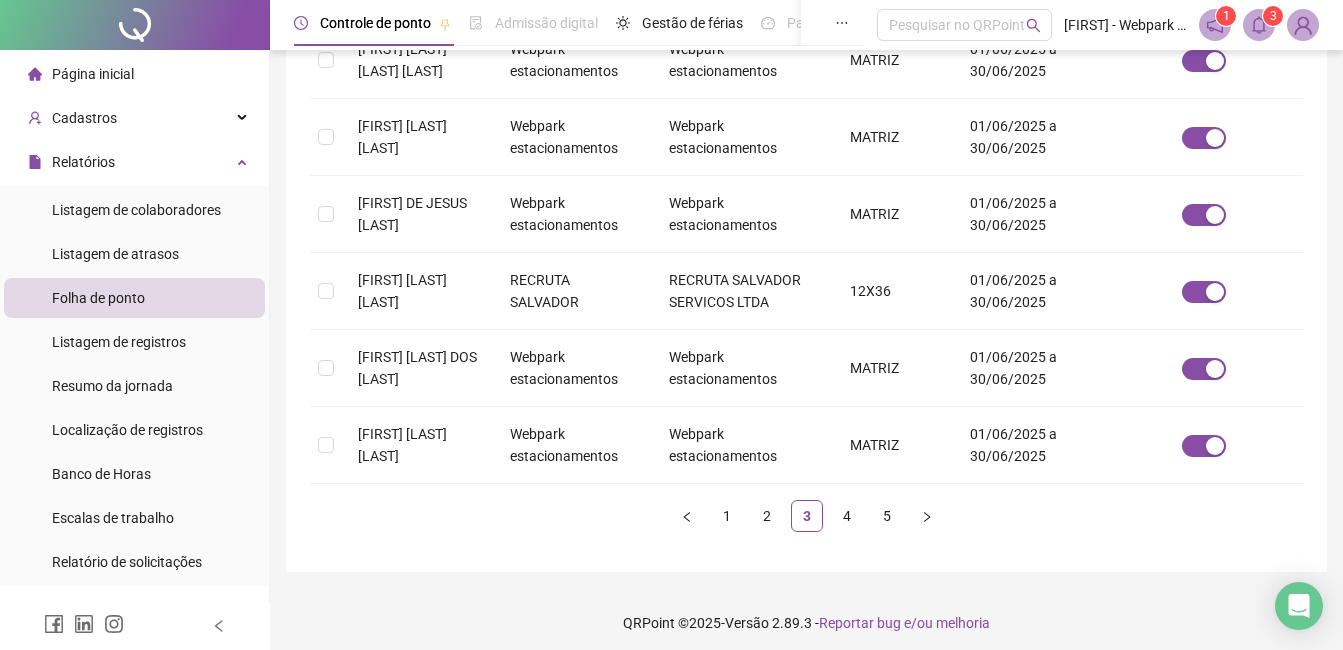 scroll, scrollTop: 764, scrollLeft: 0, axis: vertical 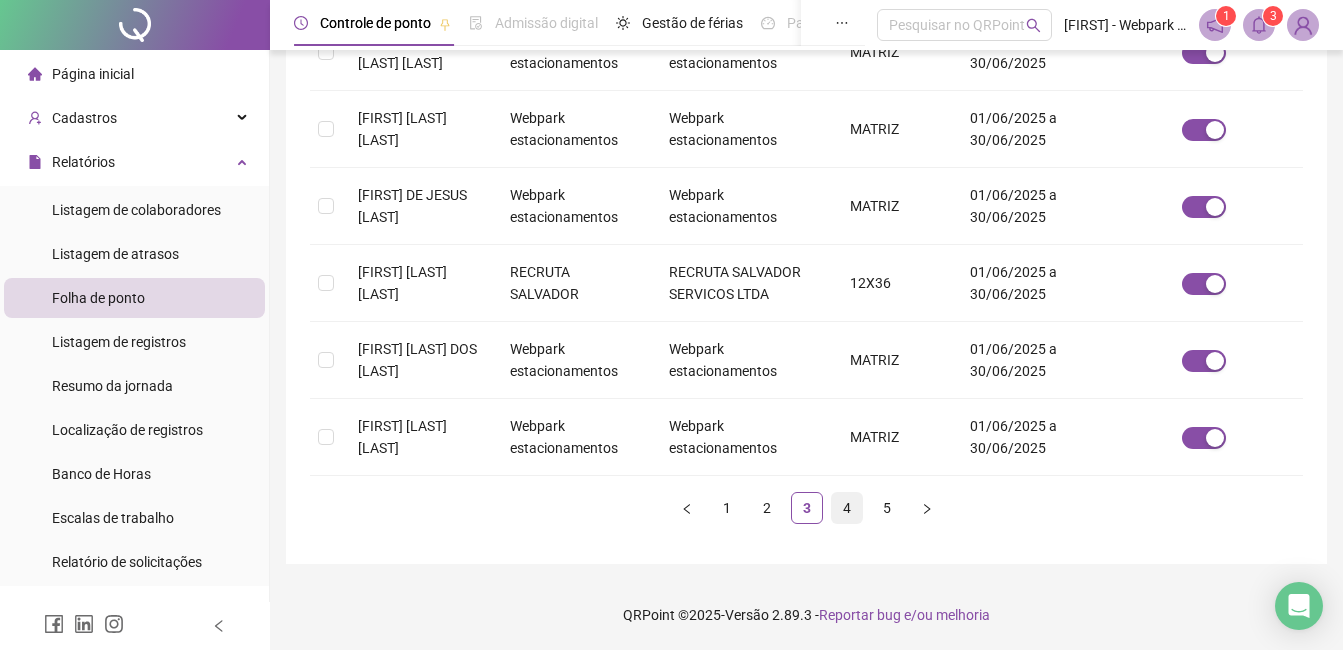 click on "4" at bounding box center [847, 508] 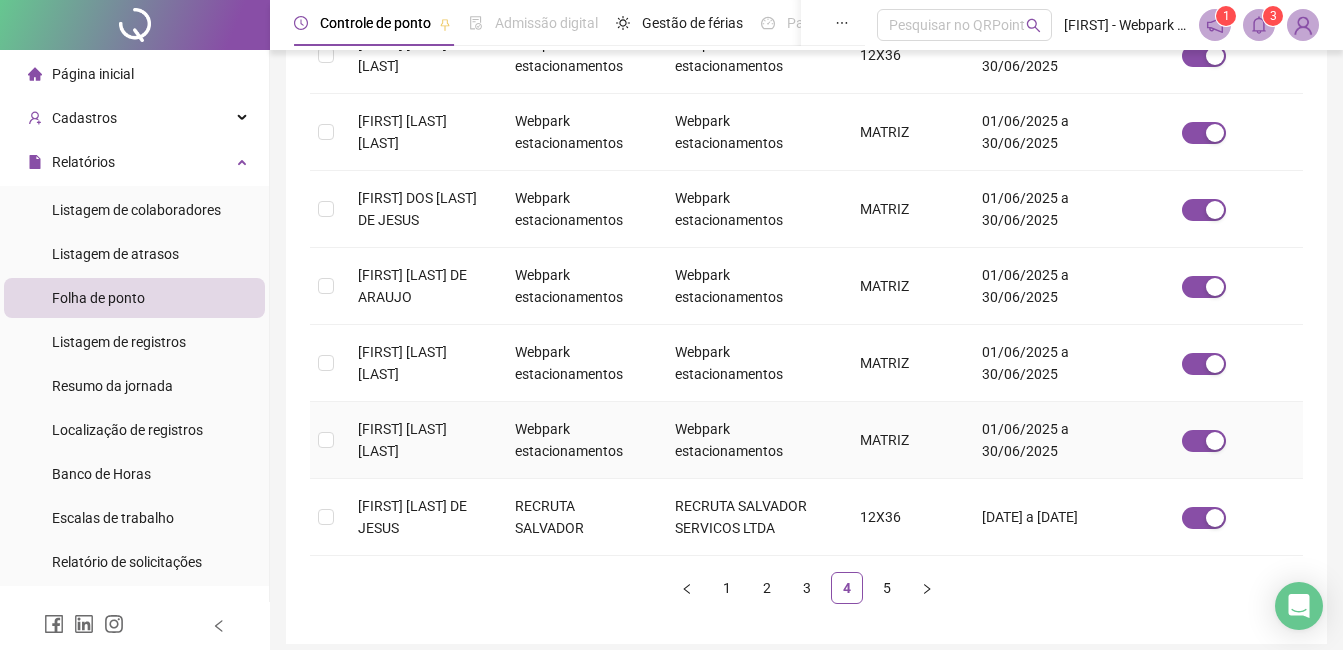 scroll, scrollTop: 742, scrollLeft: 0, axis: vertical 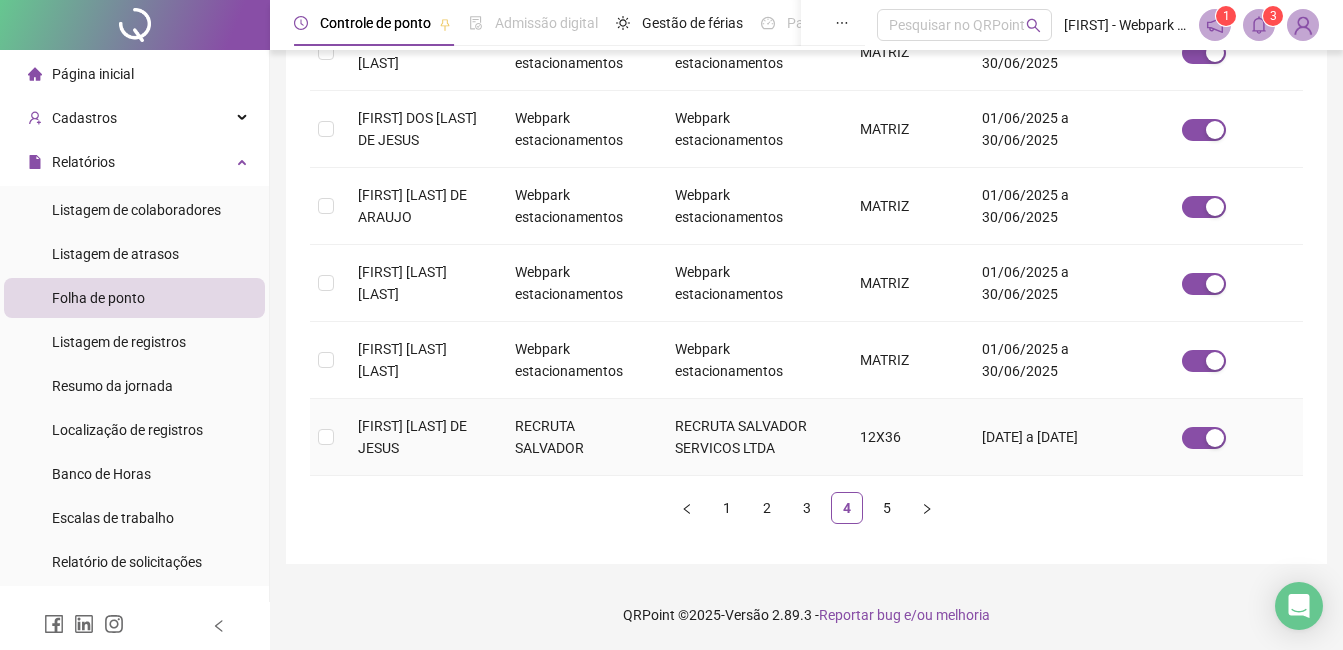 click on "RECRUTA SALVADOR" at bounding box center [579, 437] 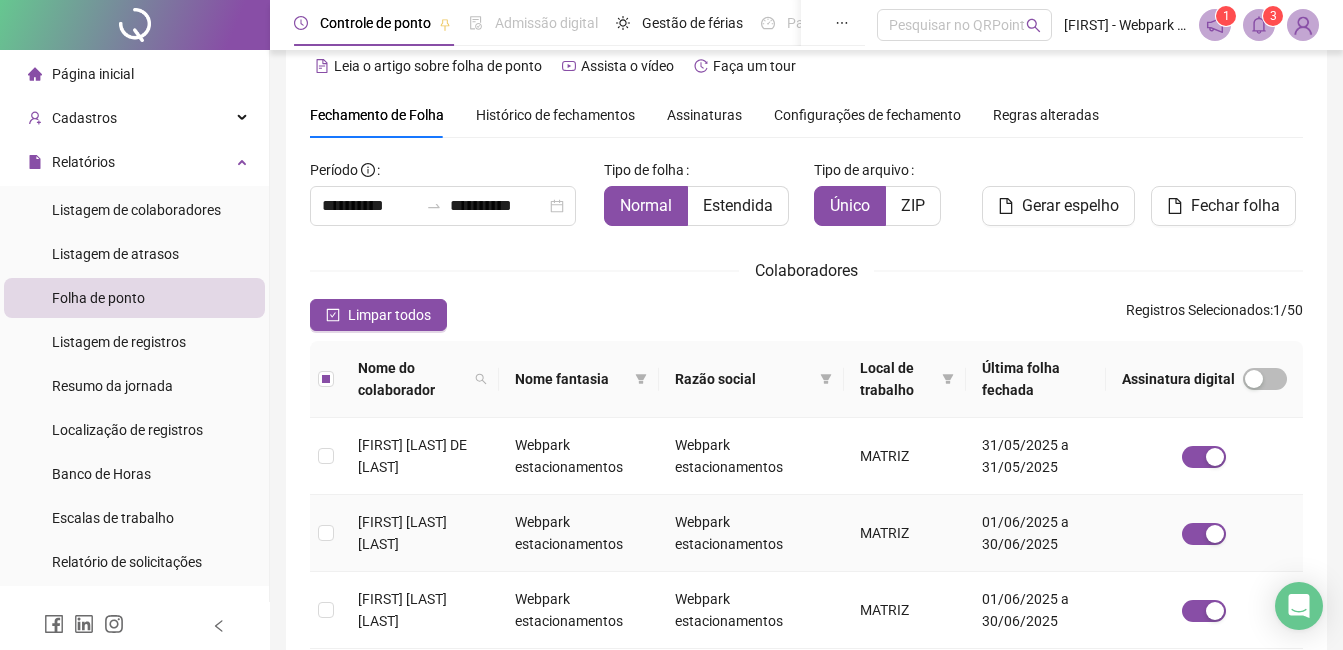 scroll, scrollTop: 0, scrollLeft: 0, axis: both 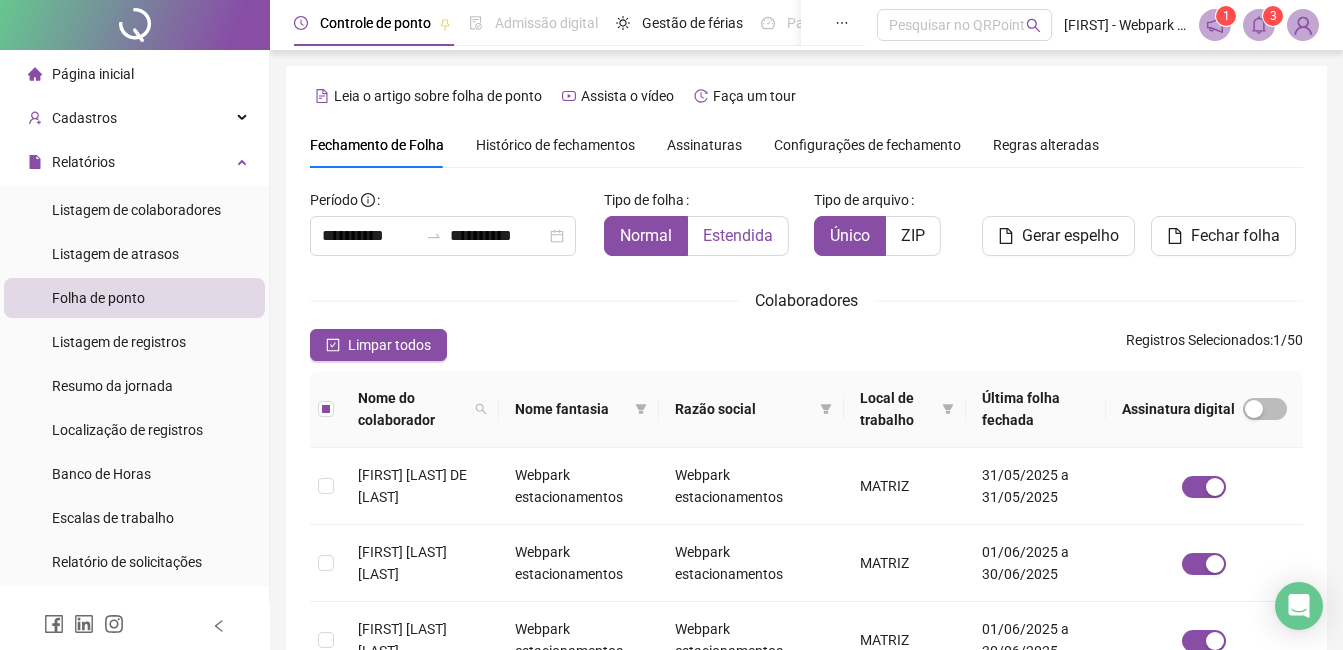 click on "Estendida" at bounding box center [738, 235] 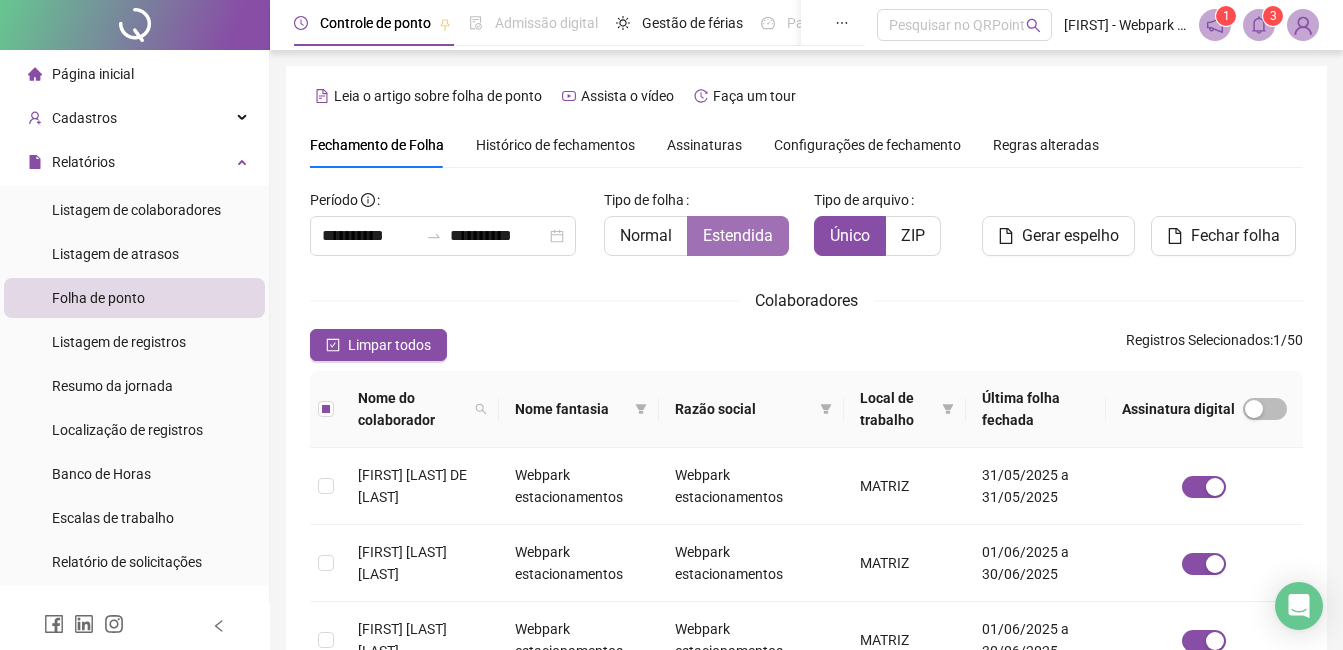 scroll, scrollTop: 85, scrollLeft: 0, axis: vertical 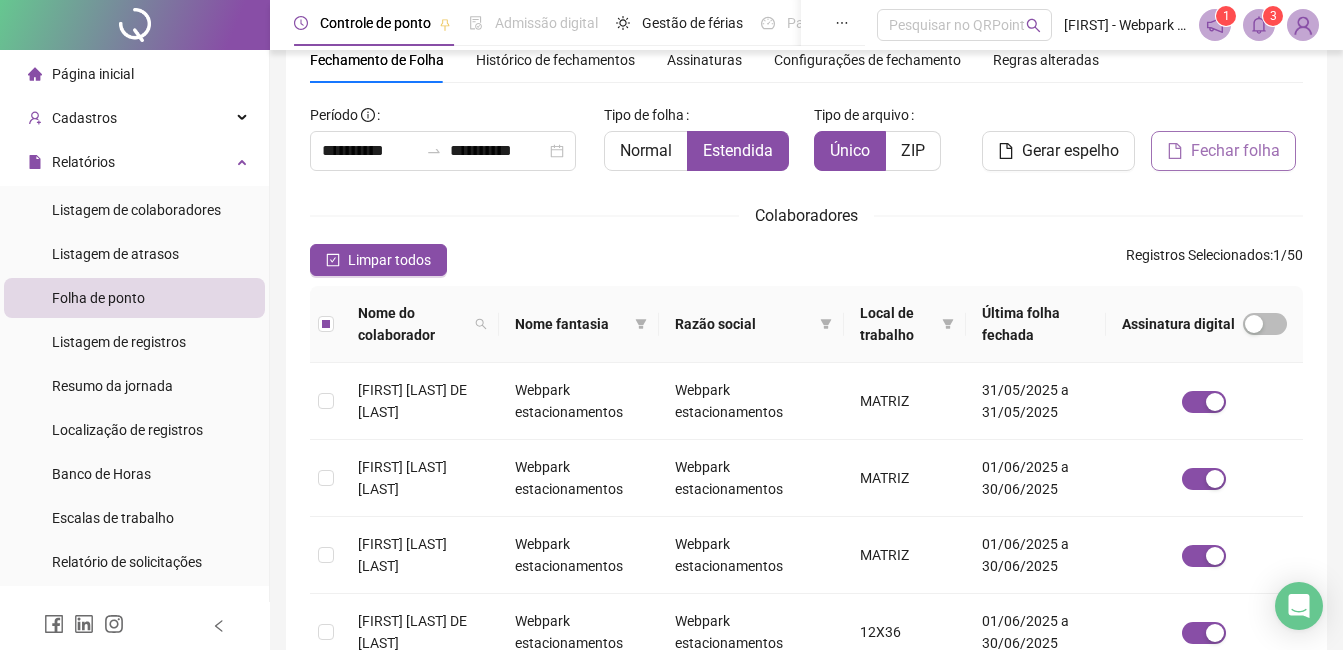 click on "Fechar folha" at bounding box center (1223, 151) 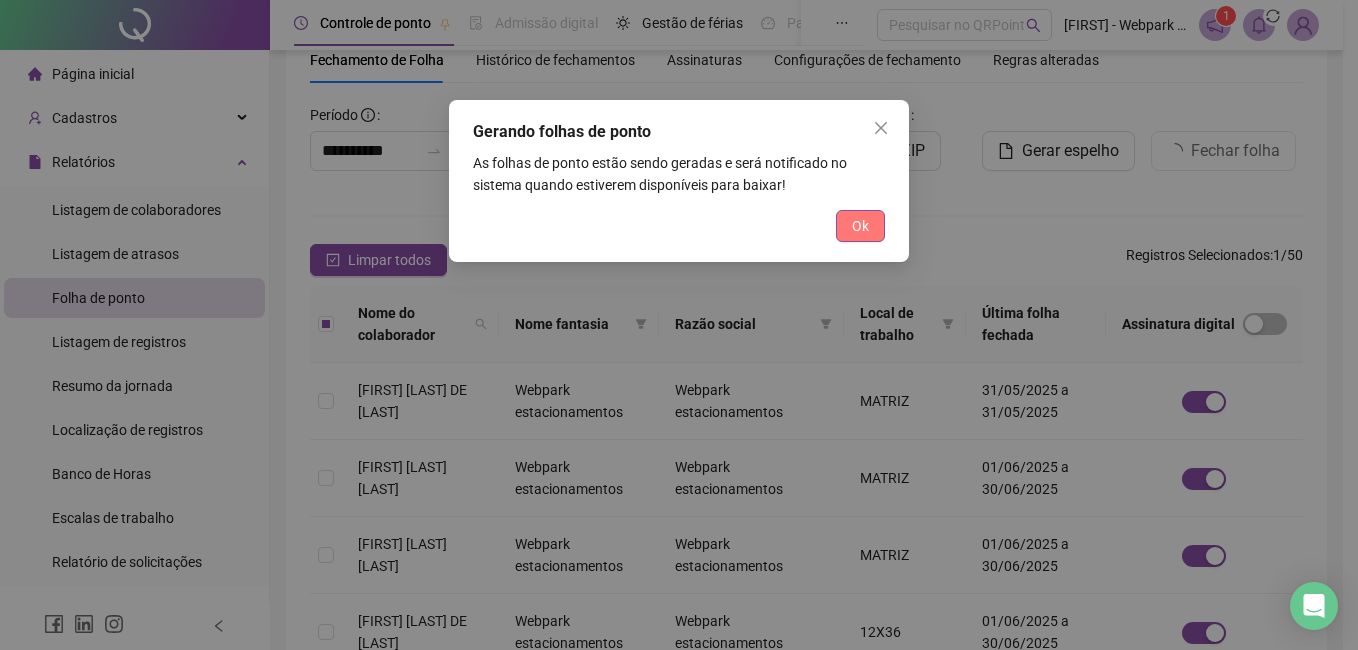 click on "Ok" at bounding box center (860, 226) 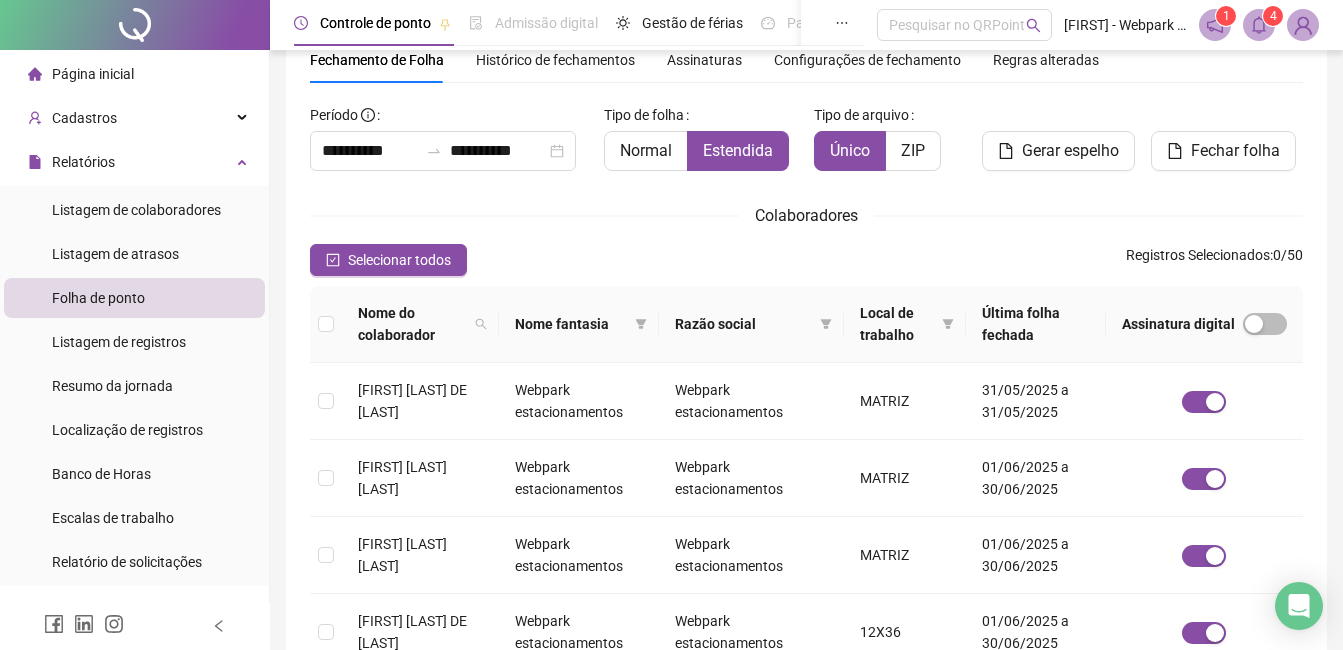 click at bounding box center (1259, 25) 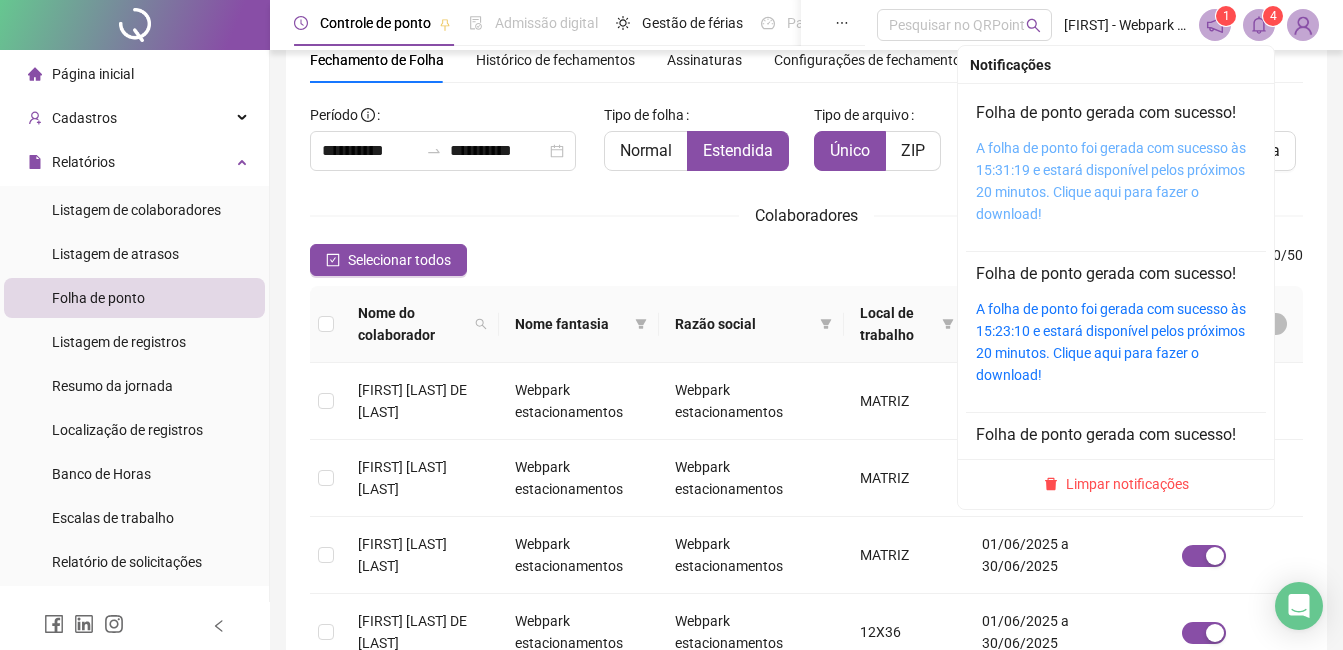 click on "A folha de ponto foi gerada com sucesso às 15:31:19 e estará disponível pelos próximos 20 minutos.
Clique aqui para fazer o download!" at bounding box center (1111, 181) 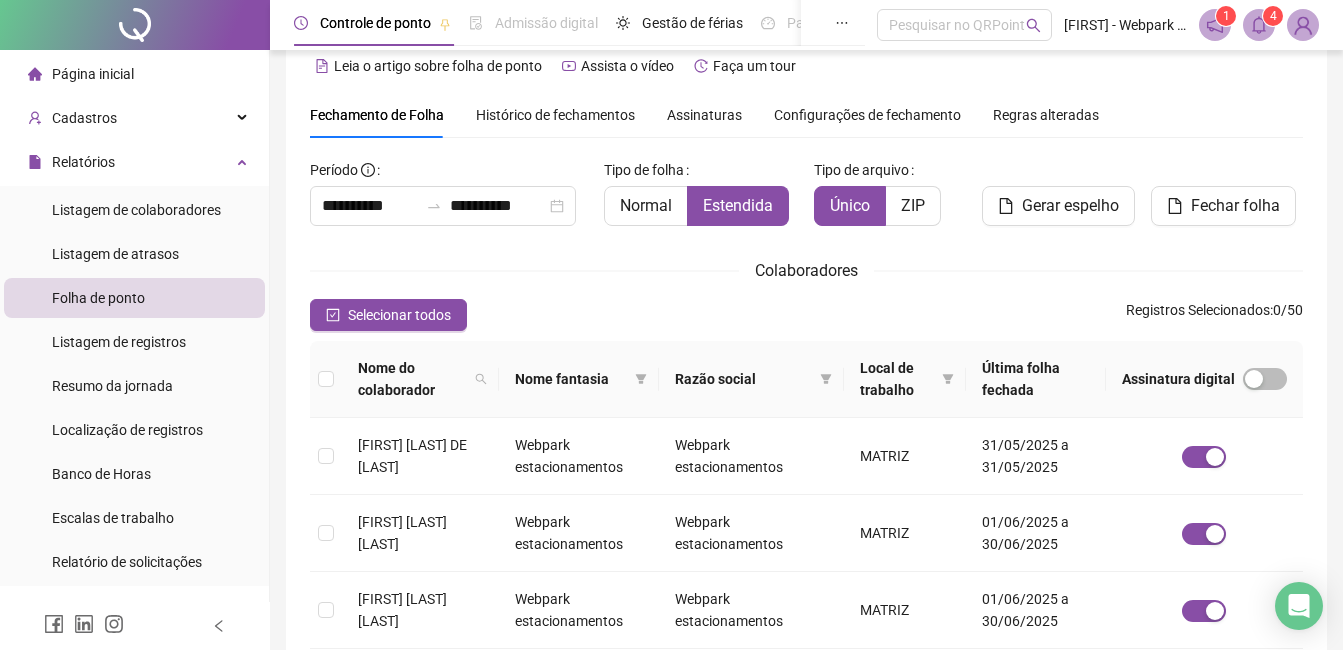 scroll, scrollTop: 0, scrollLeft: 0, axis: both 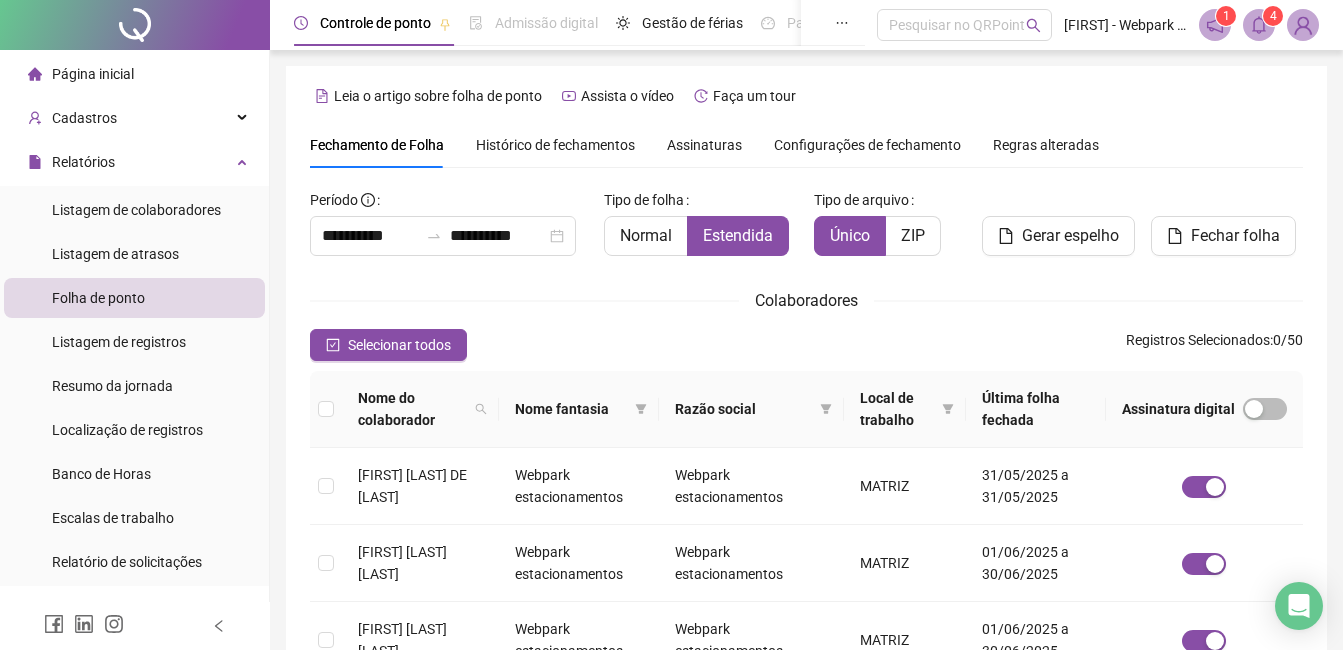 click on "Página inicial Cadastros Empregadores Locais de trabalho Escalas Colaboradores Grupos de acesso Calendário de feriados Regras de horas Relatórios Listagem de colaboradores Listagem de atrasos Folha de ponto Listagem de registros Resumo da jornada Localização de registros Banco de Horas Escalas de trabalho Relatório de solicitações Administração Ajustes da folha Ajustes rápidos Análise de inconsistências Controle de registros de ponto Gestão de solicitações Ocorrências Validar protocolo Link para Registro Rápido Exportações Integrações Gestão de holerites Aceite de uso Atestado técnico Gerar QRCode Financeiro Central de ajuda Clube QR - Beneficios" at bounding box center (135, 720) 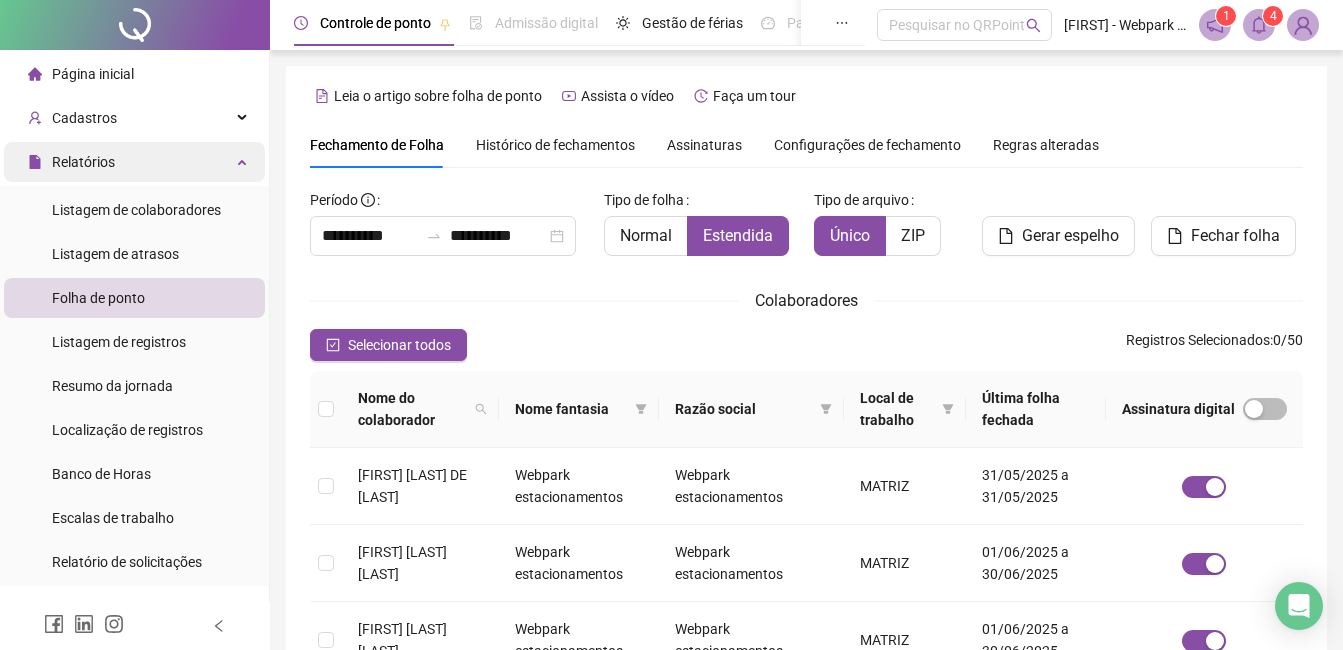 click on "Relatórios" at bounding box center [134, 162] 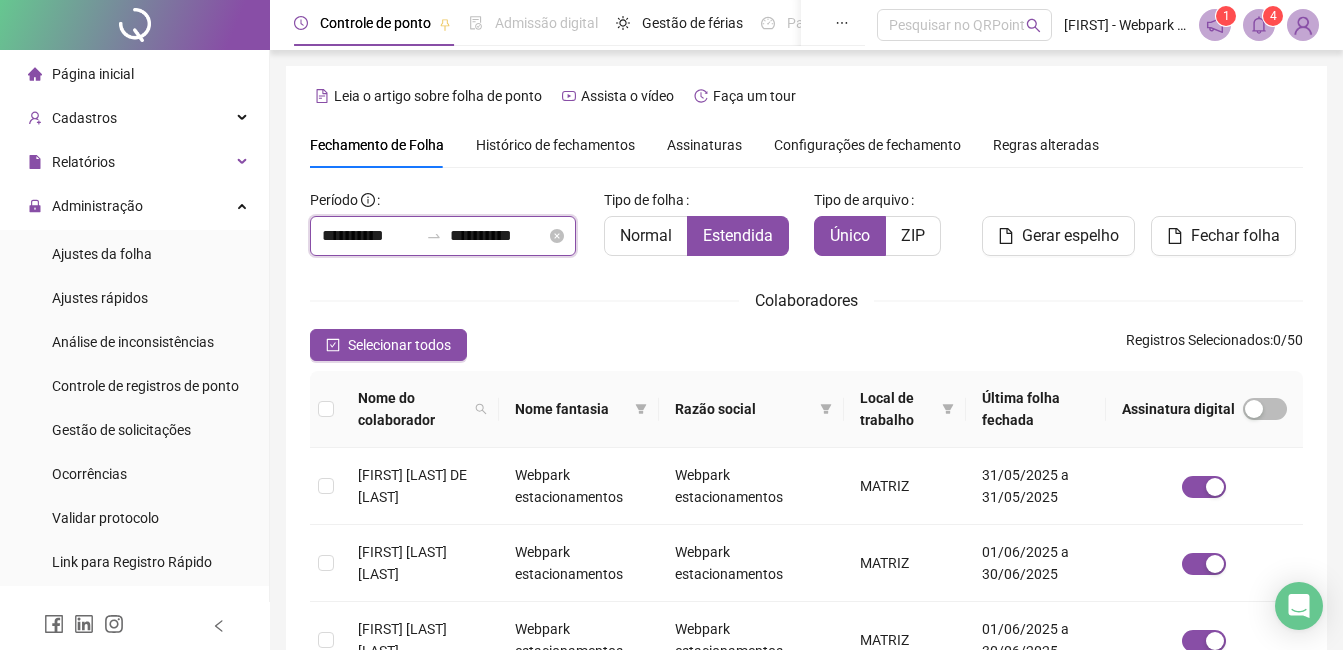 click on "**********" at bounding box center (370, 236) 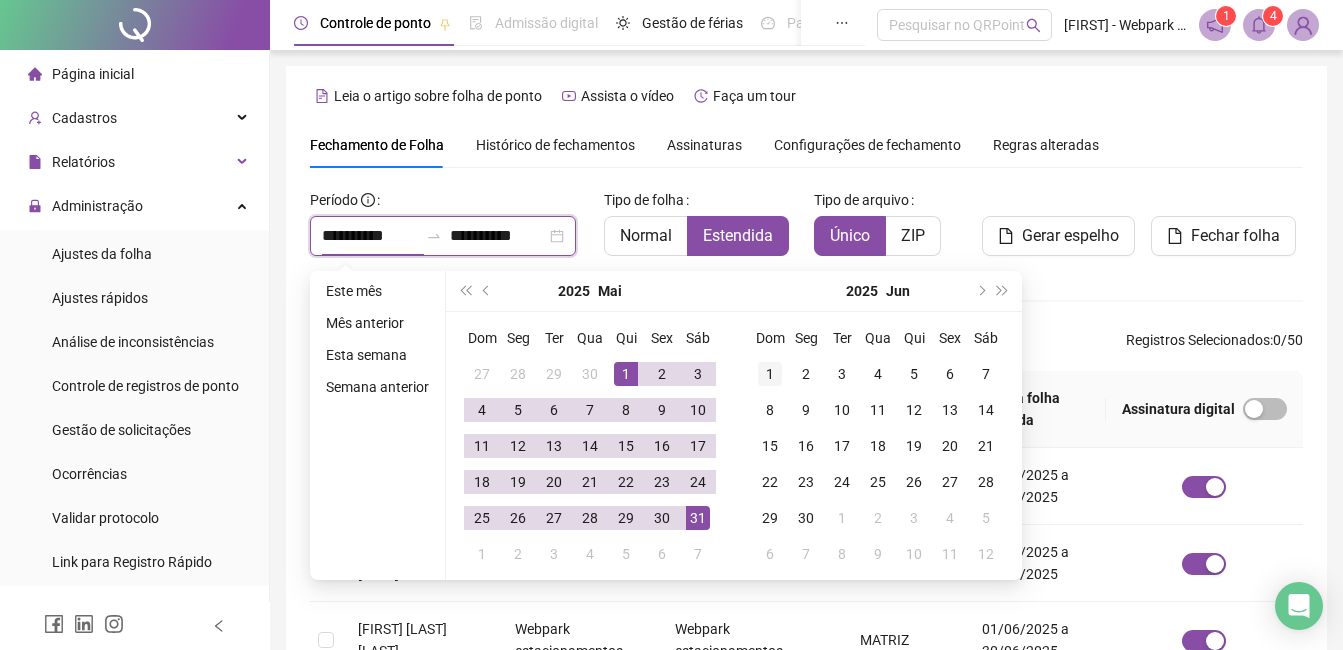type on "**********" 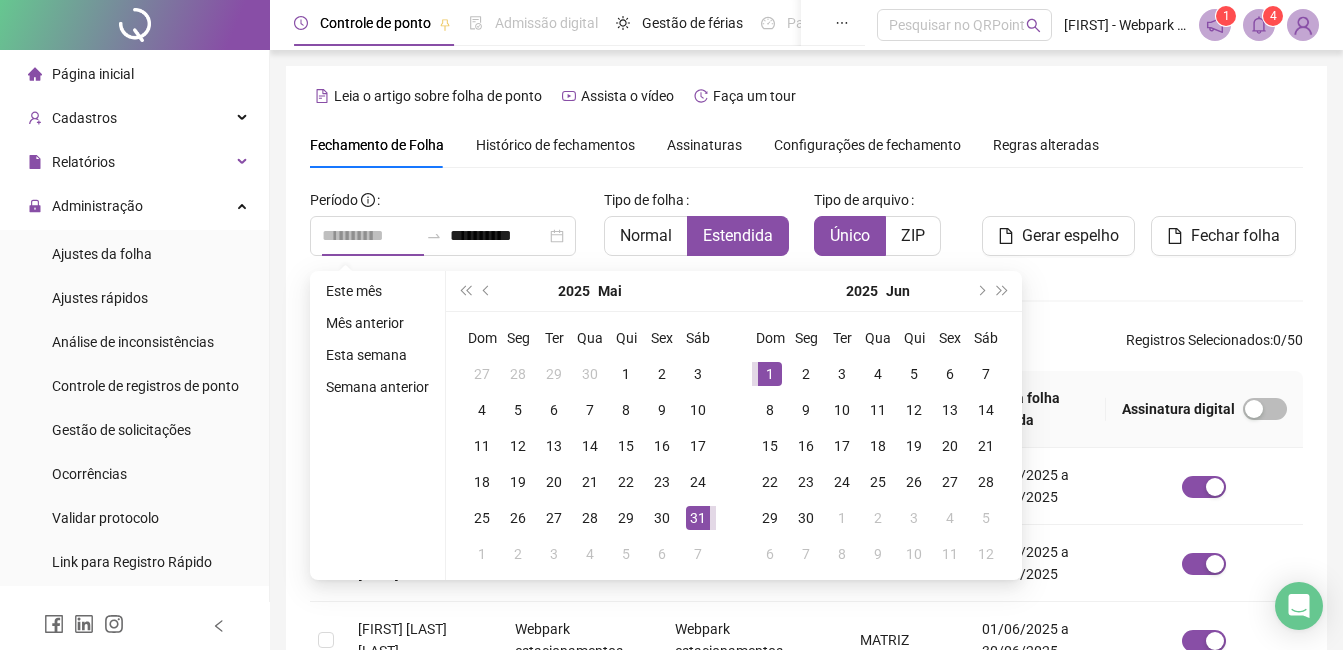 click on "1" at bounding box center [770, 374] 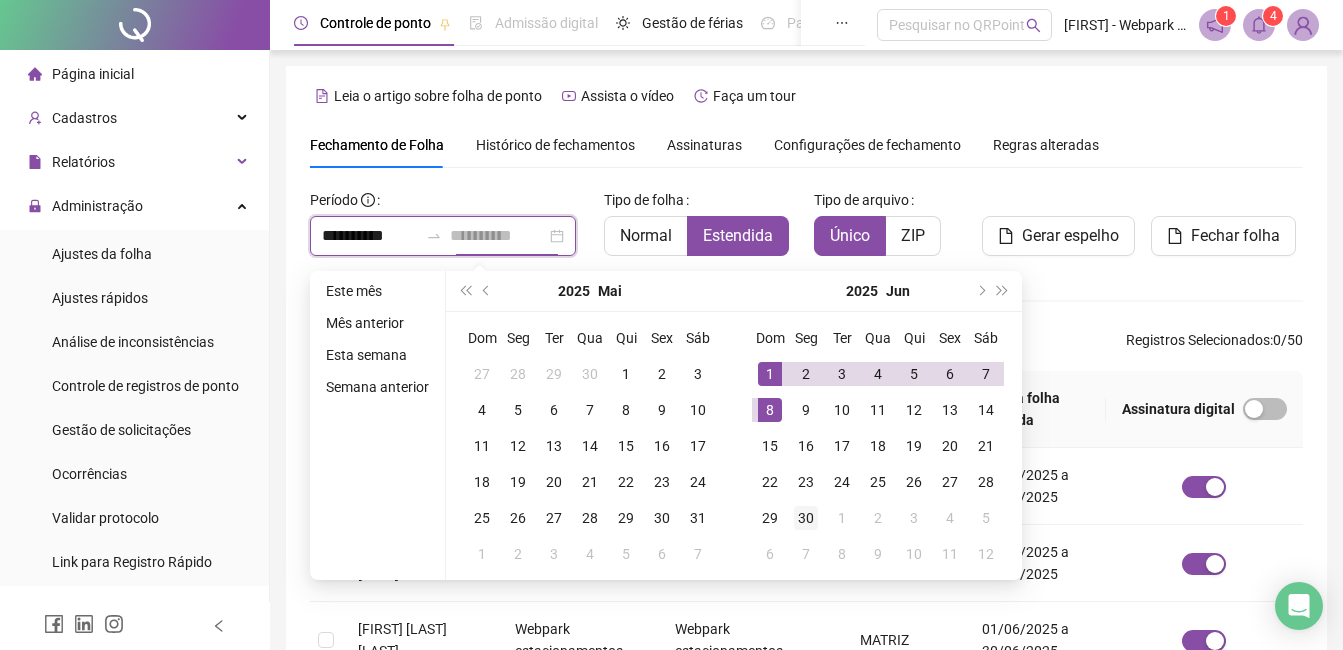 type on "**********" 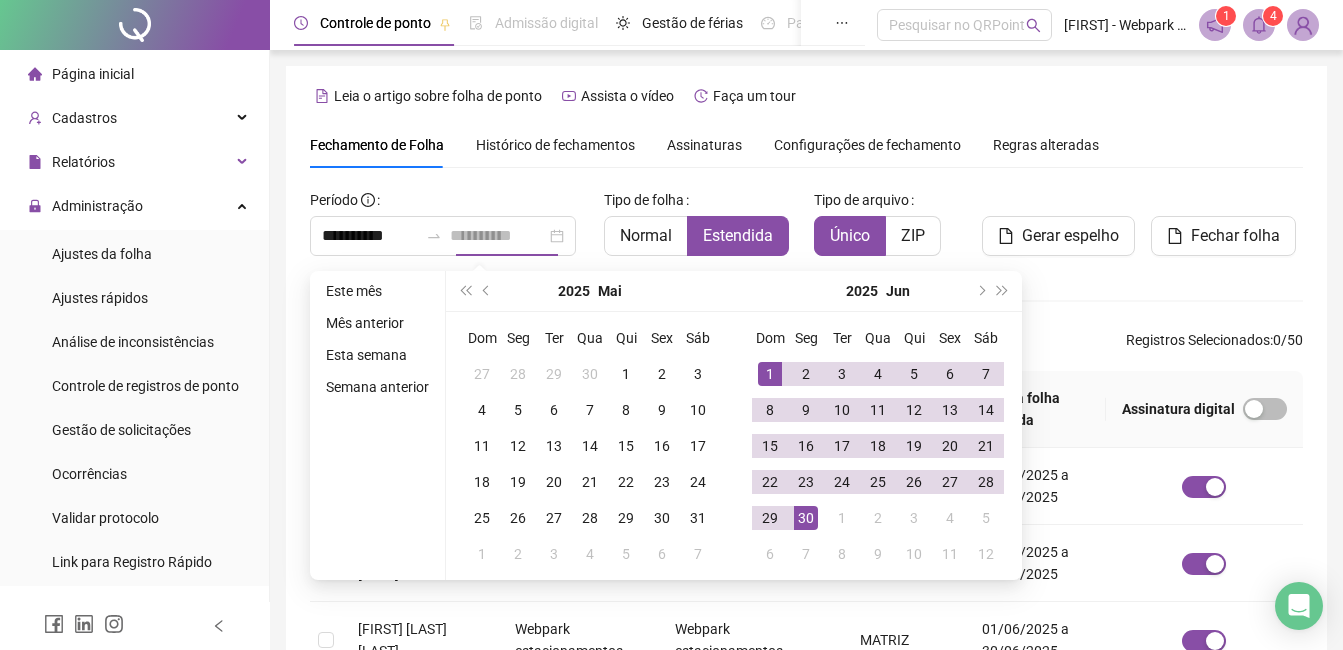 click on "30" at bounding box center (806, 518) 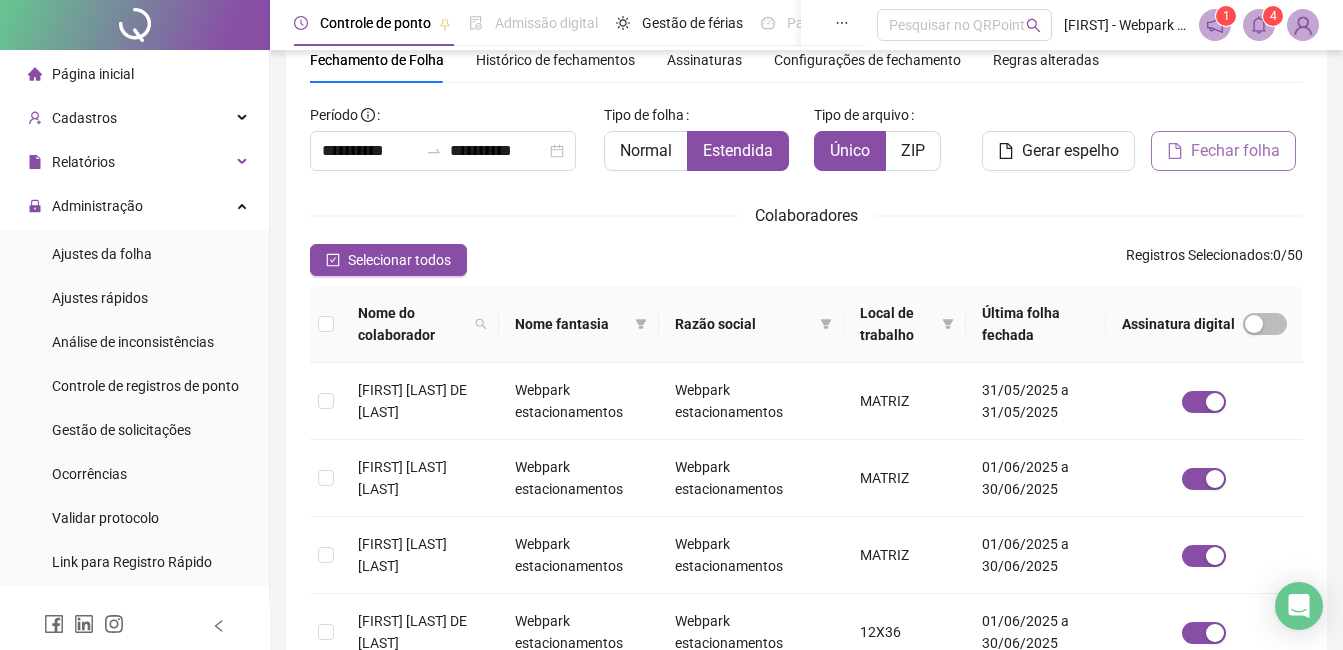 click on "Fechar folha" at bounding box center (1235, 151) 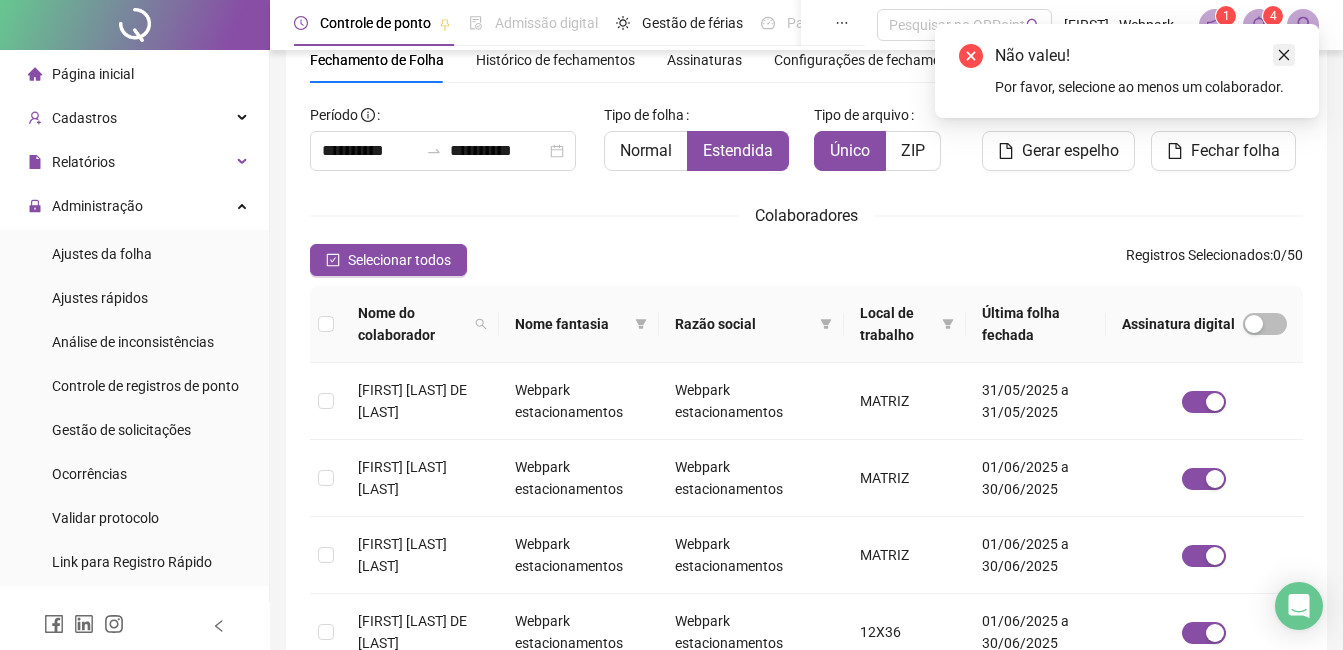 click 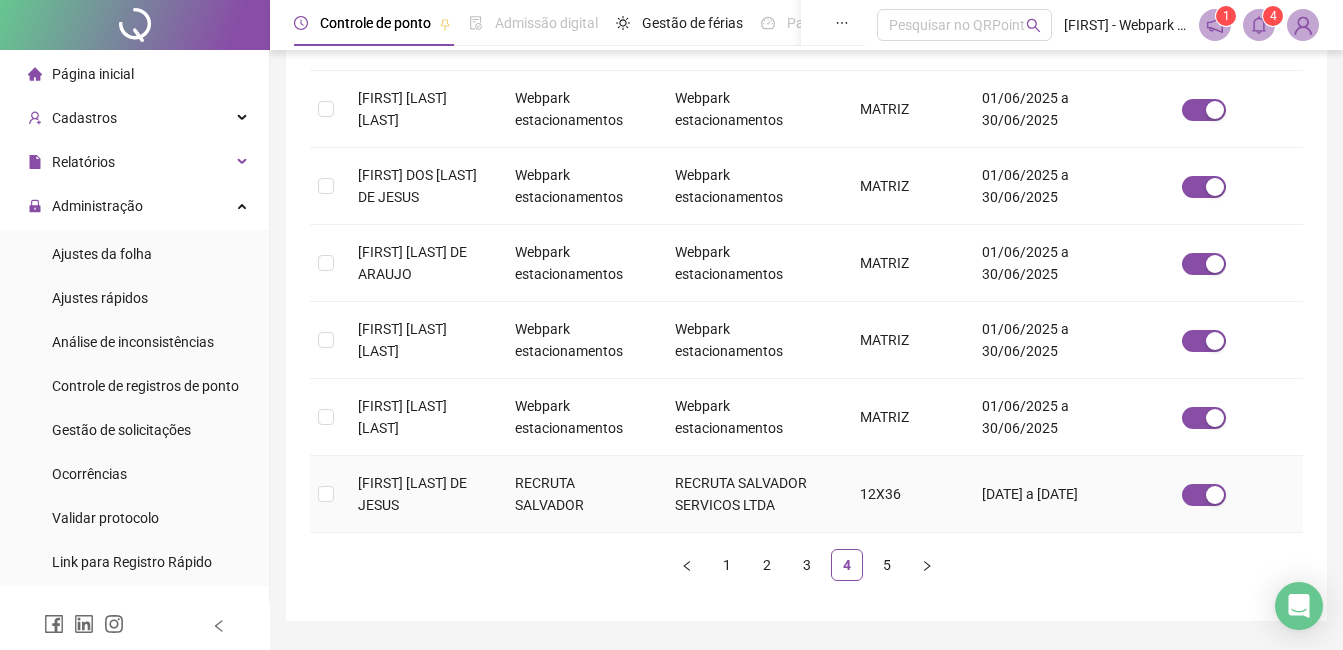 click on "[FIRST] [LAST] DE JESUS" at bounding box center [412, 494] 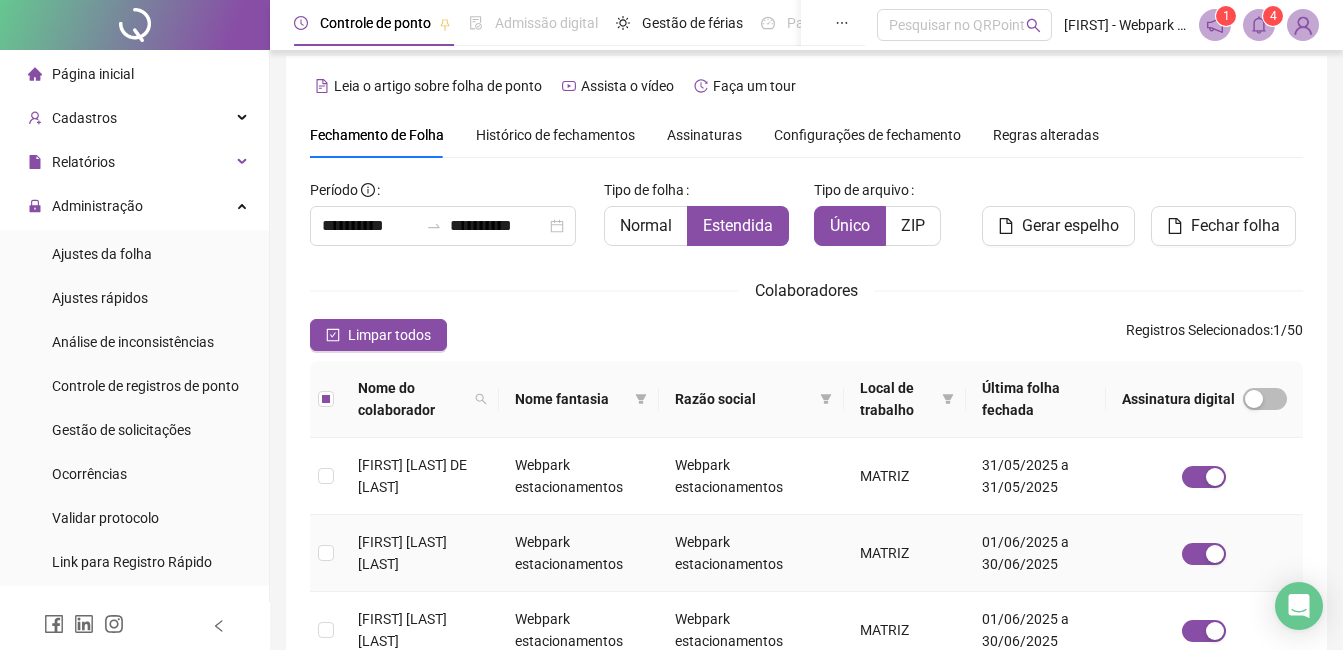 scroll, scrollTop: 0, scrollLeft: 0, axis: both 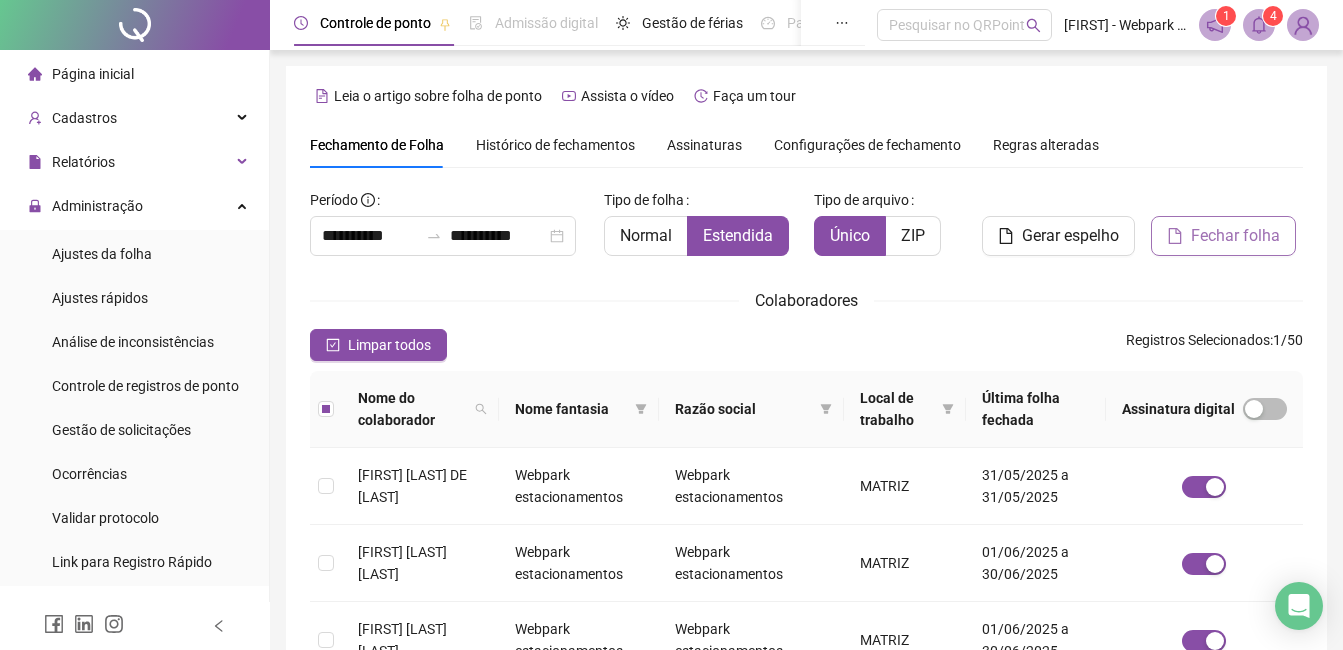 click on "Fechar folha" at bounding box center [1235, 236] 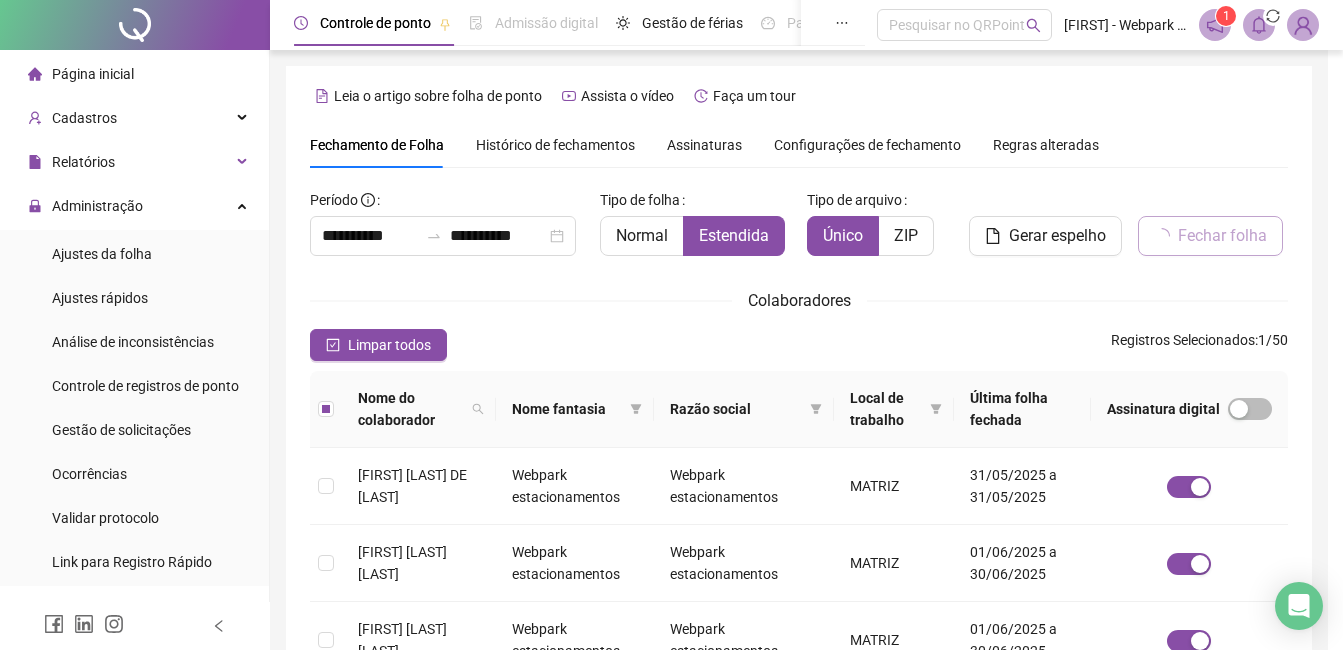 scroll, scrollTop: 85, scrollLeft: 0, axis: vertical 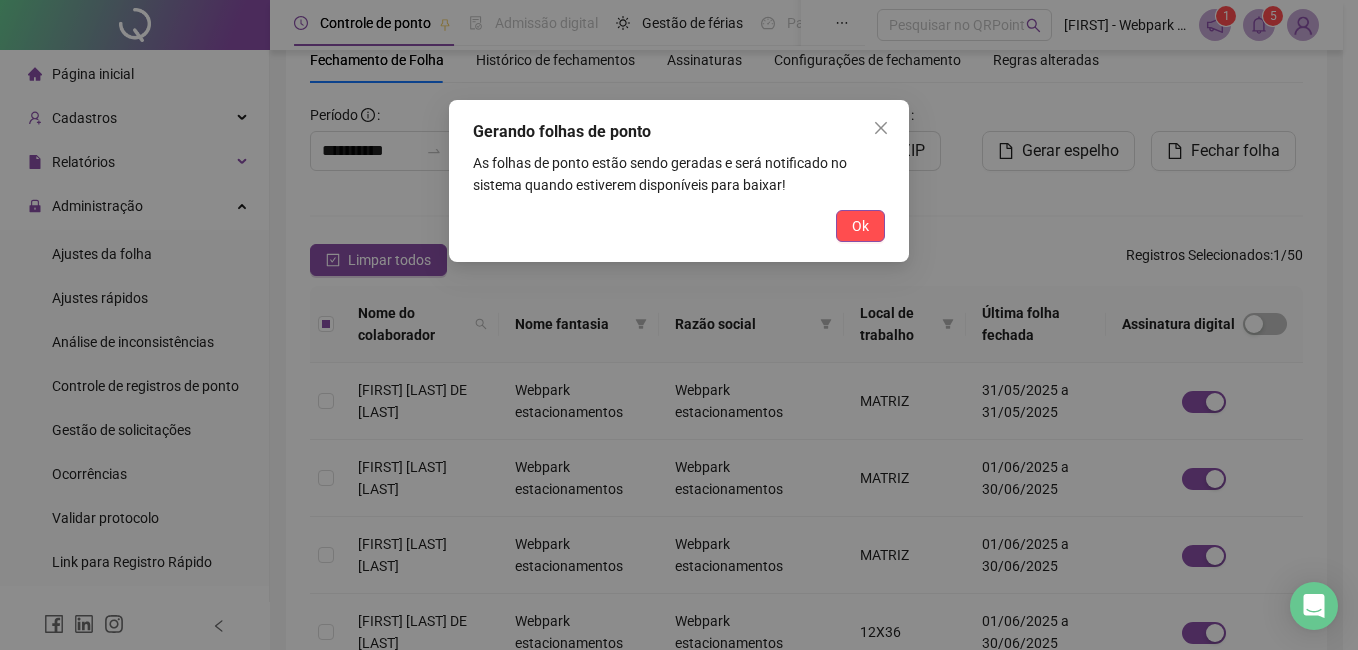 click on "Ok" at bounding box center (860, 226) 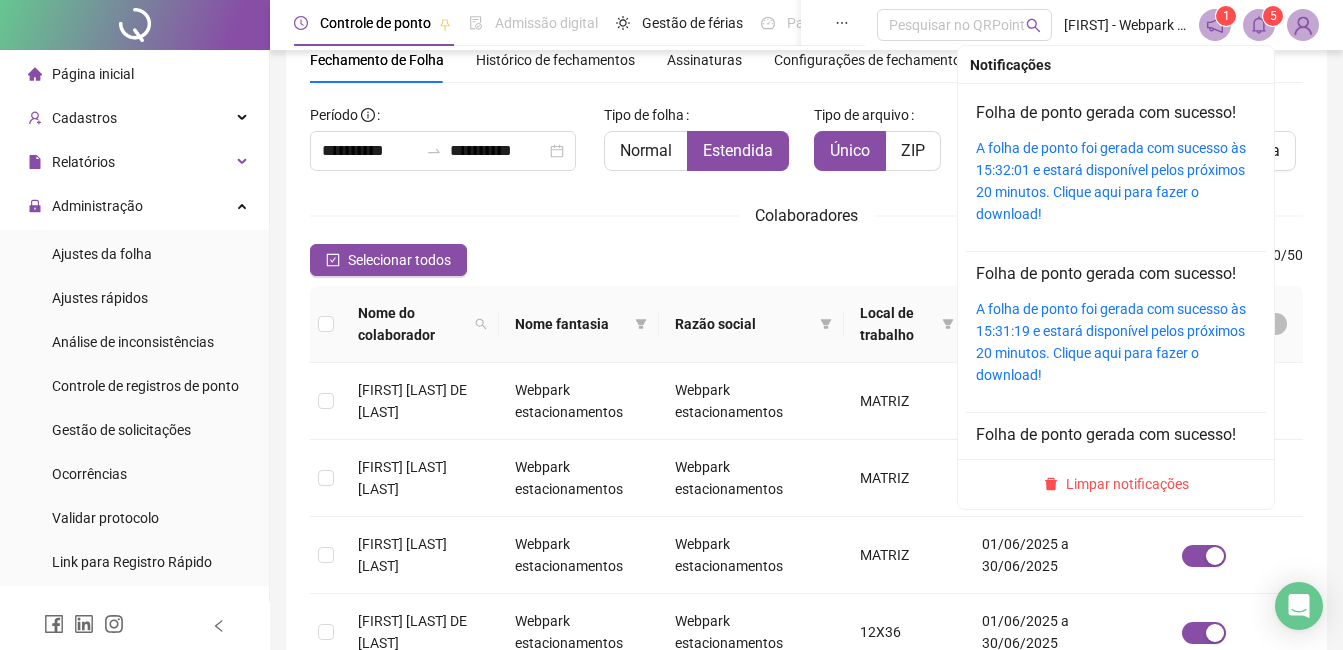 click at bounding box center [1259, 25] 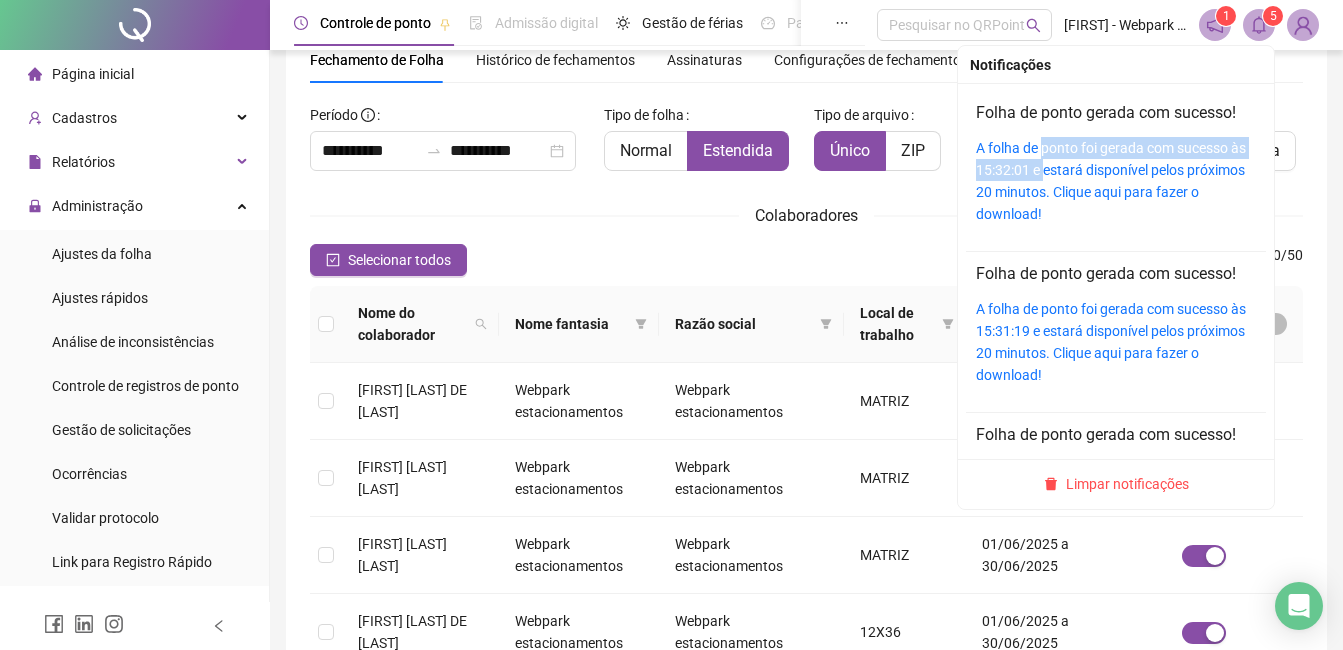click on "A folha de ponto foi gerada com sucesso às 15:32:01 e estará disponível pelos próximos 20 minutos.
Clique aqui para fazer o download!" at bounding box center (1116, 181) 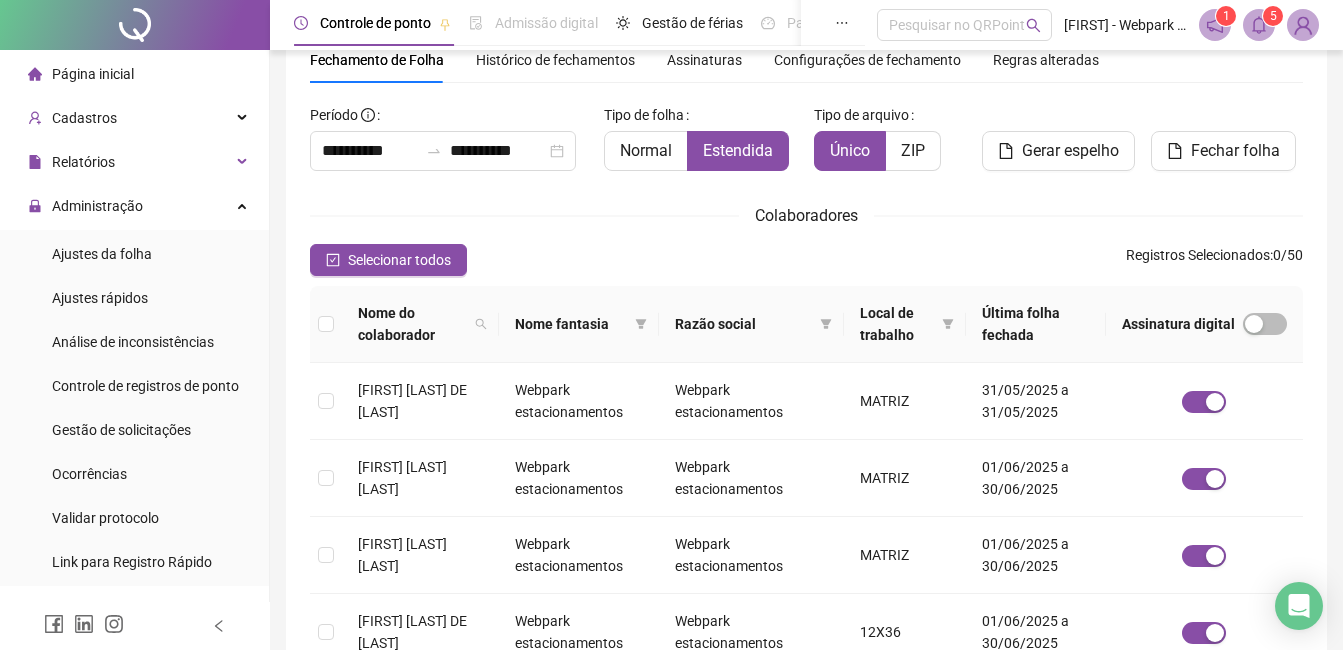 drag, startPoint x: 1031, startPoint y: 159, endPoint x: 1261, endPoint y: 39, distance: 259.42242 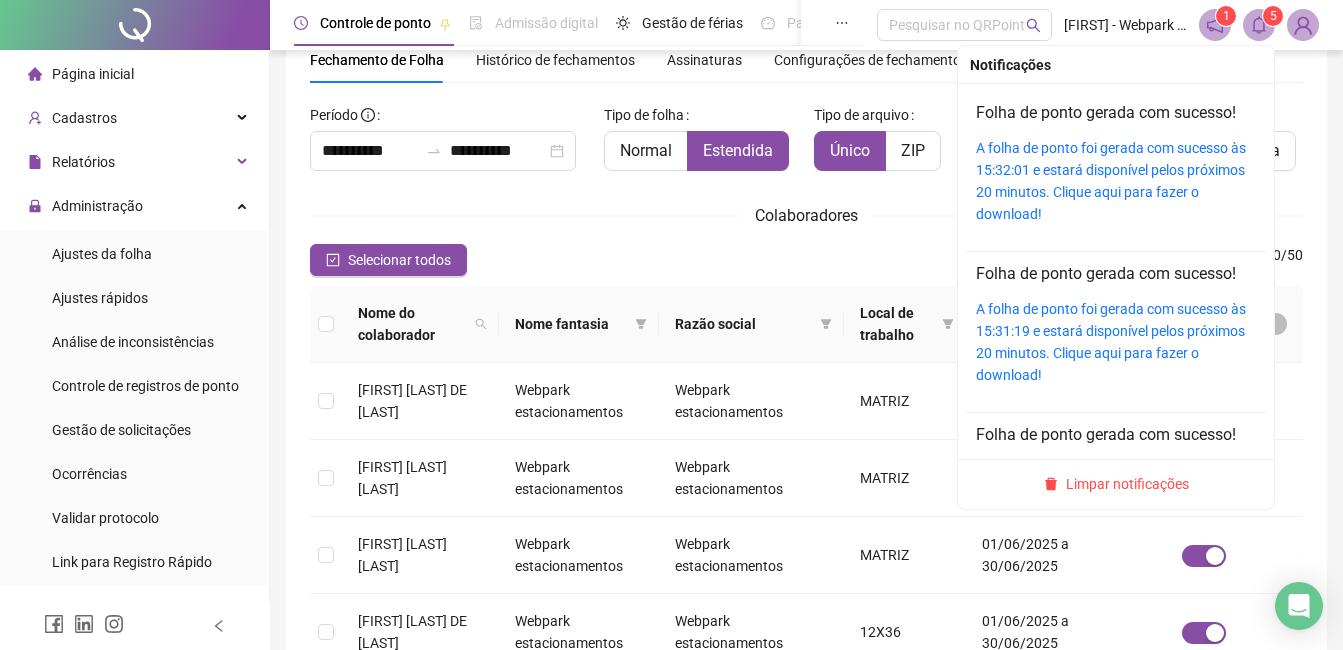 click 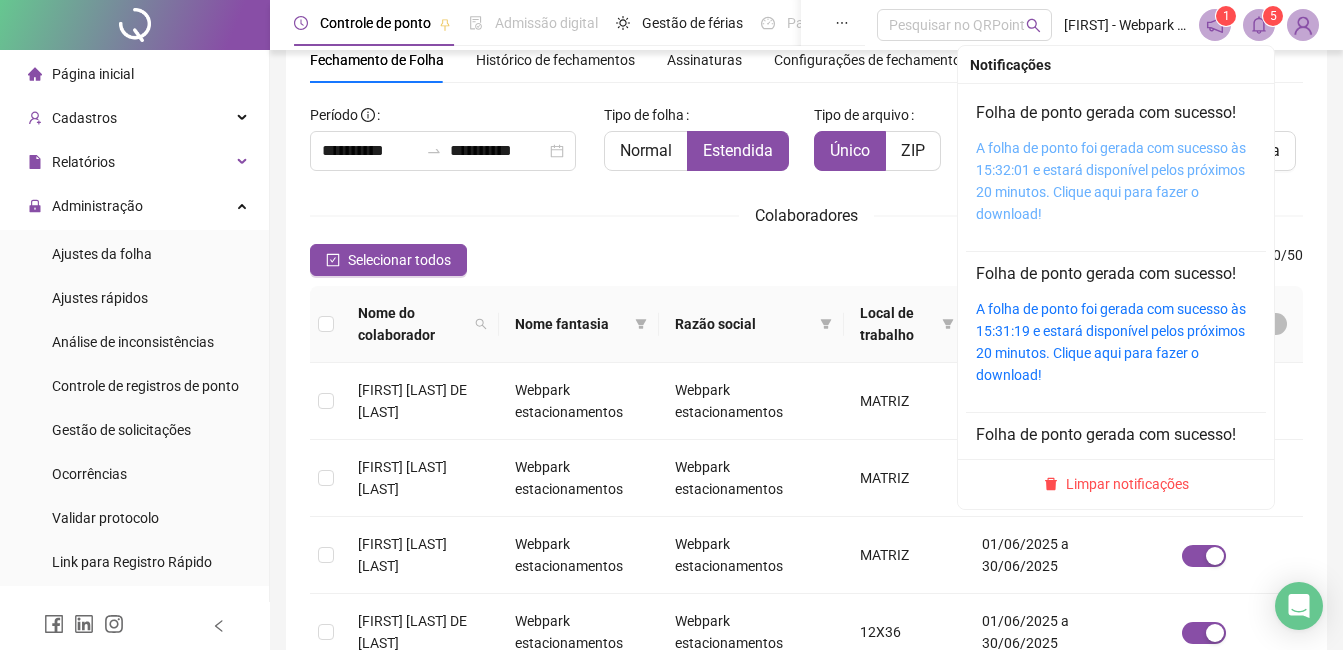 click on "A folha de ponto foi gerada com sucesso às 15:32:01 e estará disponível pelos próximos 20 minutos.
Clique aqui para fazer o download!" at bounding box center (1111, 181) 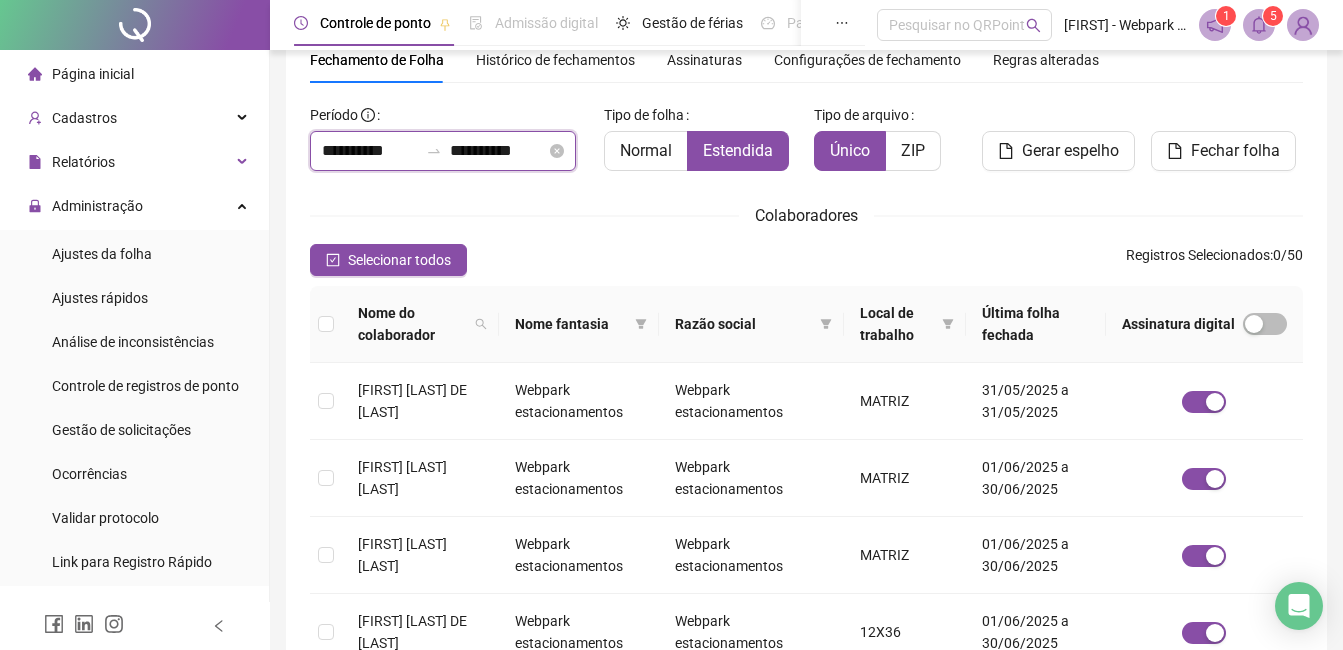 click on "**********" at bounding box center [370, 151] 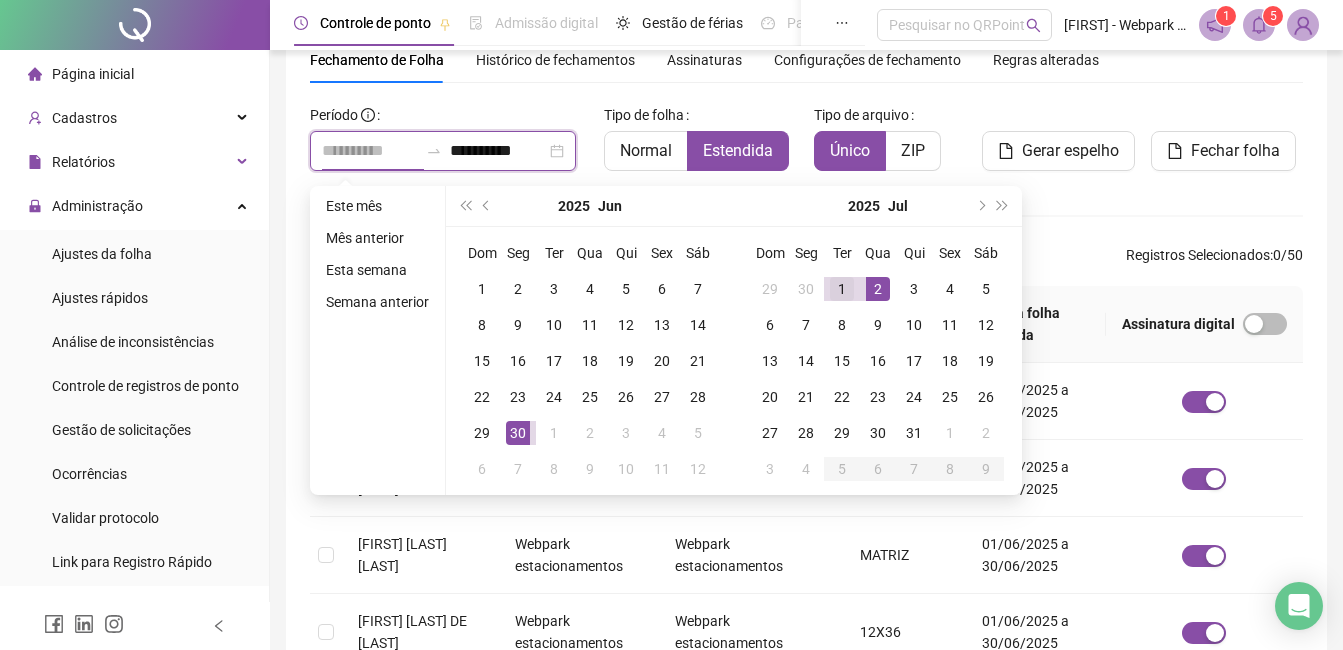 type on "**********" 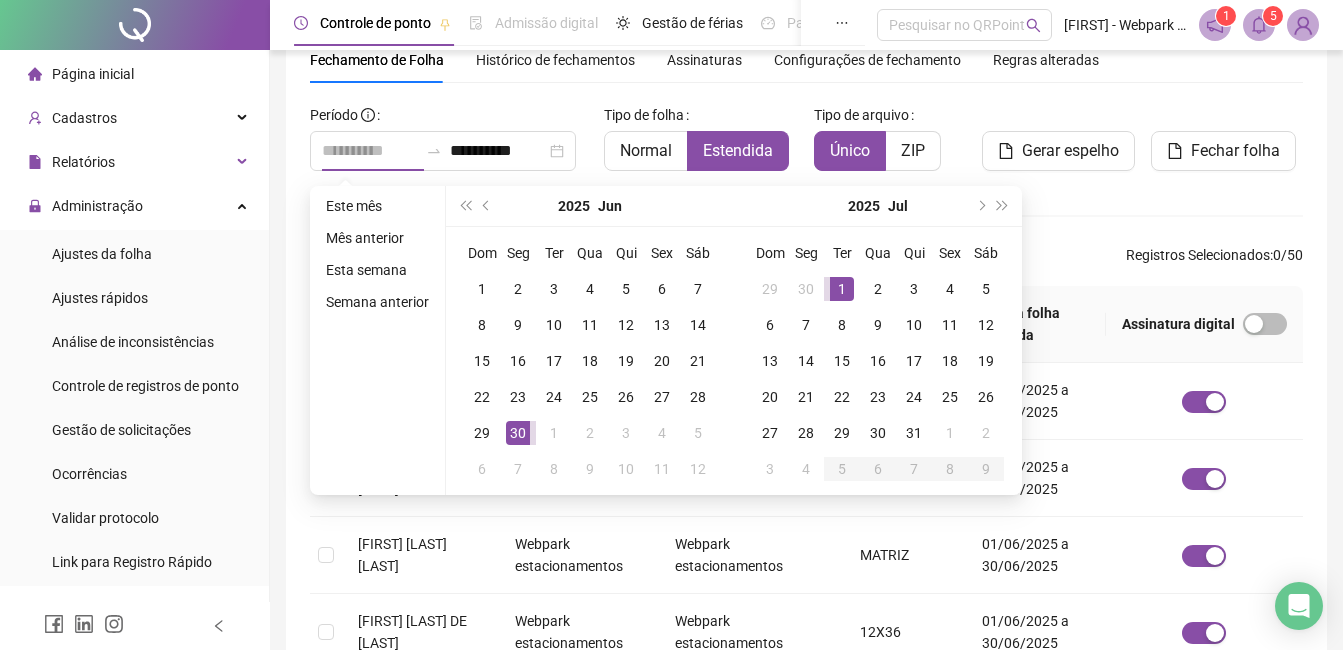 click on "1" at bounding box center (842, 289) 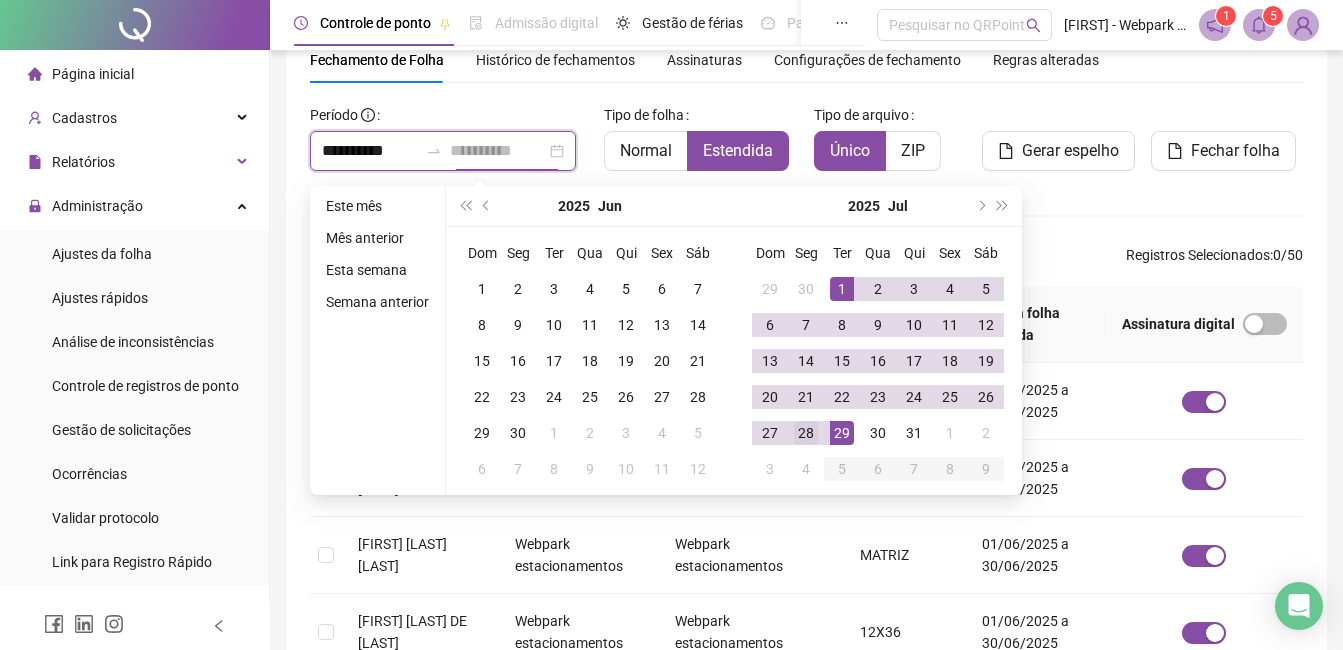 type on "**********" 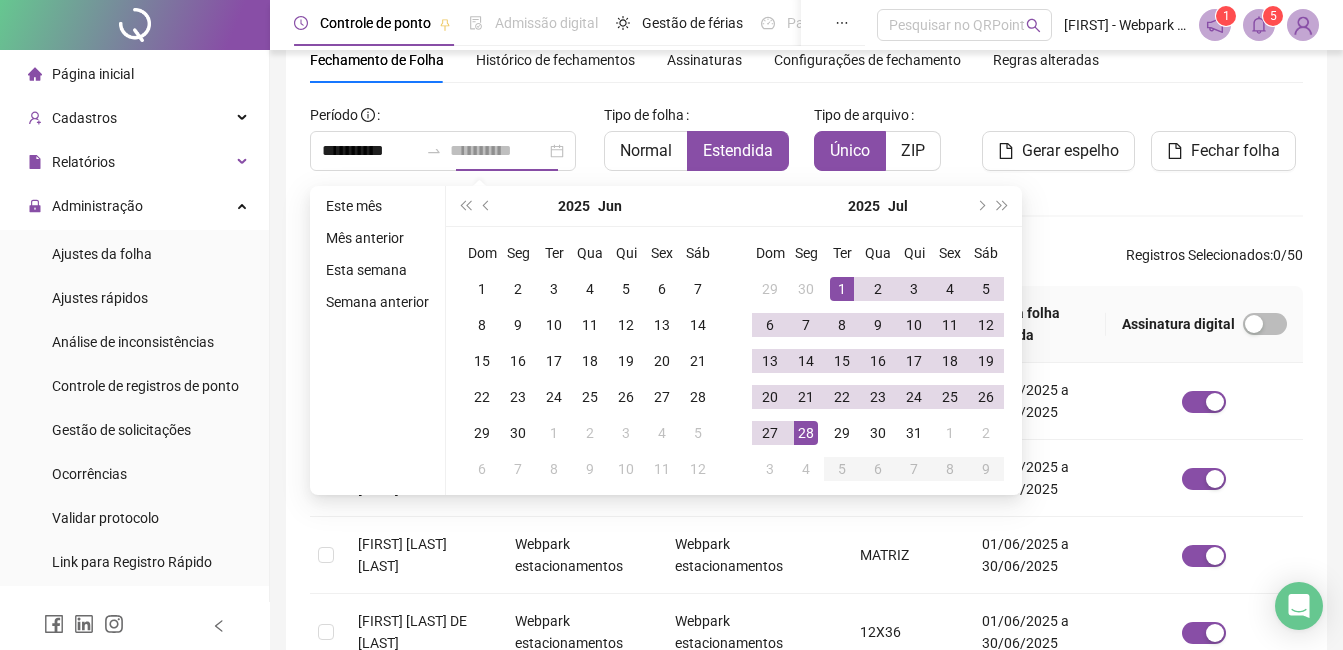 click on "28" at bounding box center (806, 433) 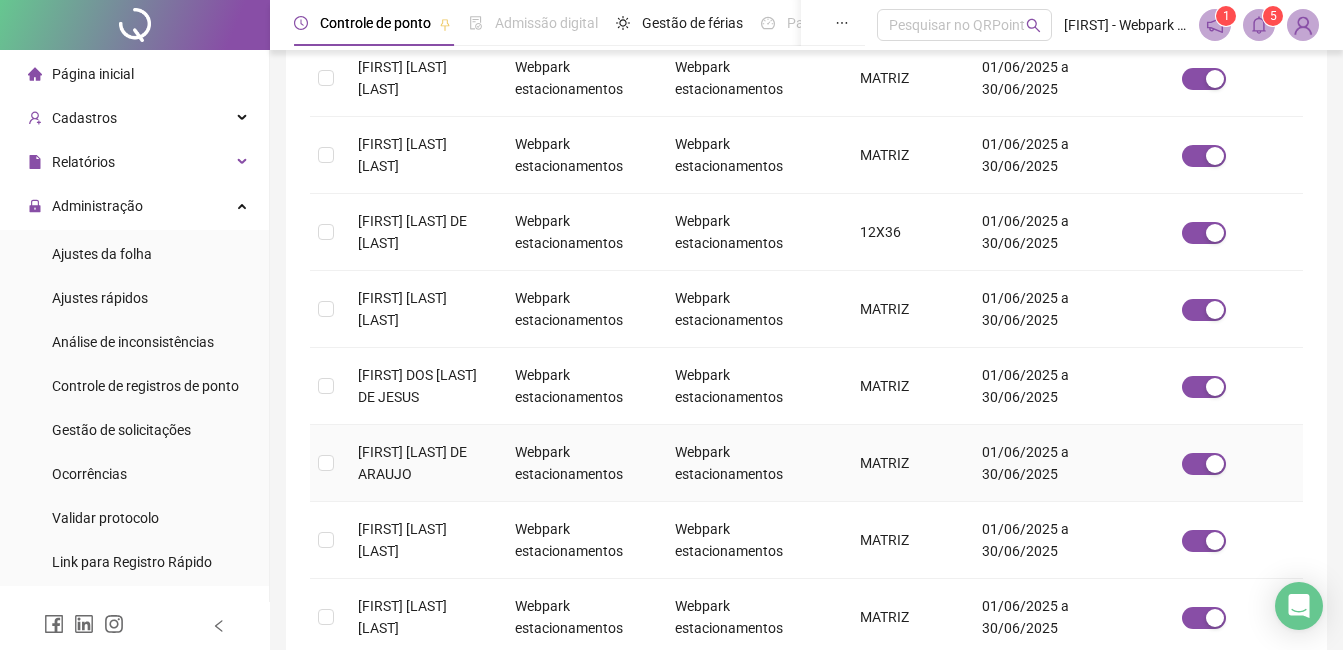 scroll, scrollTop: 742, scrollLeft: 0, axis: vertical 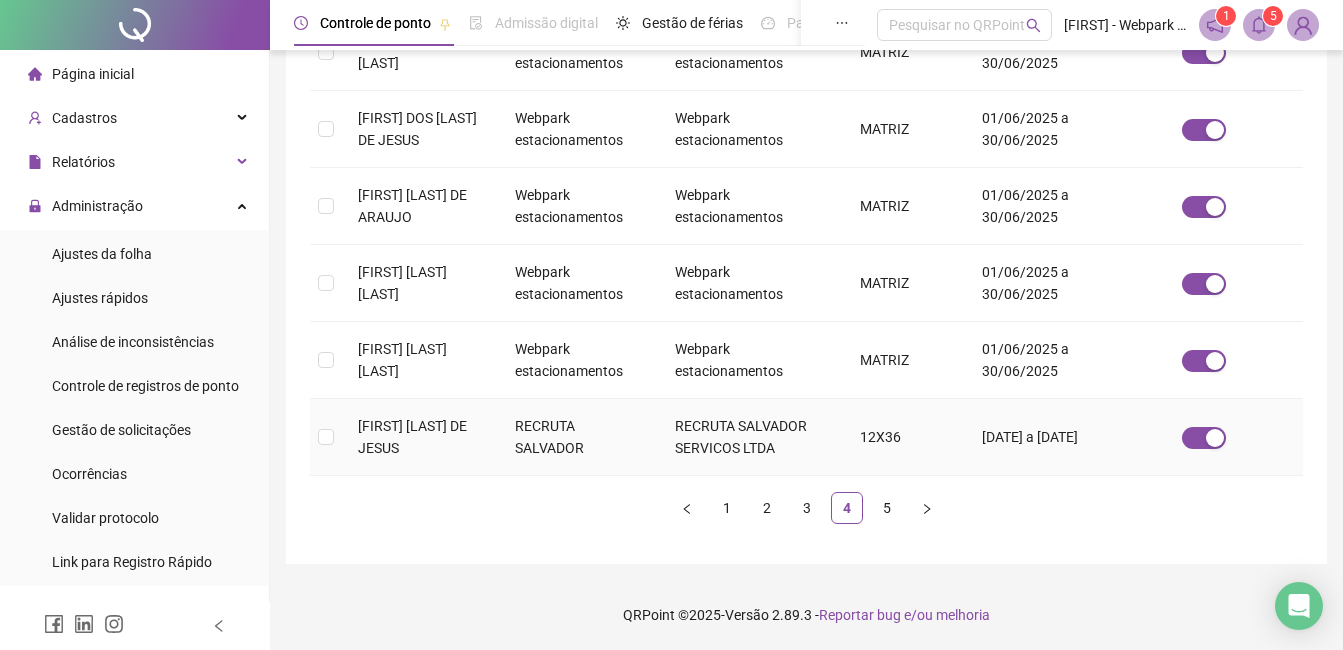 click on "RECRUTA SALVADOR" at bounding box center [579, 437] 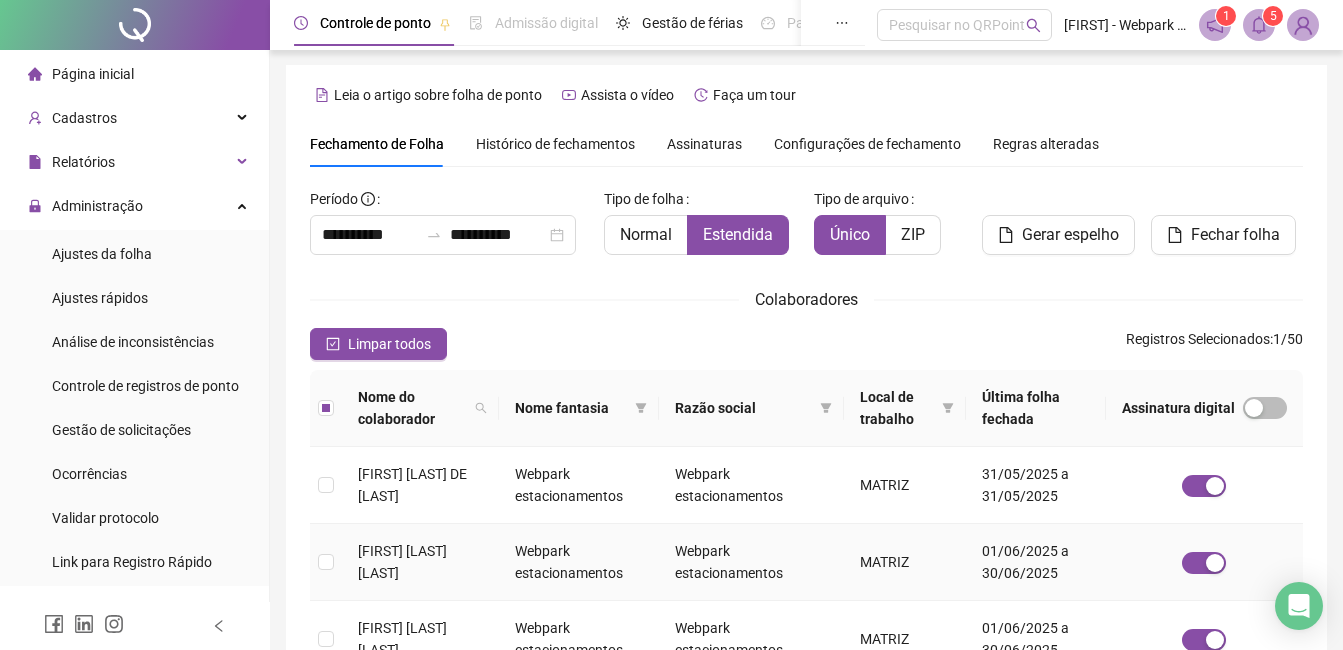 scroll, scrollTop: 0, scrollLeft: 0, axis: both 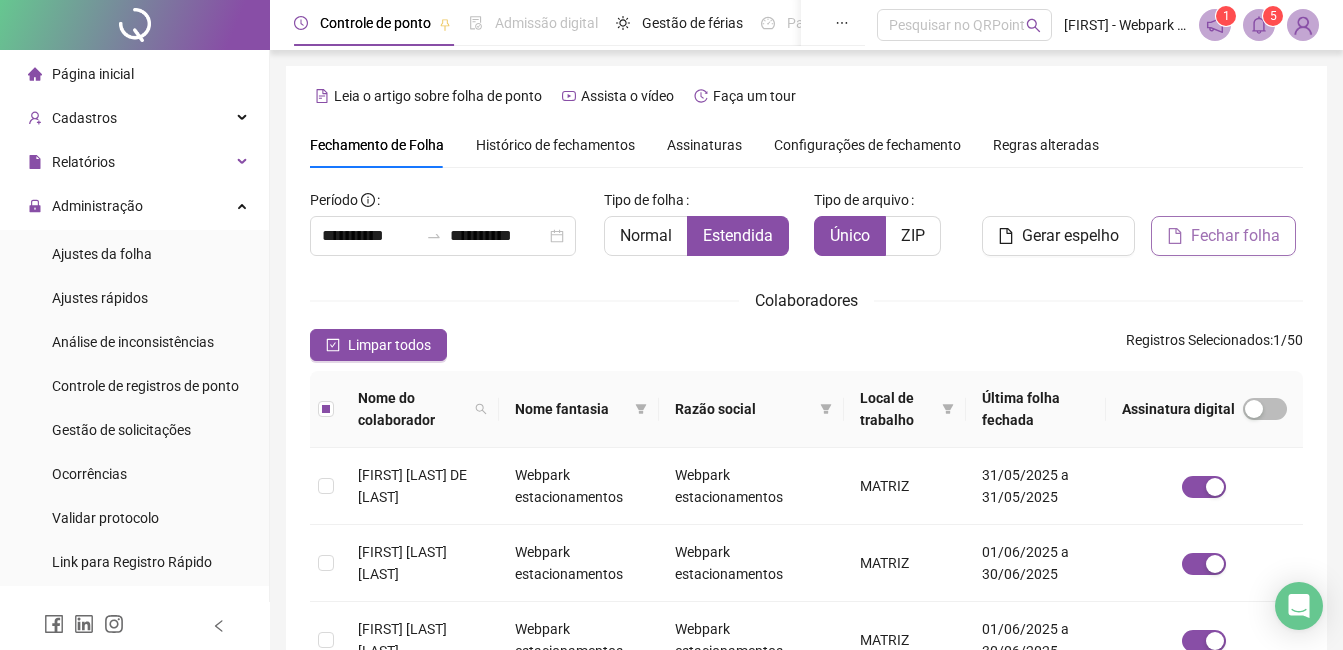click on "Fechar folha" at bounding box center [1235, 236] 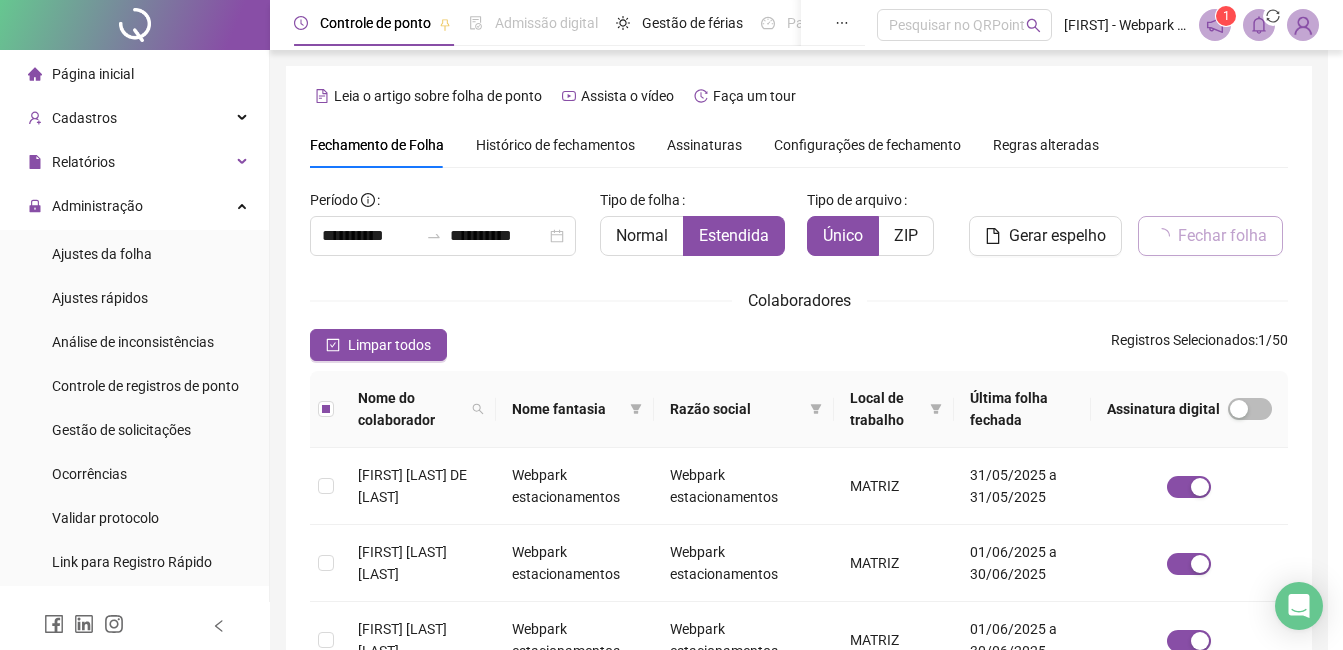 scroll, scrollTop: 85, scrollLeft: 0, axis: vertical 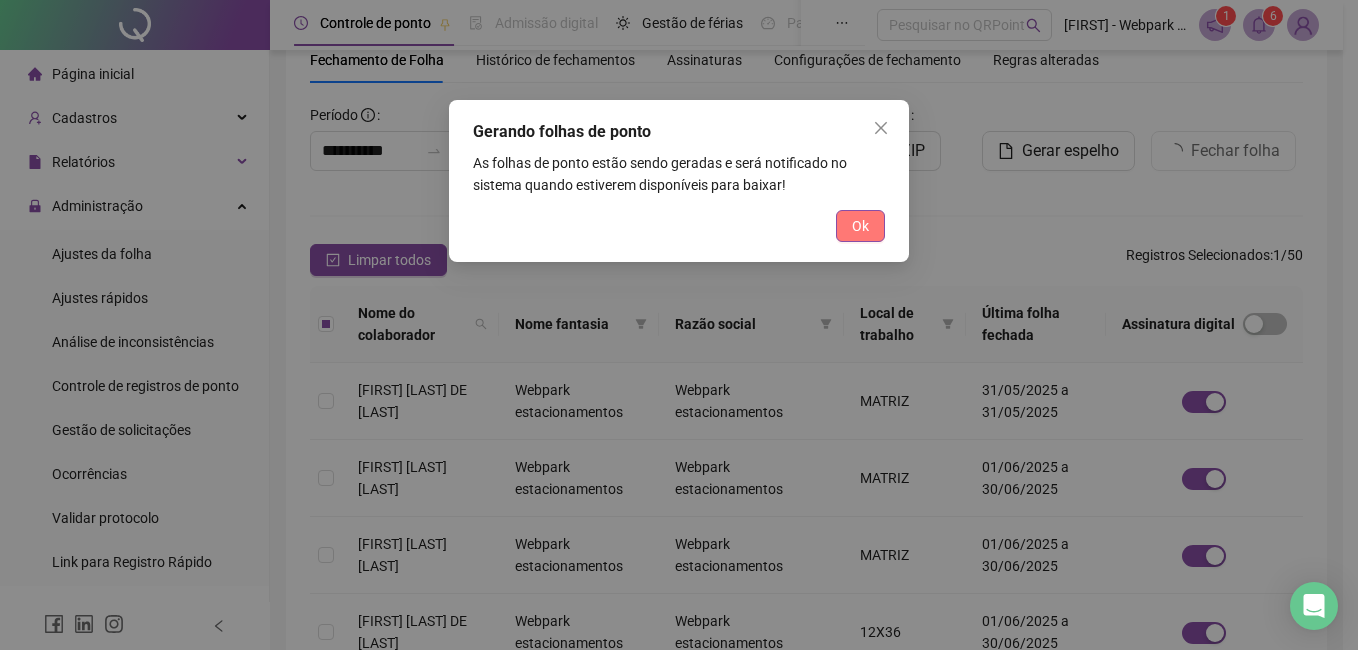 click on "Ok" at bounding box center [860, 226] 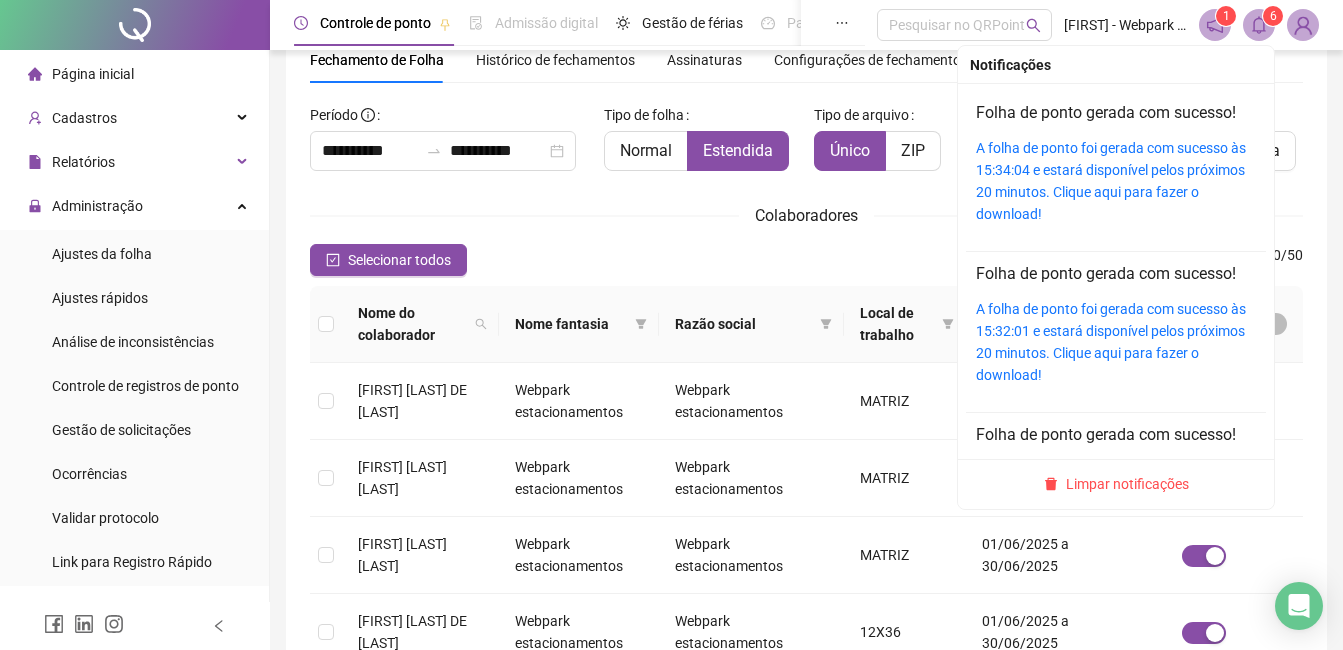 click 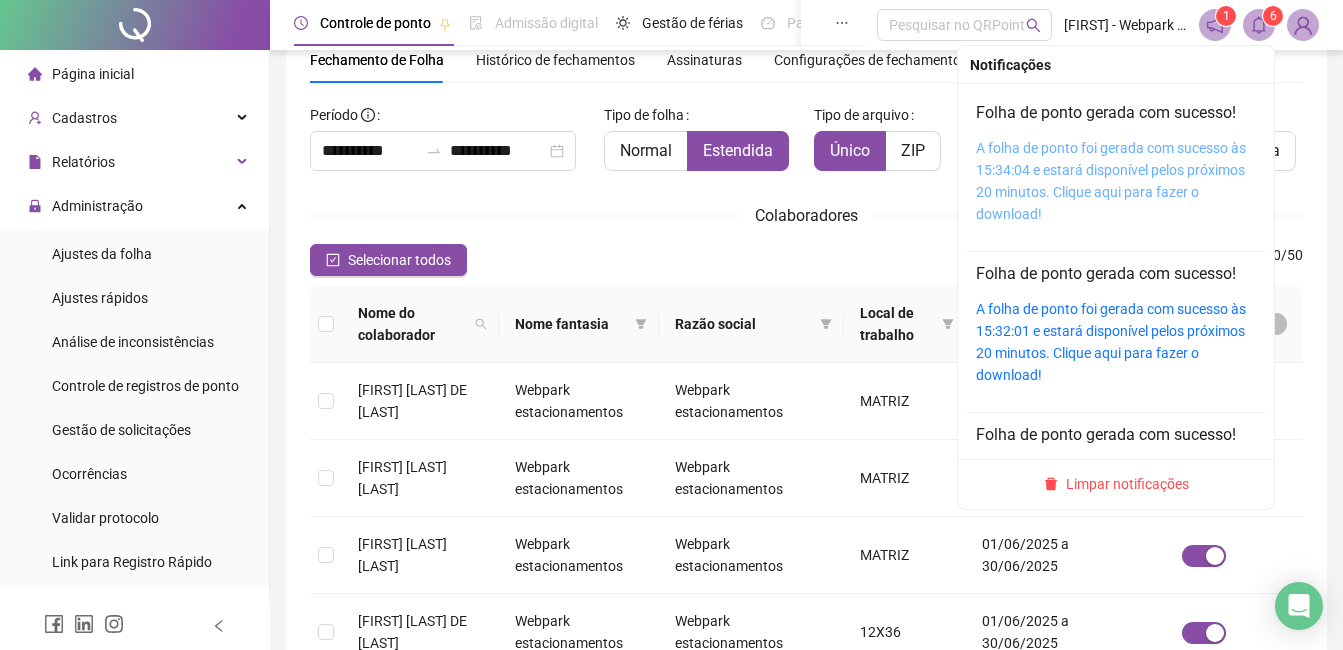 click on "A folha de ponto foi gerada com sucesso às 15:34:04 e estará disponível pelos próximos 20 minutos.
Clique aqui para fazer o download!" at bounding box center (1111, 181) 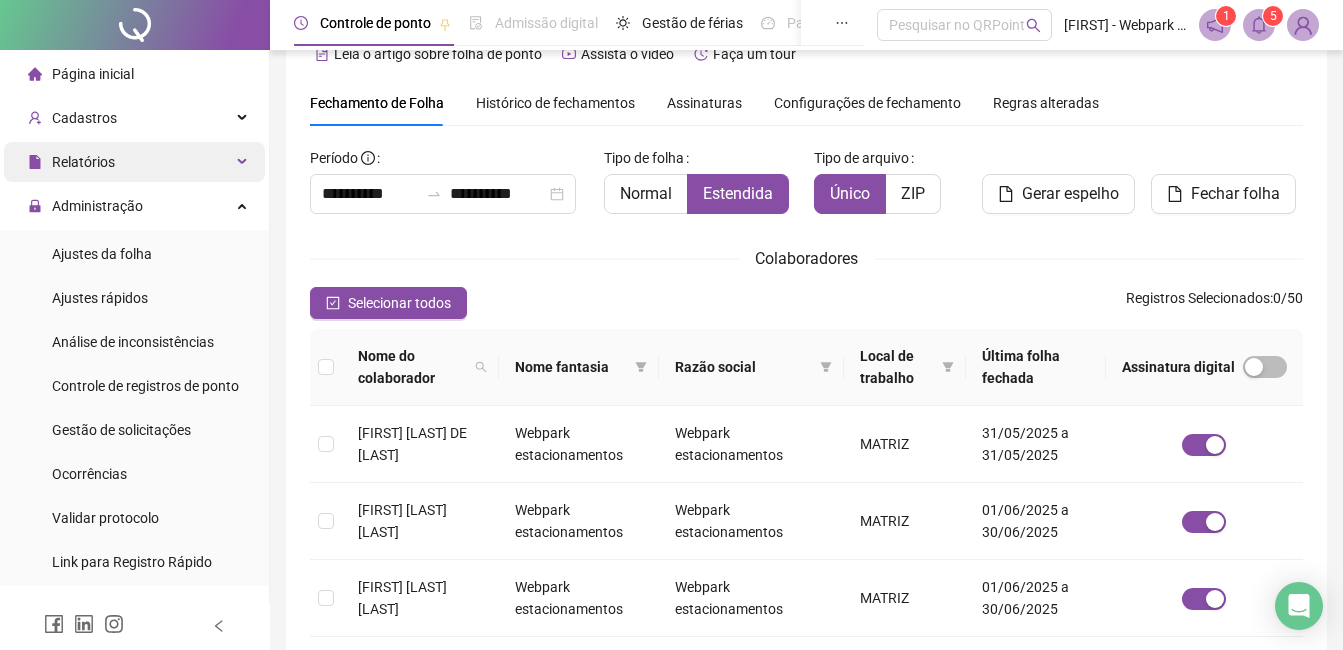 scroll, scrollTop: 0, scrollLeft: 0, axis: both 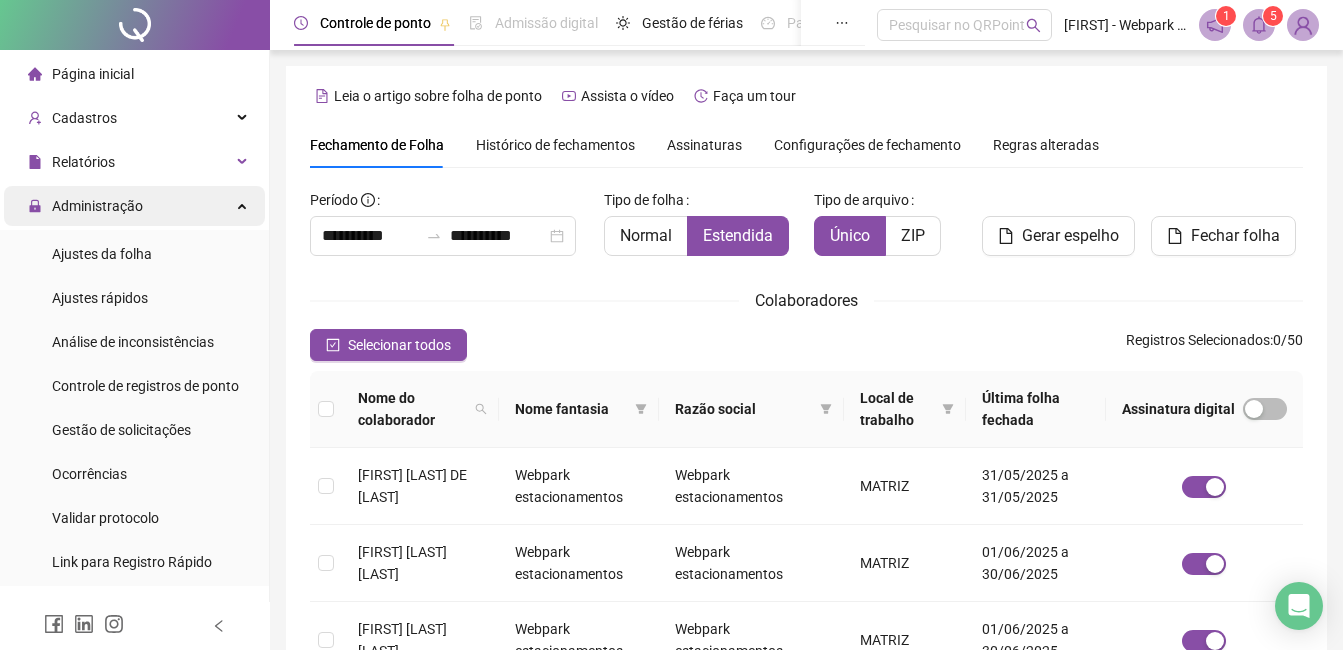 click on "Administração" at bounding box center (134, 206) 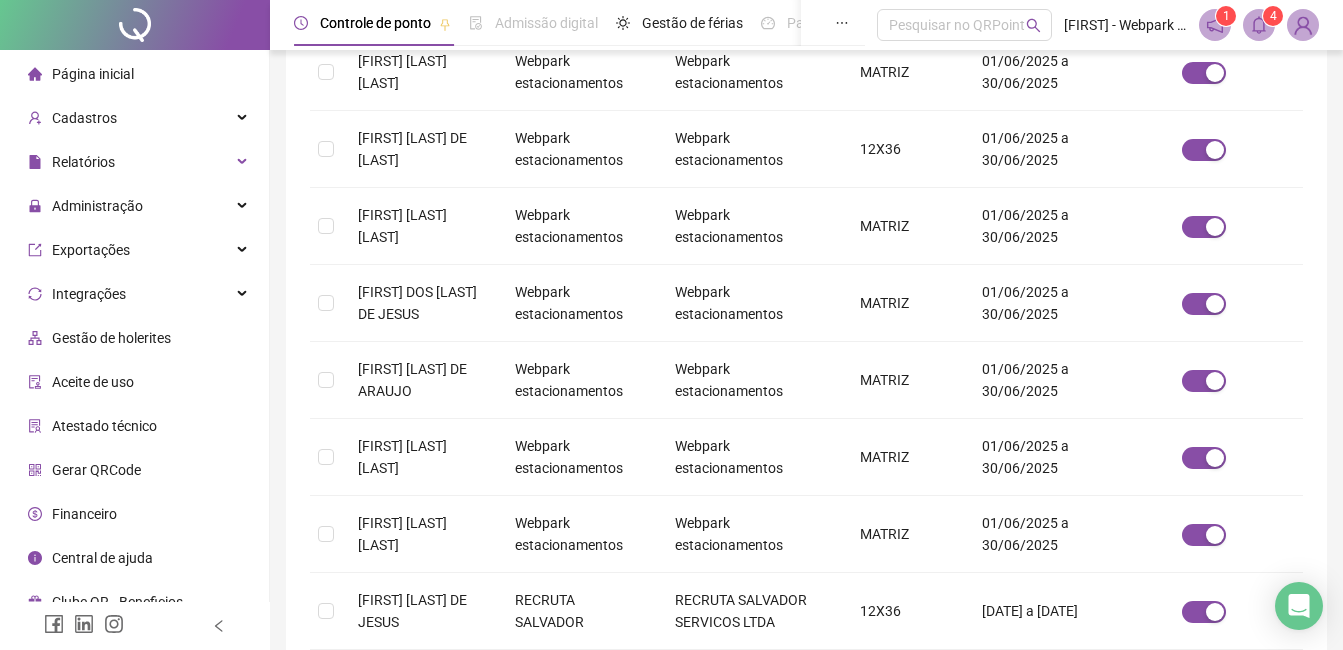 scroll, scrollTop: 85, scrollLeft: 0, axis: vertical 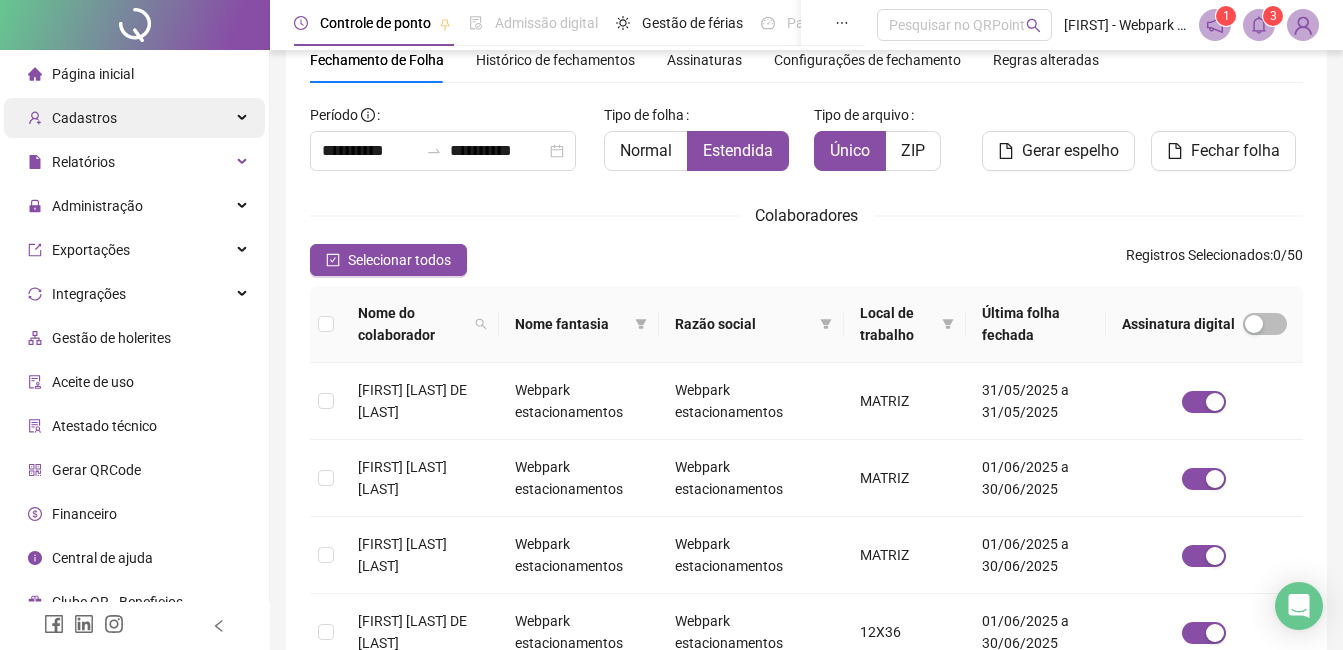 click on "Cadastros" at bounding box center [134, 118] 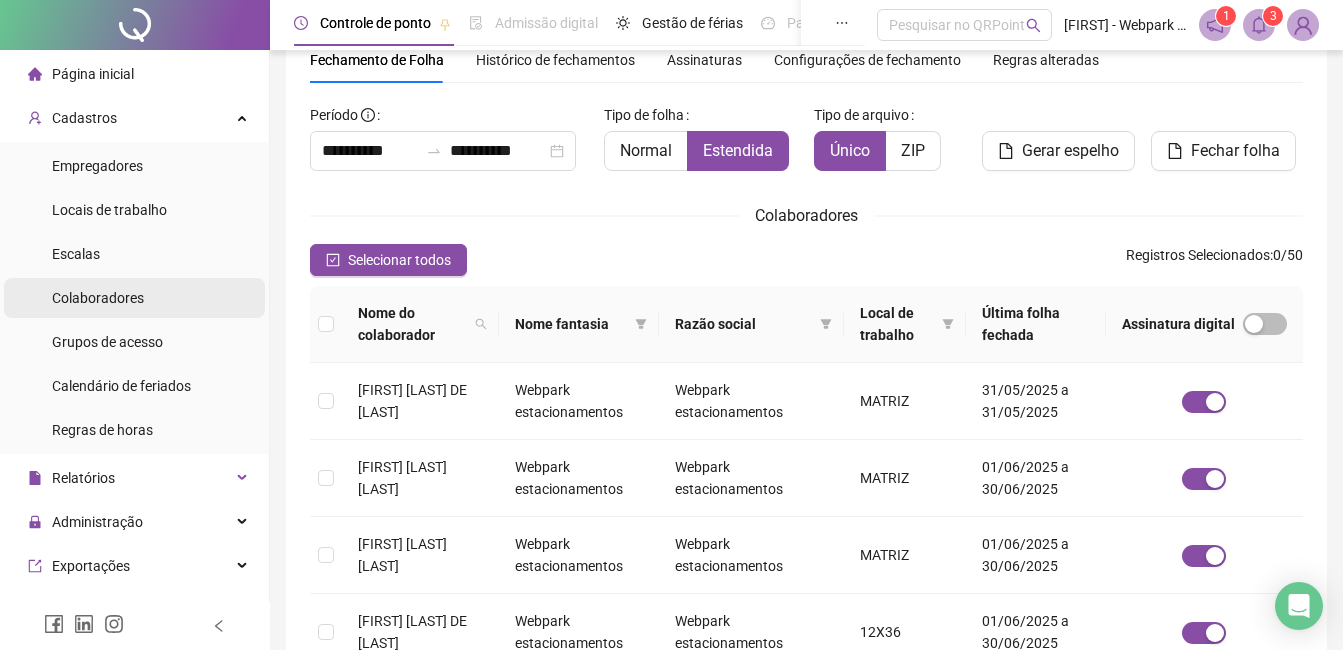 click on "Colaboradores" at bounding box center [134, 298] 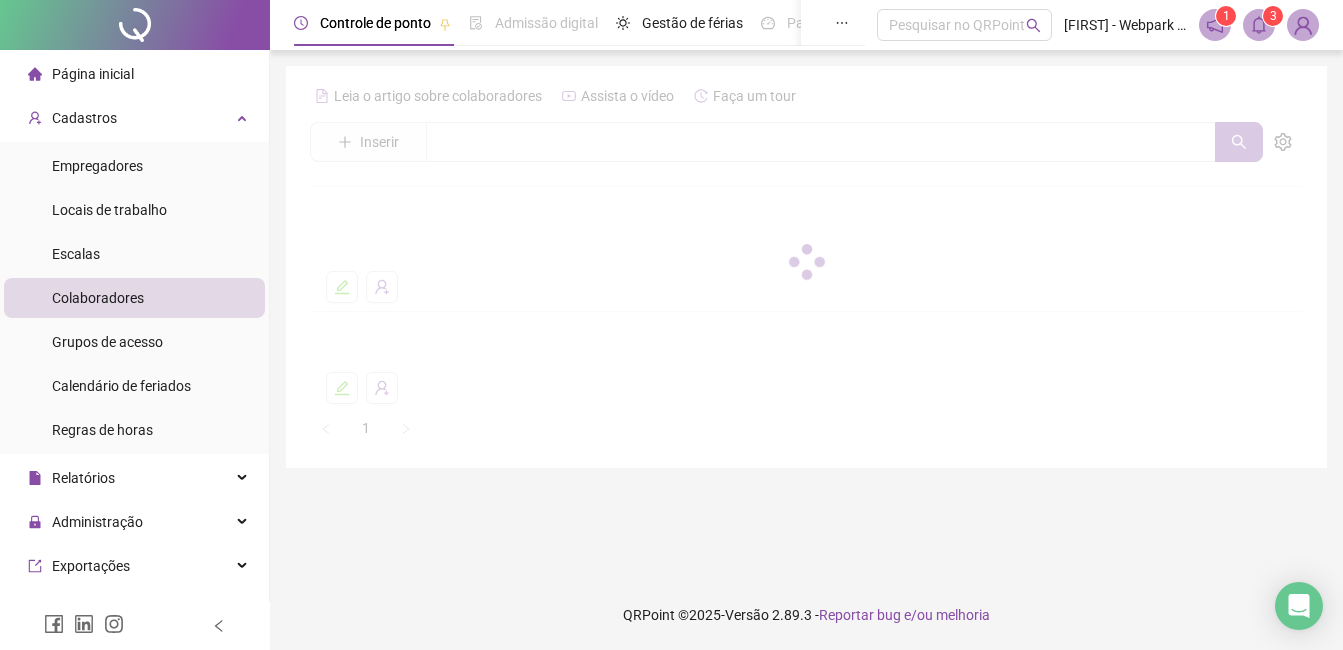 scroll, scrollTop: 0, scrollLeft: 0, axis: both 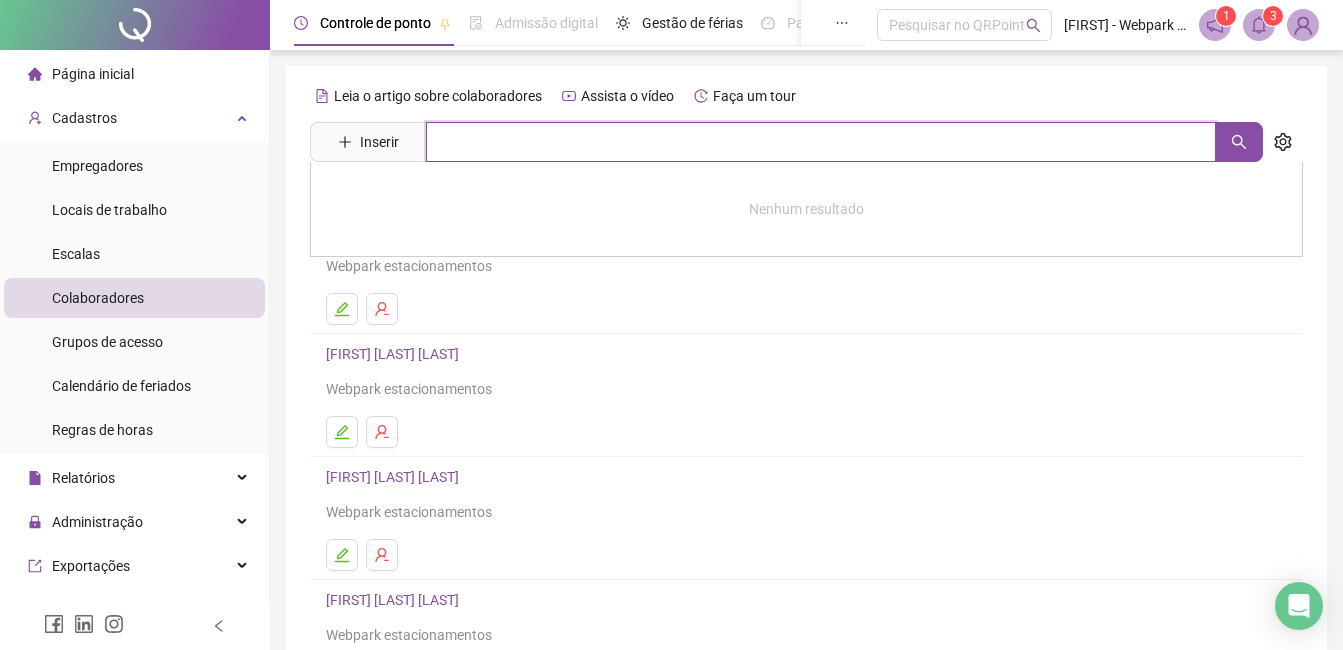 click at bounding box center [821, 142] 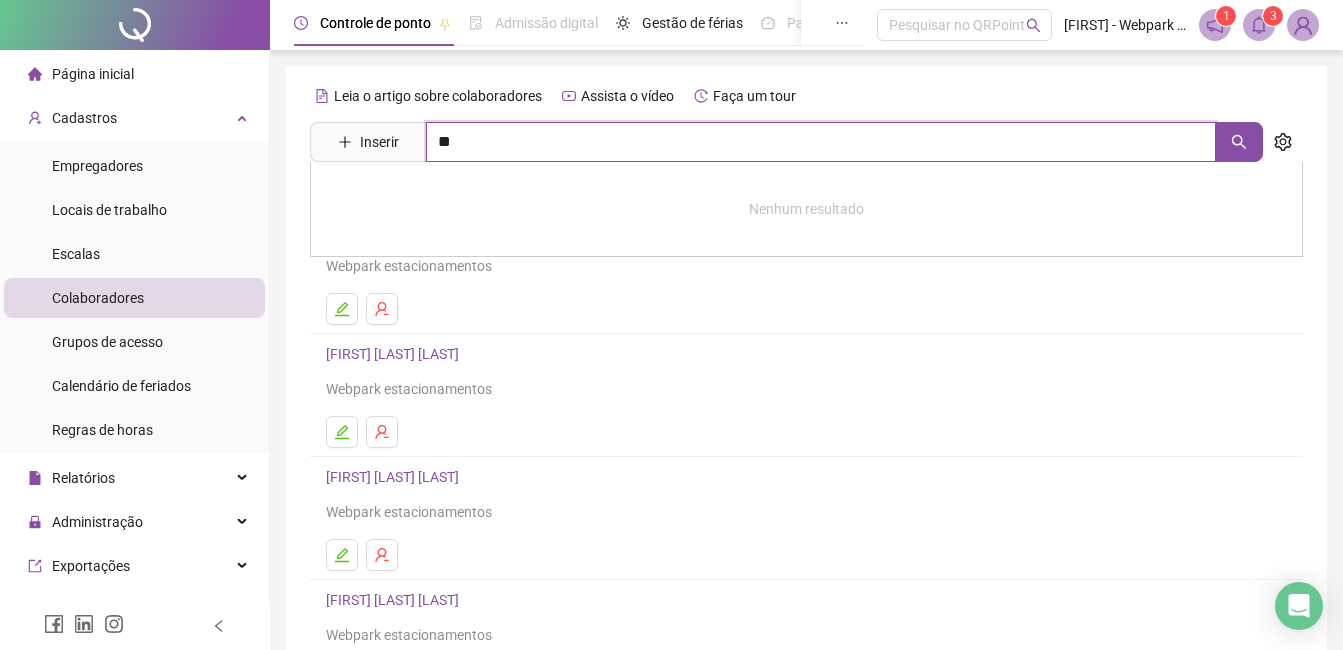 type on "*" 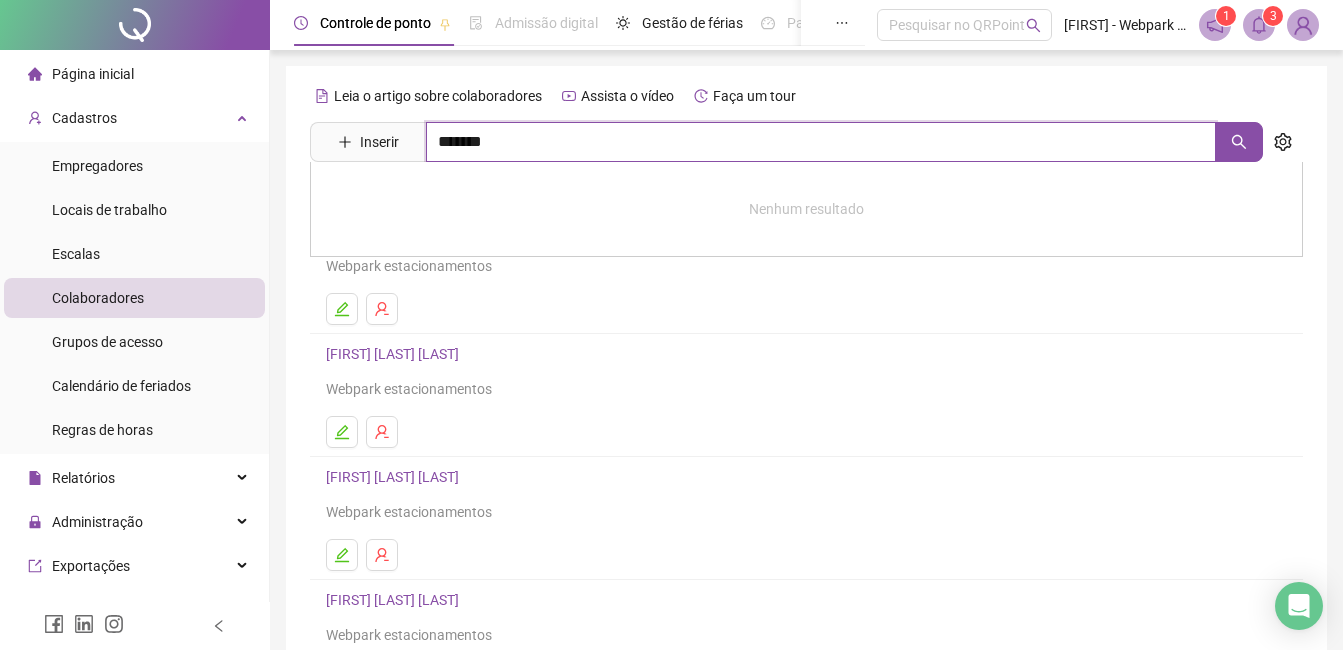 type on "*******" 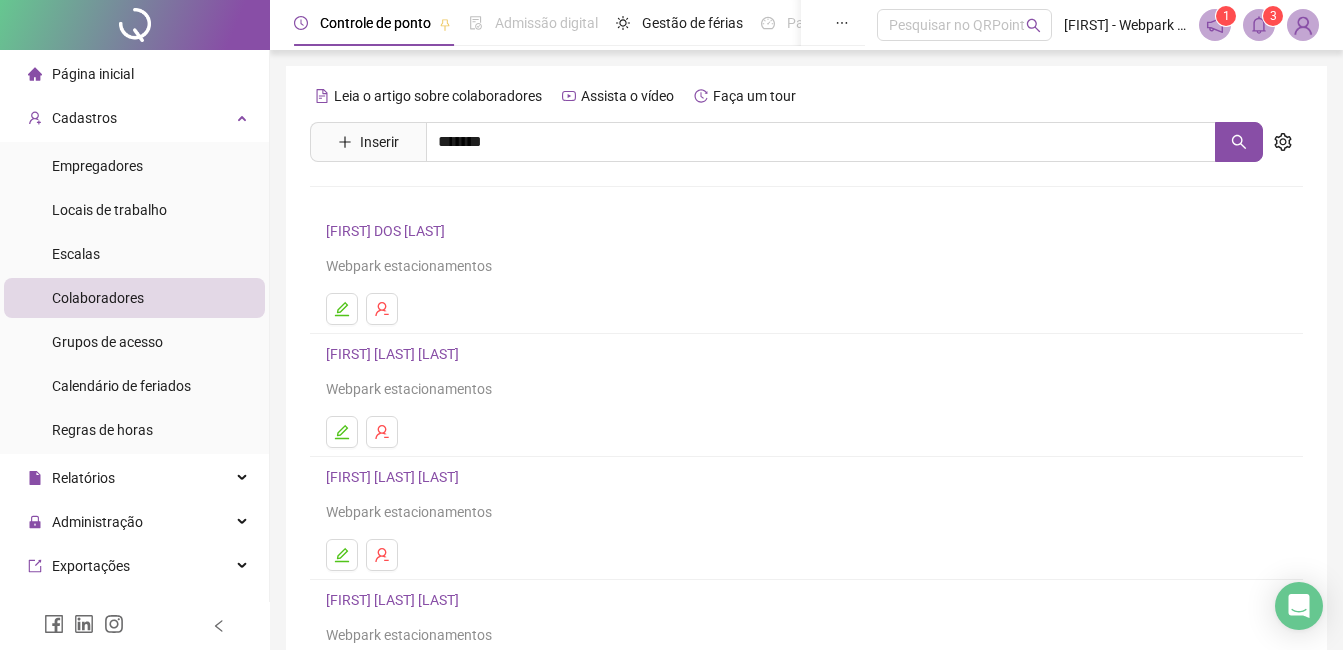 click on "[FIRST] [LAST] DE JESUS" at bounding box center (423, 245) 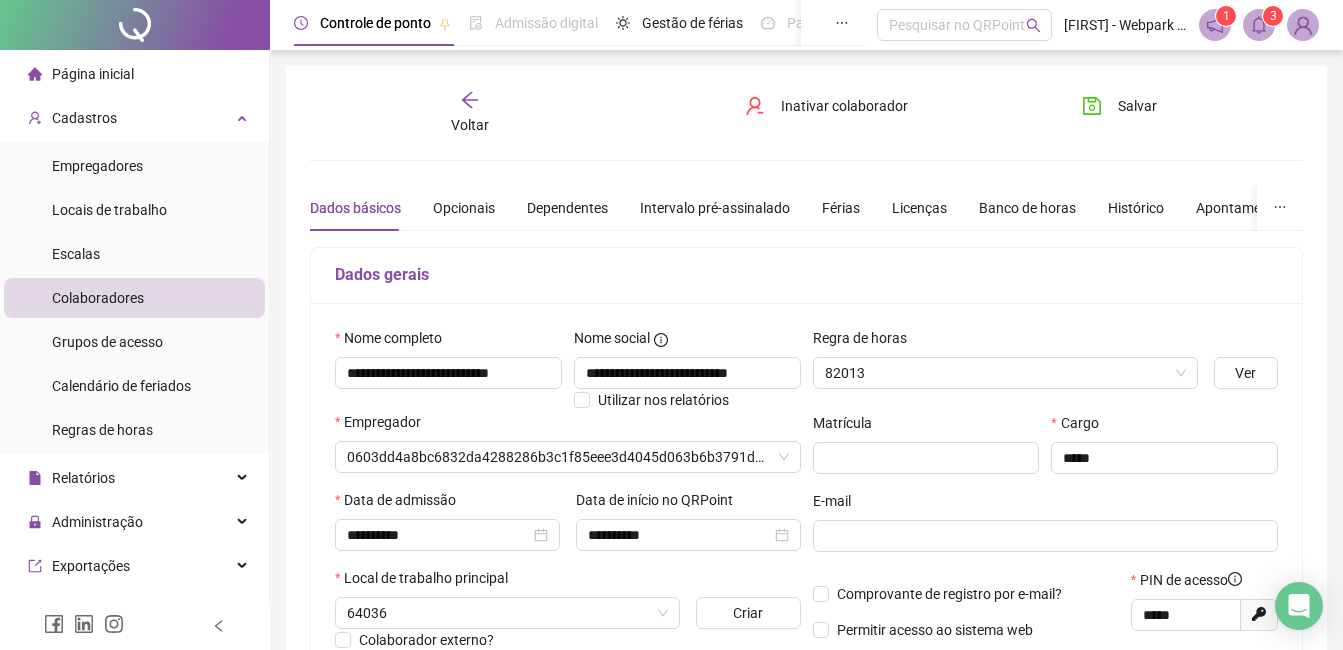 type on "**********" 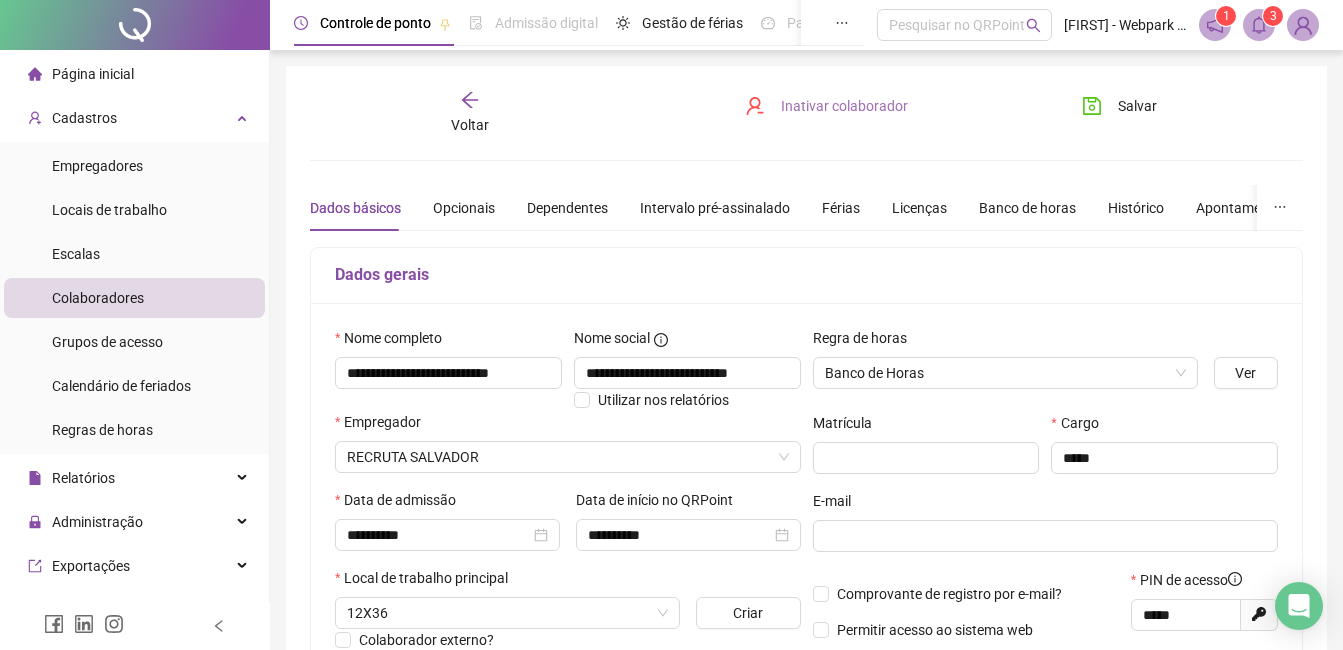 click on "Inativar colaborador" at bounding box center [844, 106] 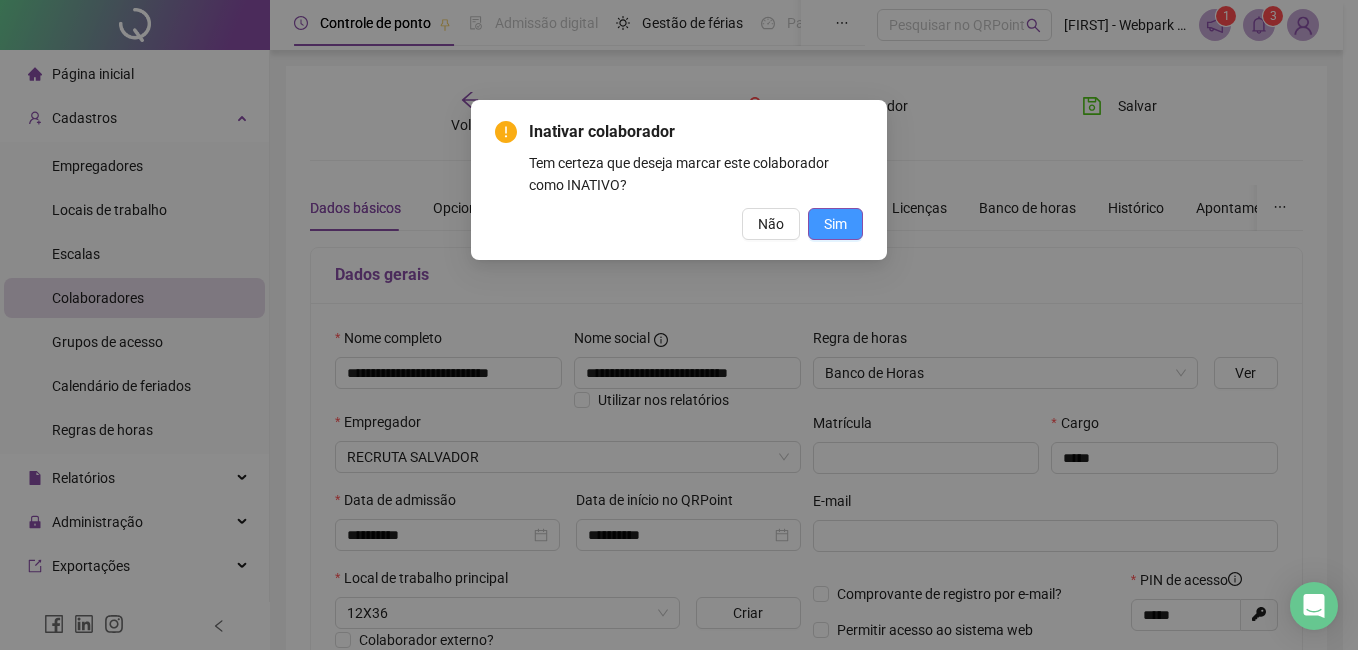 drag, startPoint x: 826, startPoint y: 203, endPoint x: 825, endPoint y: 215, distance: 12.0415945 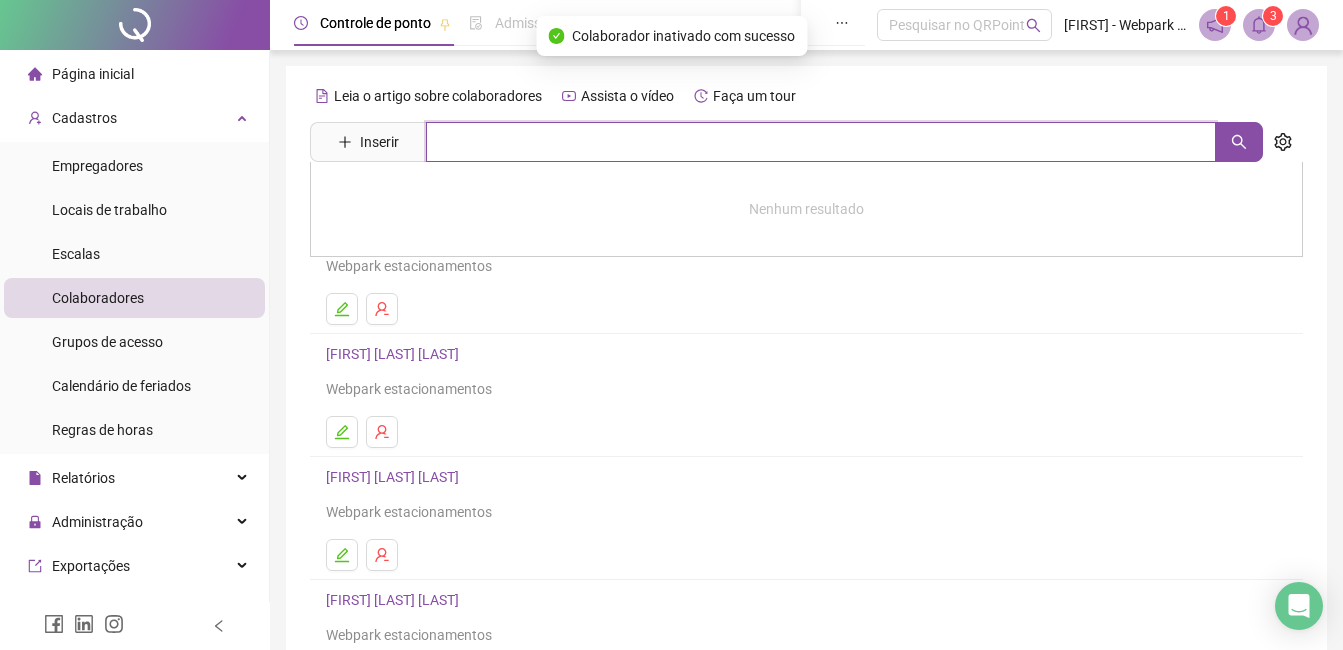 click at bounding box center (821, 142) 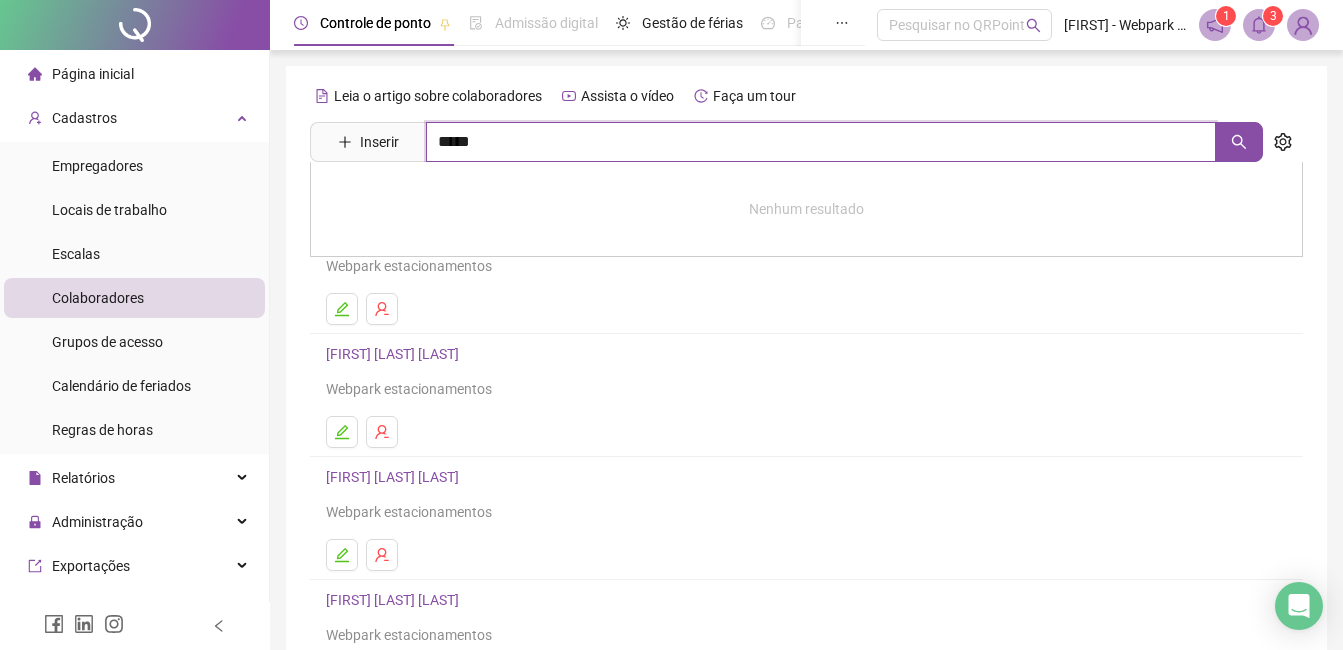 type on "*****" 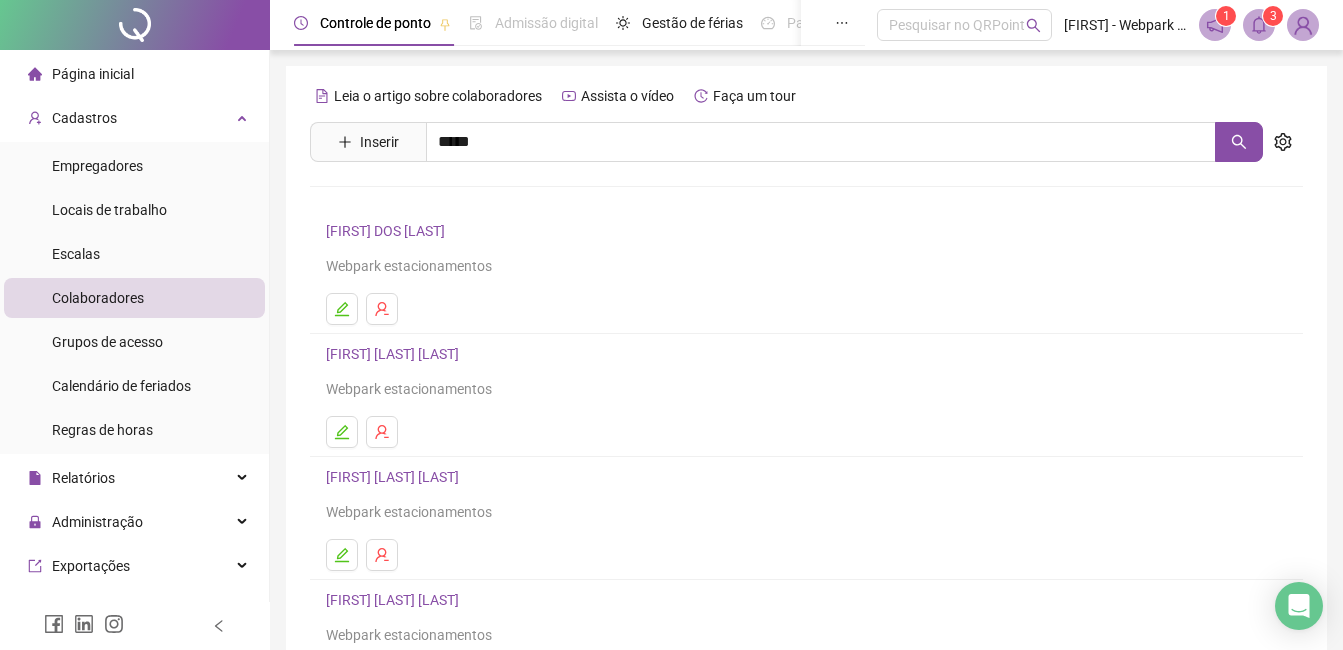 click on "[FIRST] [LAST] CAMPOS   Inativo [FIRST] [LAST]   Inativo" at bounding box center [806, 226] 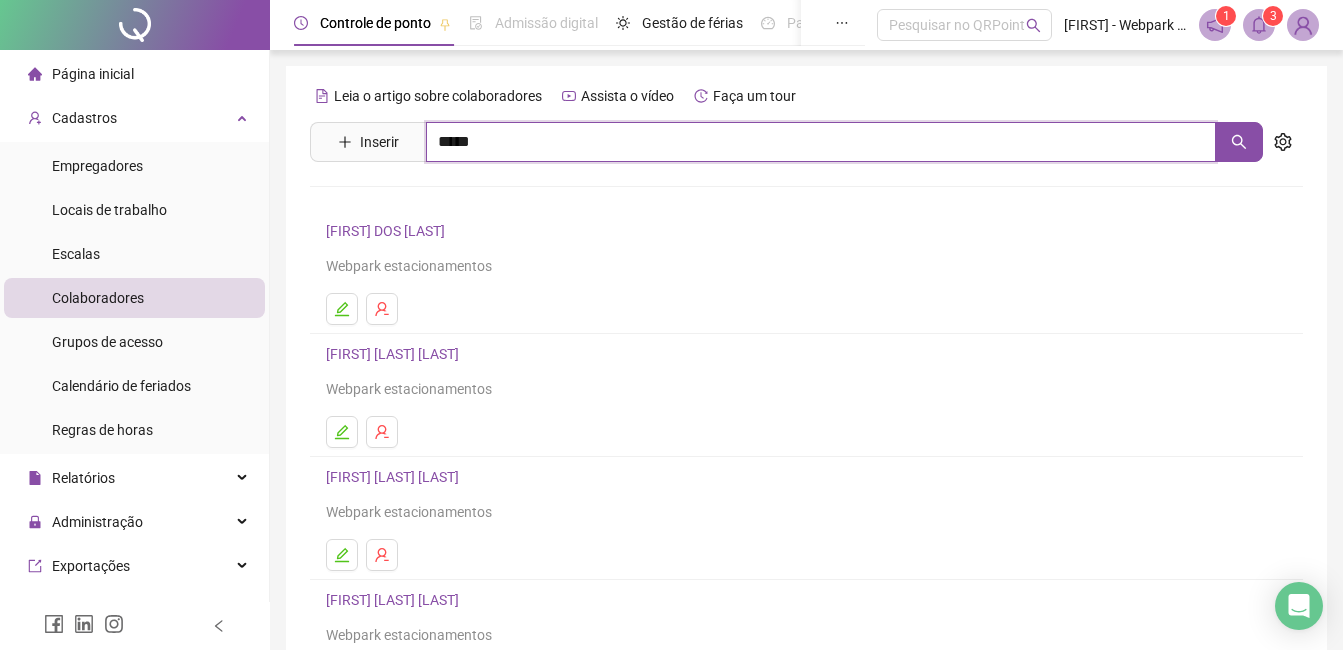 click on "*****" at bounding box center (821, 142) 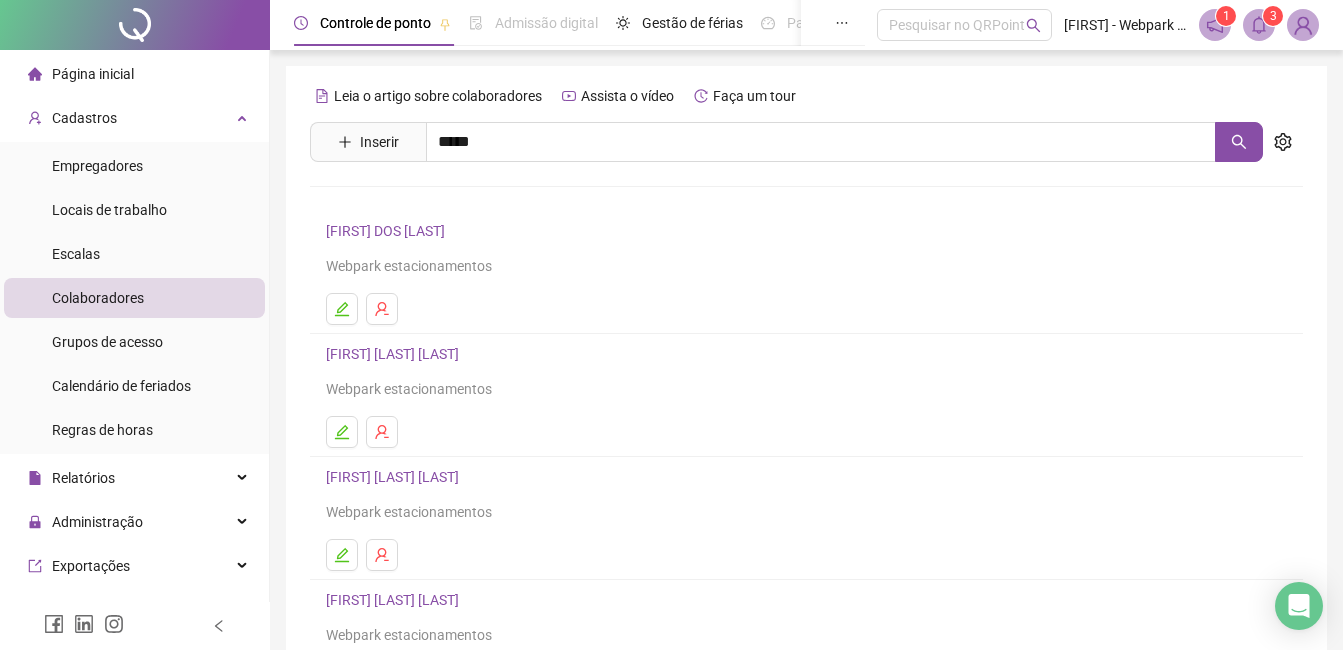 click on "[FIRST] [LAST] [LAST]   Inativo" at bounding box center (445, 245) 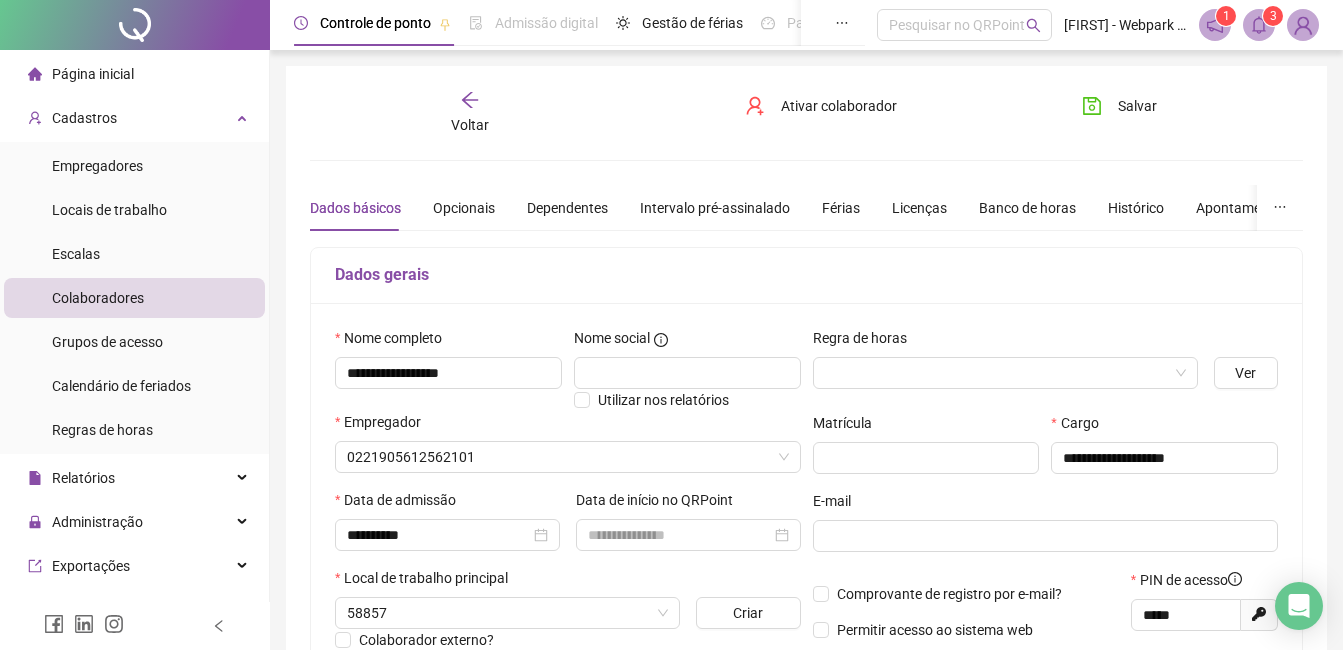 type on "**********" 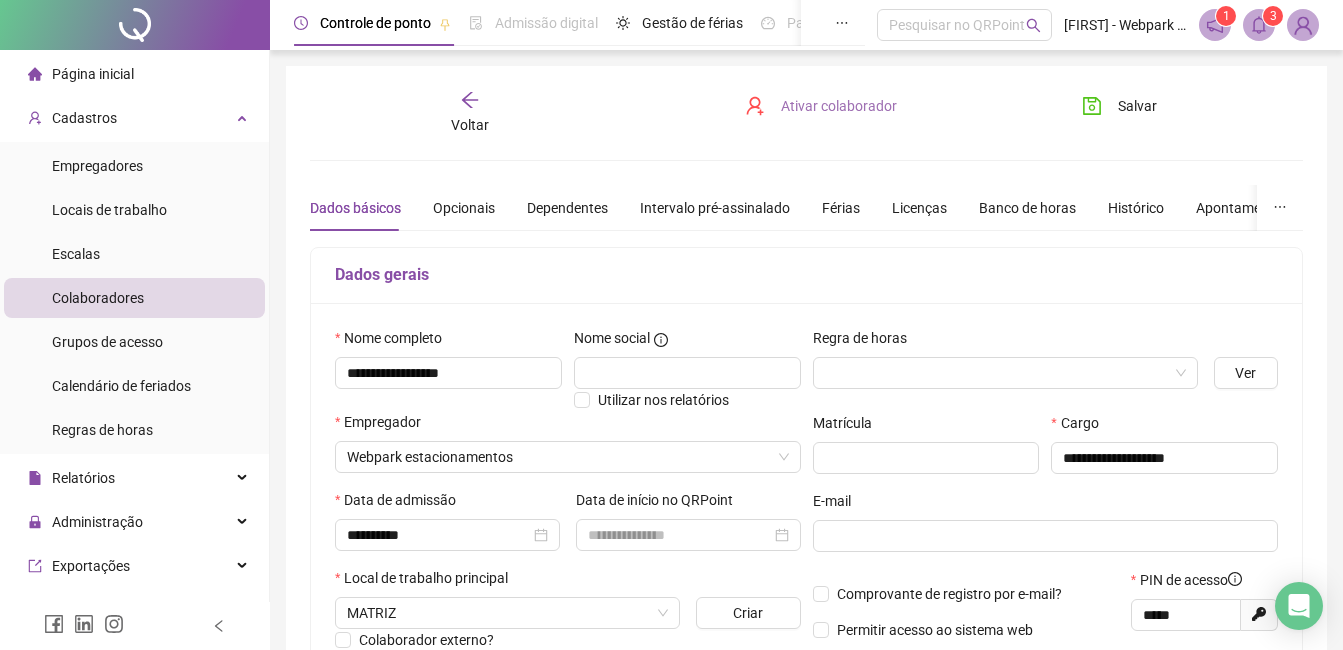 click on "Ativar colaborador" at bounding box center (839, 106) 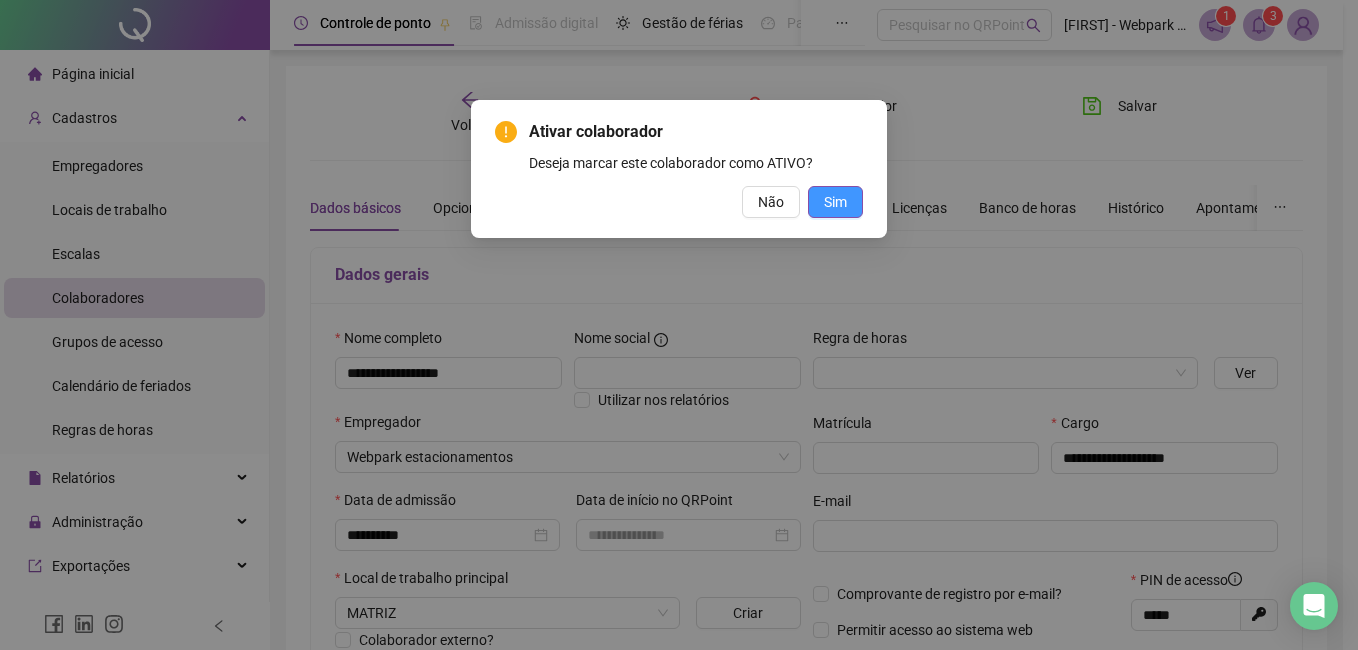click on "Sim" at bounding box center (835, 202) 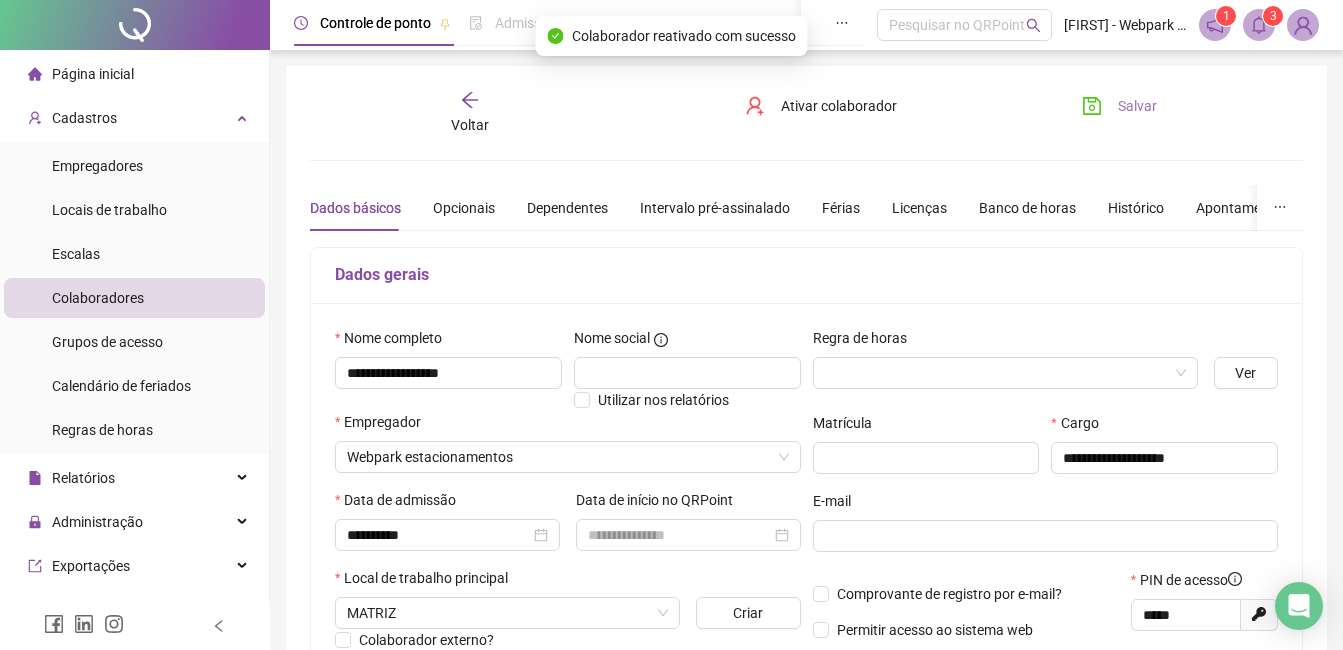 click on "Salvar" at bounding box center (1137, 106) 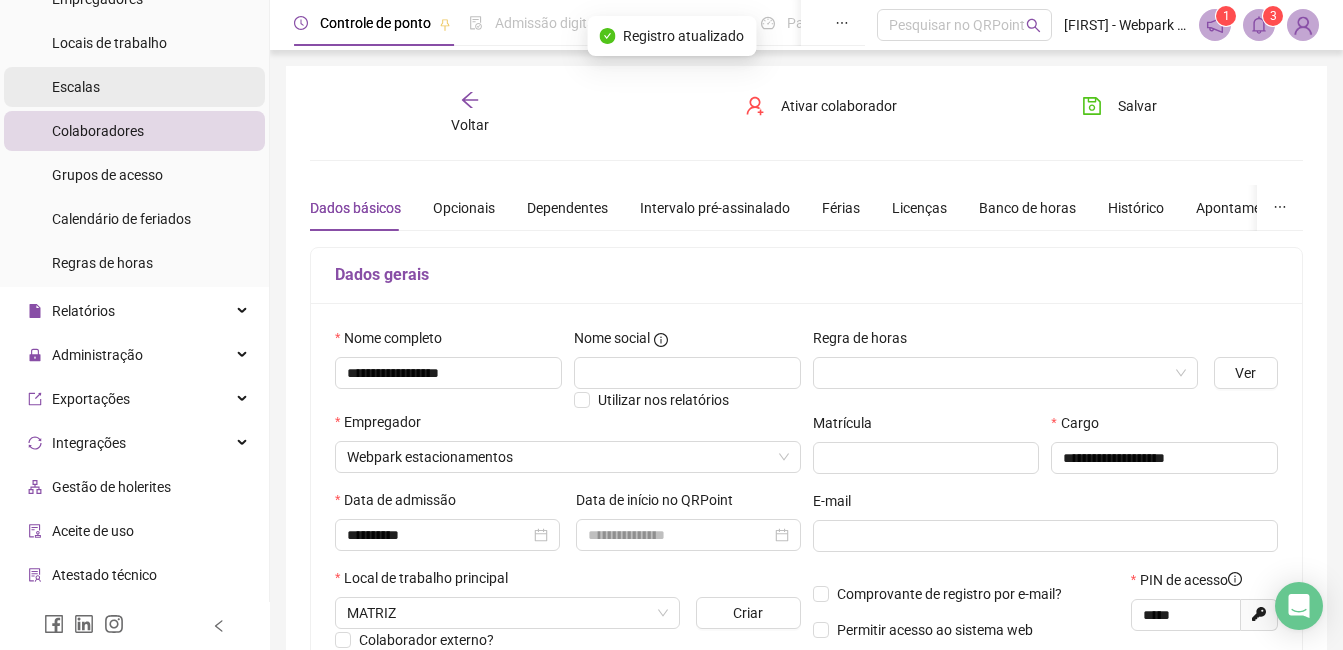 scroll, scrollTop: 200, scrollLeft: 0, axis: vertical 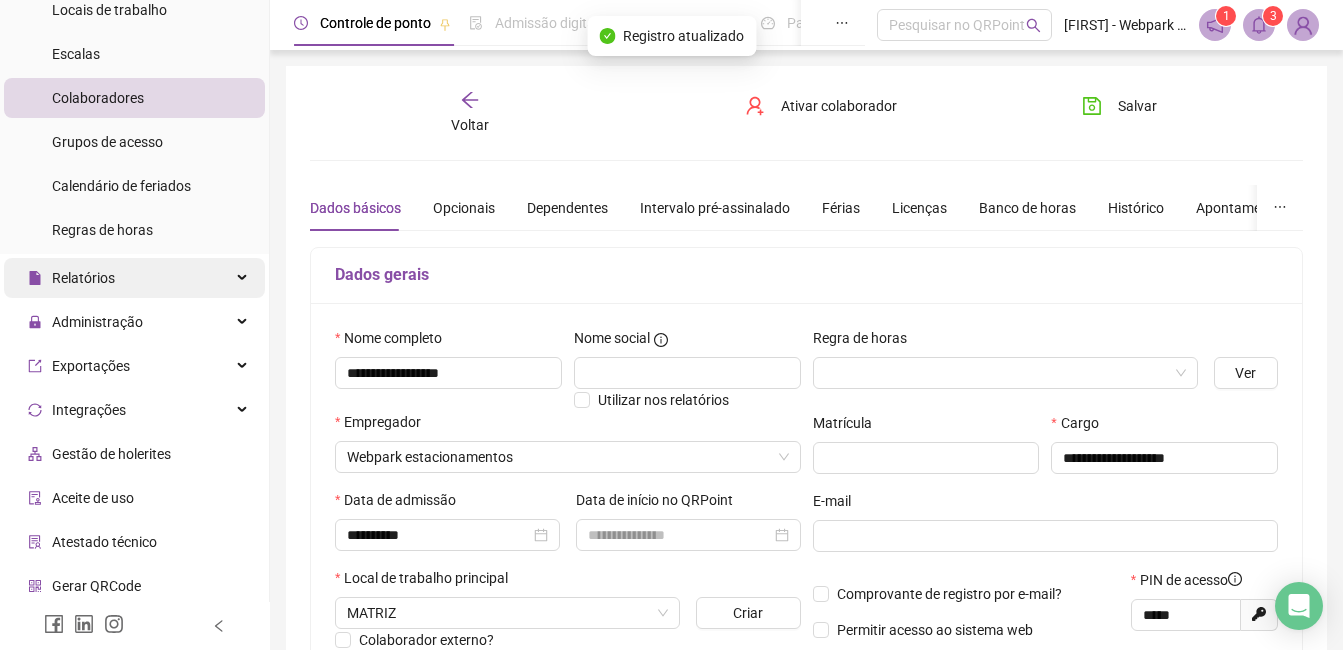 click on "Relatórios" at bounding box center [134, 278] 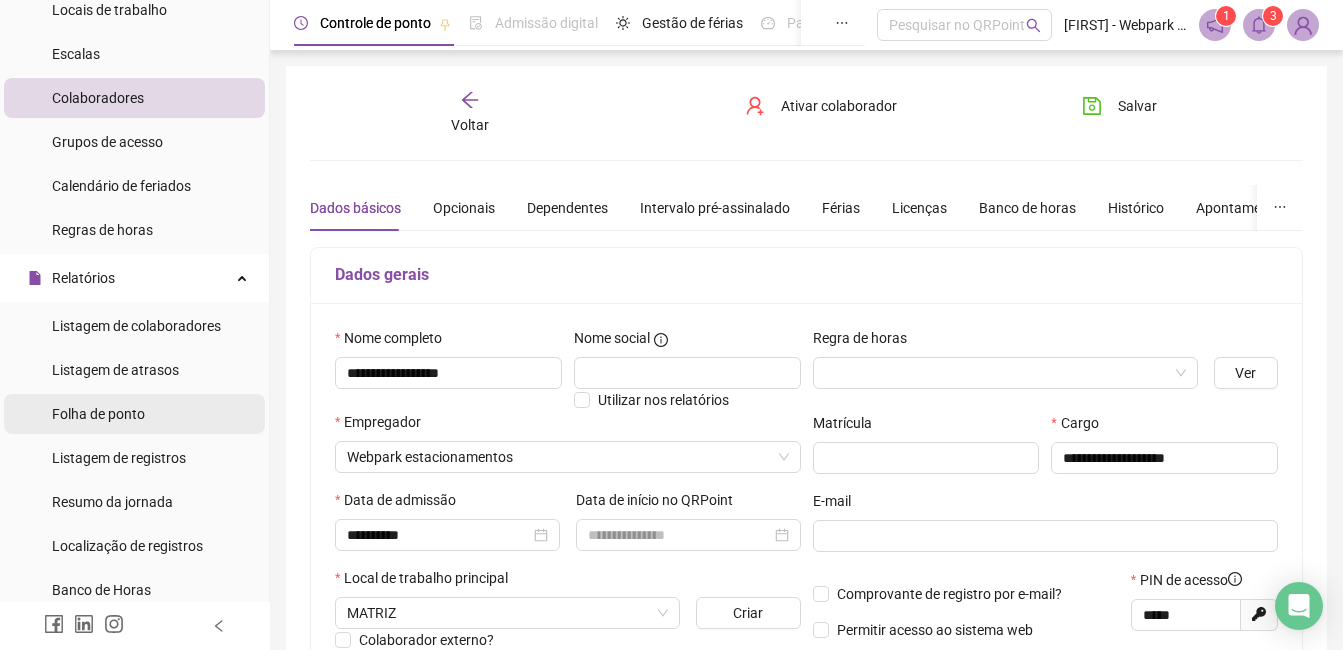click on "Folha de ponto" at bounding box center (98, 414) 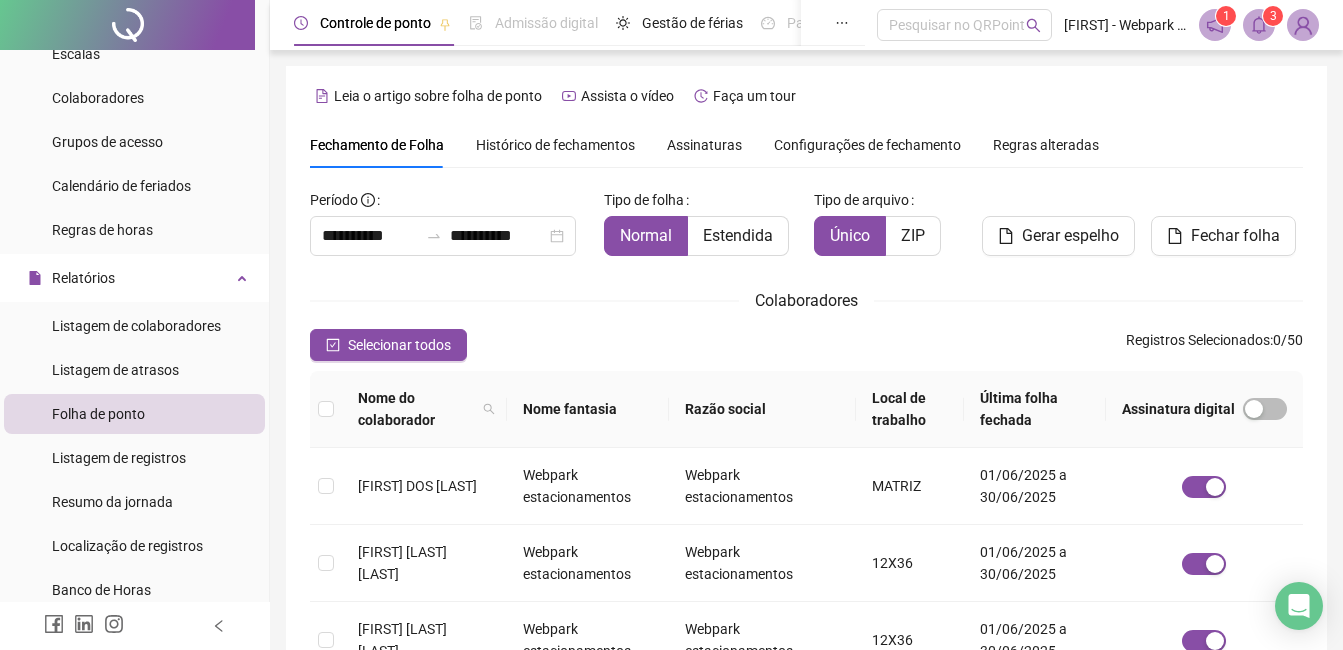 scroll, scrollTop: 85, scrollLeft: 0, axis: vertical 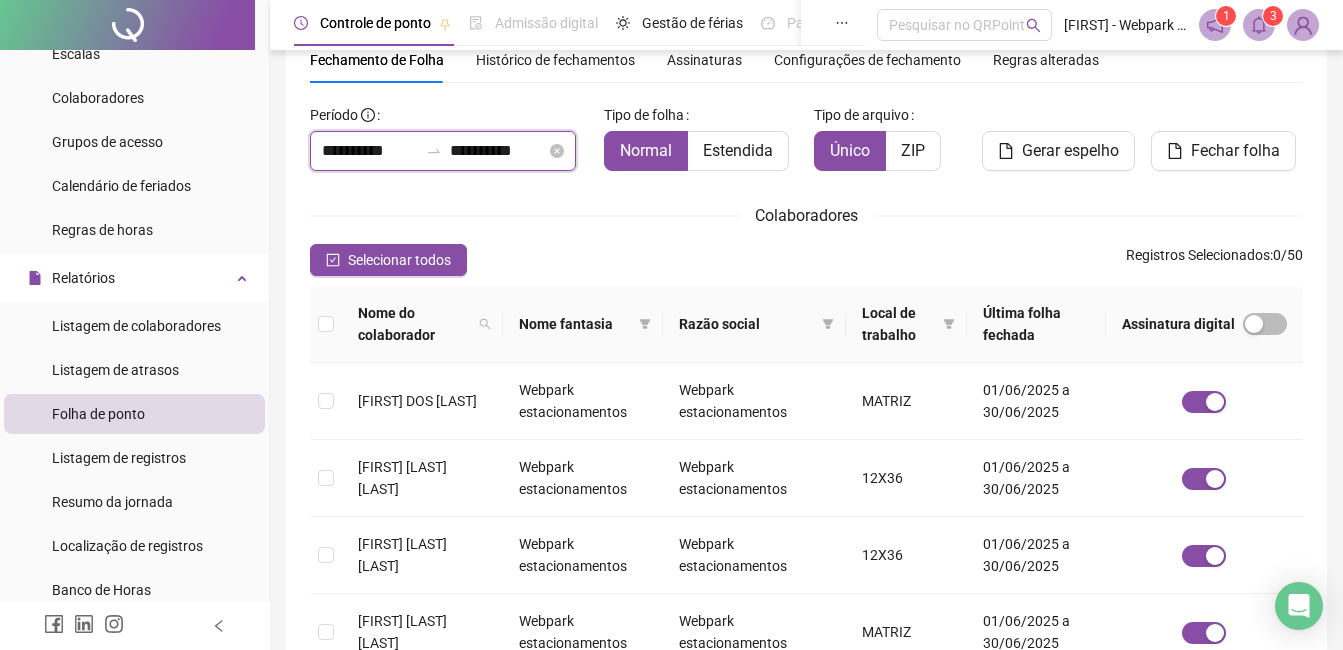 click on "**********" at bounding box center (370, 151) 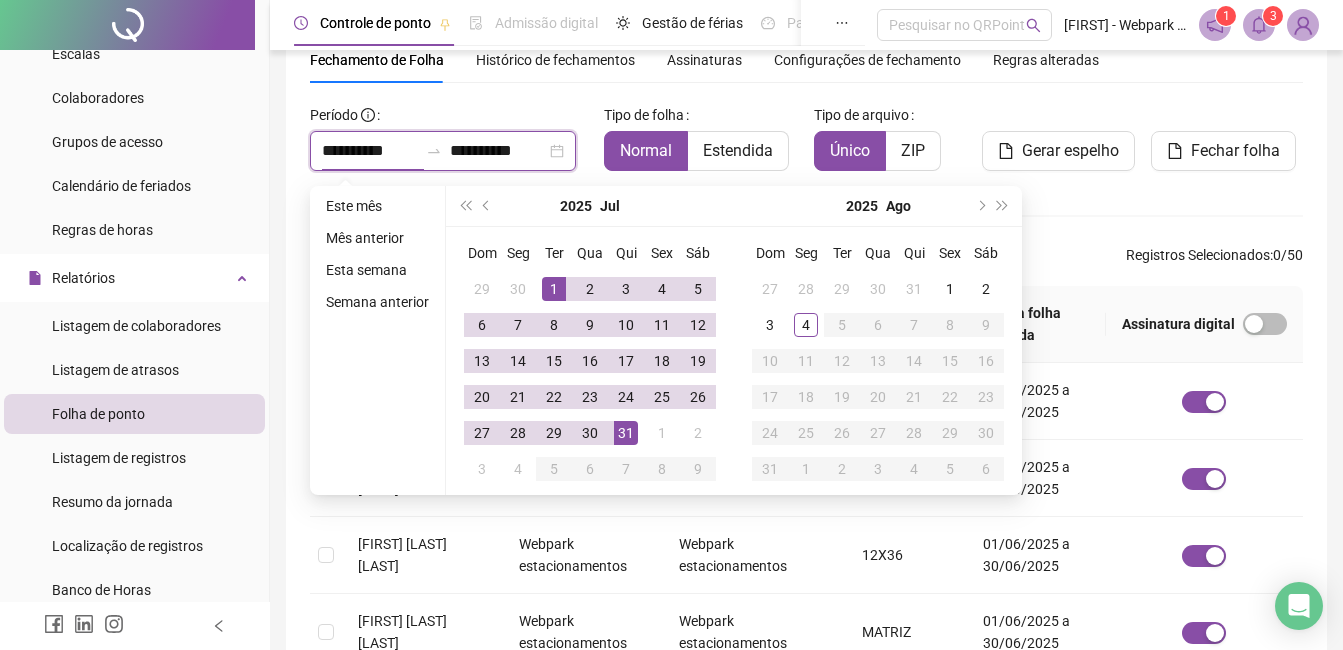 type on "**********" 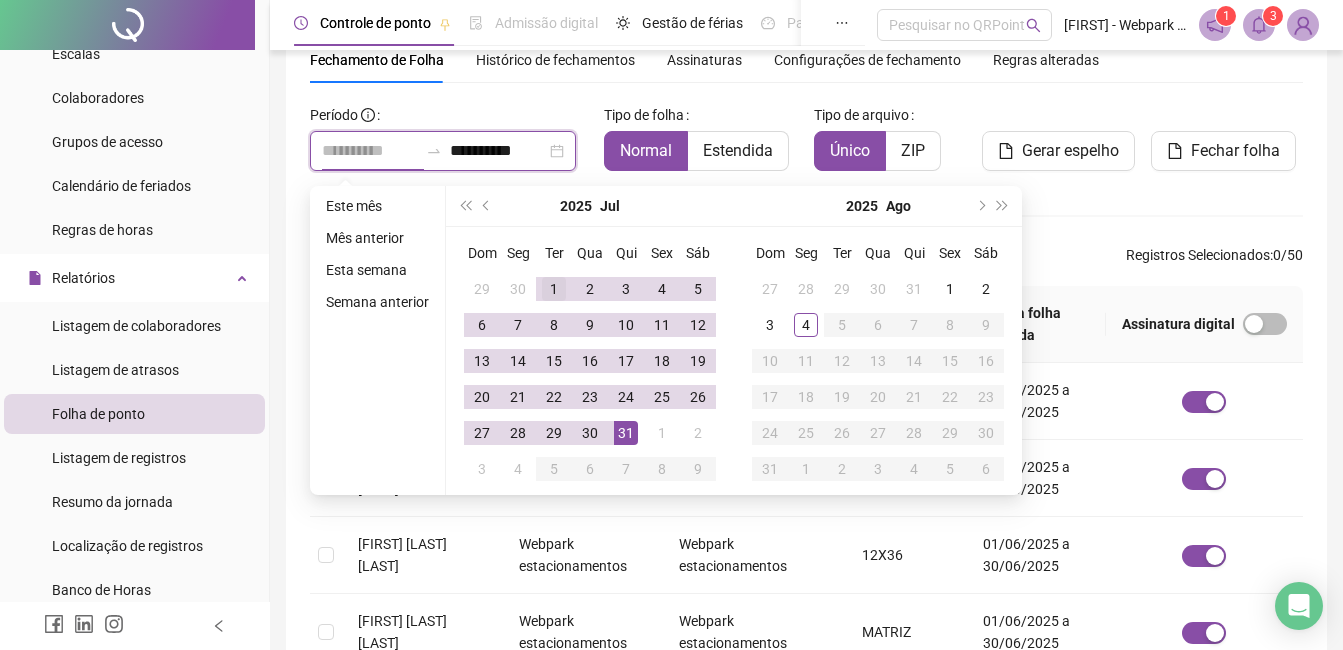 type on "**********" 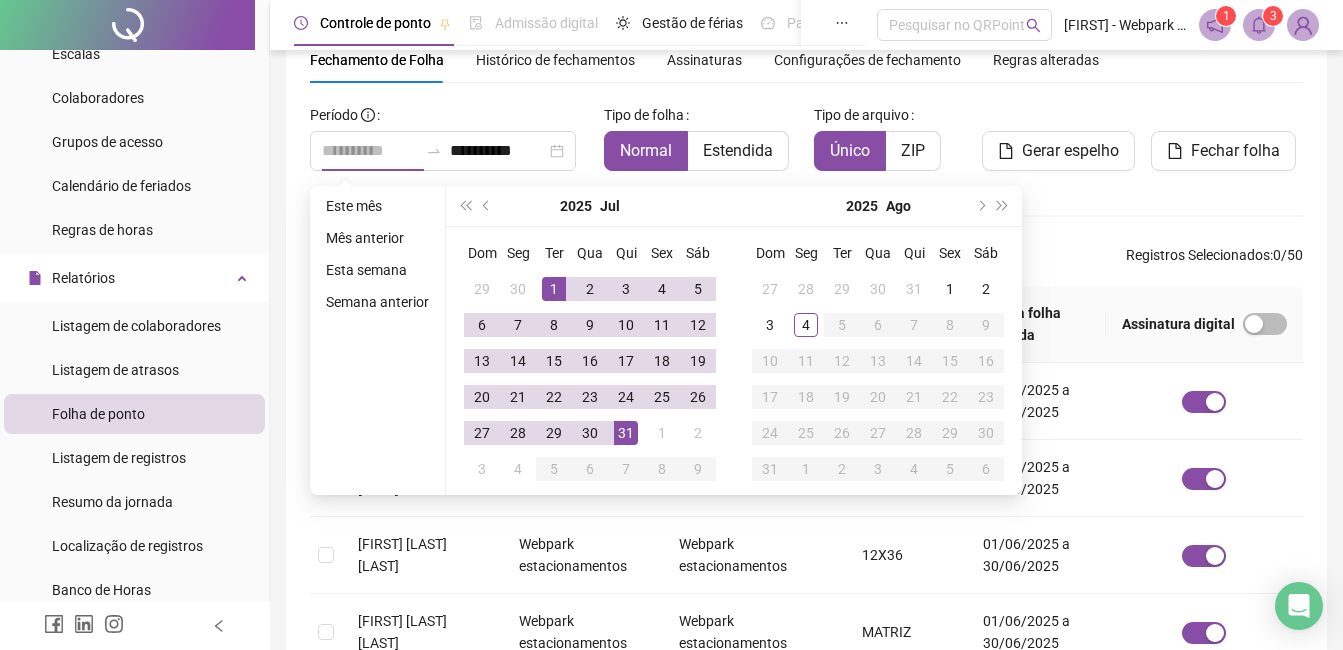 click on "1" at bounding box center (554, 289) 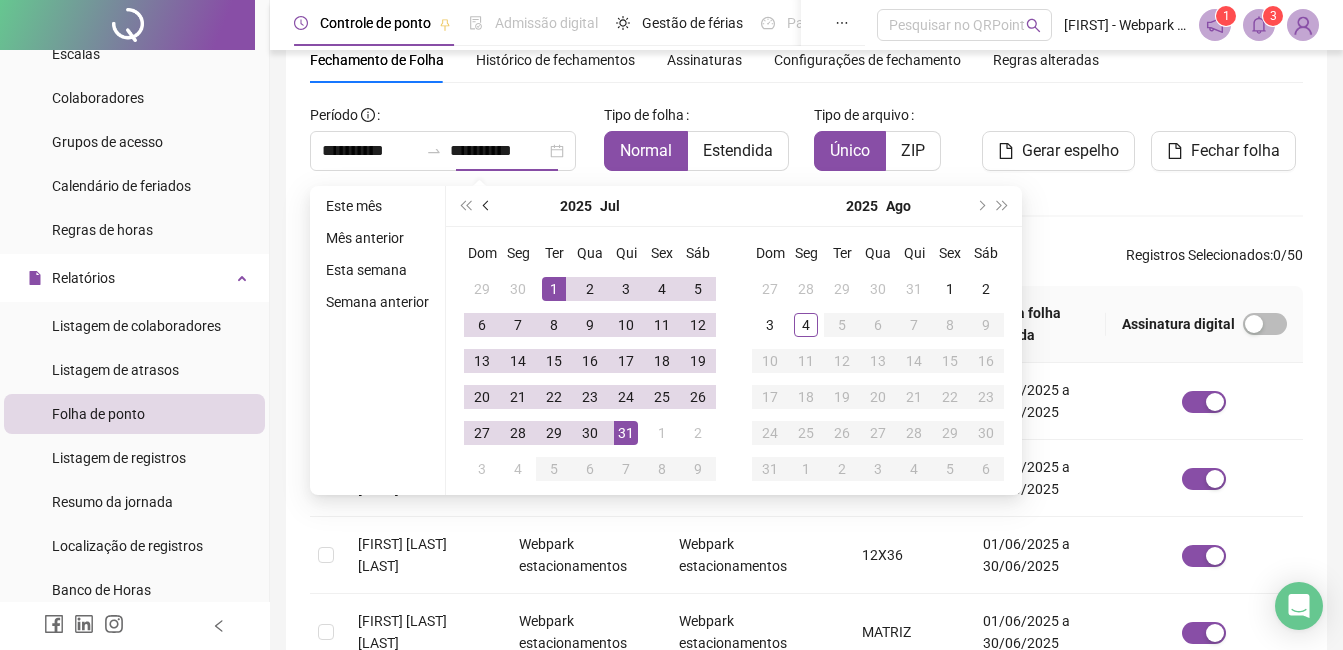 click at bounding box center [488, 206] 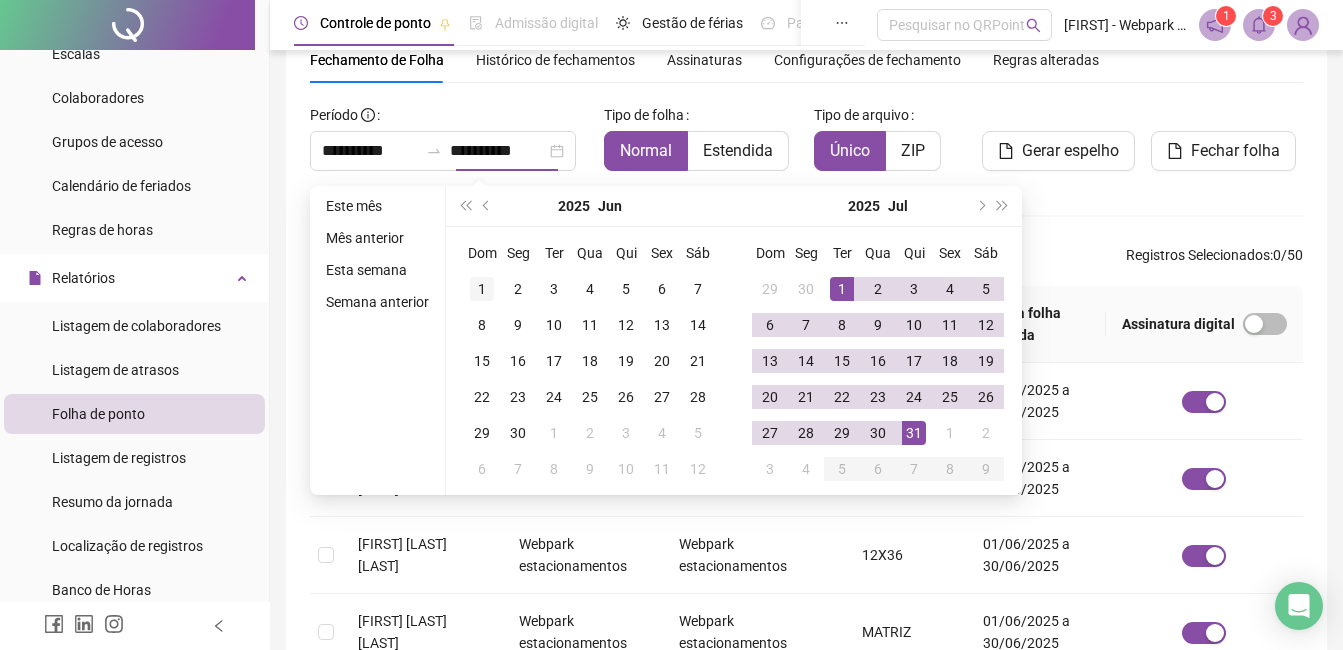 type on "**********" 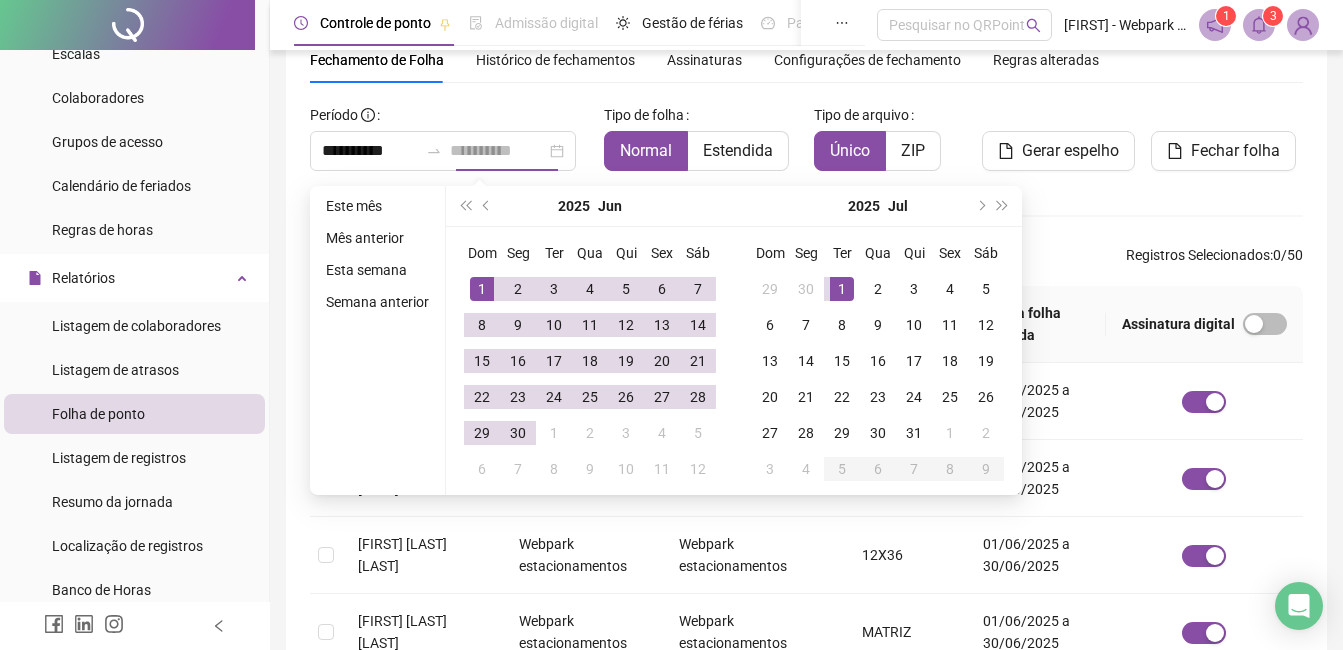click on "1" at bounding box center (482, 289) 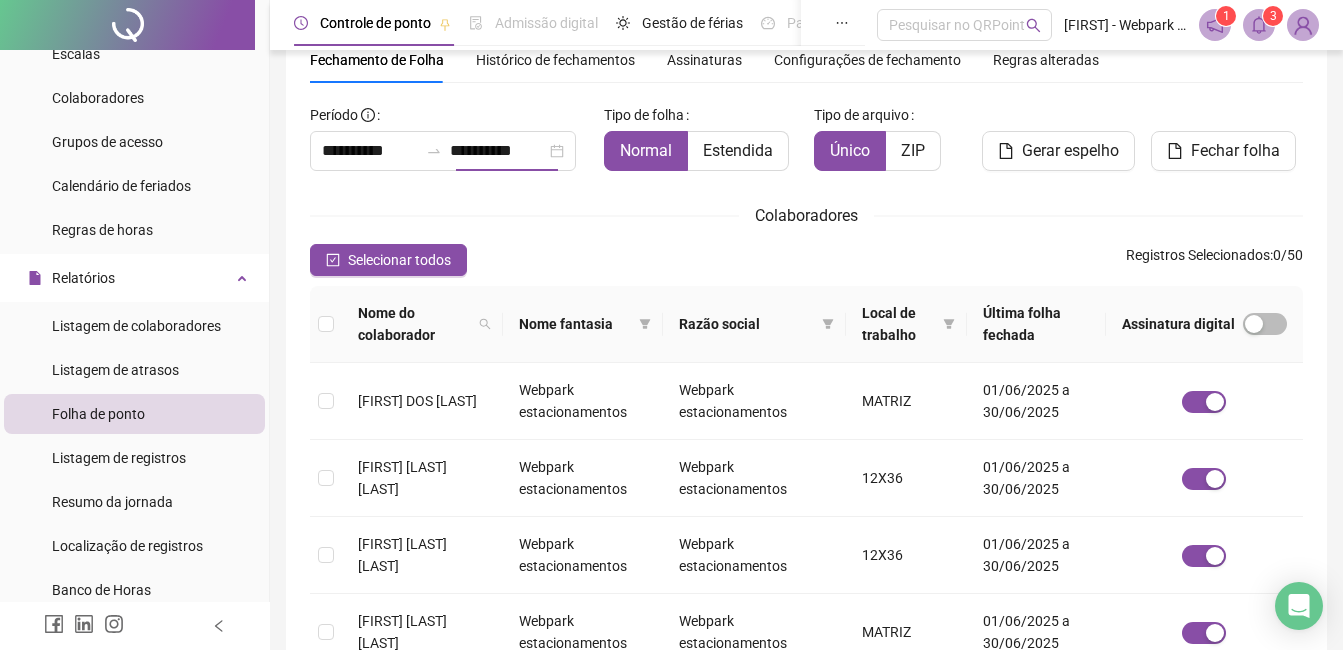 type on "**********" 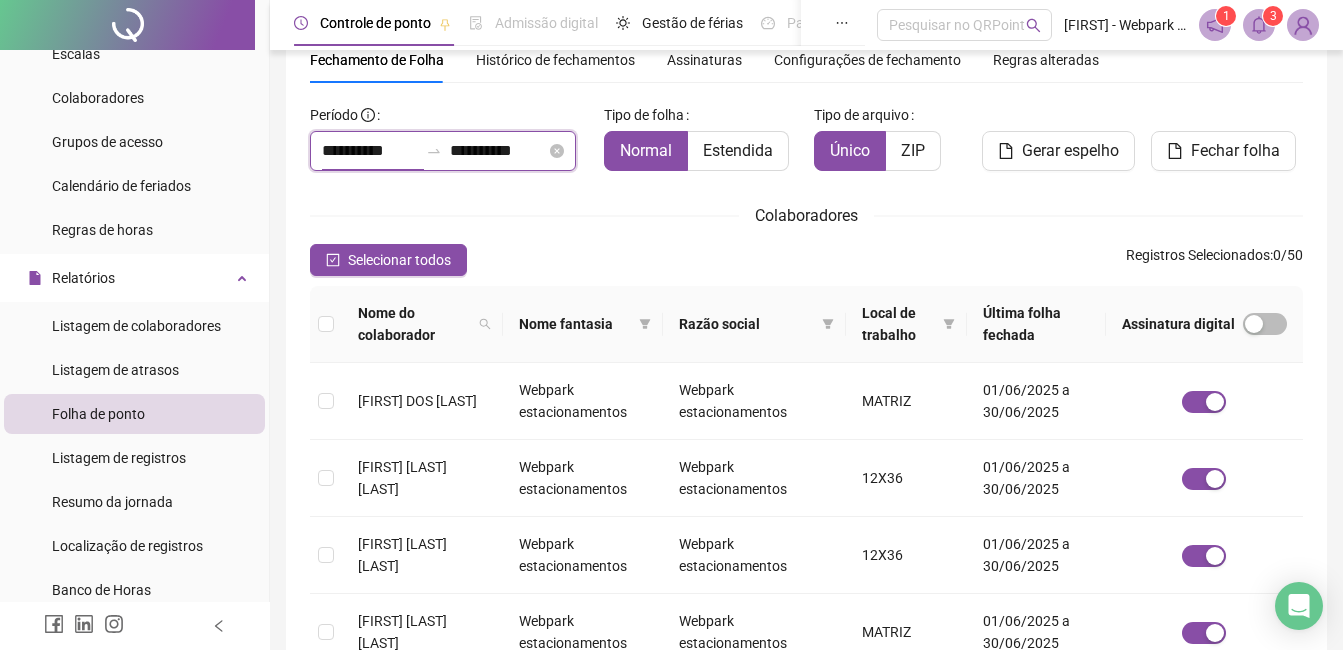 click on "**********" at bounding box center (370, 151) 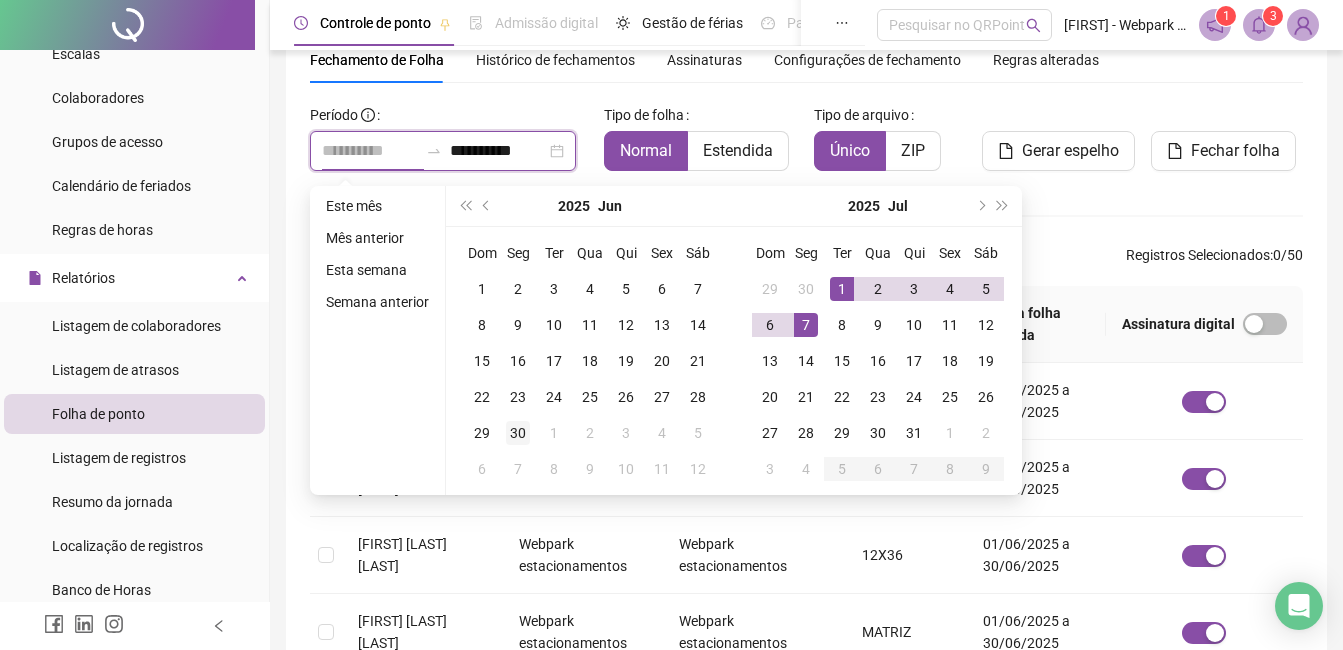 type on "**********" 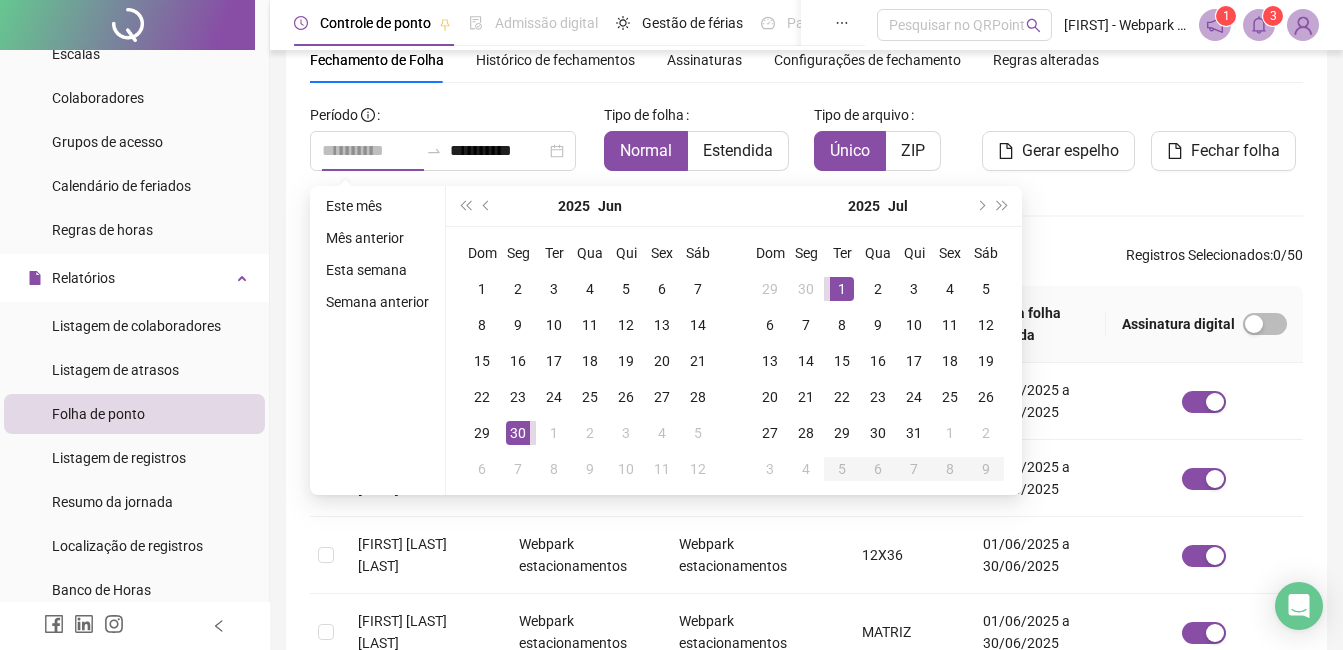 click on "30" at bounding box center (518, 433) 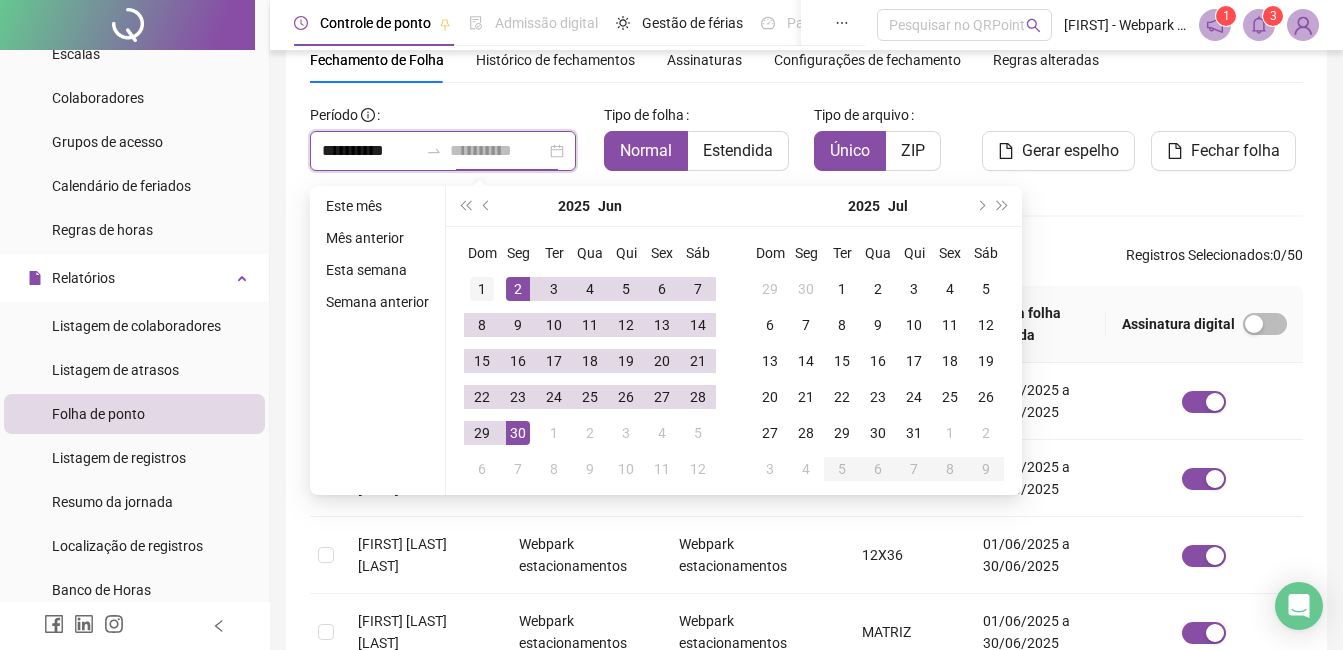 type on "**********" 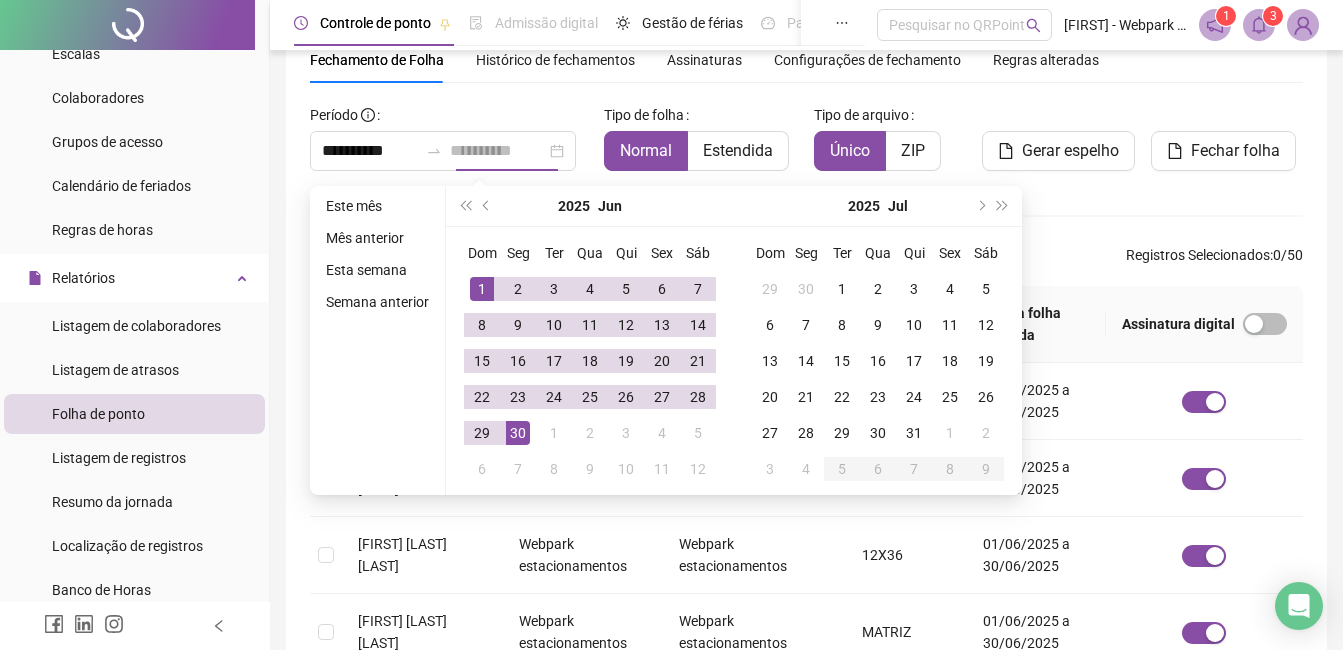 click on "1" at bounding box center [482, 289] 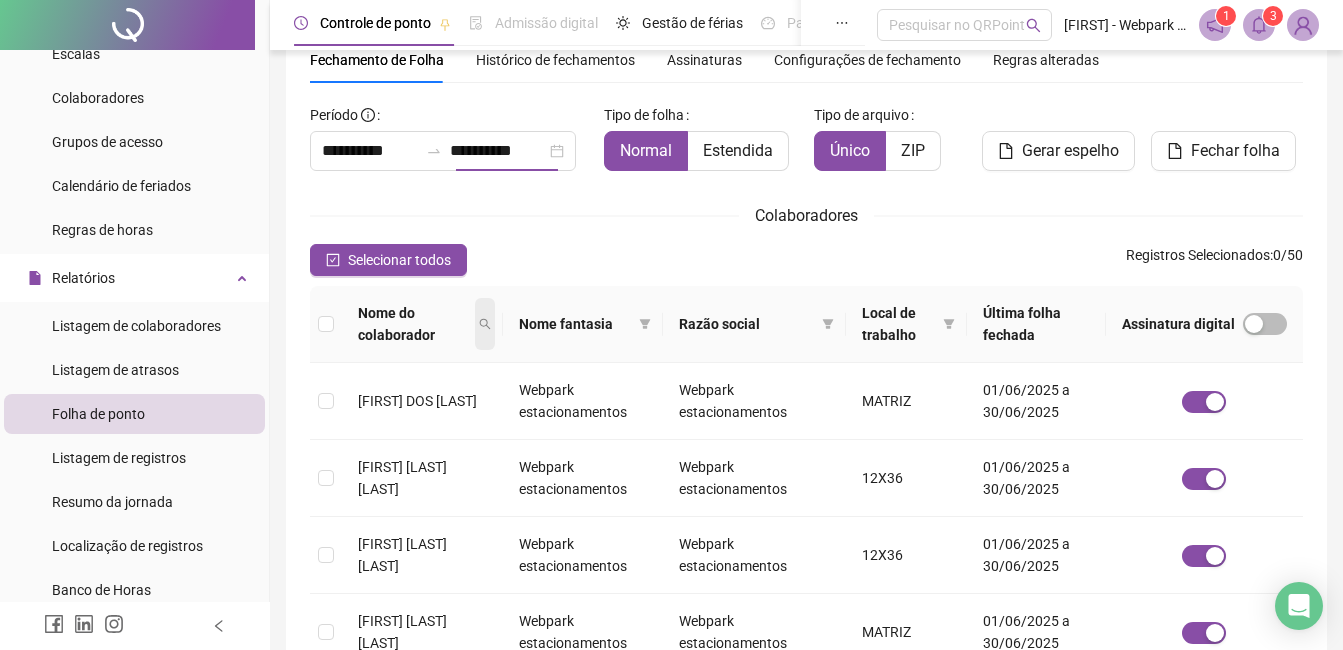 type on "**********" 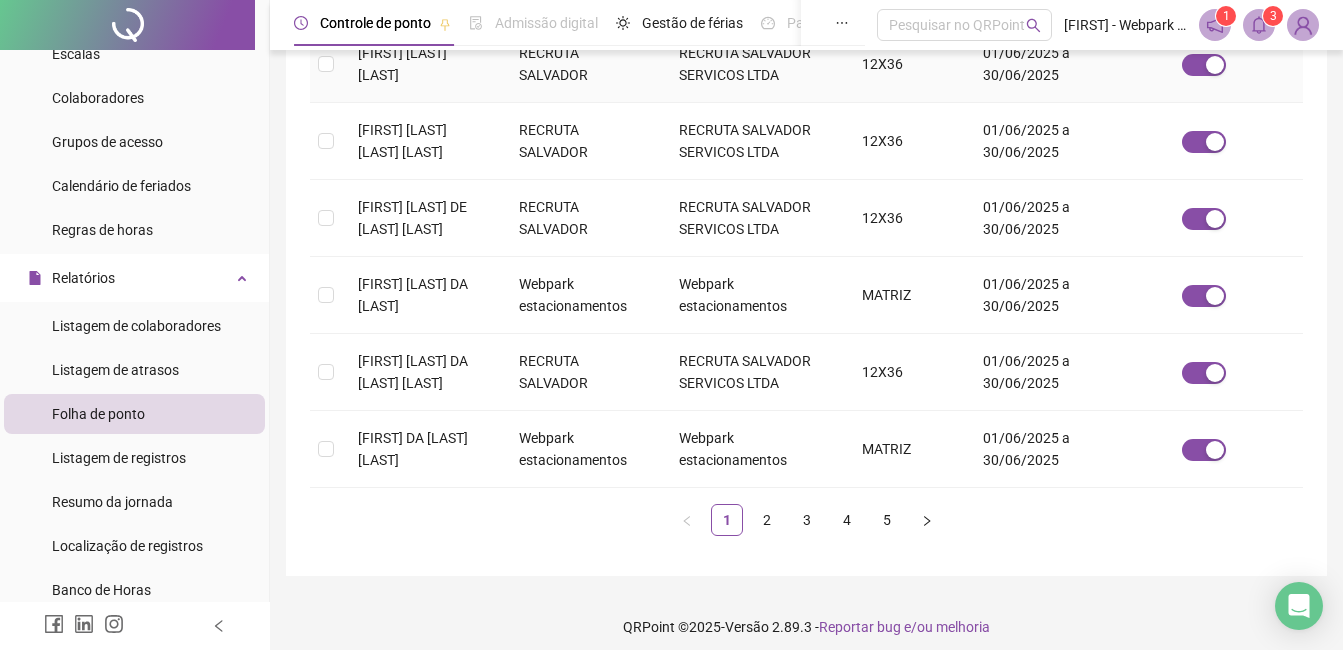 scroll, scrollTop: 742, scrollLeft: 0, axis: vertical 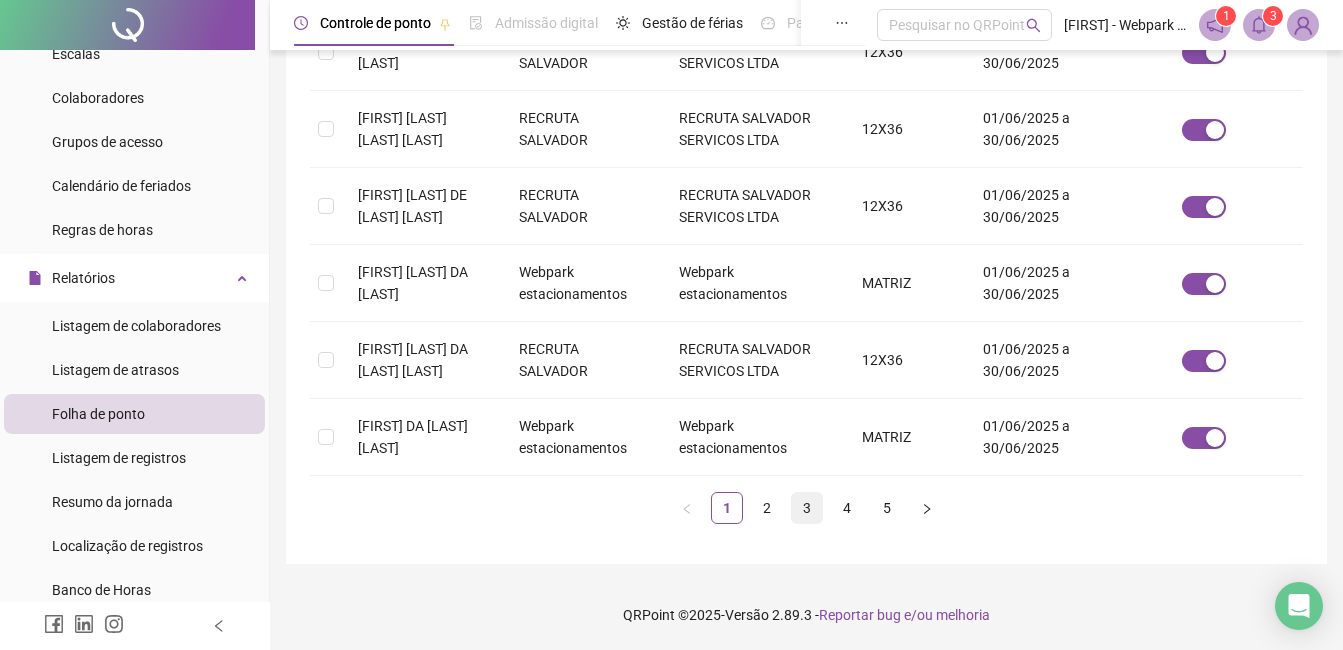 click on "3" at bounding box center [807, 508] 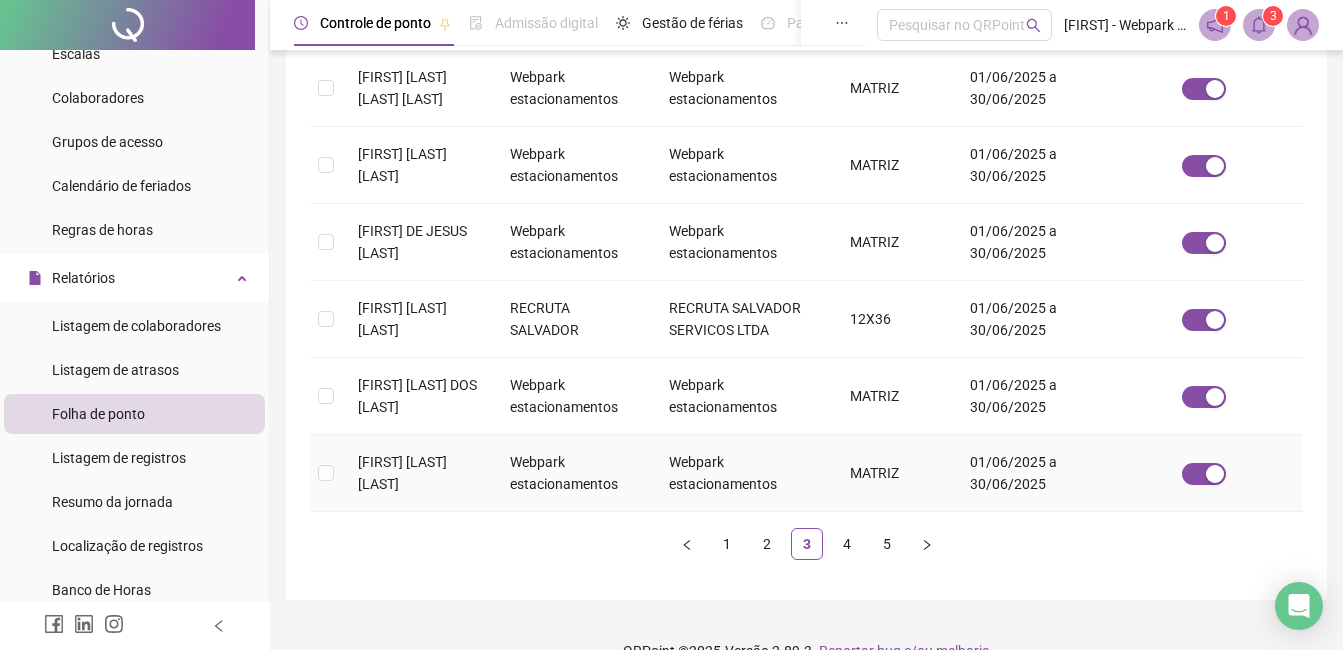scroll, scrollTop: 764, scrollLeft: 0, axis: vertical 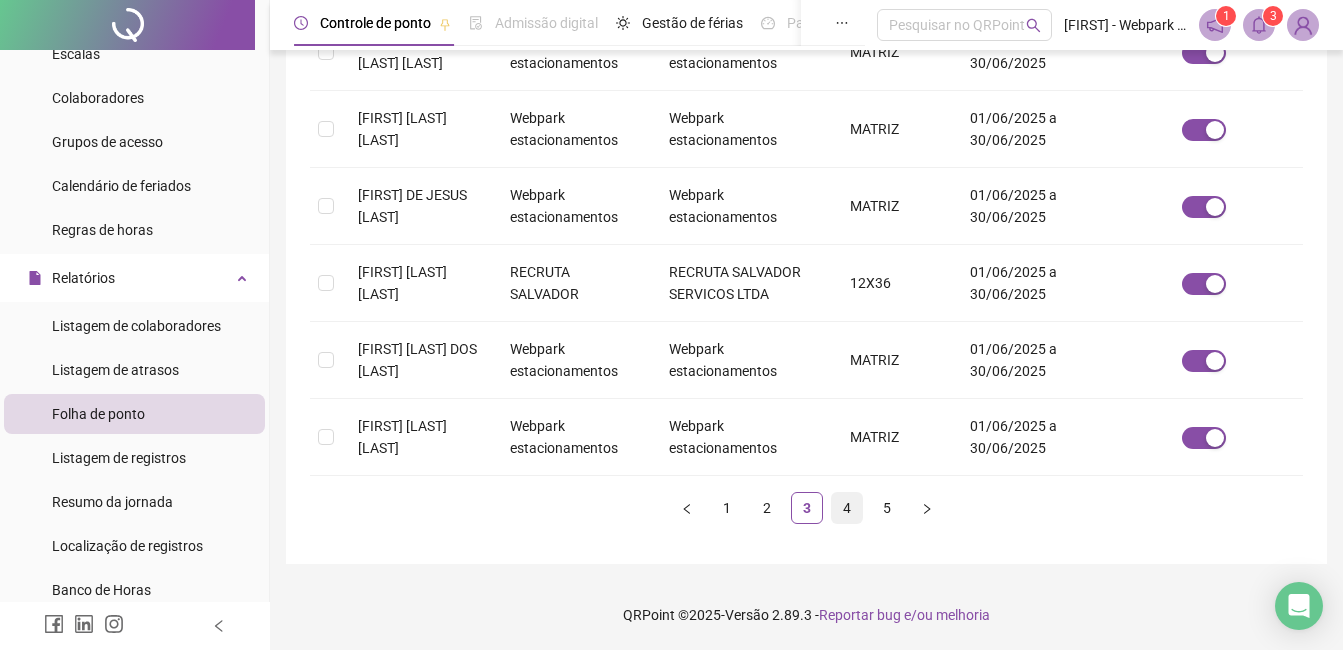 click on "4" at bounding box center (847, 508) 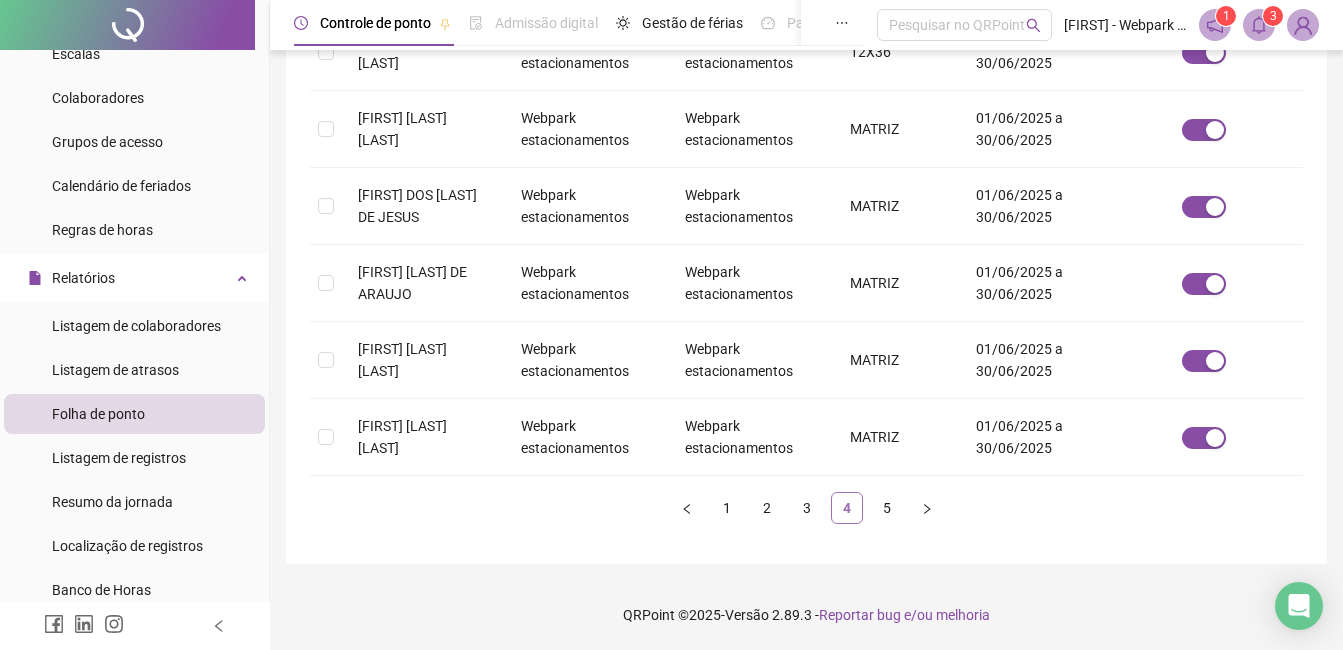 scroll, scrollTop: 85, scrollLeft: 0, axis: vertical 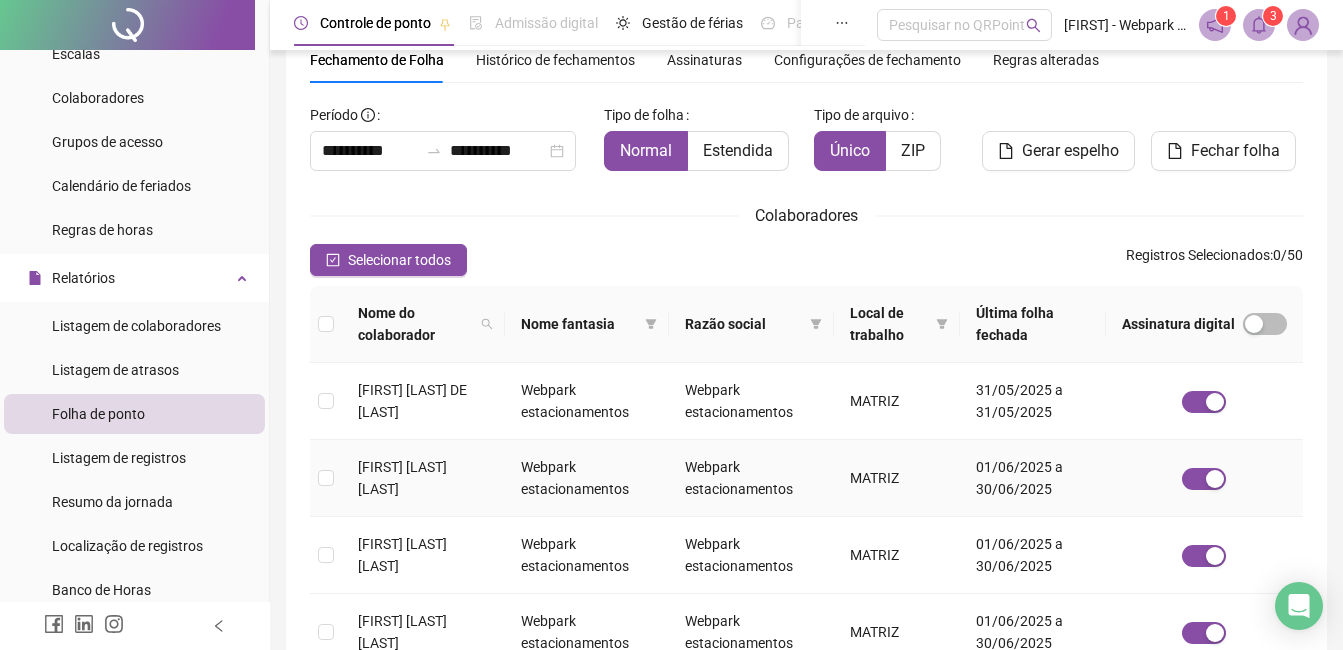 click on "[FIRST] [LAST] [LAST]" at bounding box center [423, 478] 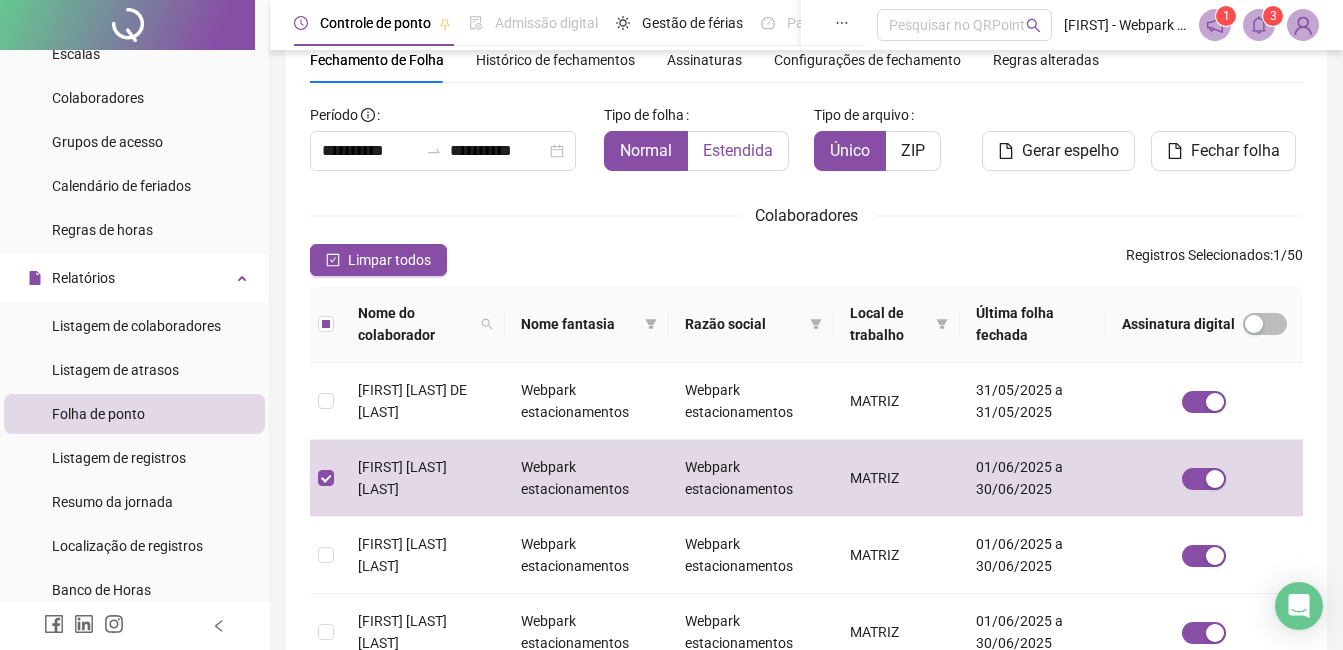 click on "Estendida" at bounding box center [738, 150] 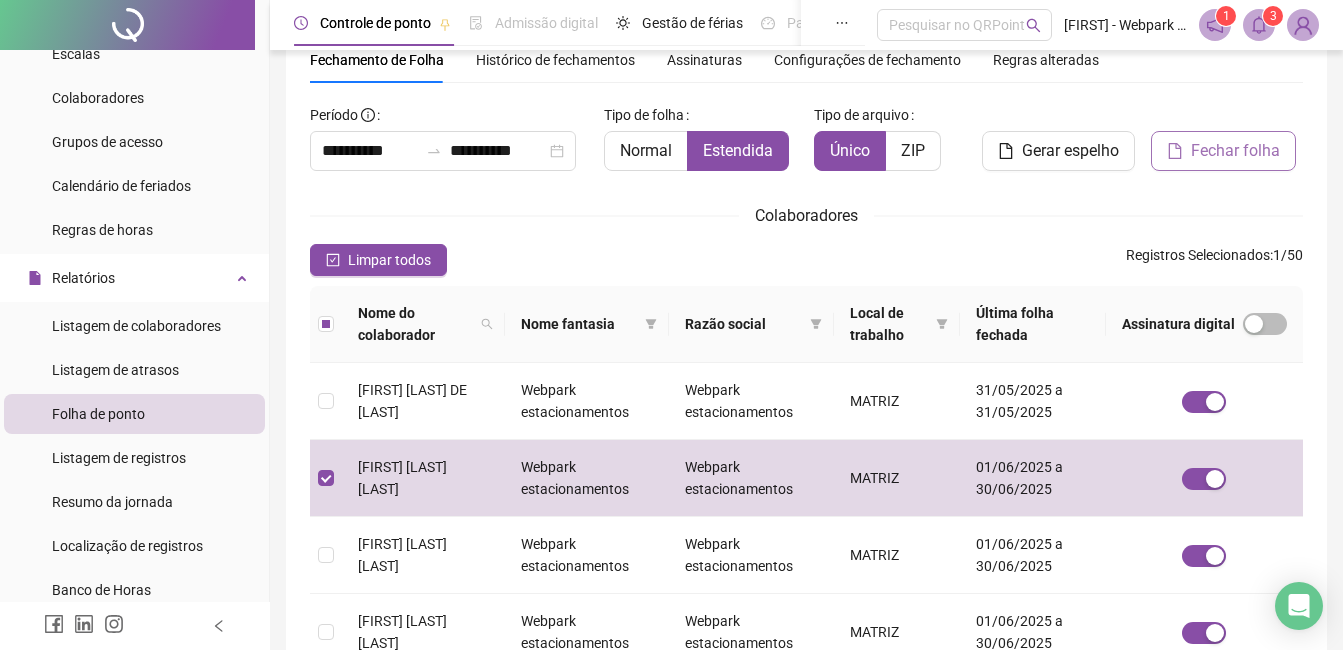 click on "Fechar folha" at bounding box center [1235, 151] 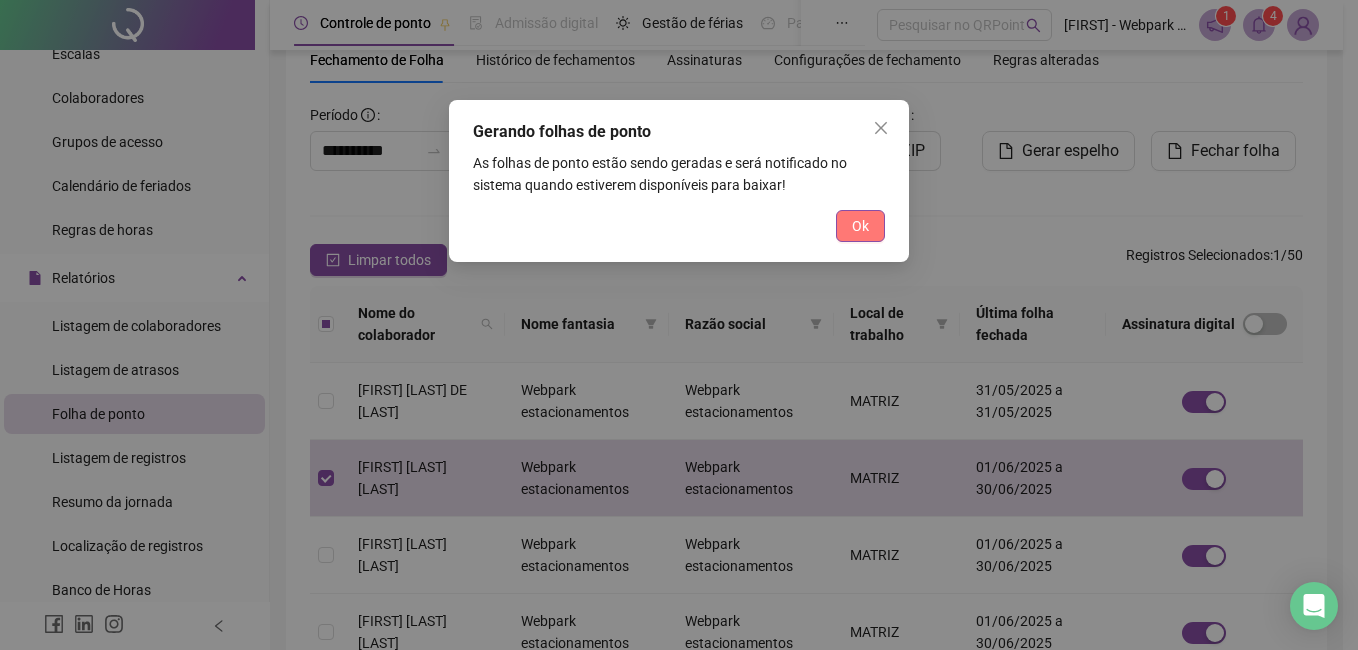 click on "Ok" at bounding box center [860, 226] 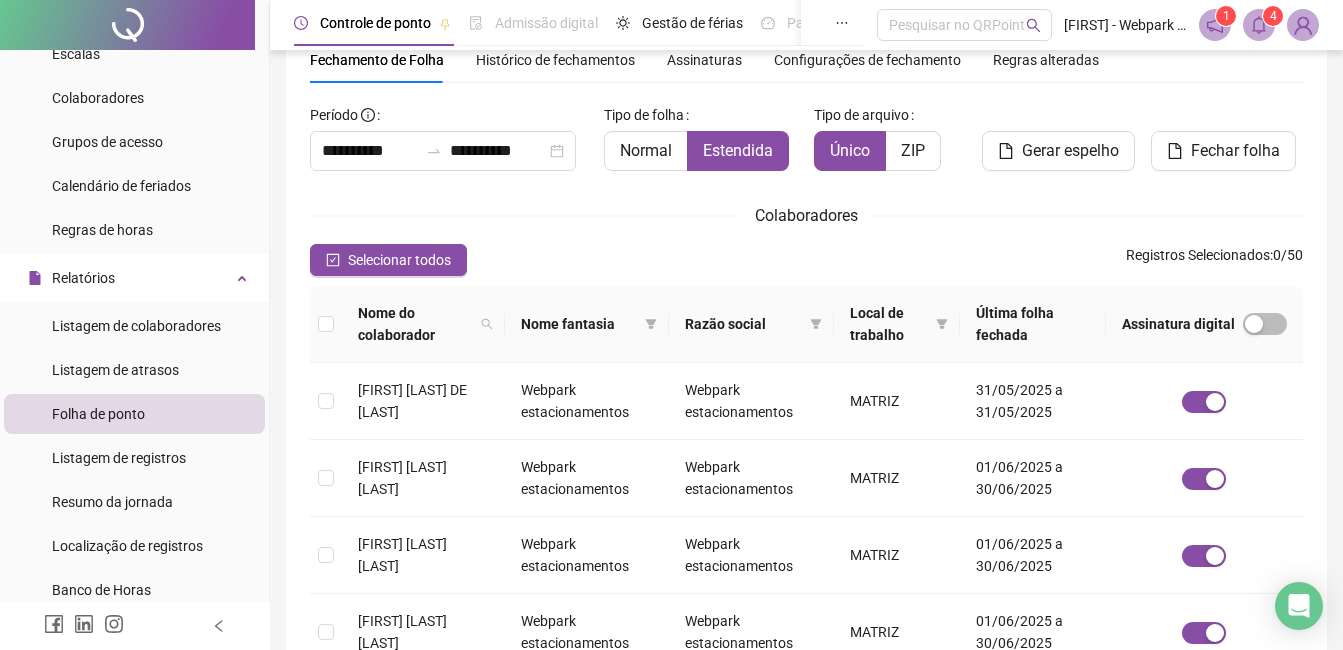 click 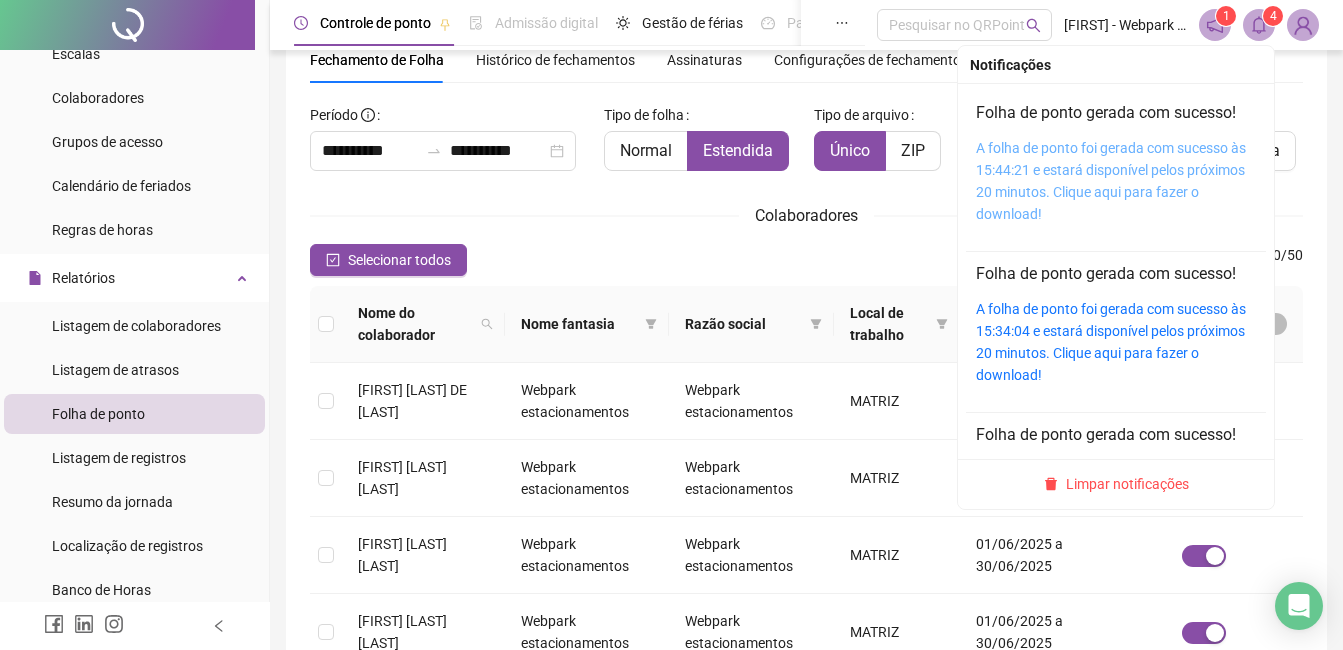 click on "A folha de ponto foi gerada com sucesso às 15:44:21 e estará disponível pelos próximos 20 minutos.
Clique aqui para fazer o download!" at bounding box center (1111, 181) 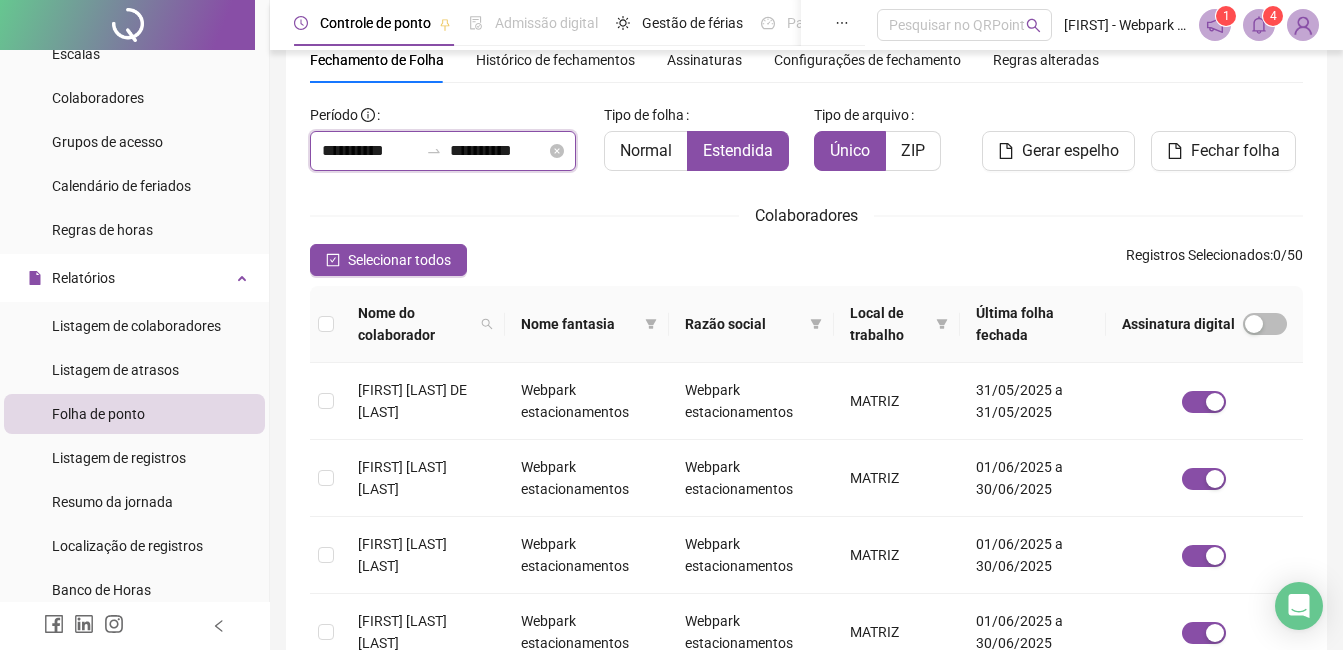click on "**********" at bounding box center [370, 151] 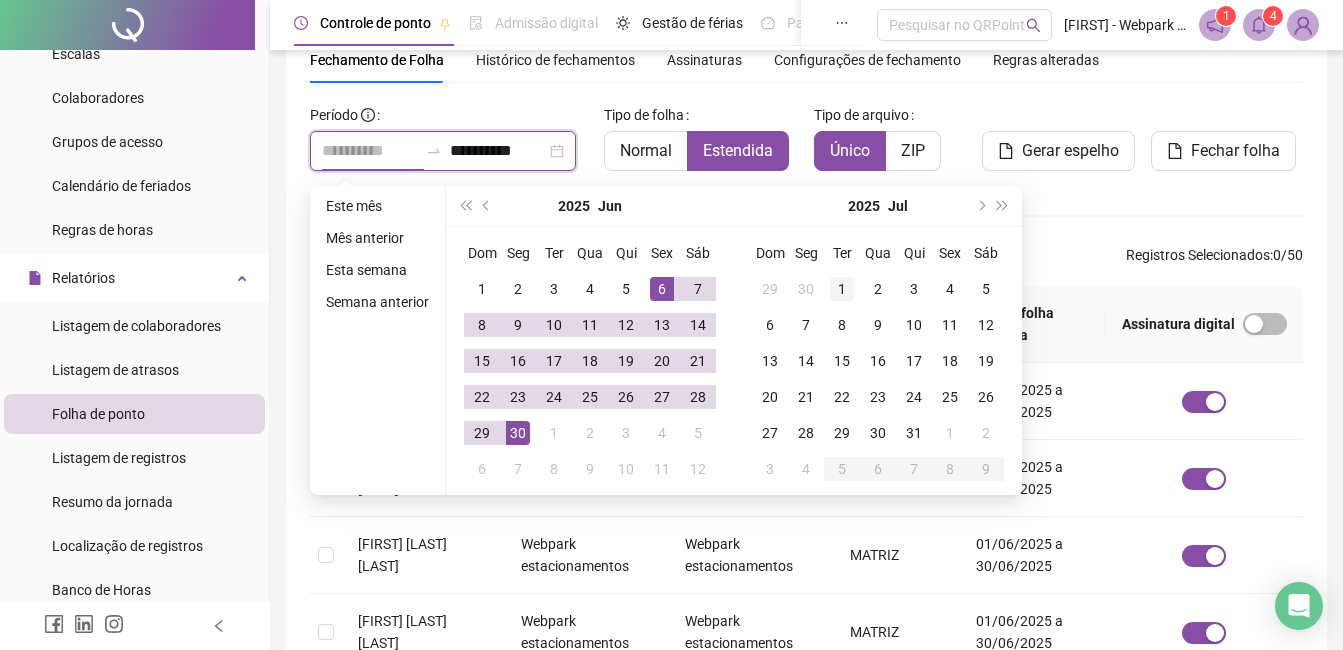 type on "**********" 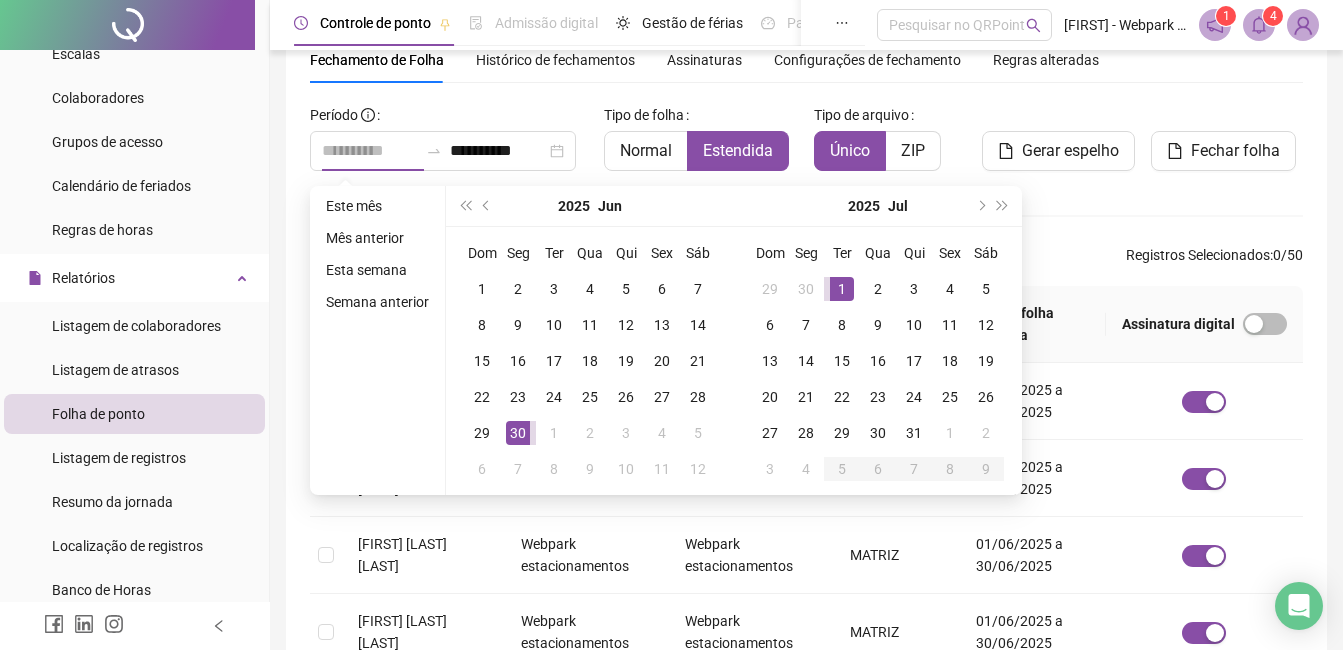 click on "1" at bounding box center [842, 289] 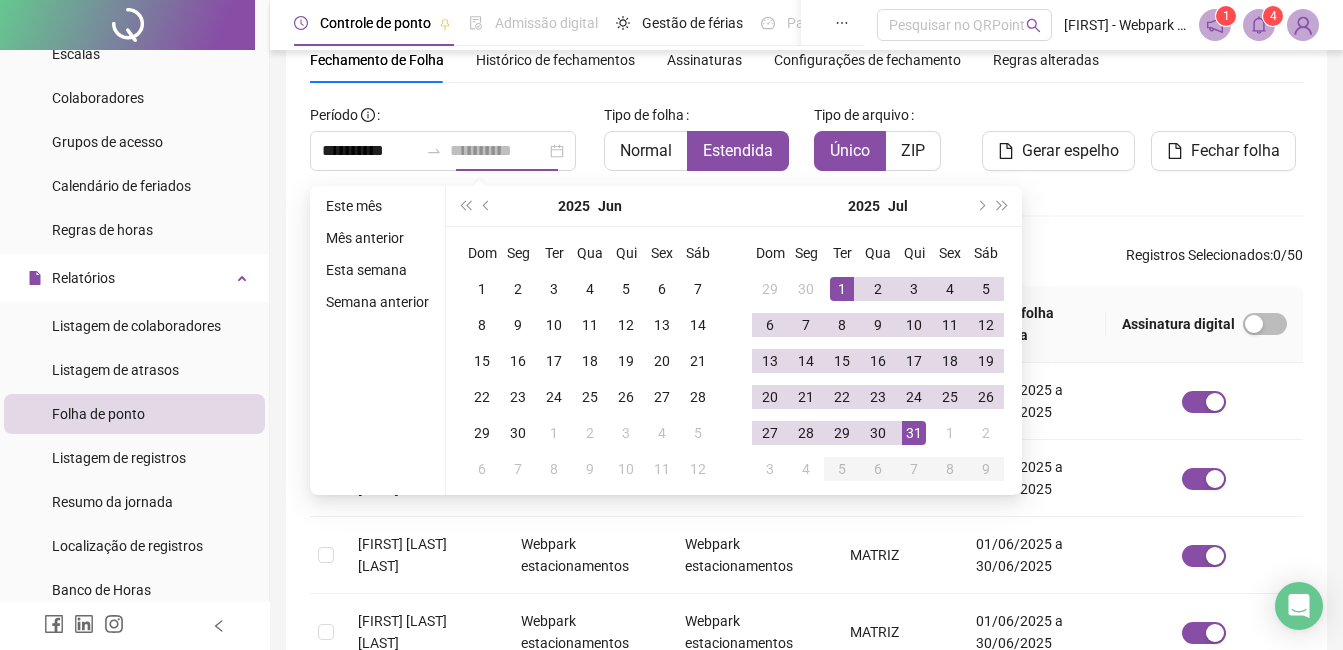 click on "31" at bounding box center (914, 433) 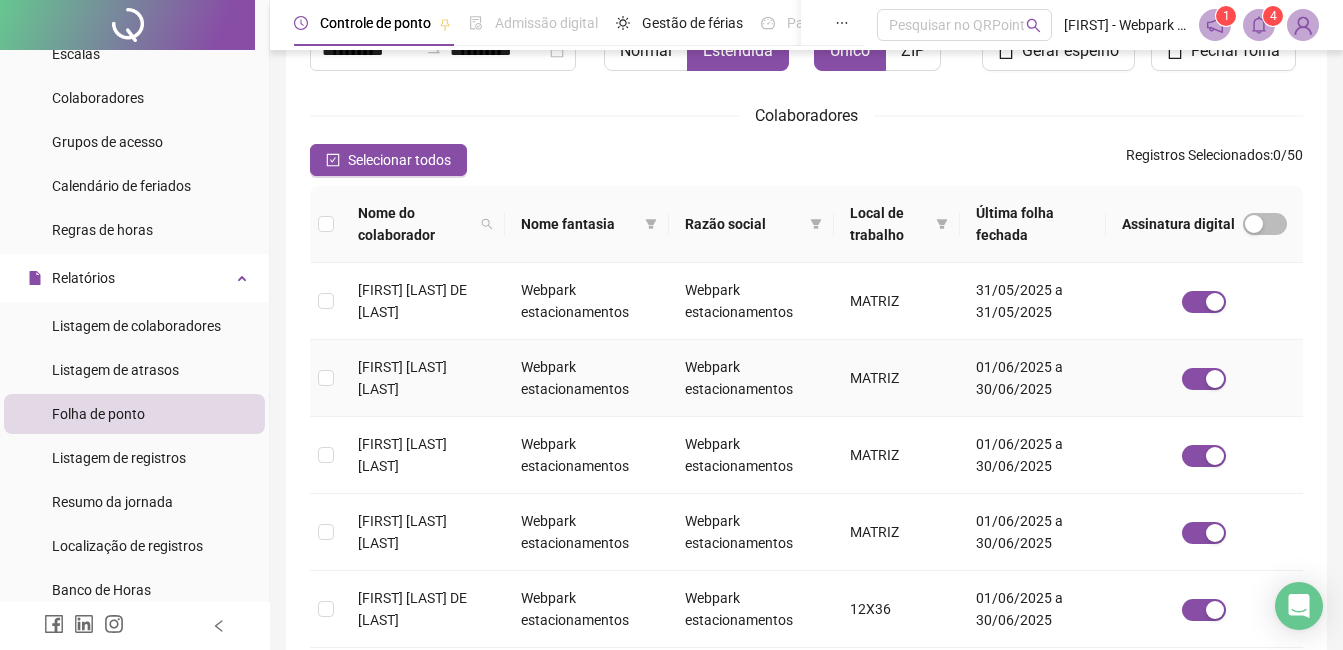click on "[FIRST] [LAST] [LAST]" at bounding box center [423, 378] 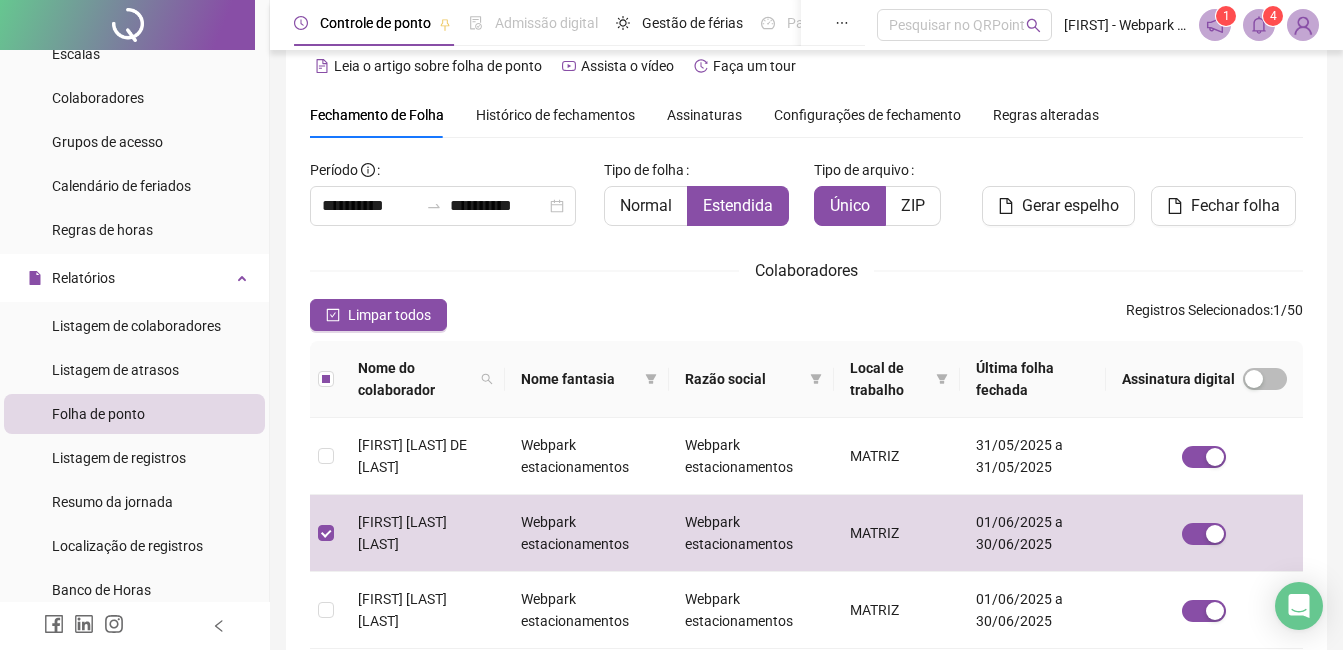 scroll, scrollTop: 0, scrollLeft: 0, axis: both 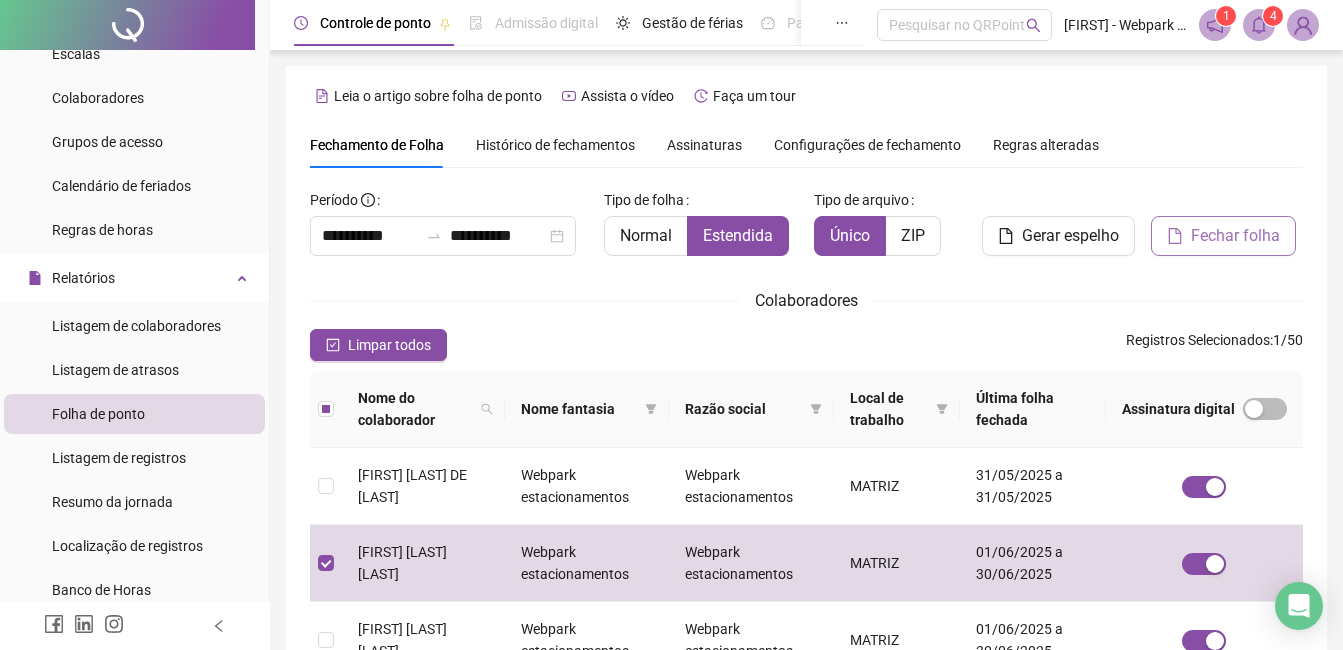click on "Fechar folha" at bounding box center [1235, 236] 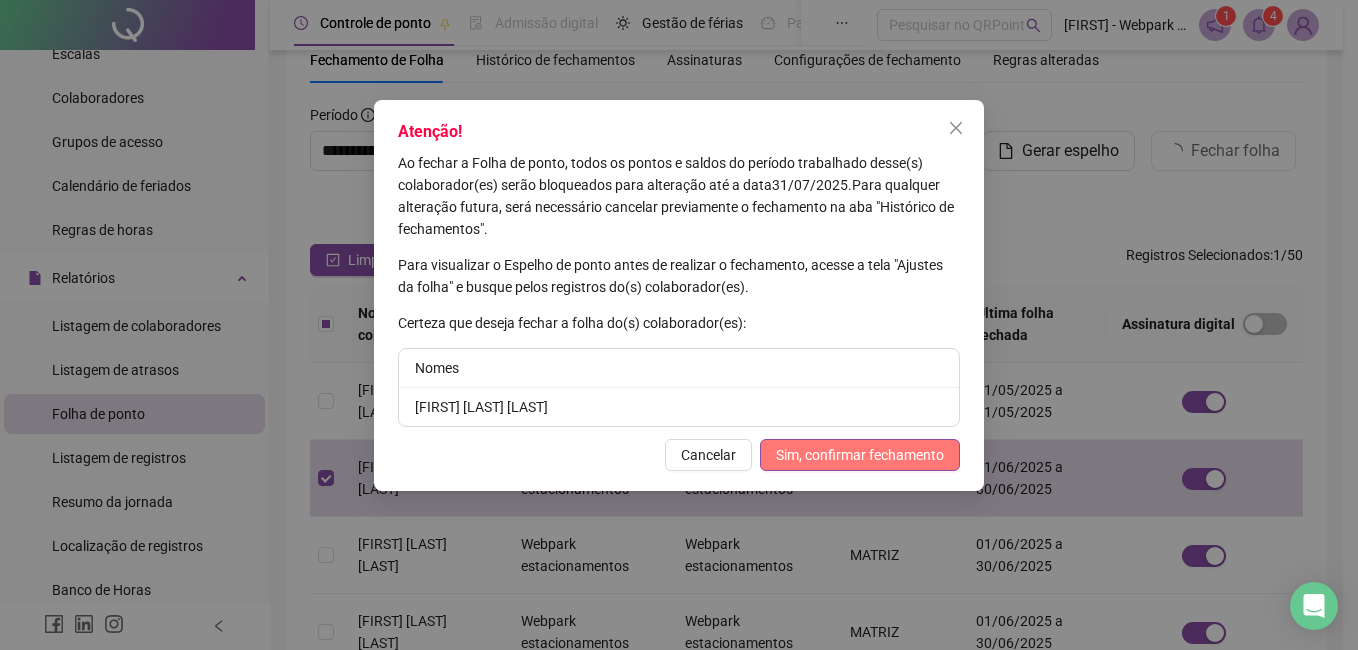 click on "Sim, confirmar fechamento" at bounding box center [860, 455] 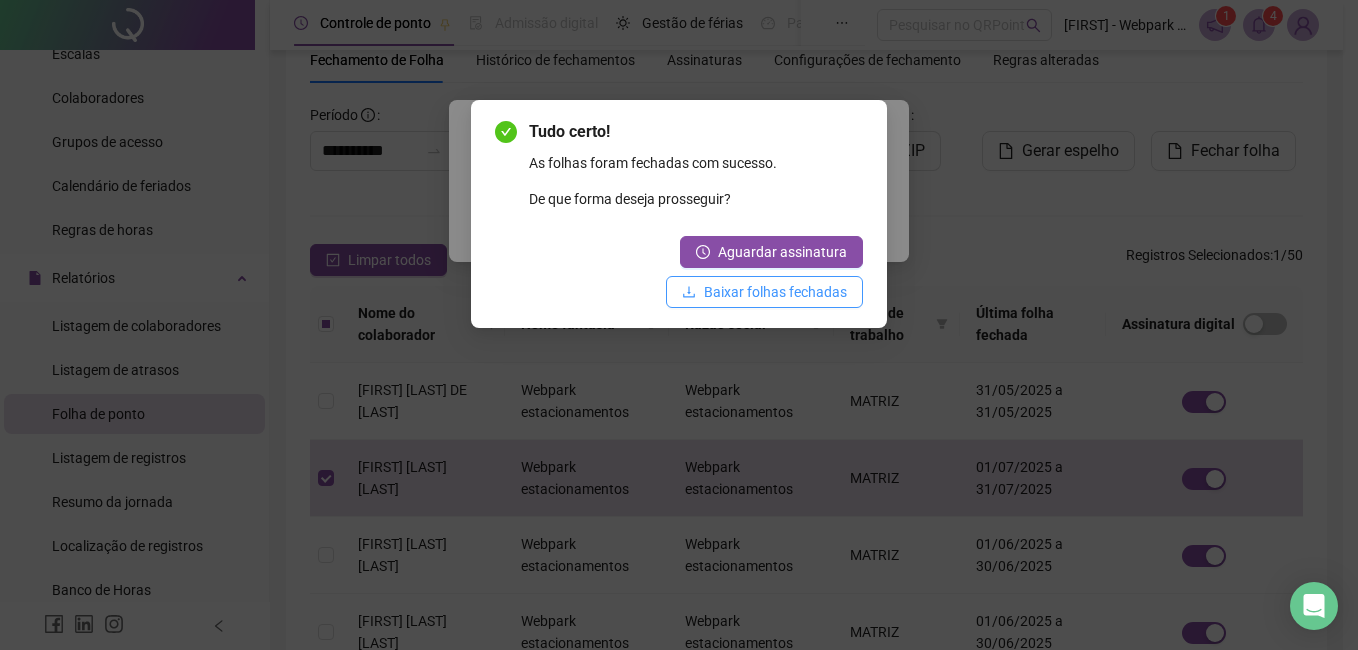 click on "Baixar folhas fechadas" at bounding box center [775, 292] 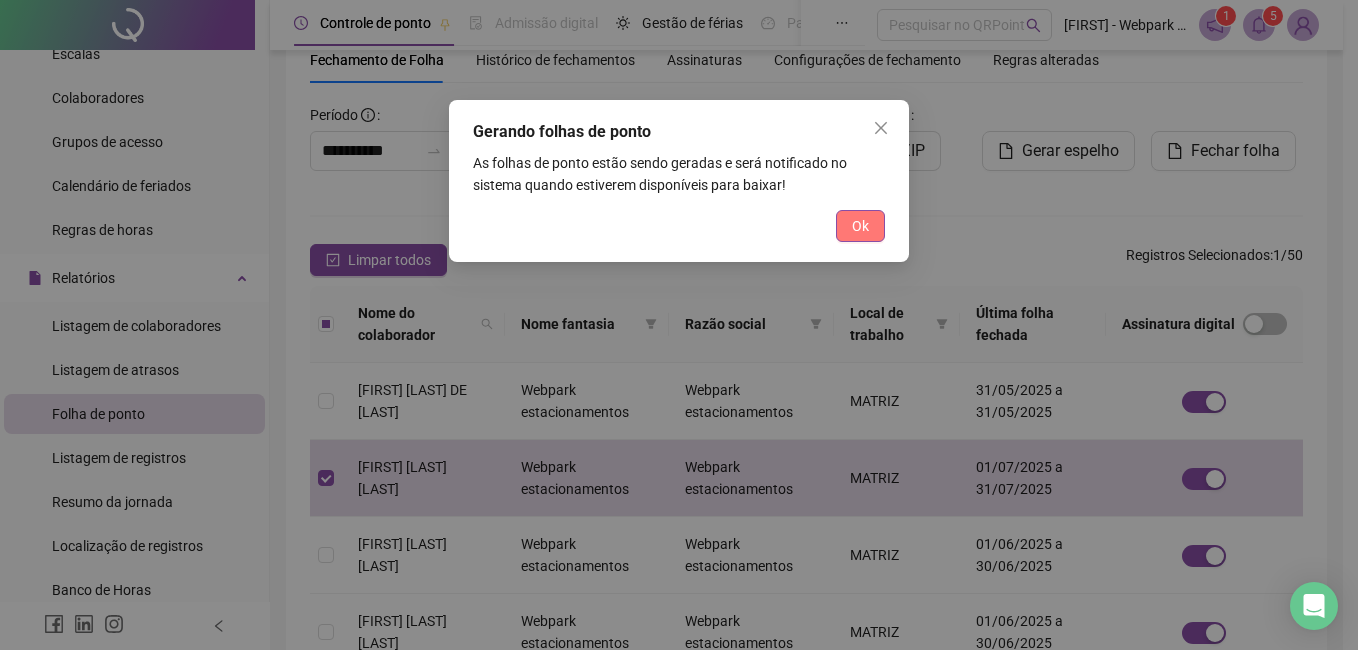 click on "Ok" at bounding box center (860, 226) 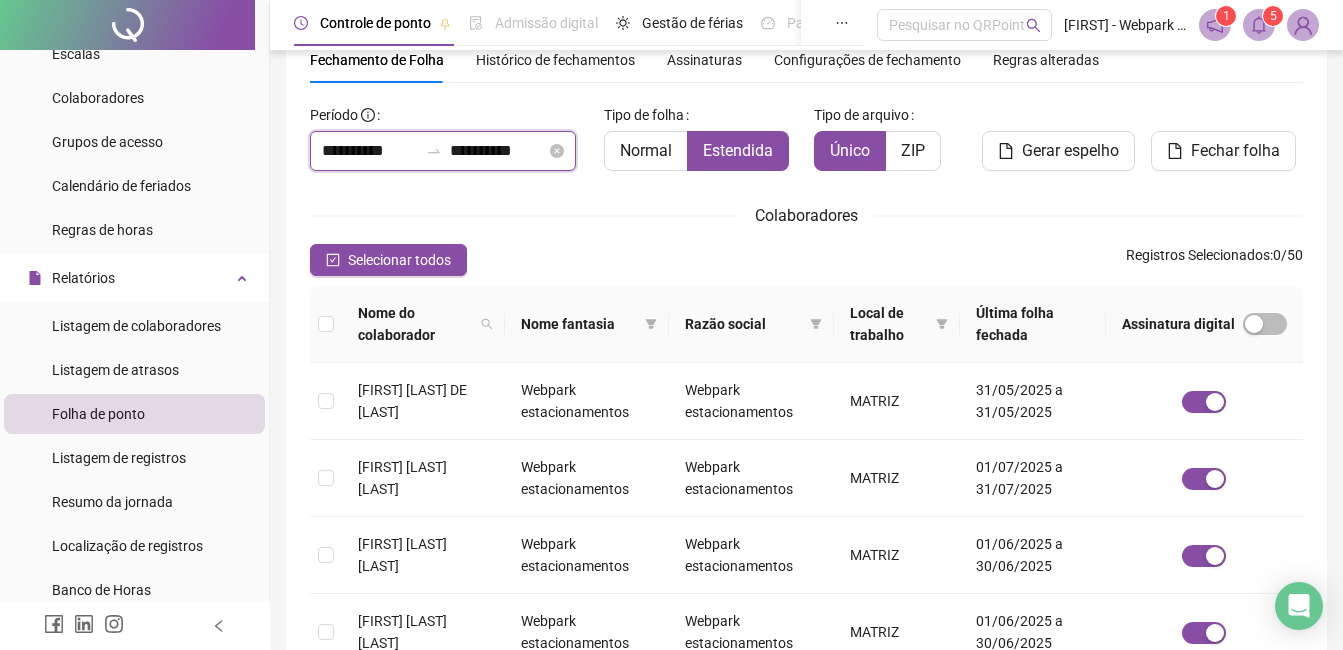 click on "**********" at bounding box center [498, 151] 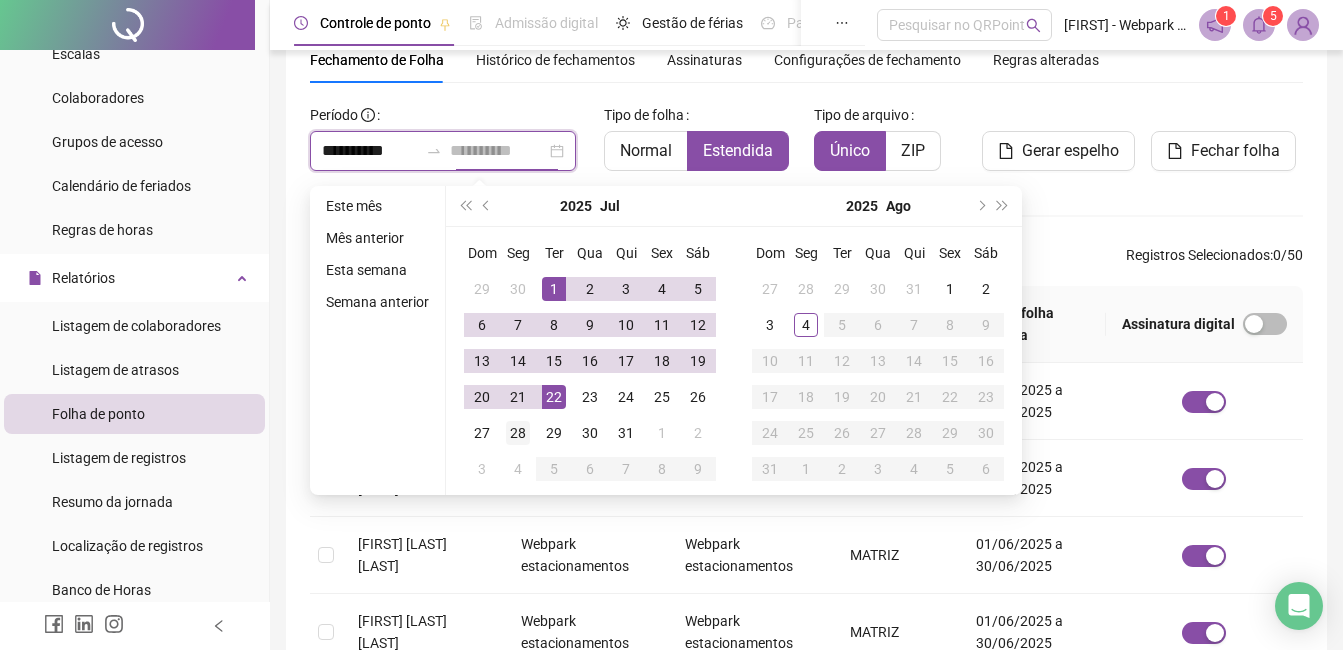 type on "**********" 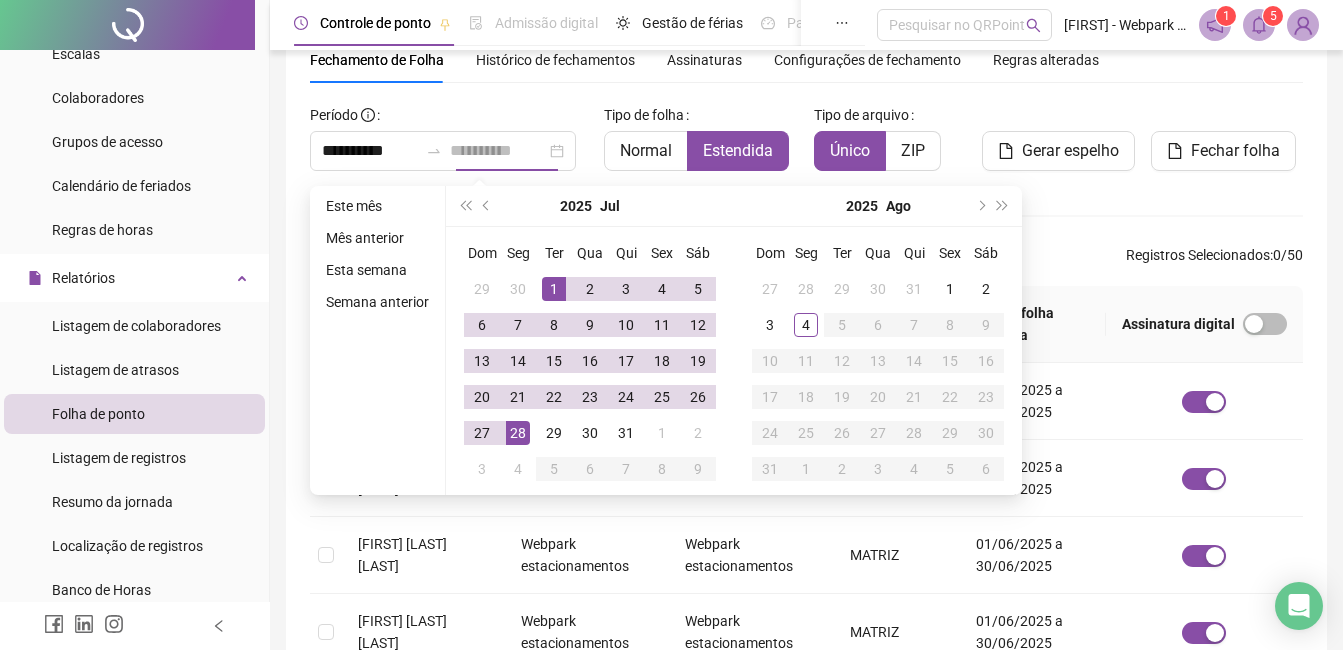 click on "28" at bounding box center [518, 433] 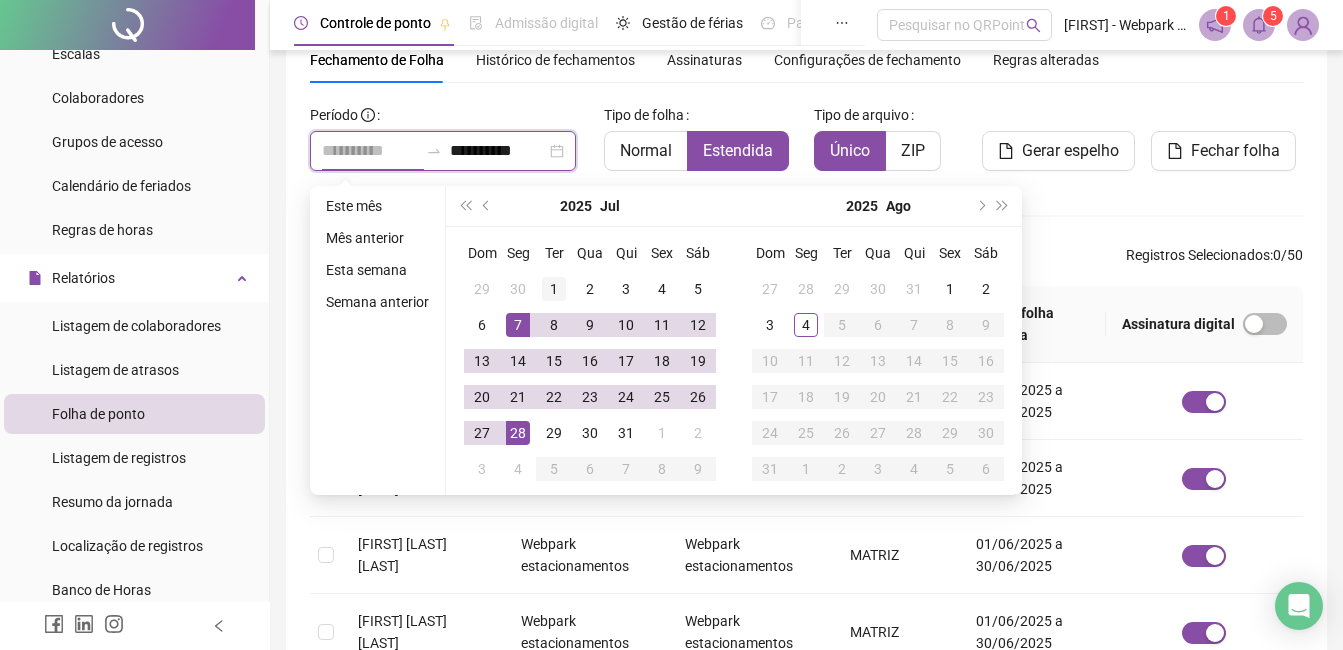 type on "**********" 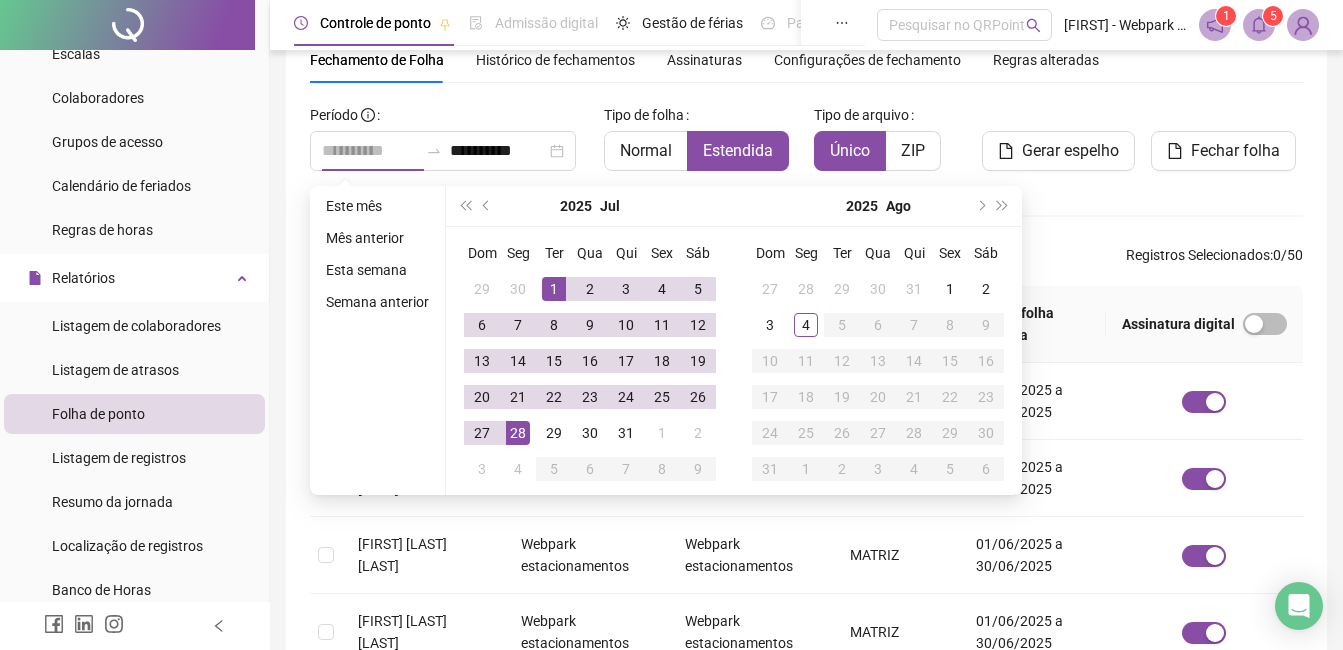 click on "1" at bounding box center [554, 289] 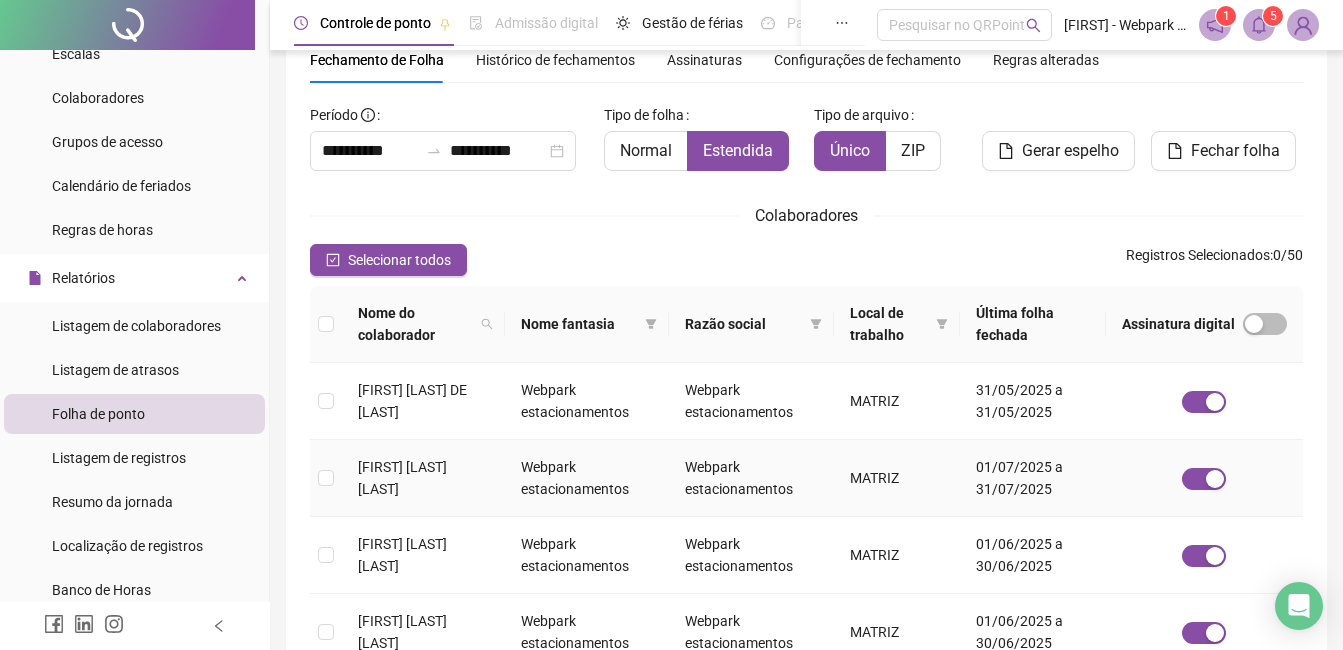 click on "[FIRST] [LAST] [LAST]" at bounding box center [402, 478] 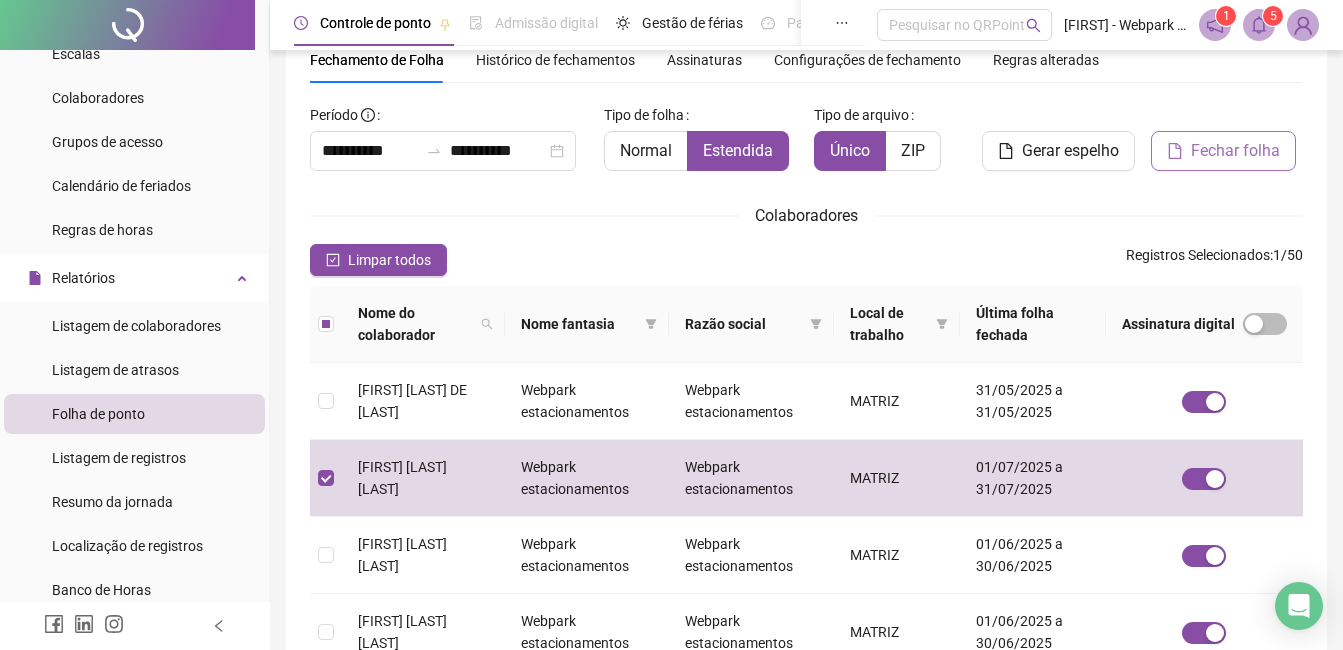 click on "Fechar folha" at bounding box center [1235, 151] 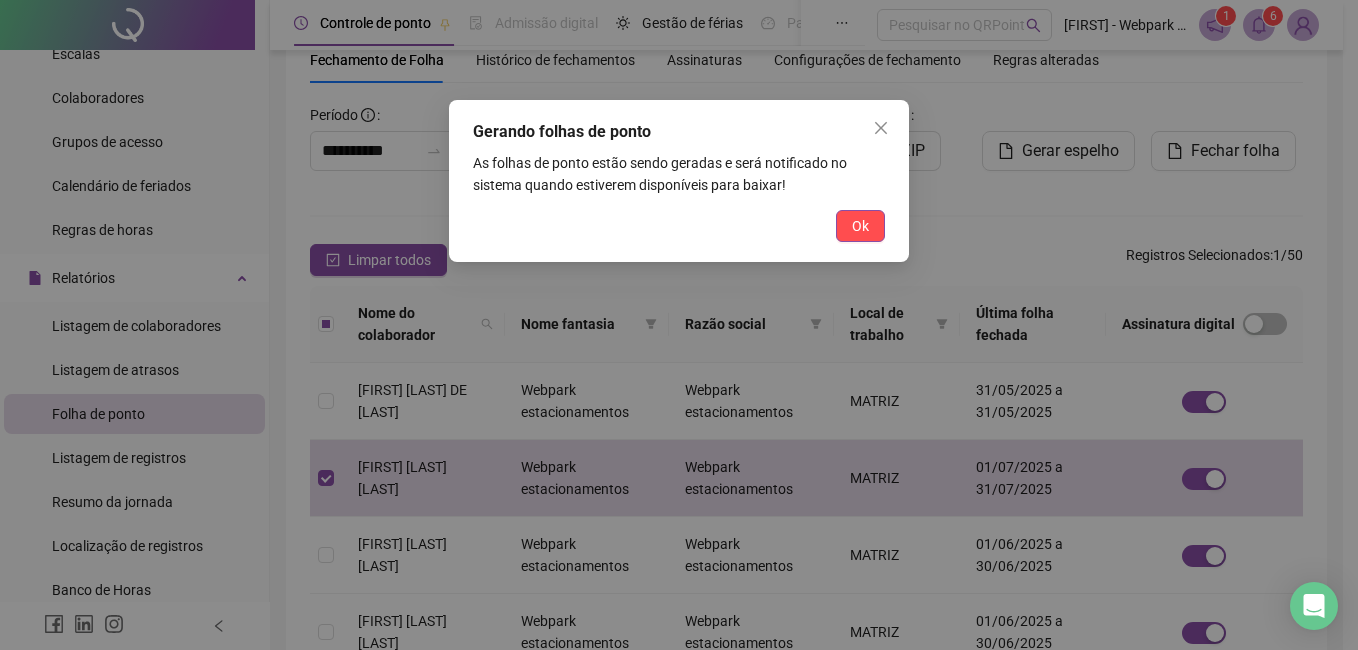 click on "Ok" at bounding box center [860, 226] 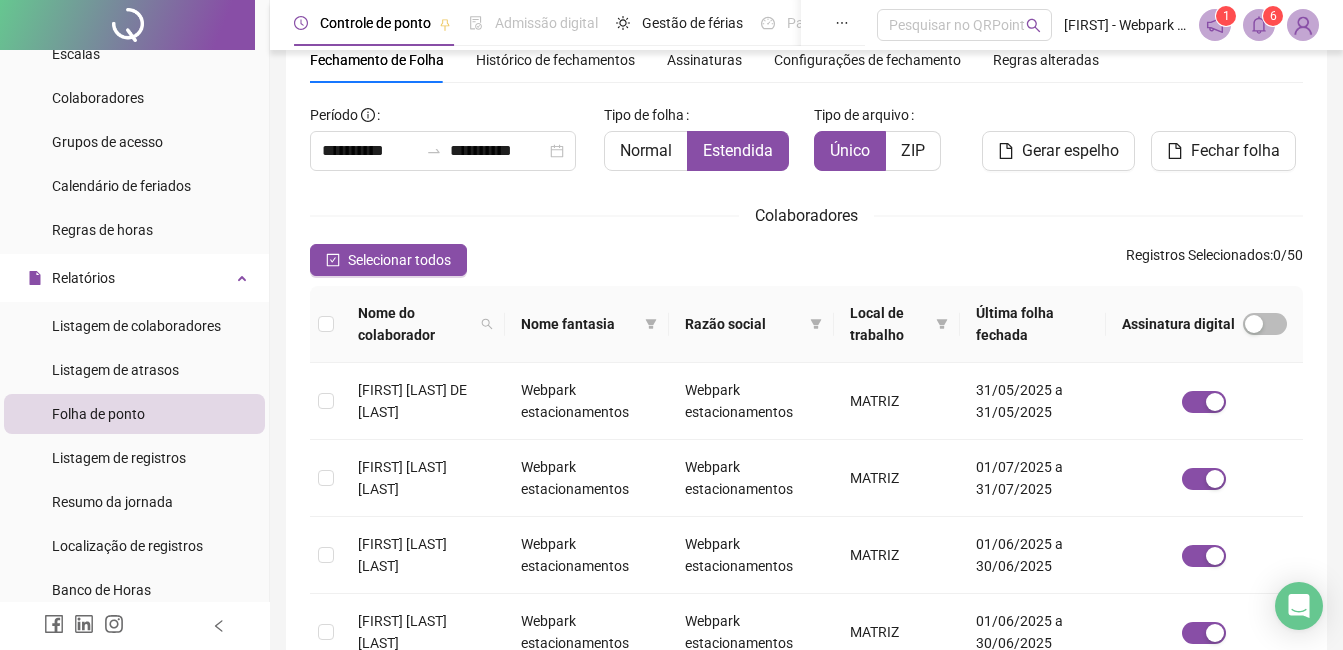 click 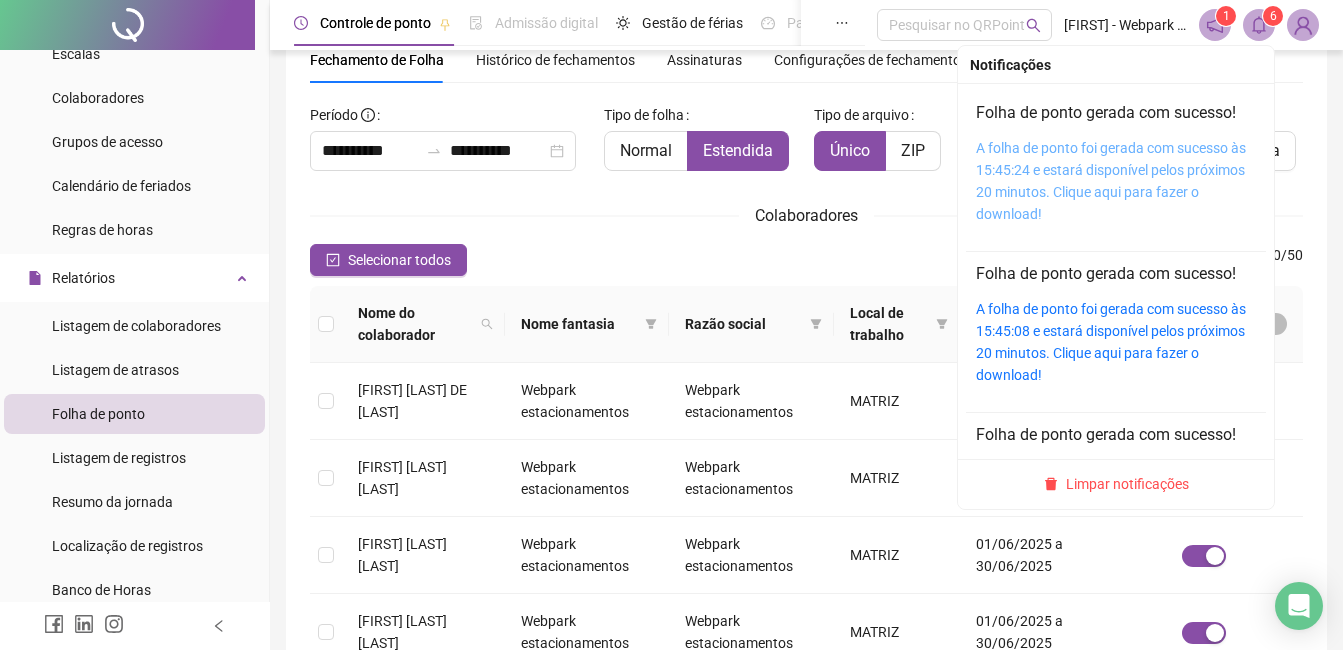 click on "A folha de ponto foi gerada com sucesso às 15:45:24 e estará disponível pelos próximos 20 minutos.
Clique aqui para fazer o download!" at bounding box center (1111, 181) 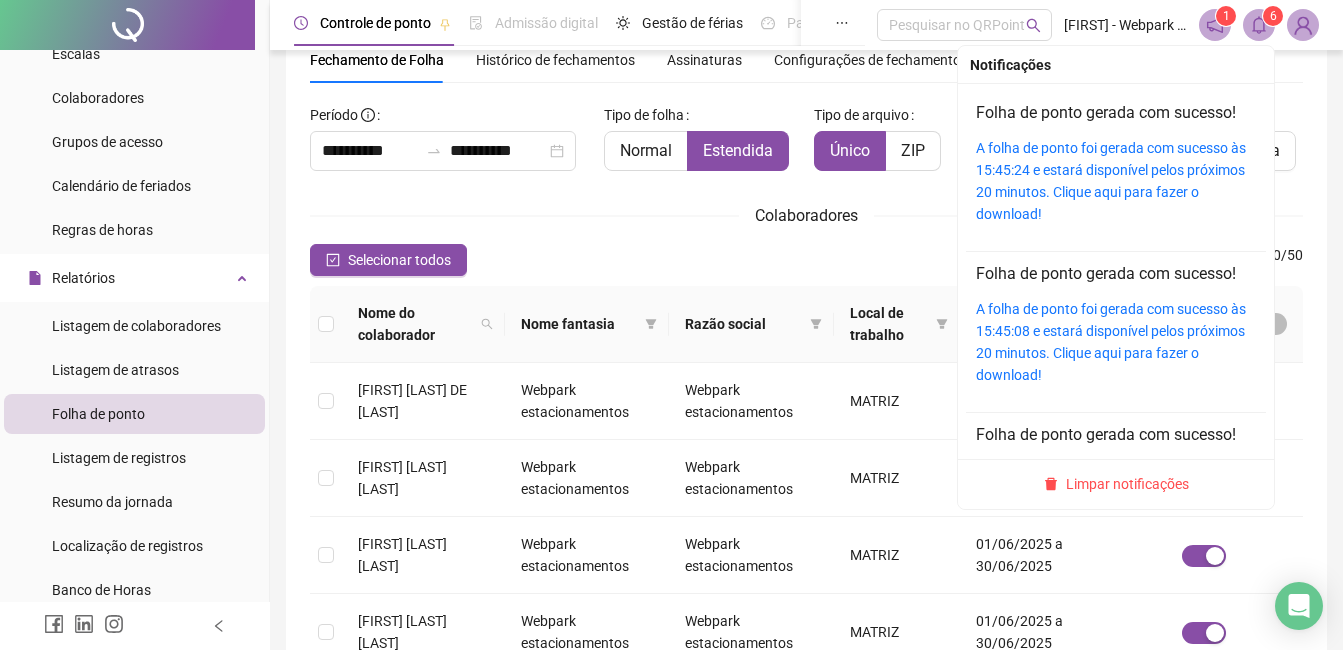 click 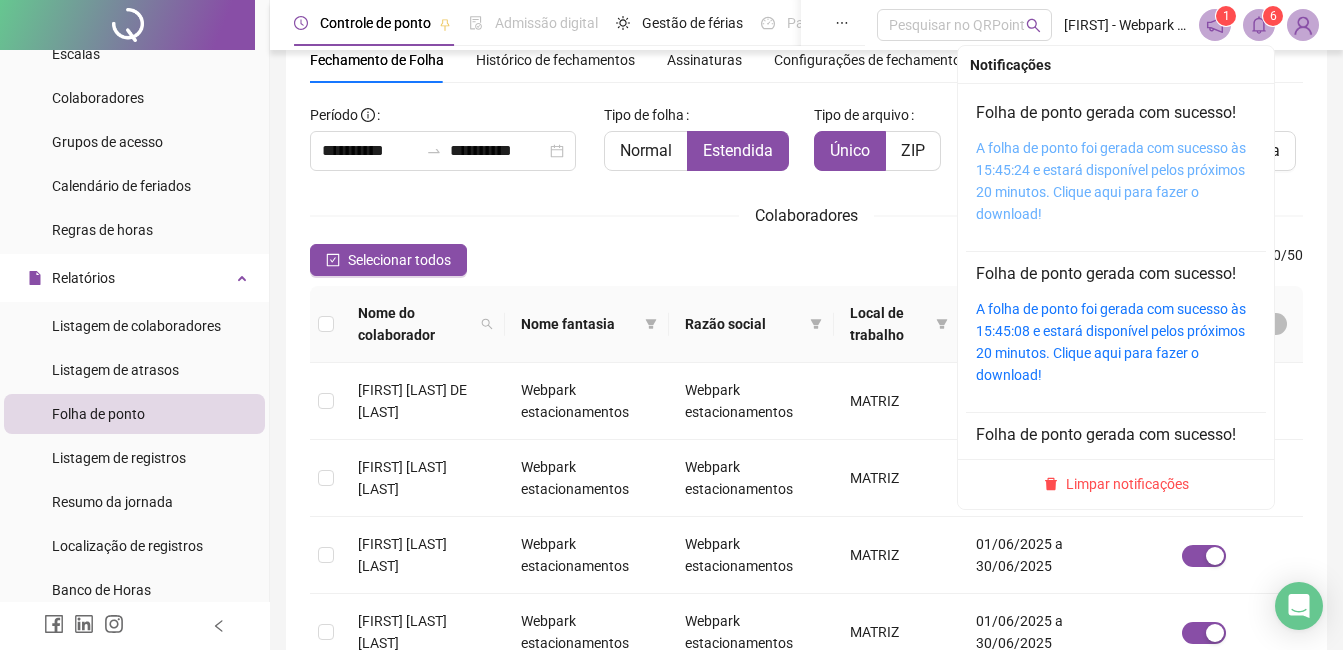 click on "A folha de ponto foi gerada com sucesso às 15:45:24 e estará disponível pelos próximos 20 minutos.
Clique aqui para fazer o download!" at bounding box center (1111, 181) 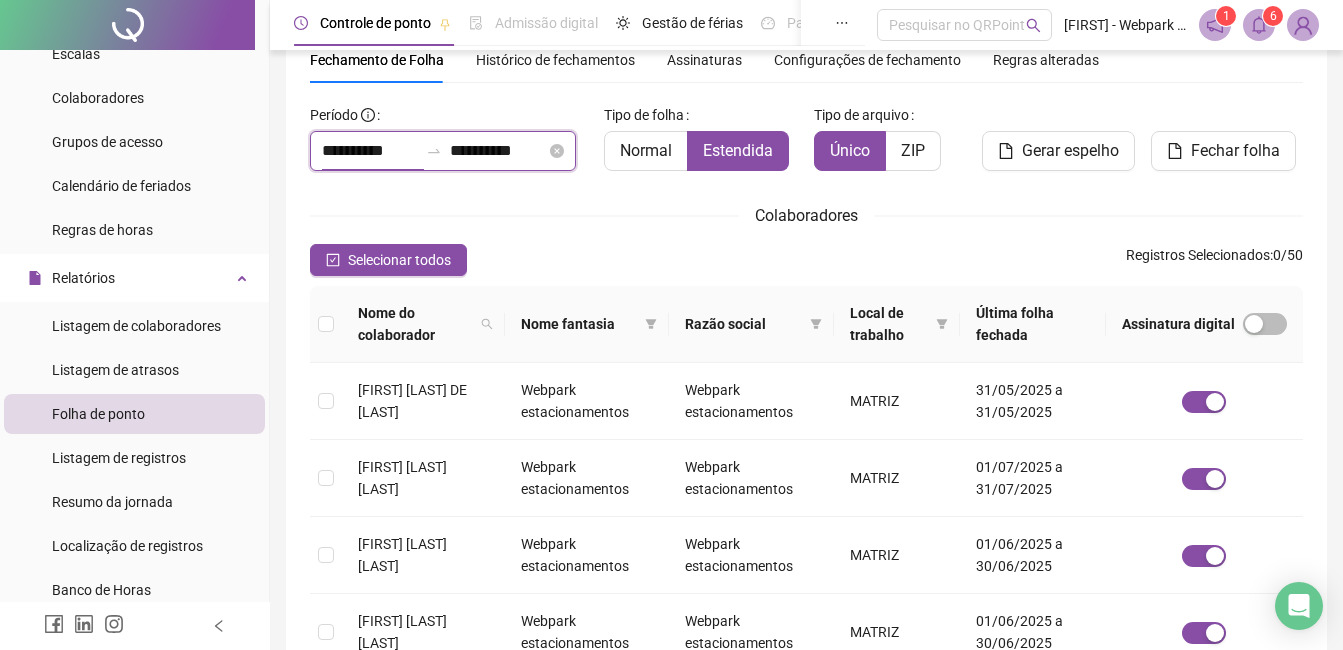 click on "**********" at bounding box center (370, 151) 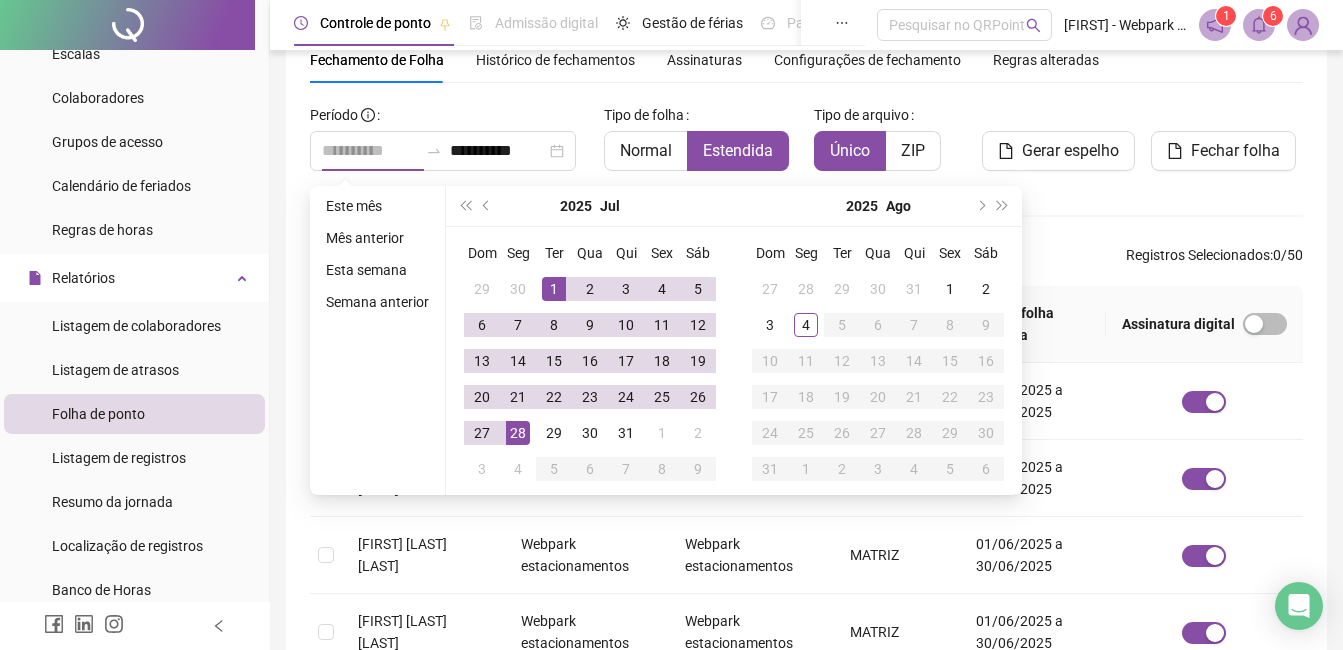 click on "1" at bounding box center [554, 289] 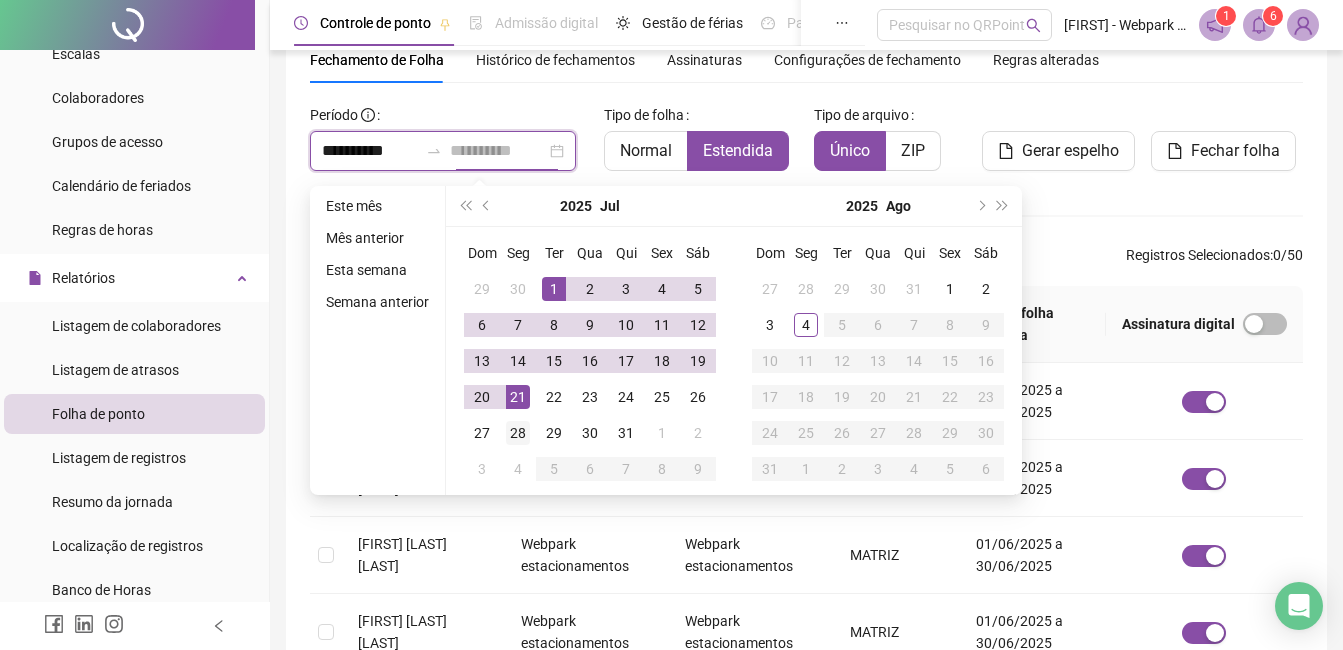 type on "**********" 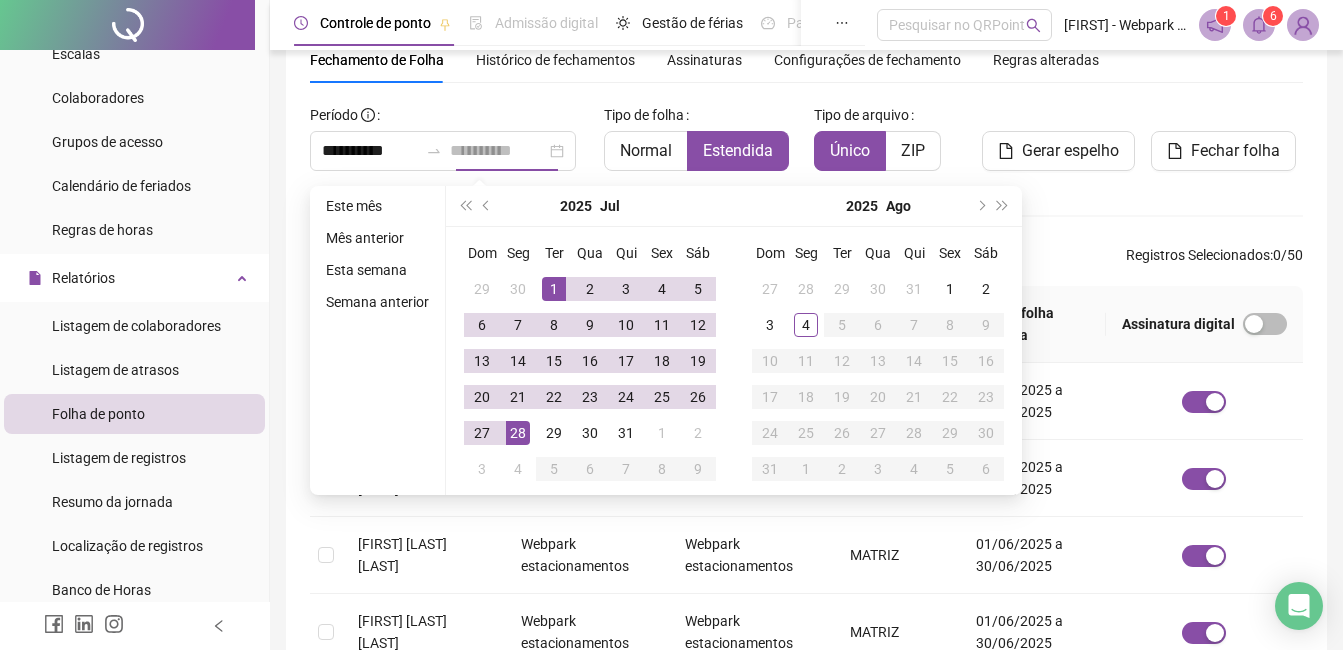 click on "28" at bounding box center [518, 433] 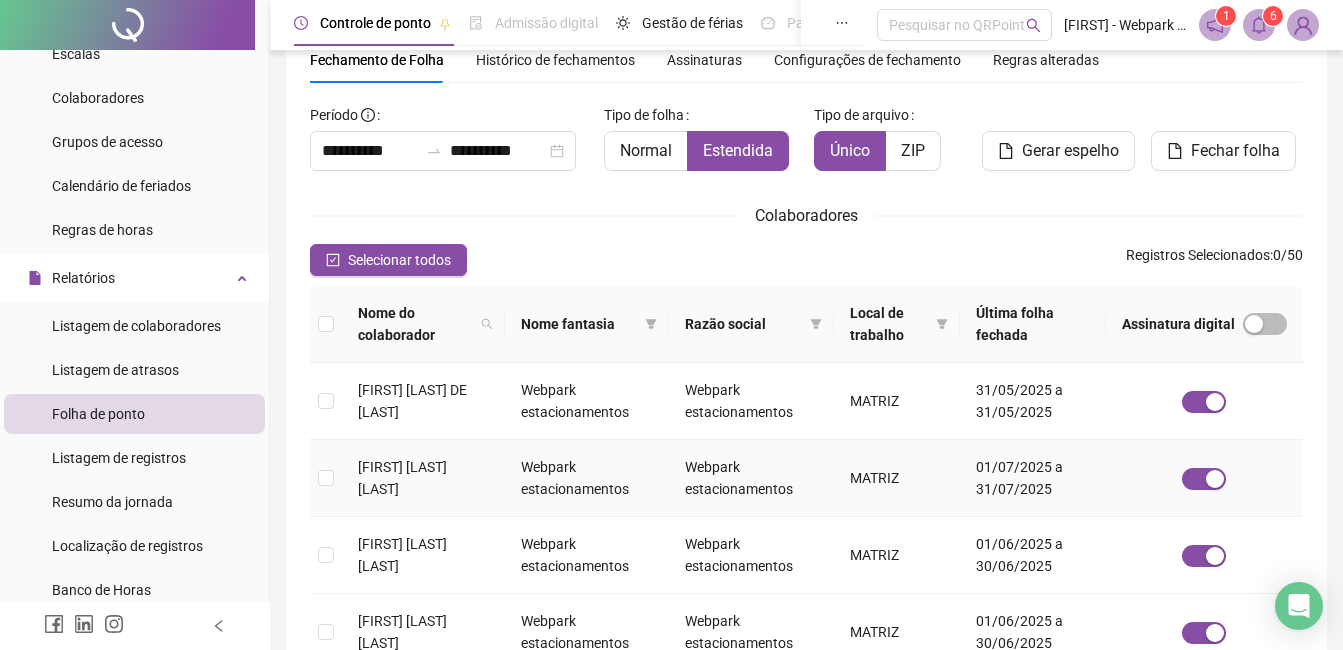click on "[FIRST] [LAST] [LAST]" at bounding box center (423, 478) 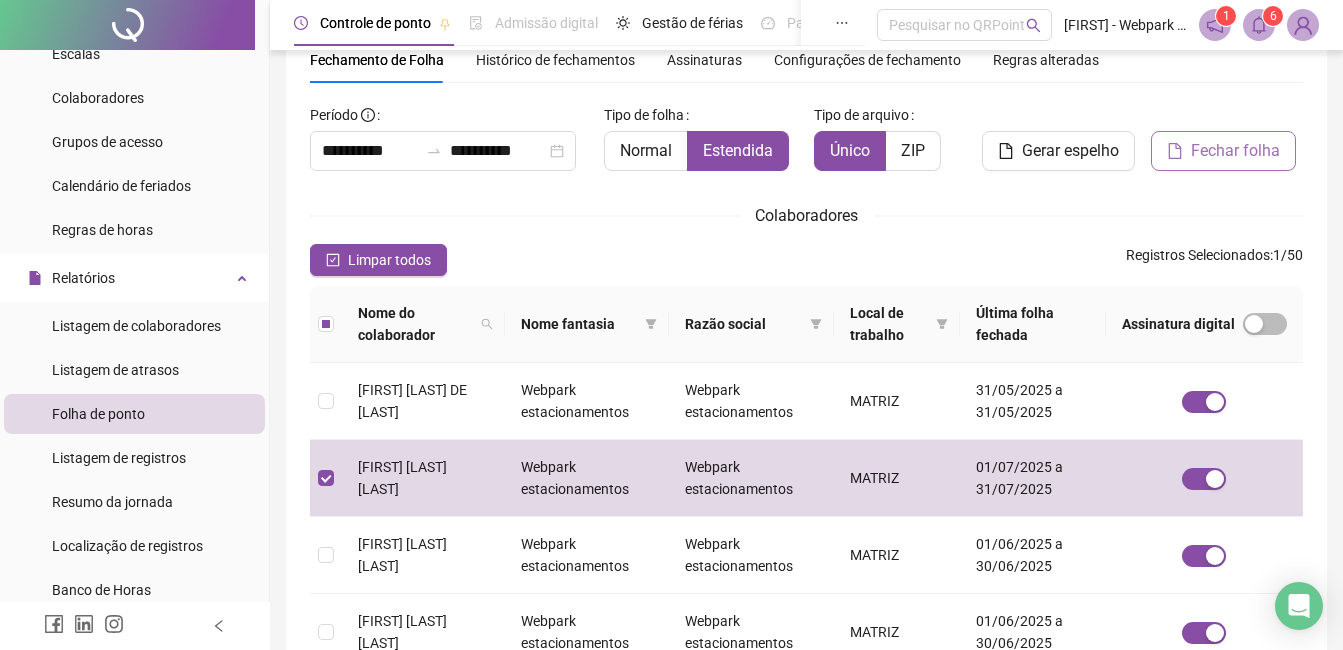 click on "Fechar folha" at bounding box center [1223, 151] 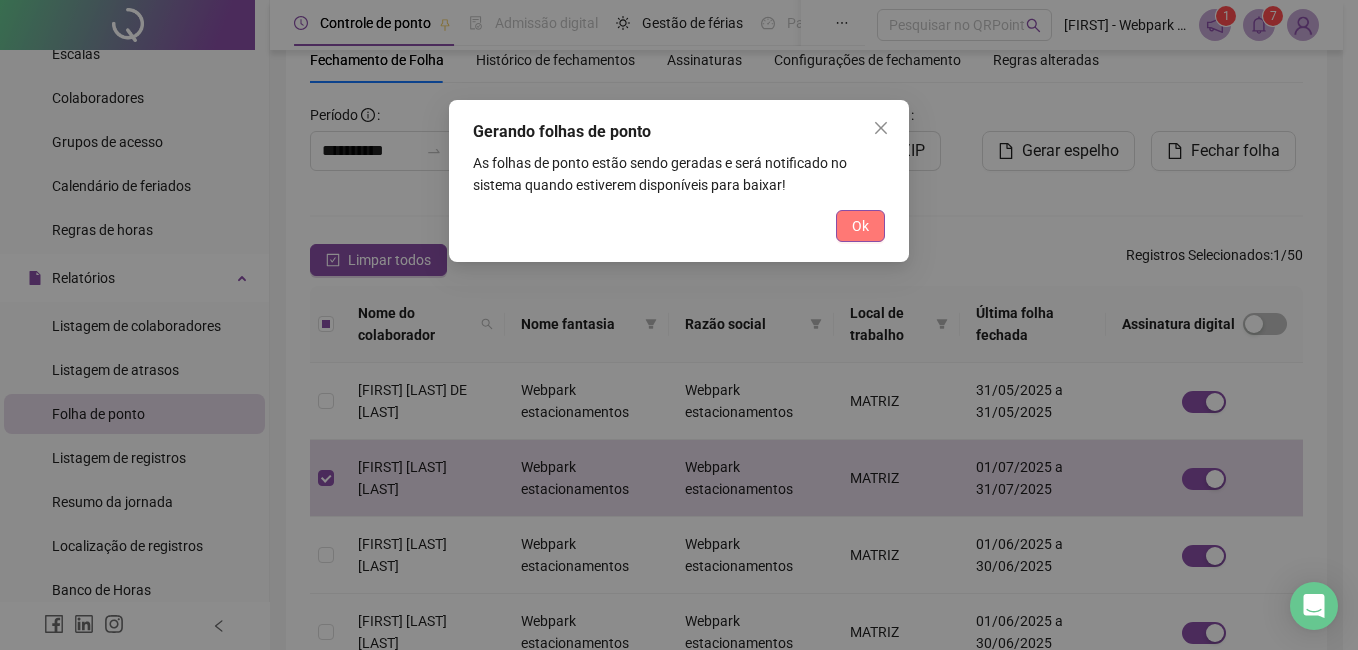 click on "Ok" at bounding box center (860, 226) 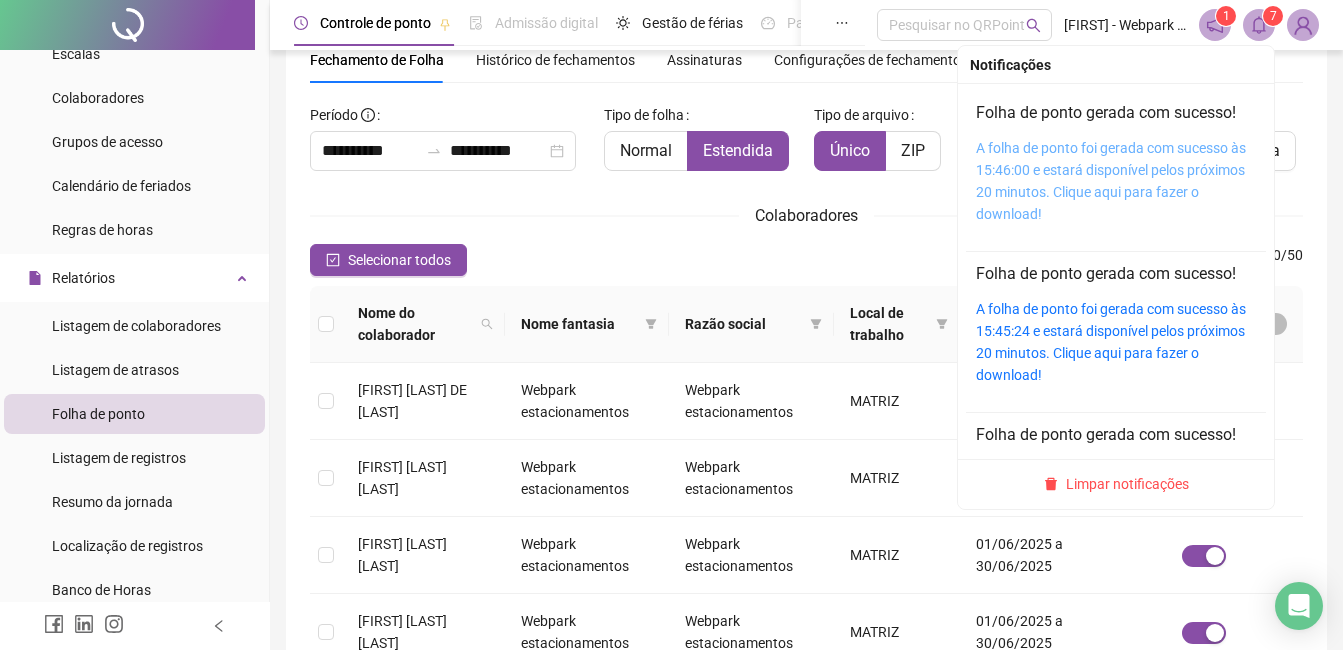 click on "A folha de ponto foi gerada com sucesso às 15:46:00 e estará disponível pelos próximos 20 minutos.
Clique aqui para fazer o download!" at bounding box center [1111, 181] 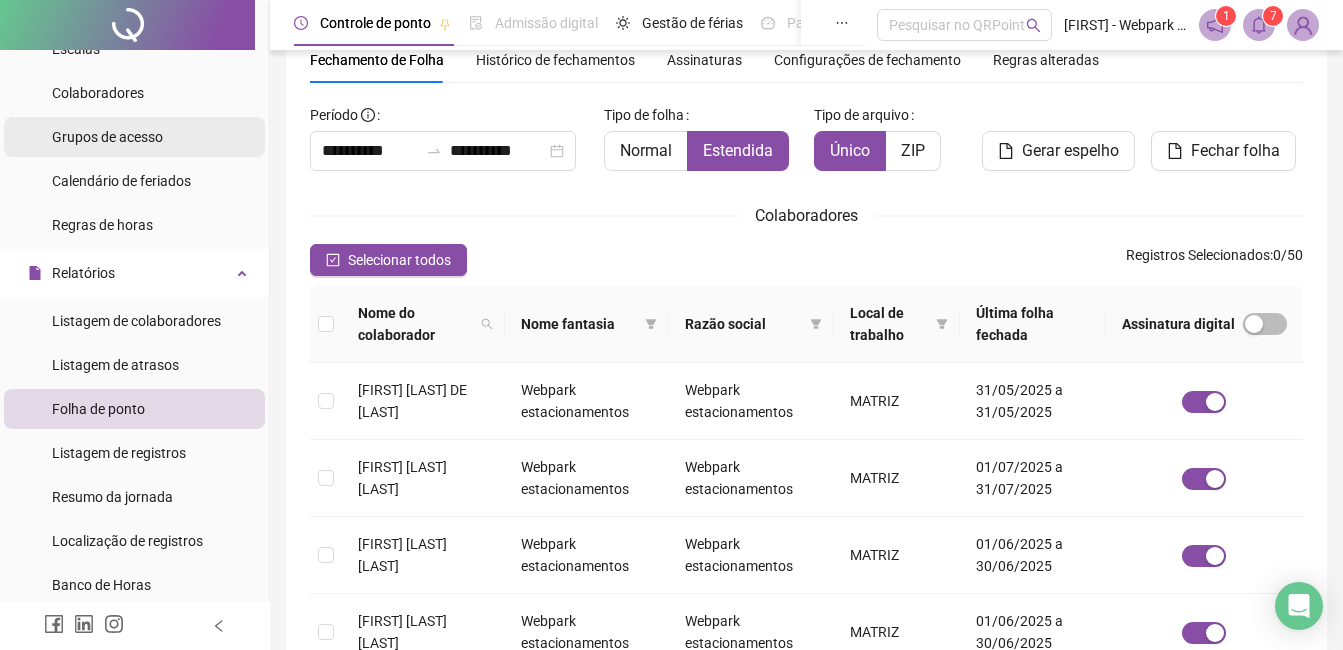 scroll, scrollTop: 0, scrollLeft: 0, axis: both 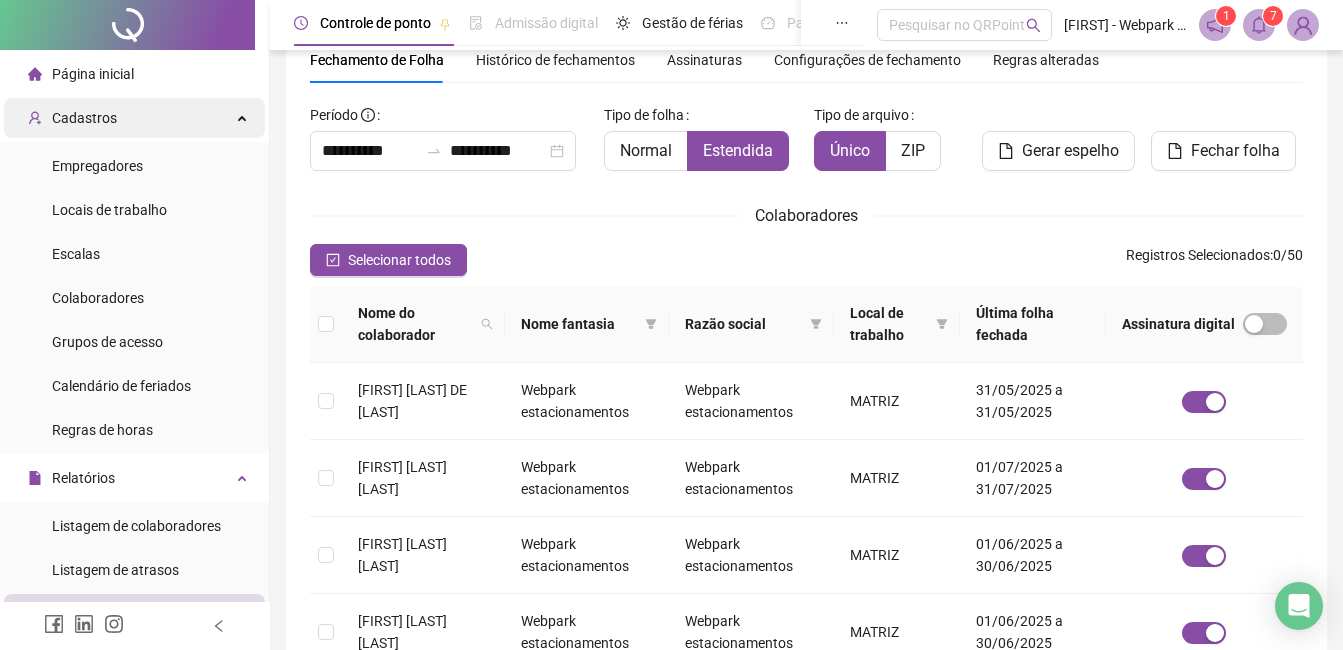 click on "Cadastros" at bounding box center (134, 118) 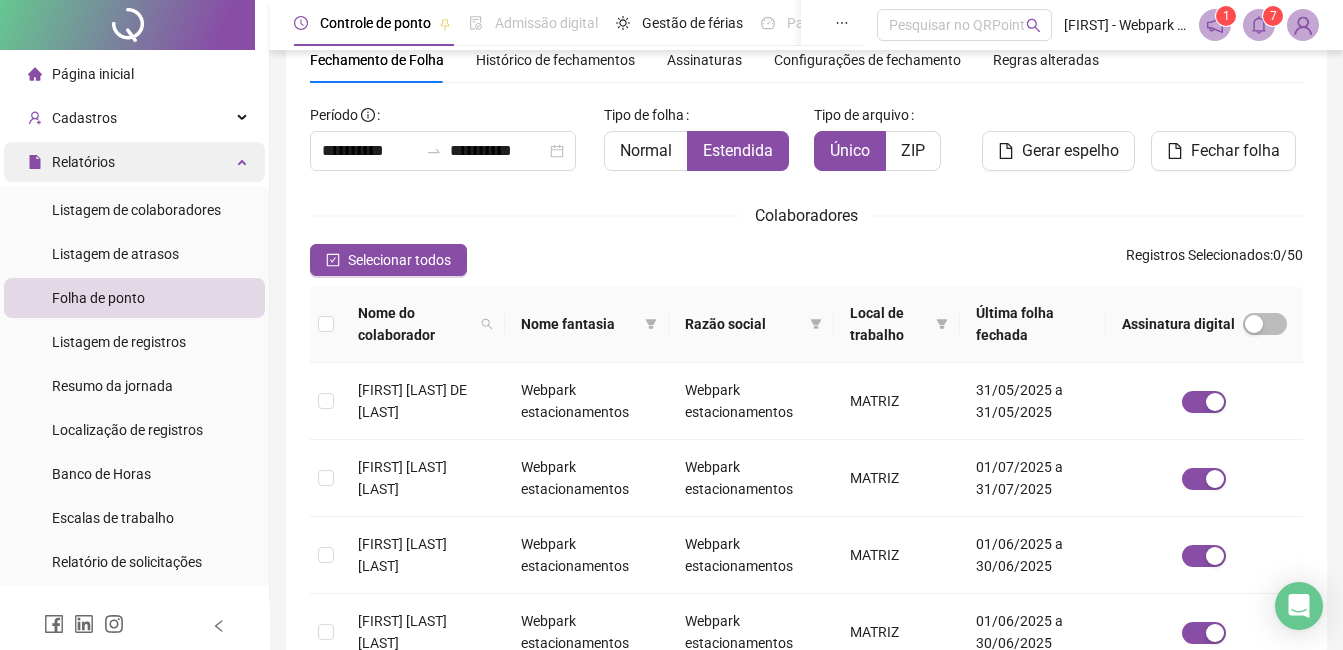 click on "Relatórios" at bounding box center [134, 162] 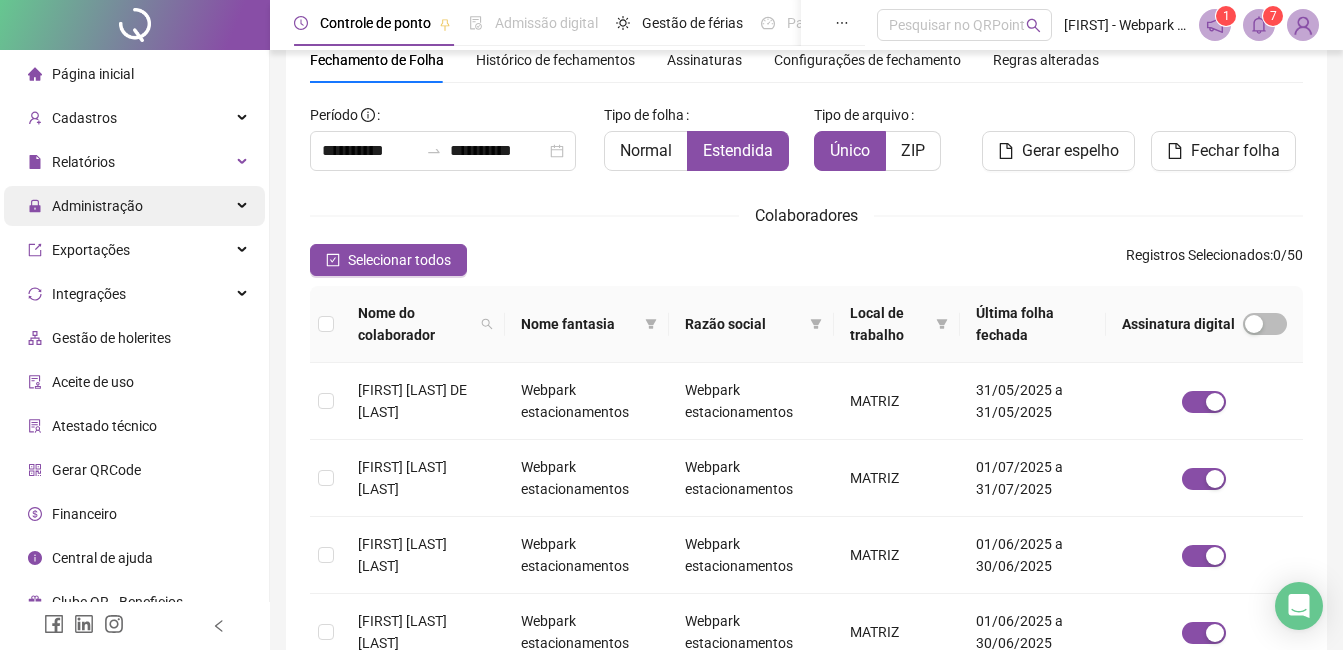 click on "Administração" at bounding box center [85, 206] 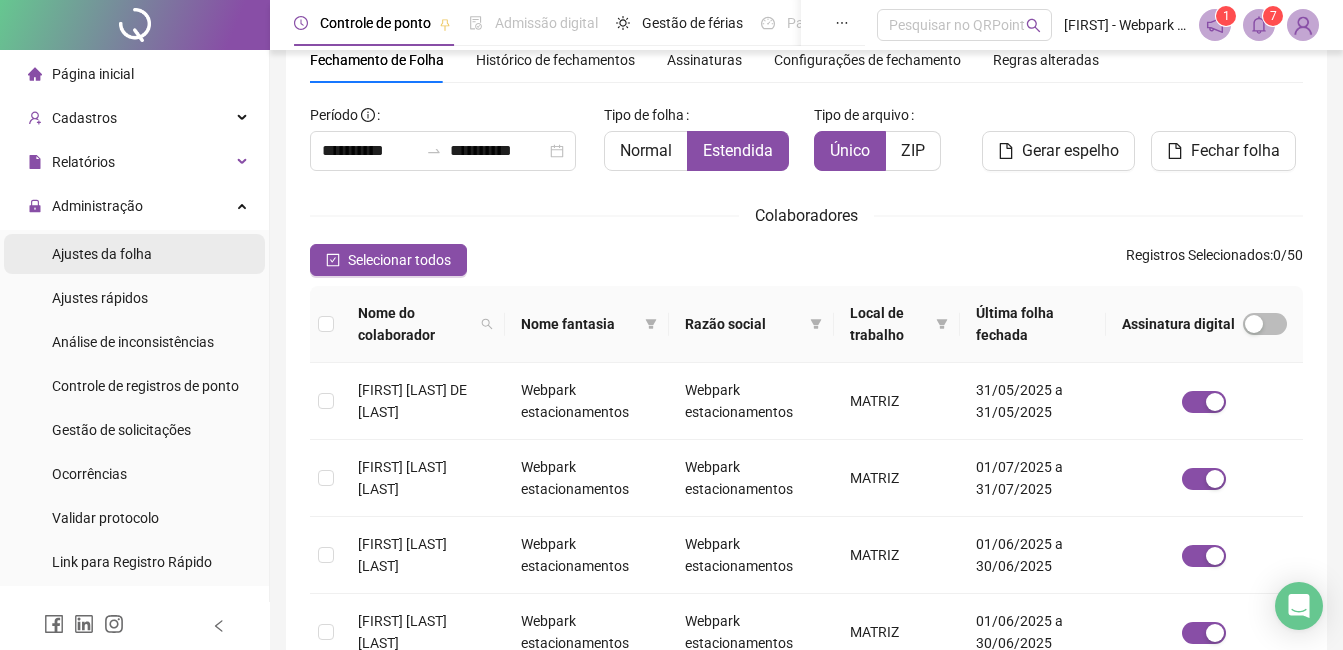 click on "Ajustes da folha" at bounding box center (102, 254) 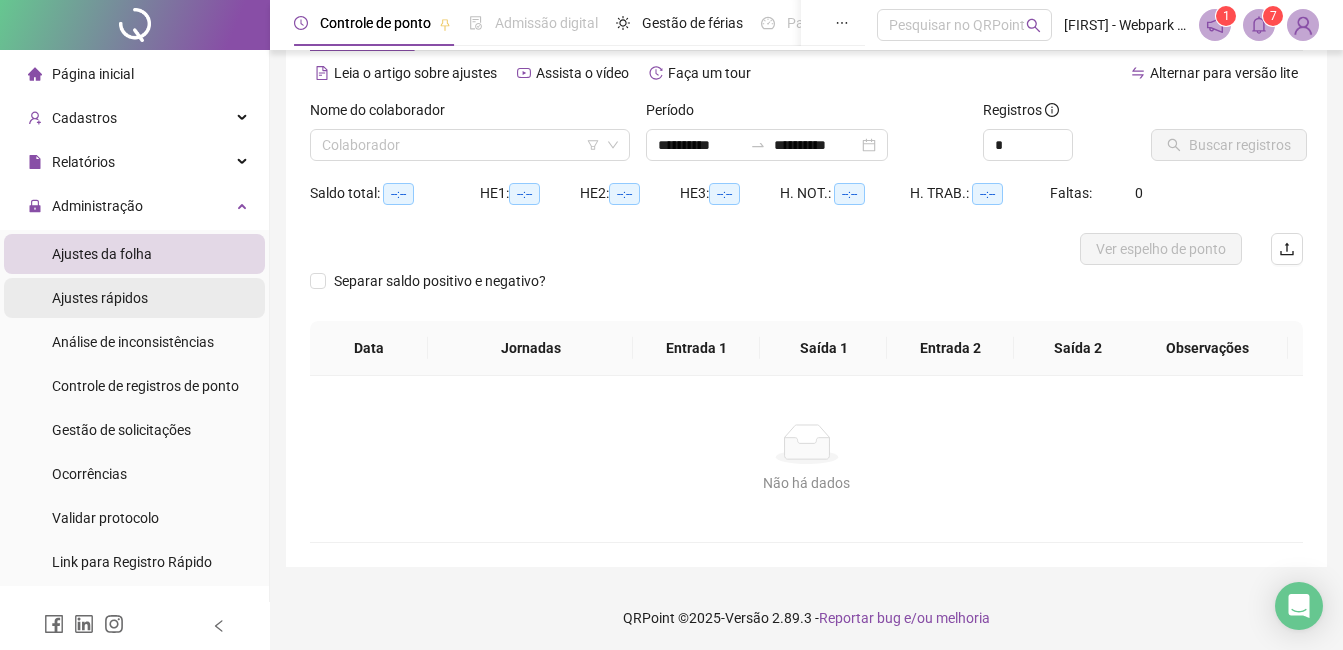 click on "Ajustes rápidos" at bounding box center (100, 298) 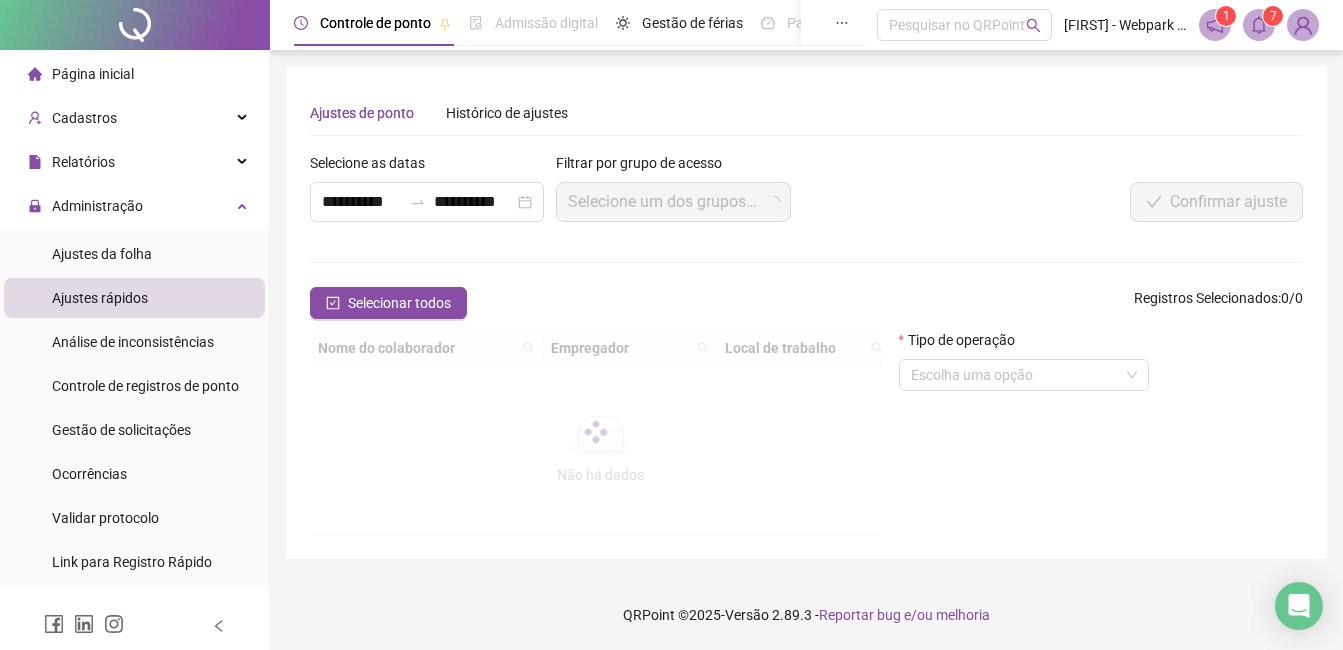 scroll, scrollTop: 0, scrollLeft: 0, axis: both 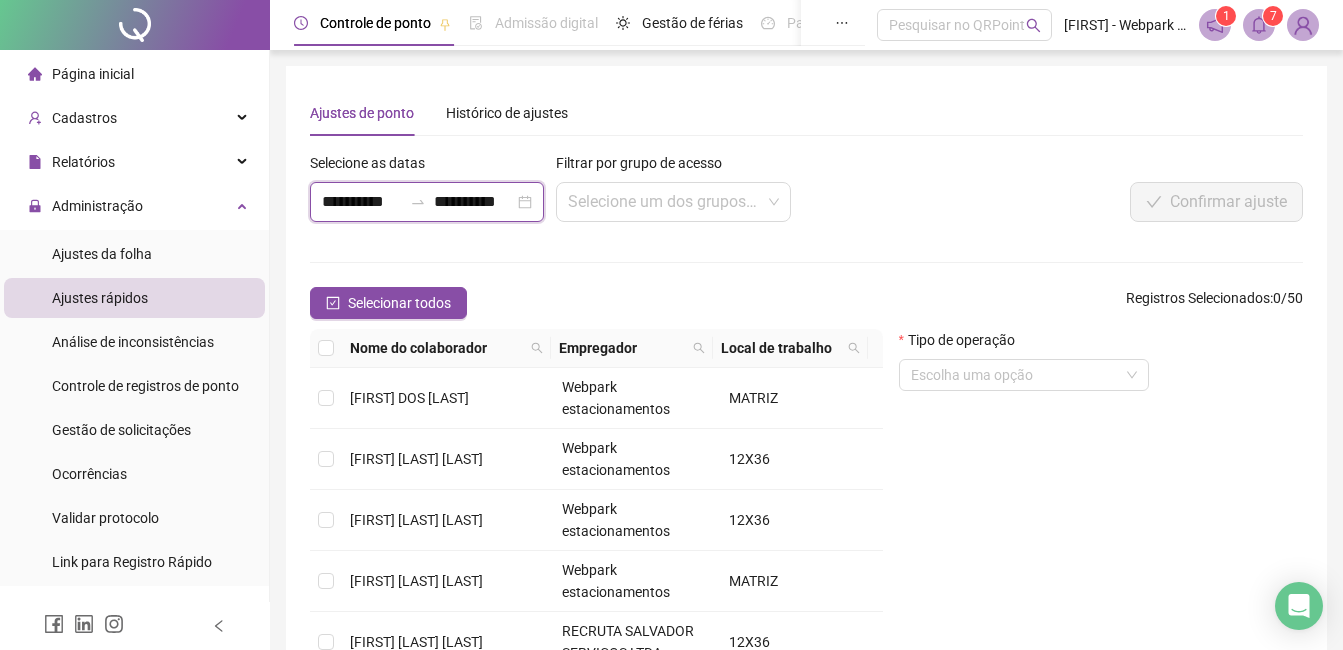 click on "**********" at bounding box center (362, 202) 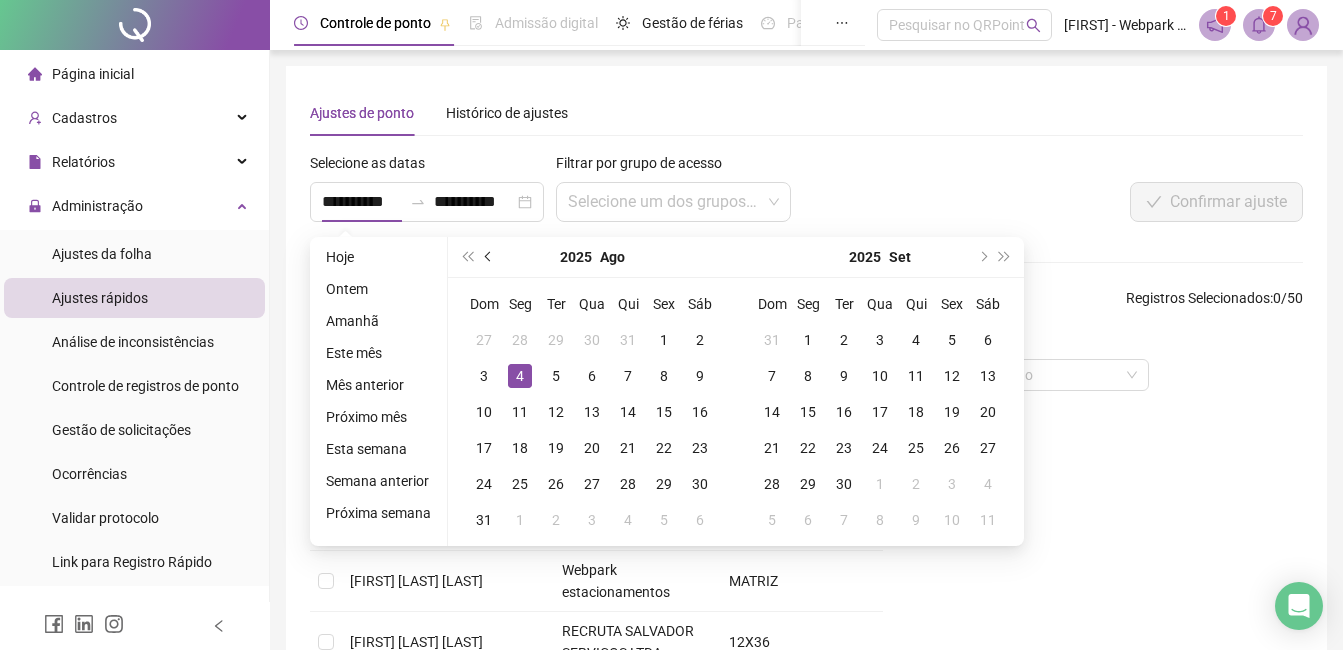 click at bounding box center [490, 257] 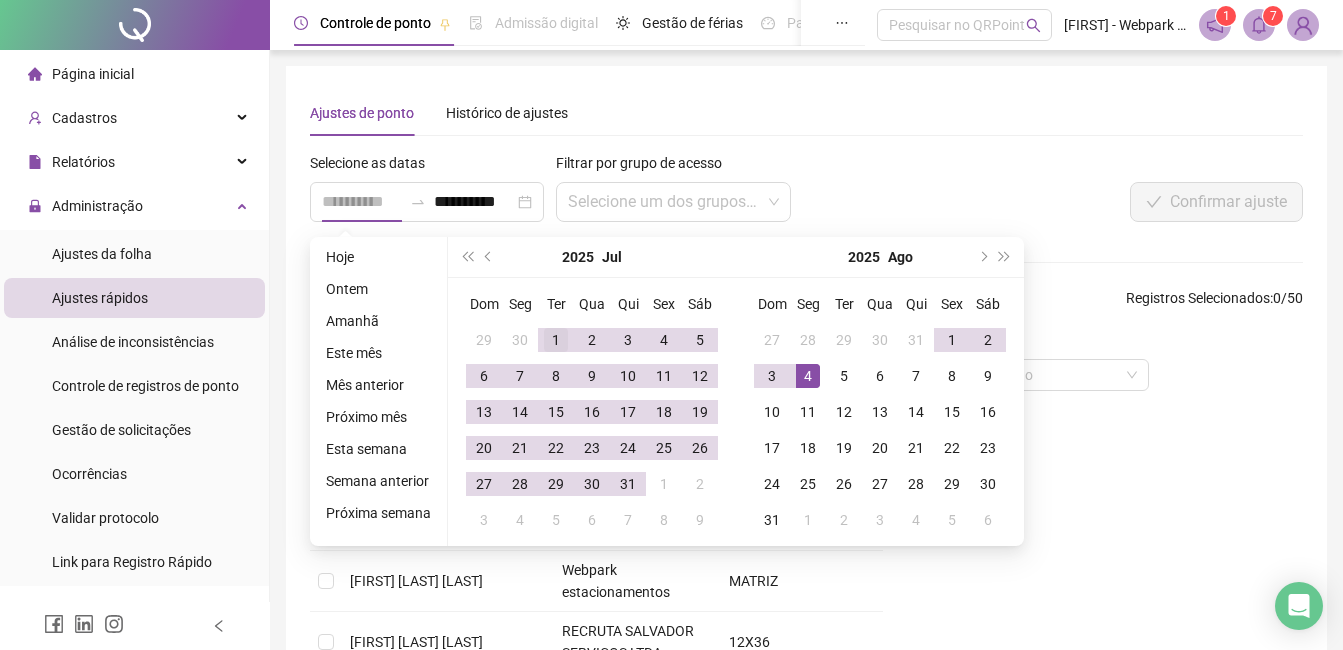type on "**********" 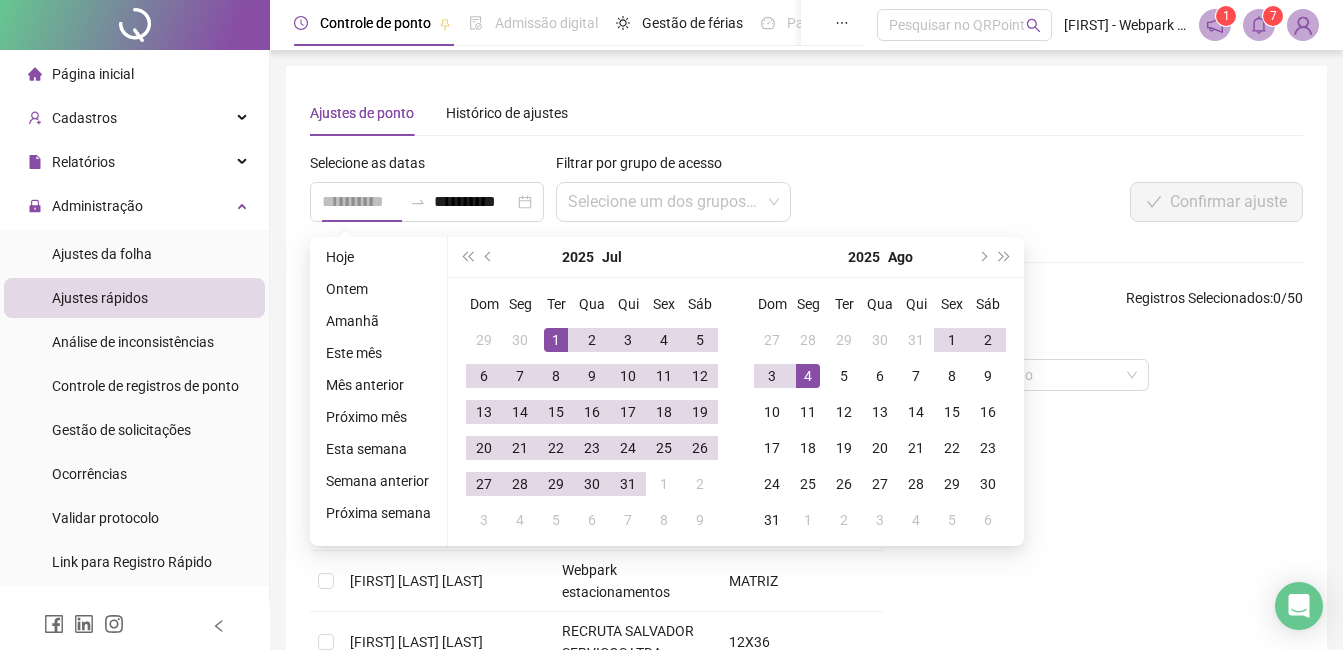 click on "1" at bounding box center (556, 340) 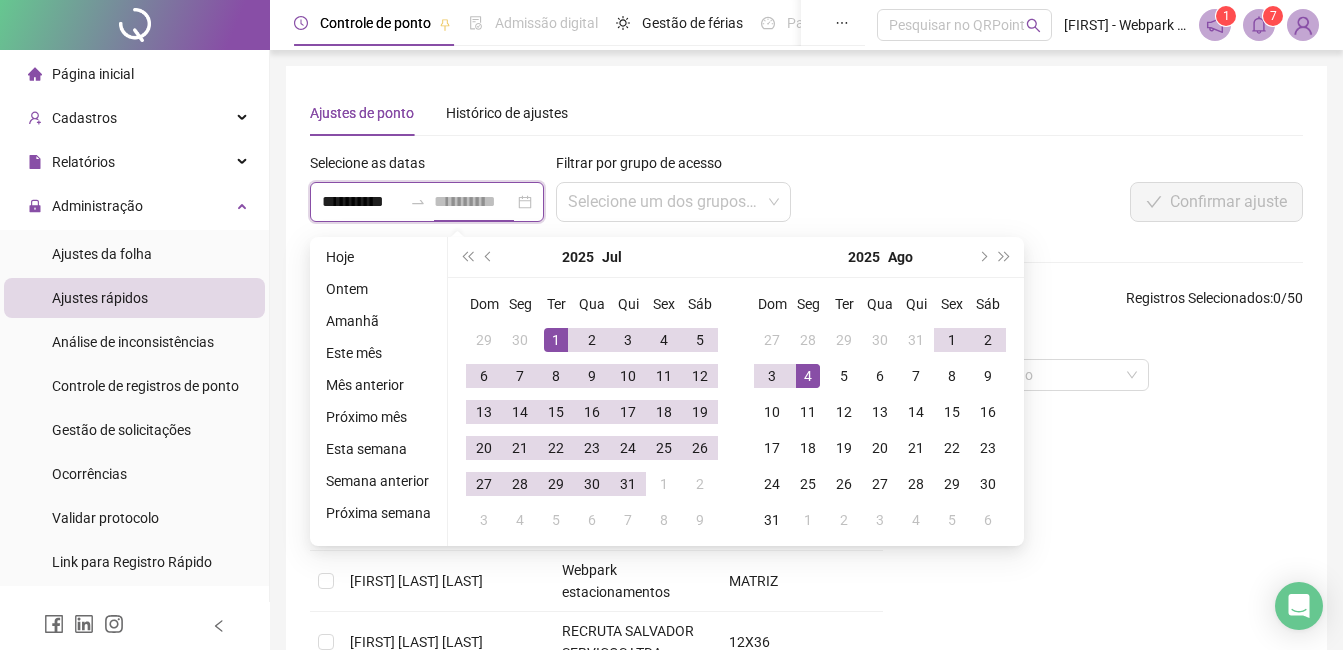 scroll, scrollTop: 0, scrollLeft: 1, axis: horizontal 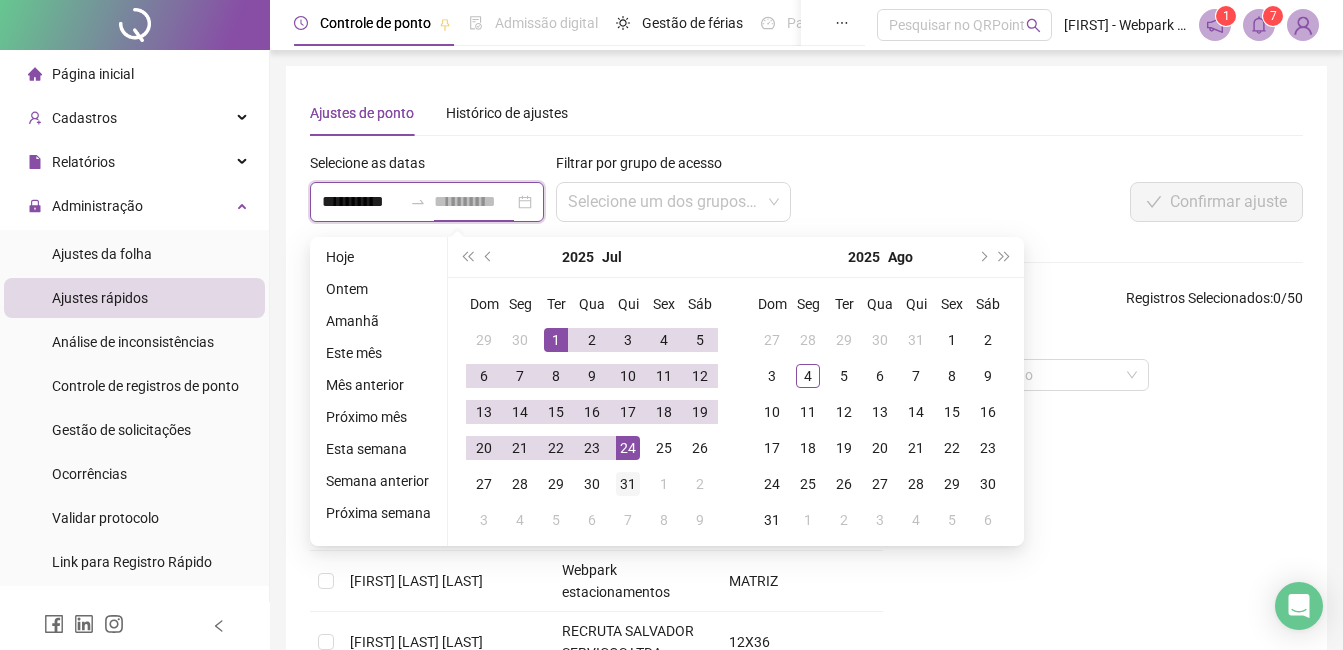 type on "**********" 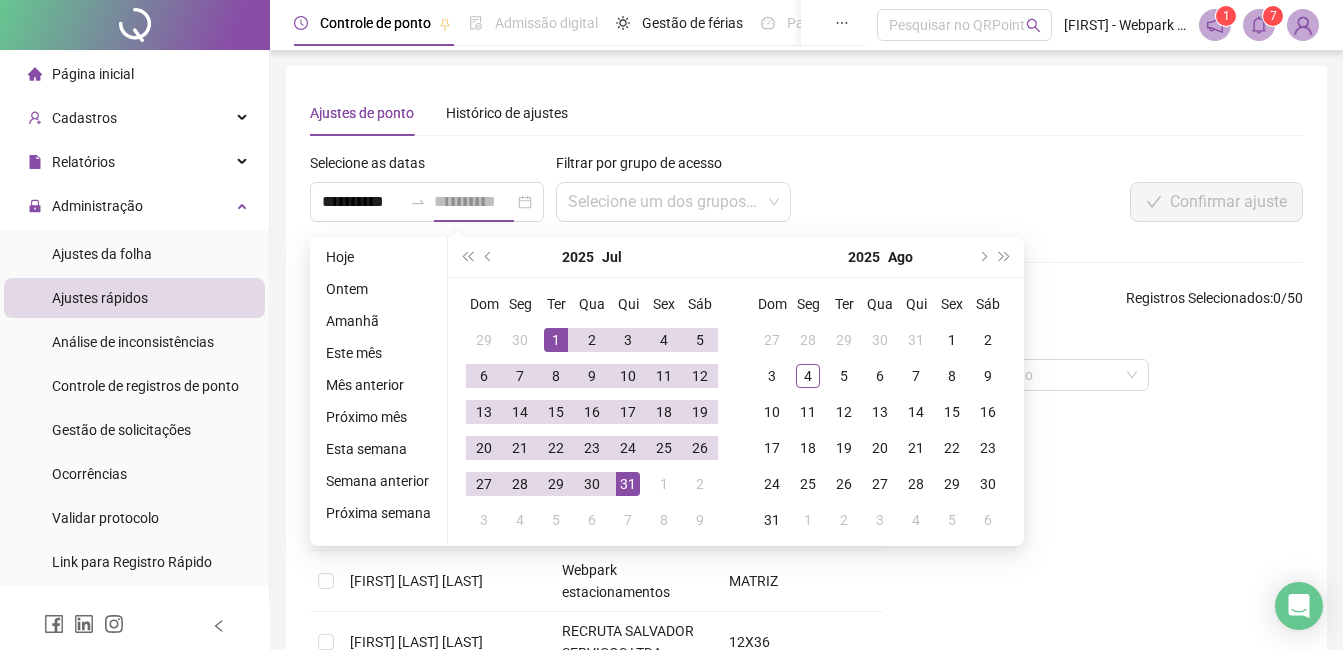 click on "31" at bounding box center (628, 484) 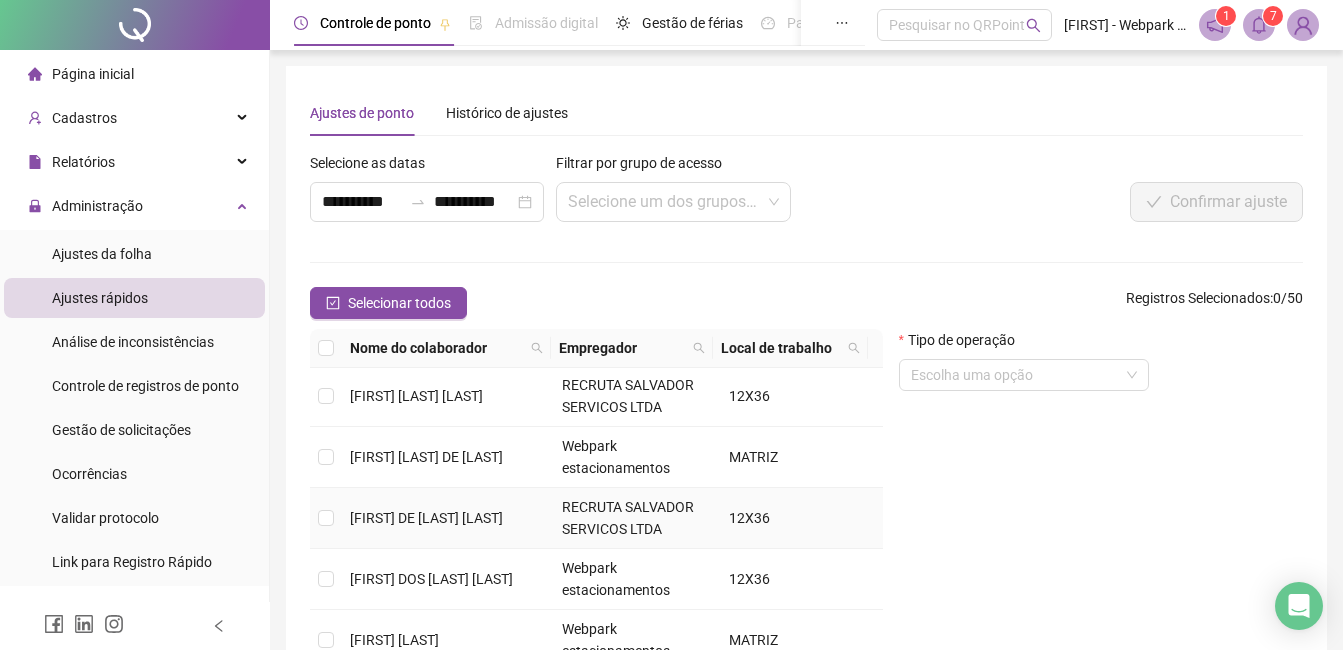 scroll, scrollTop: 615, scrollLeft: 0, axis: vertical 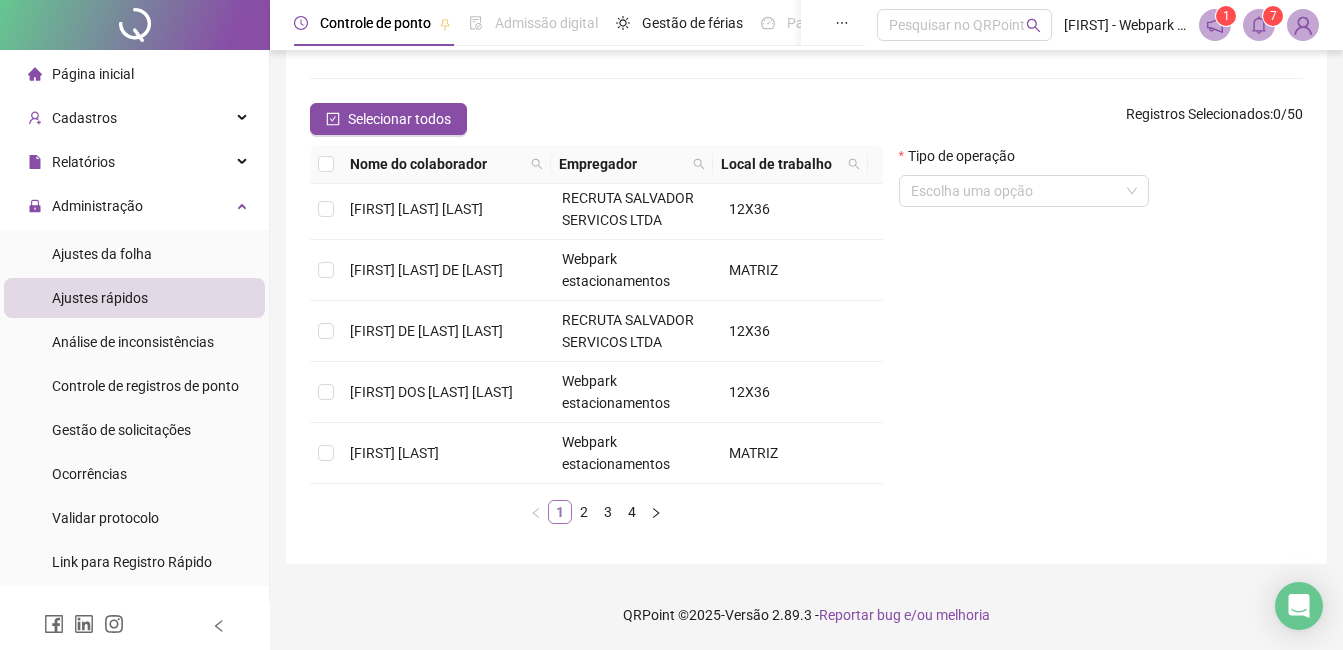 click on "1" at bounding box center (560, 512) 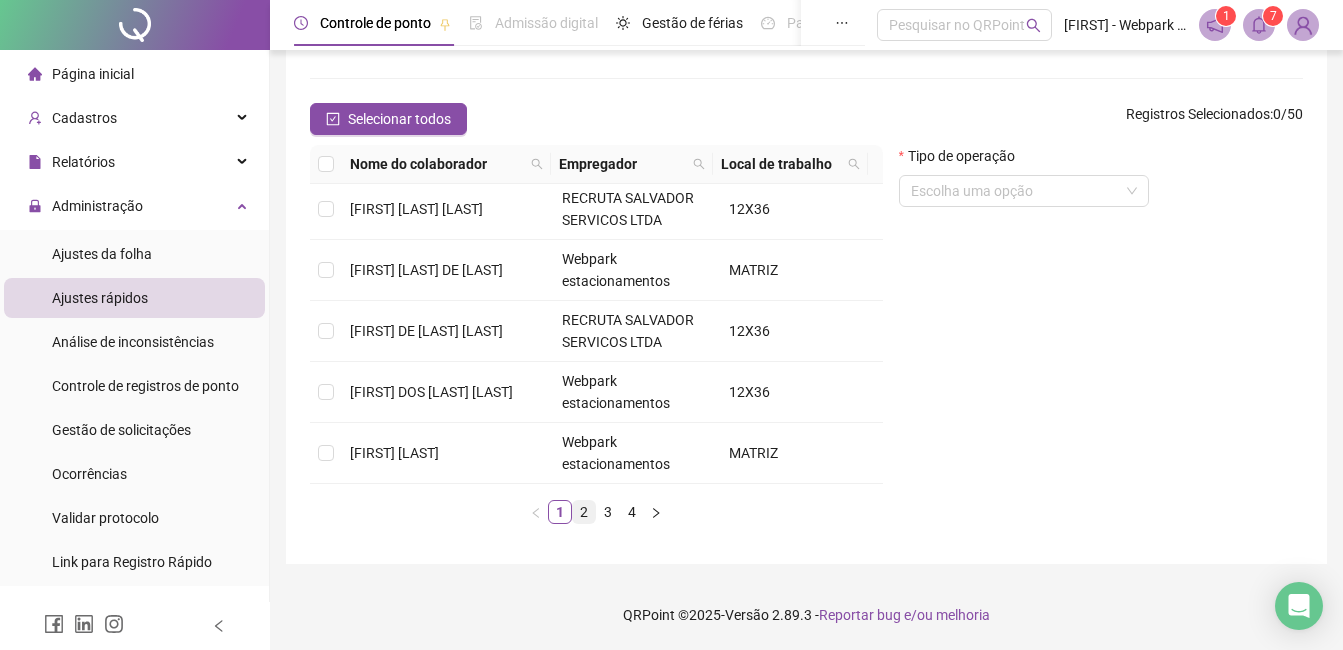 click on "2" at bounding box center (584, 512) 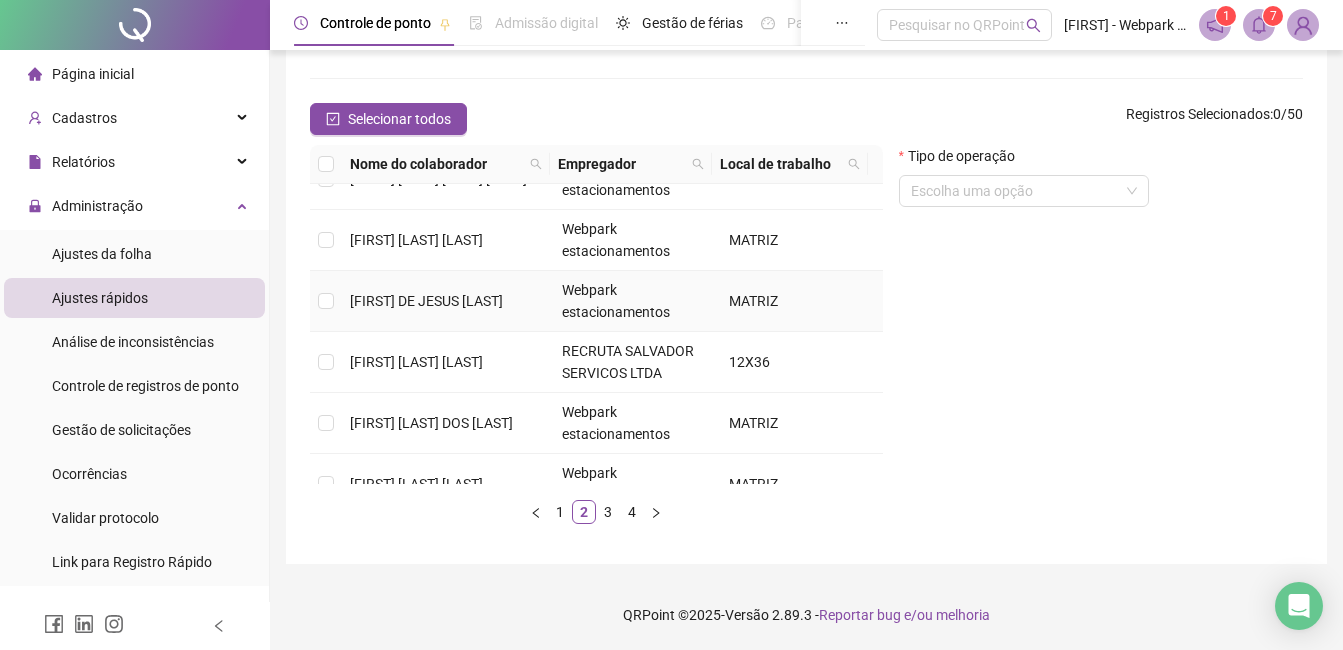 scroll, scrollTop: 615, scrollLeft: 0, axis: vertical 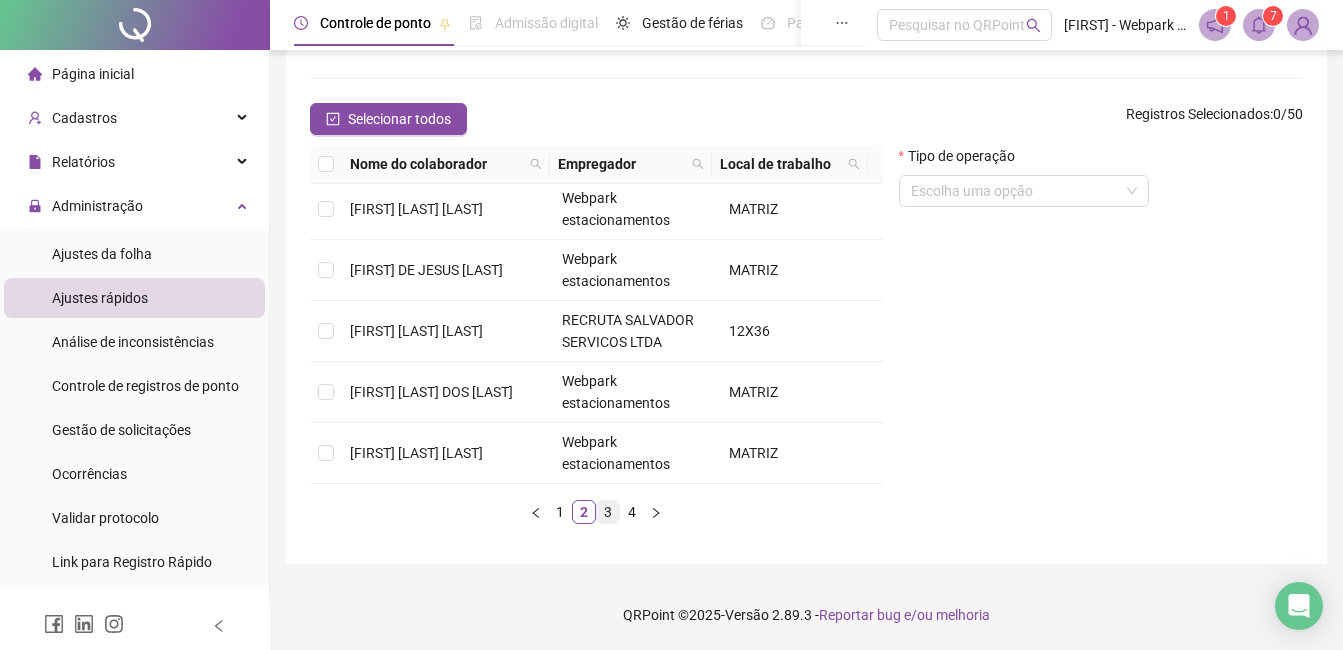 click on "3" at bounding box center (608, 512) 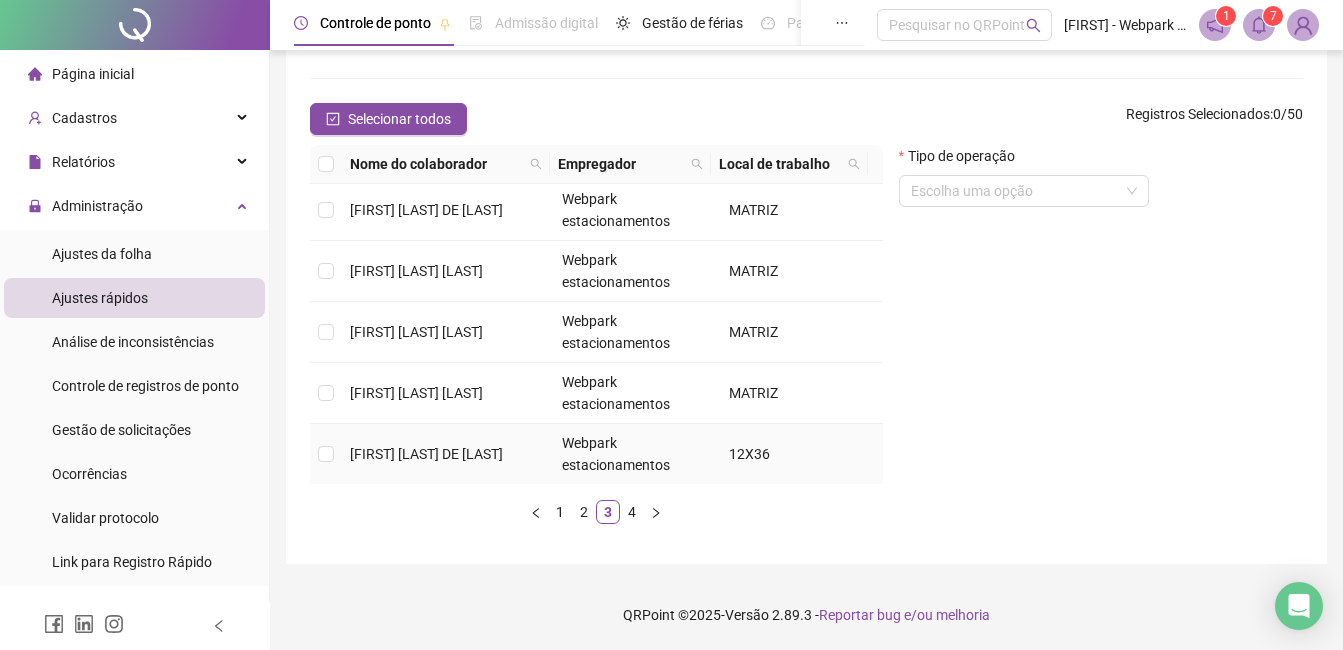 scroll, scrollTop: 0, scrollLeft: 0, axis: both 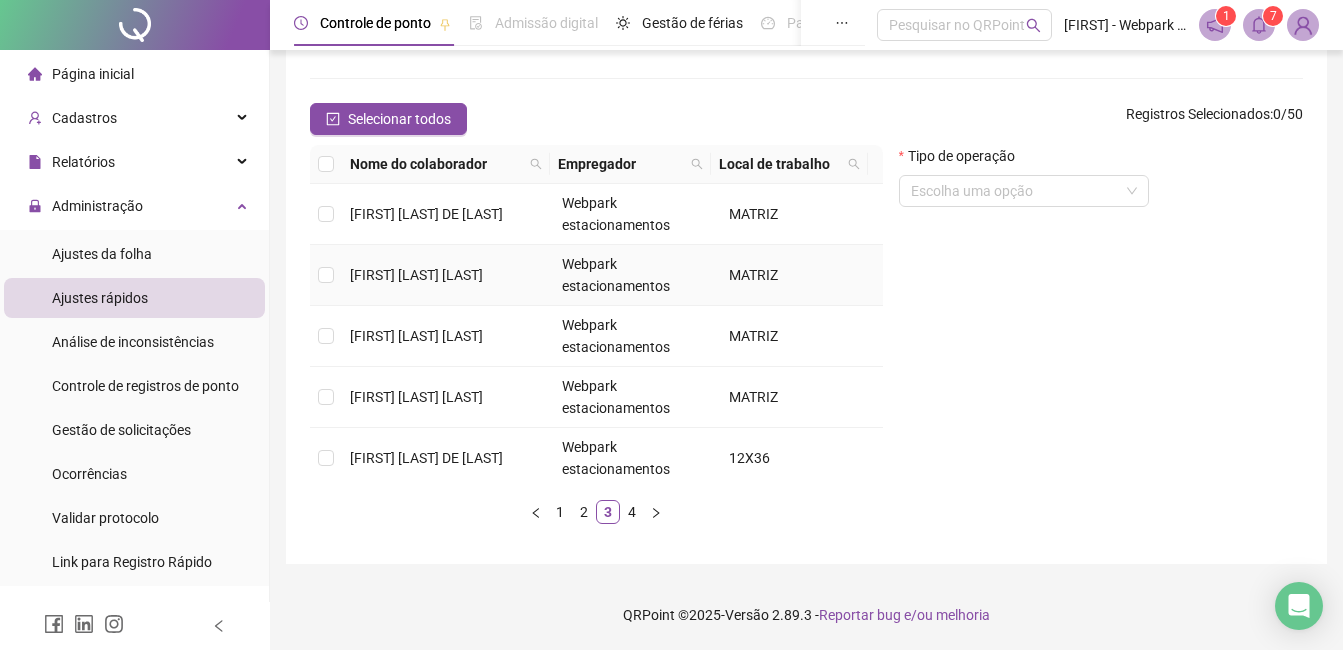 click on "[FIRST] [LAST] [LAST]" at bounding box center (416, 275) 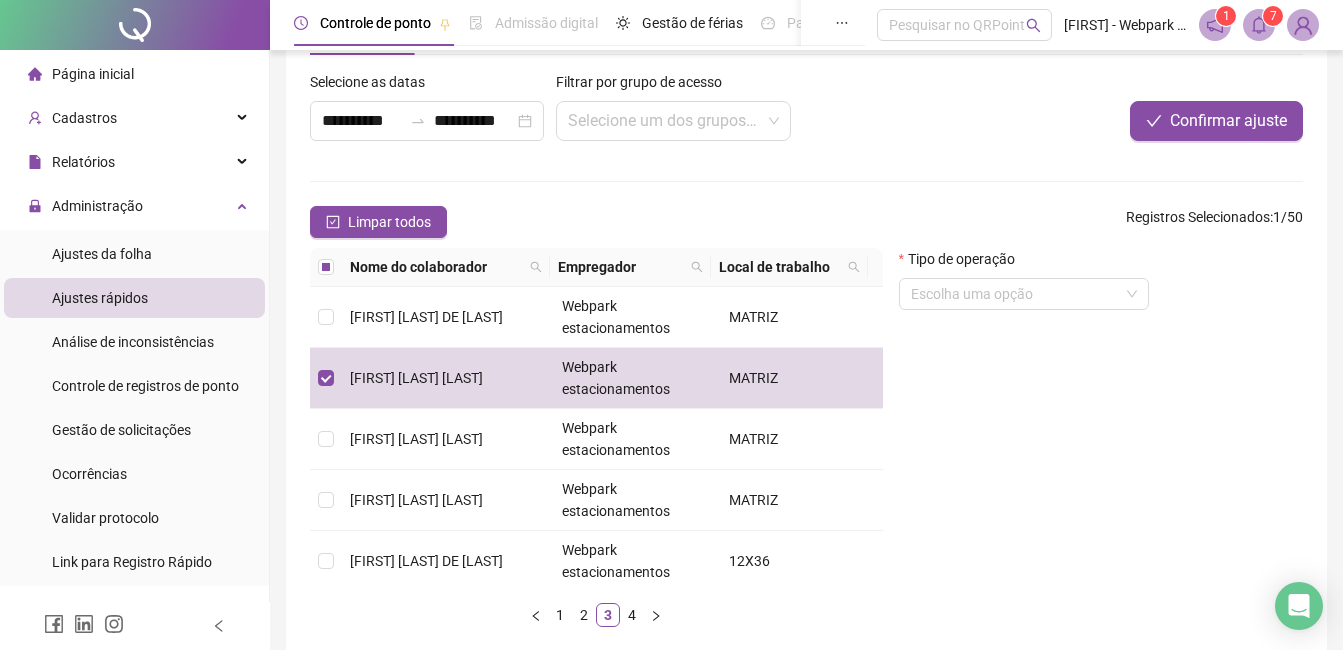 scroll, scrollTop: 0, scrollLeft: 0, axis: both 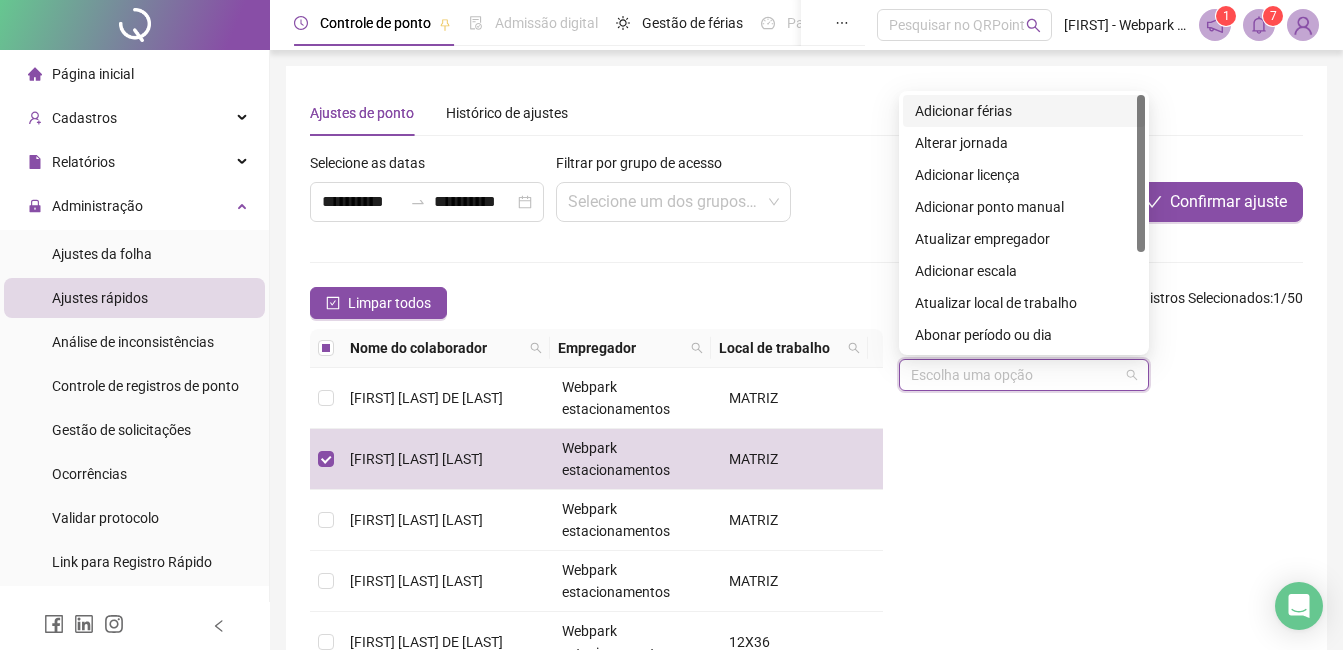 click at bounding box center [1015, 375] 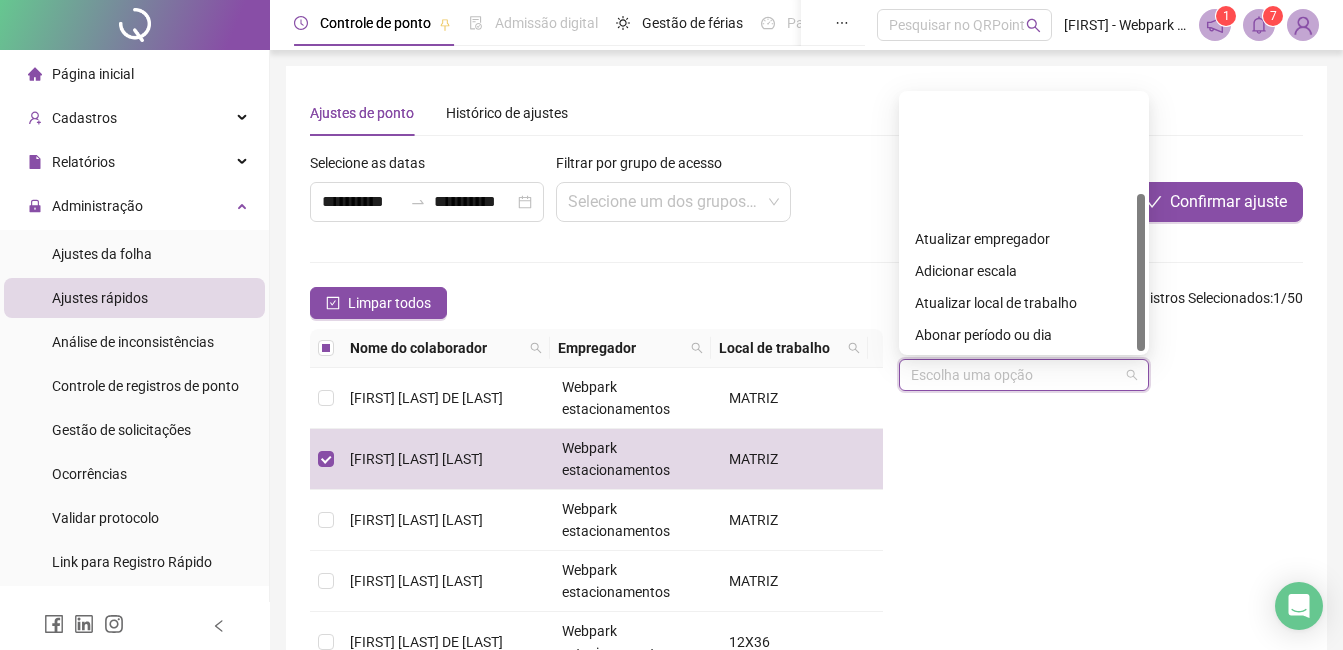 scroll, scrollTop: 160, scrollLeft: 0, axis: vertical 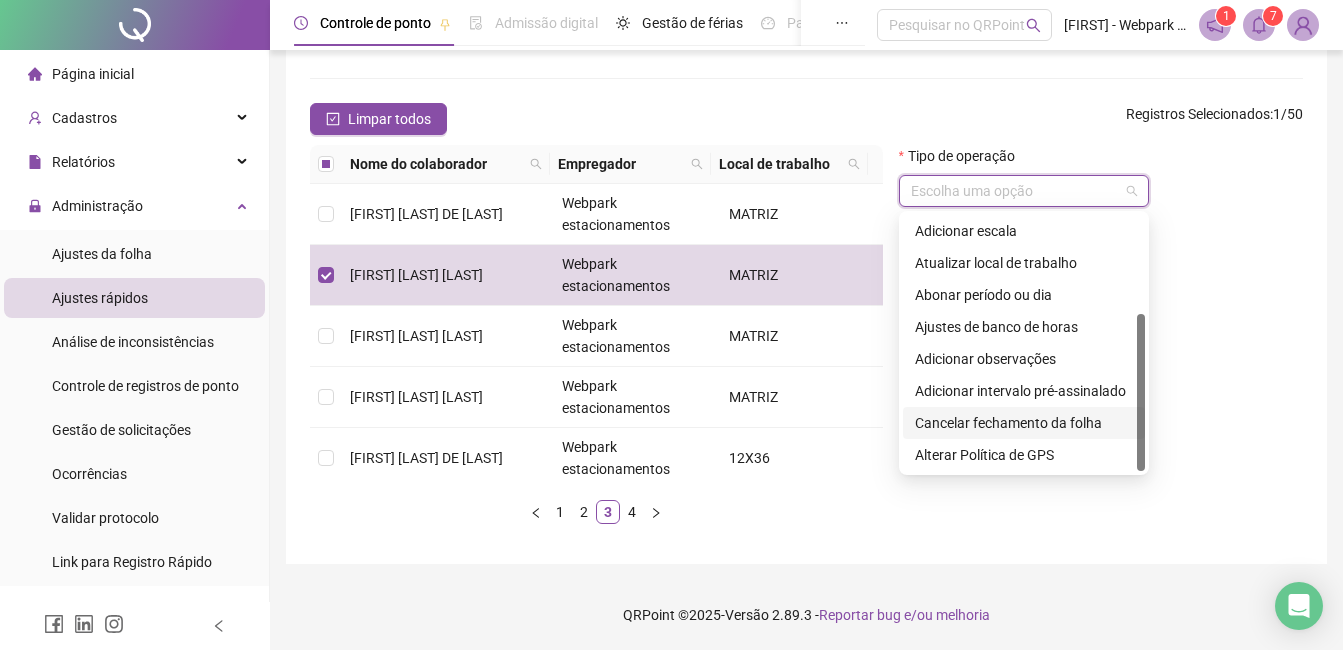 click on "Cancelar fechamento da folha" at bounding box center (1024, 423) 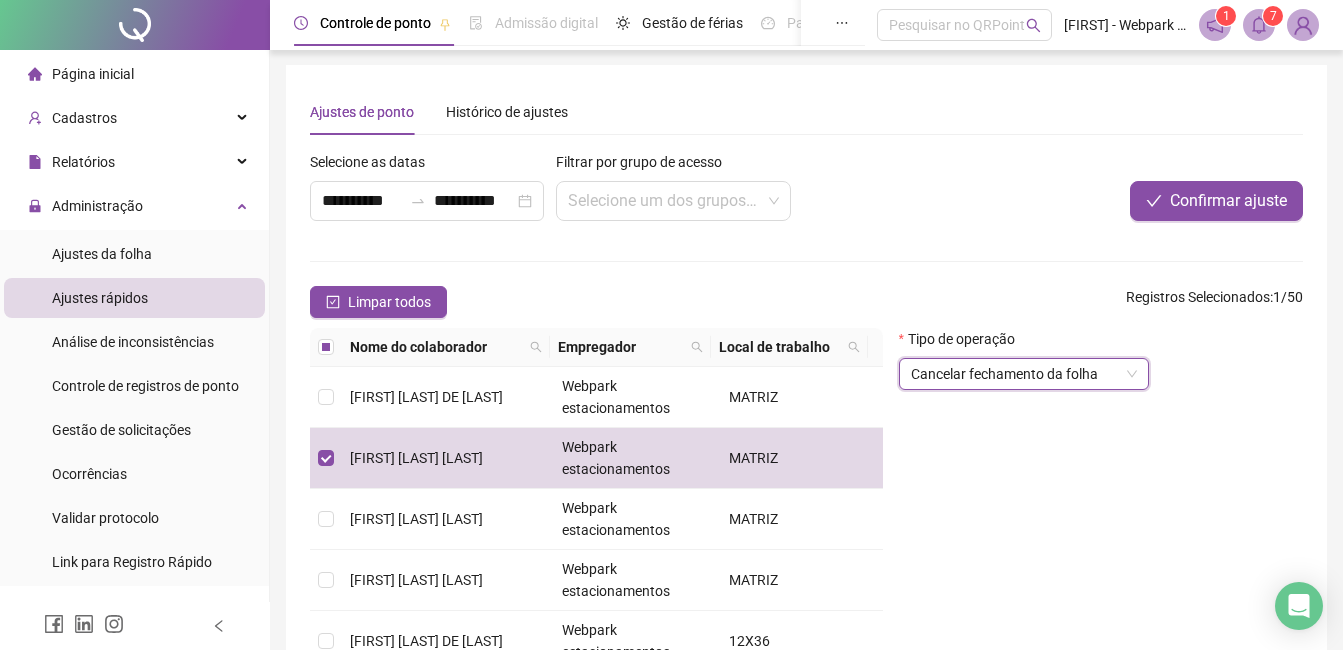 scroll, scrollTop: 0, scrollLeft: 0, axis: both 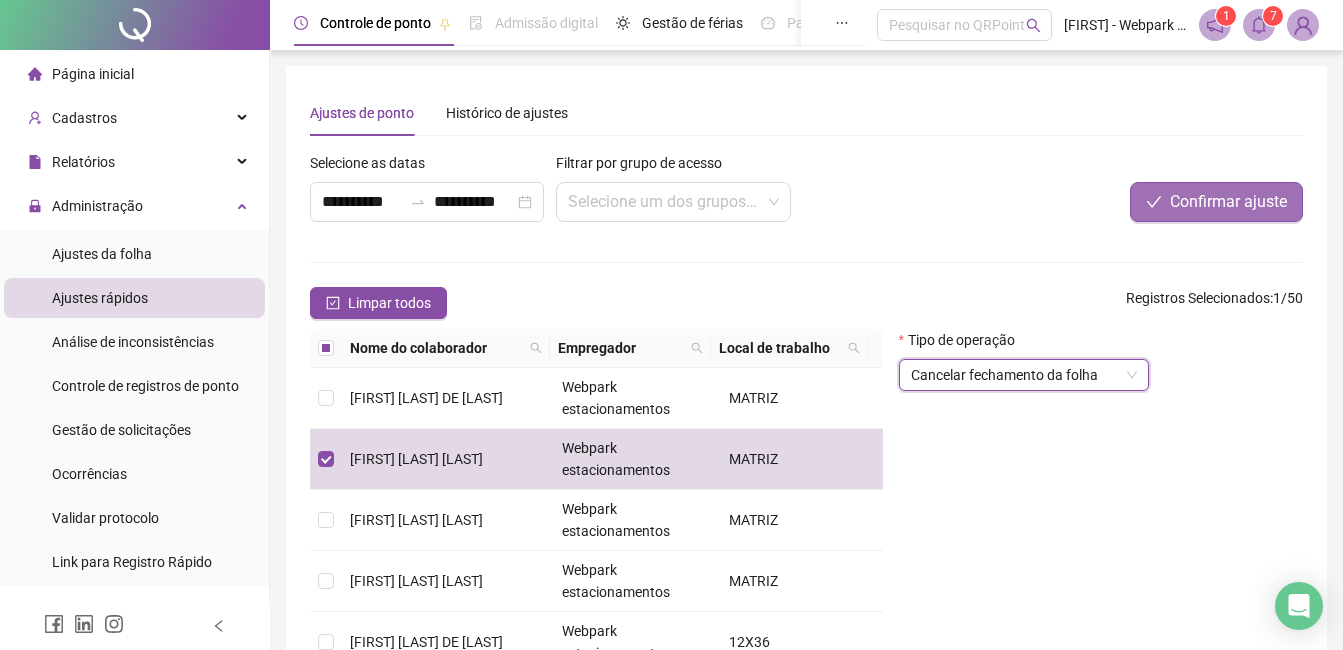 click on "Confirmar ajuste" at bounding box center [1228, 202] 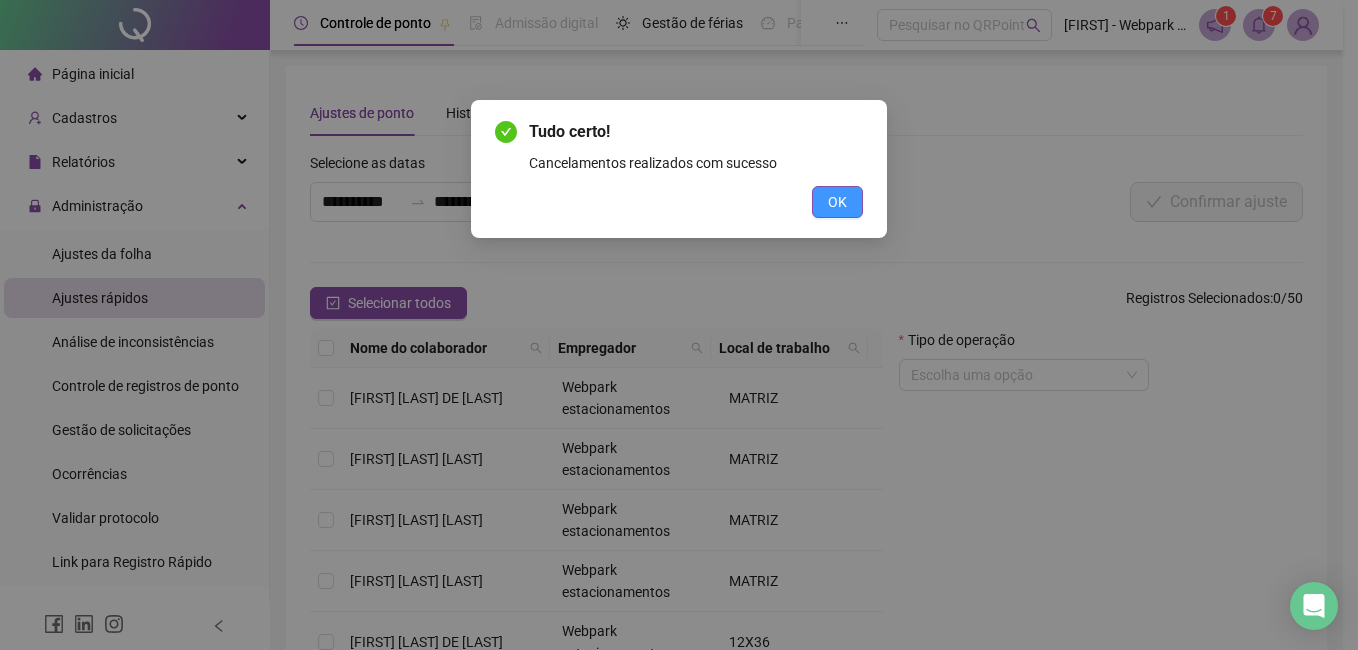 click on "OK" at bounding box center (837, 202) 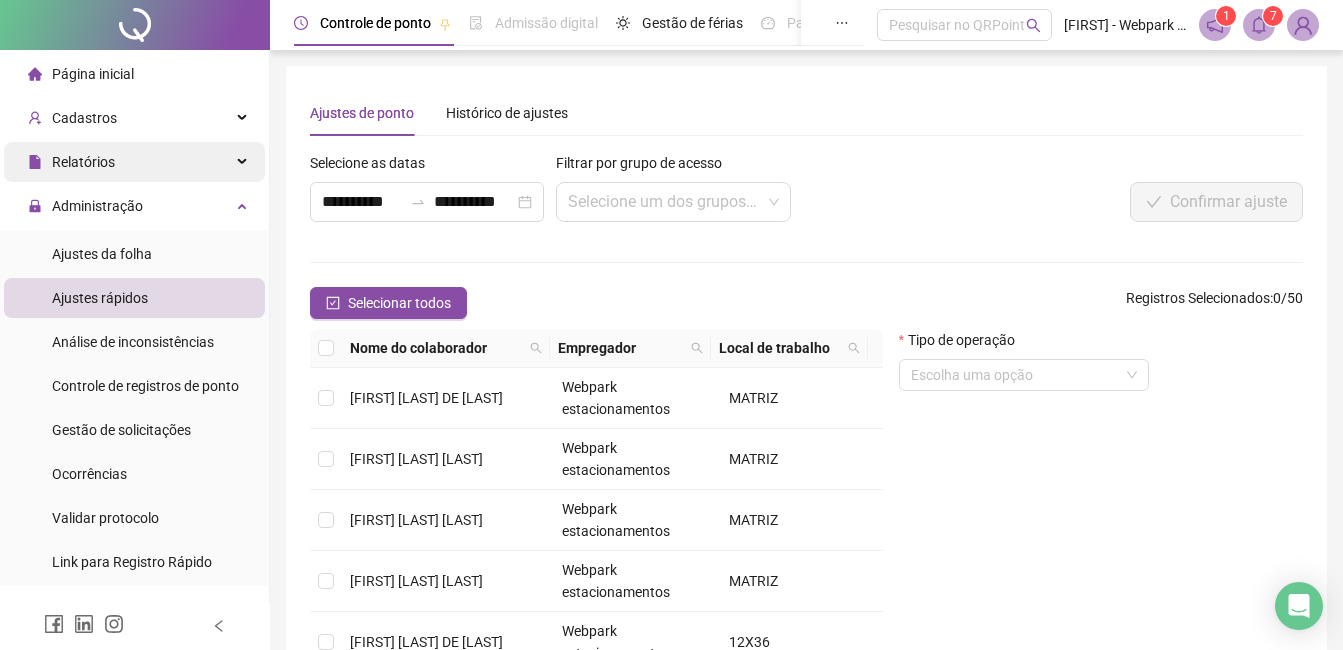 click on "Relatórios" at bounding box center [83, 162] 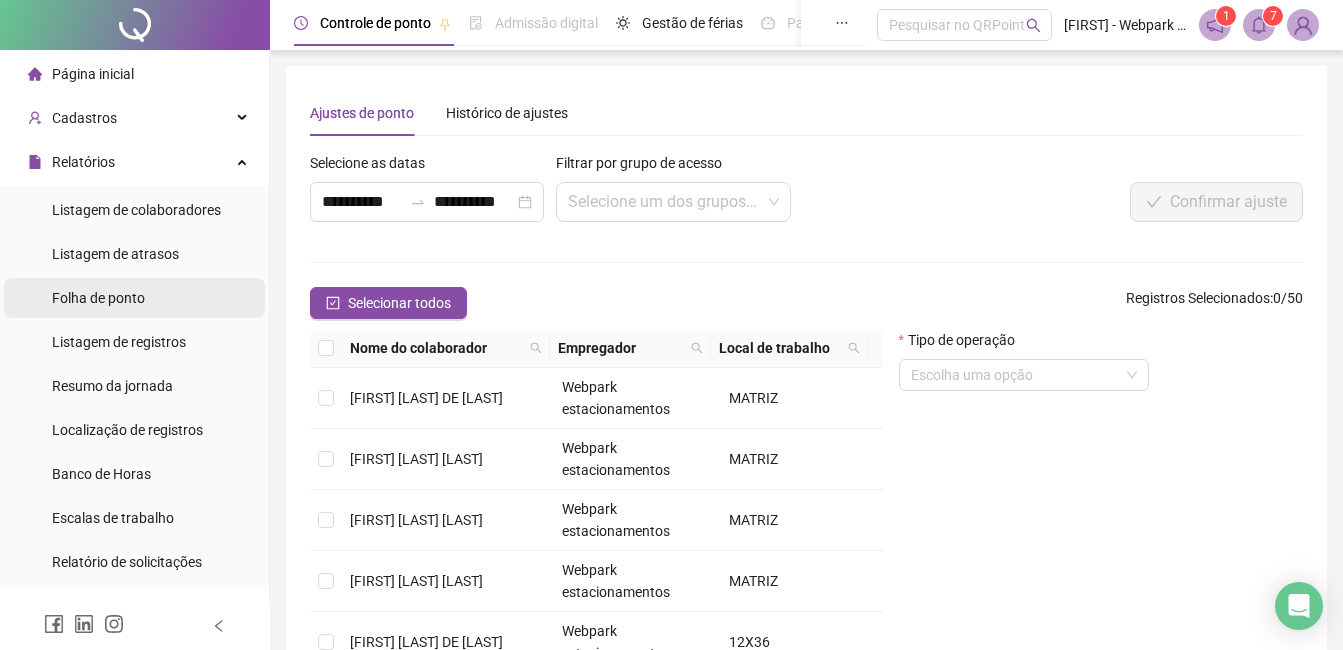 click on "Folha de ponto" at bounding box center [98, 298] 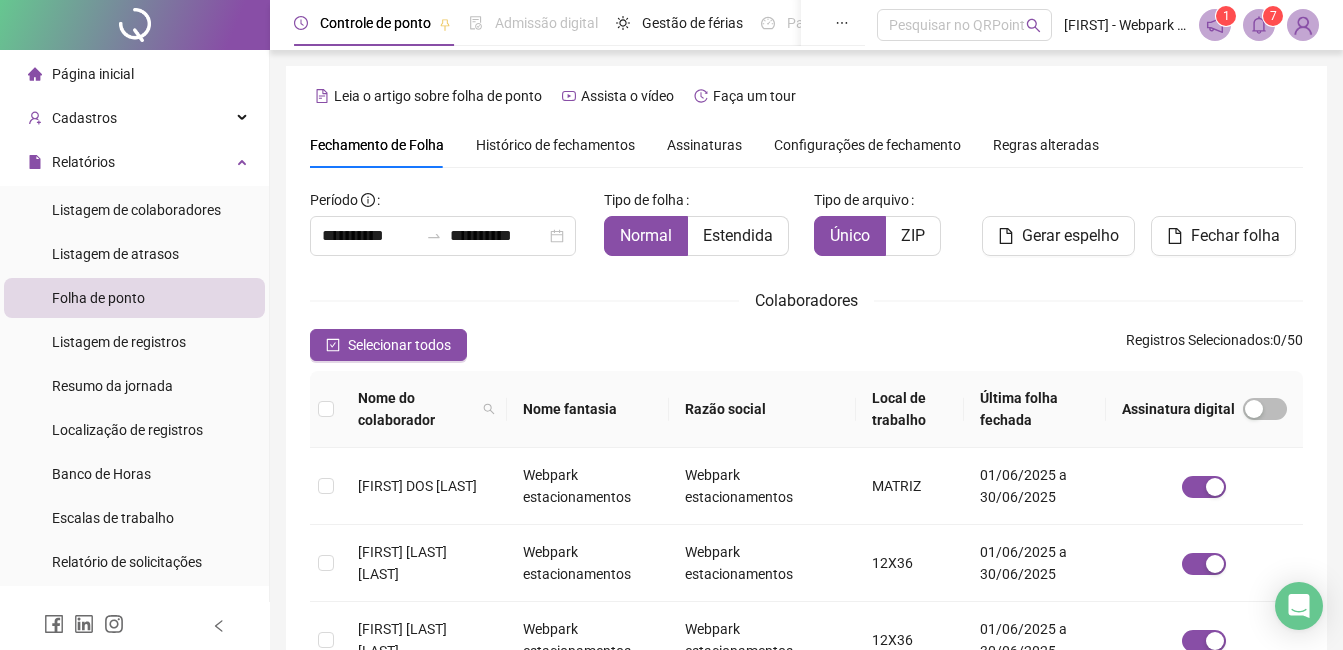 scroll, scrollTop: 85, scrollLeft: 0, axis: vertical 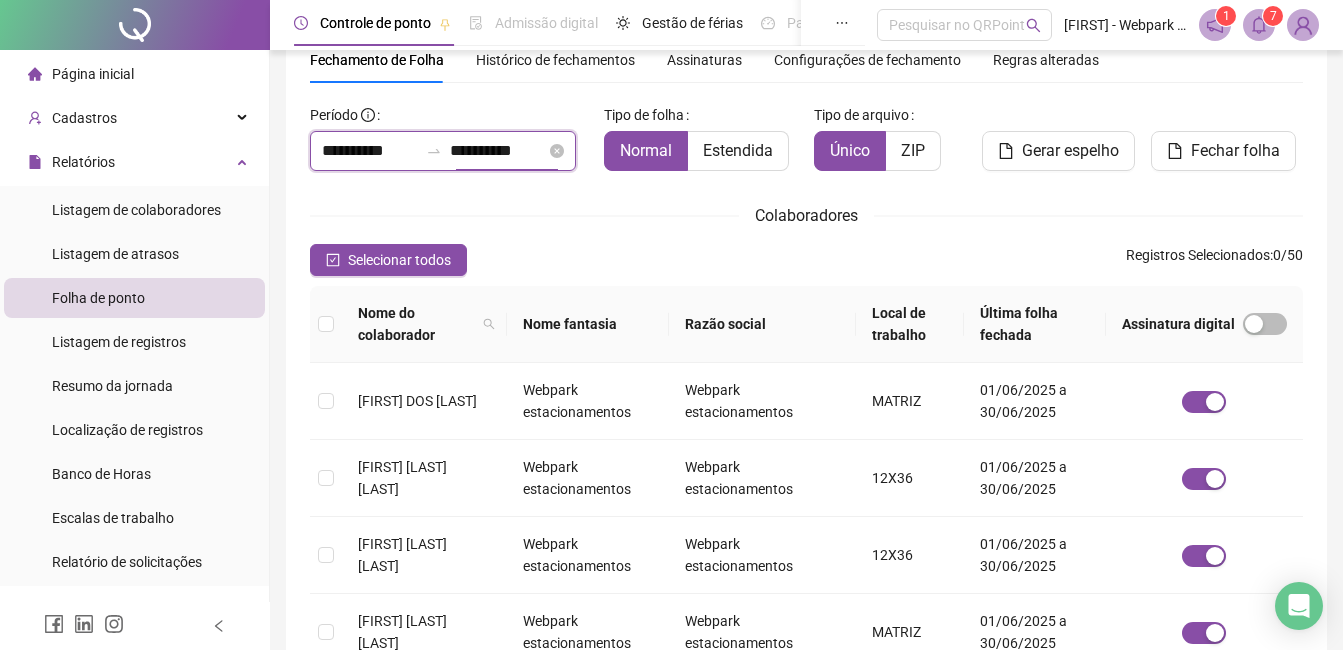 click on "**********" at bounding box center [498, 151] 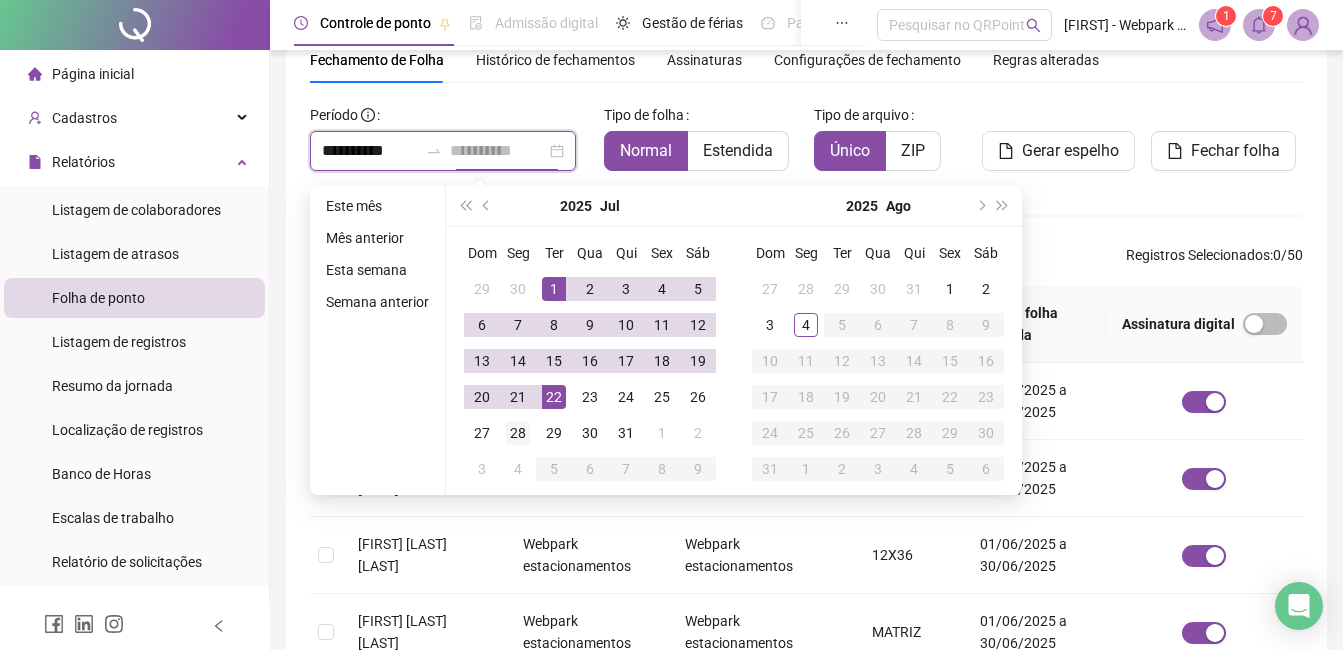 type on "**********" 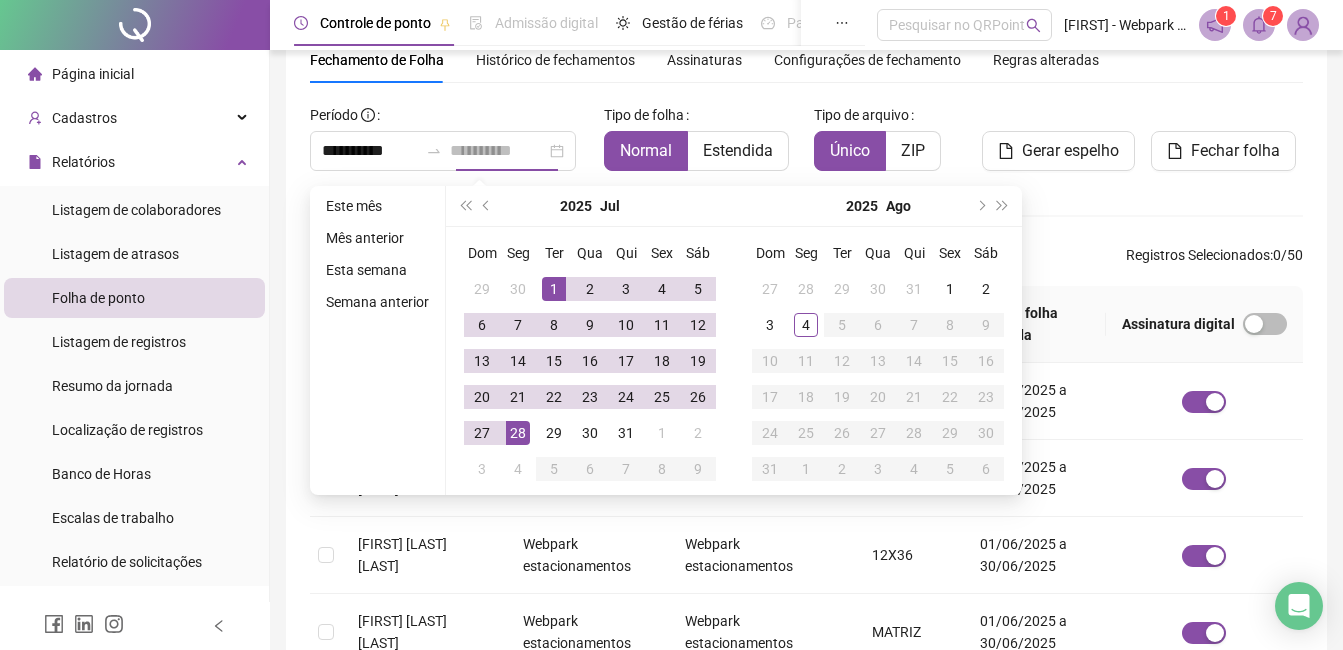 click on "28" at bounding box center [518, 433] 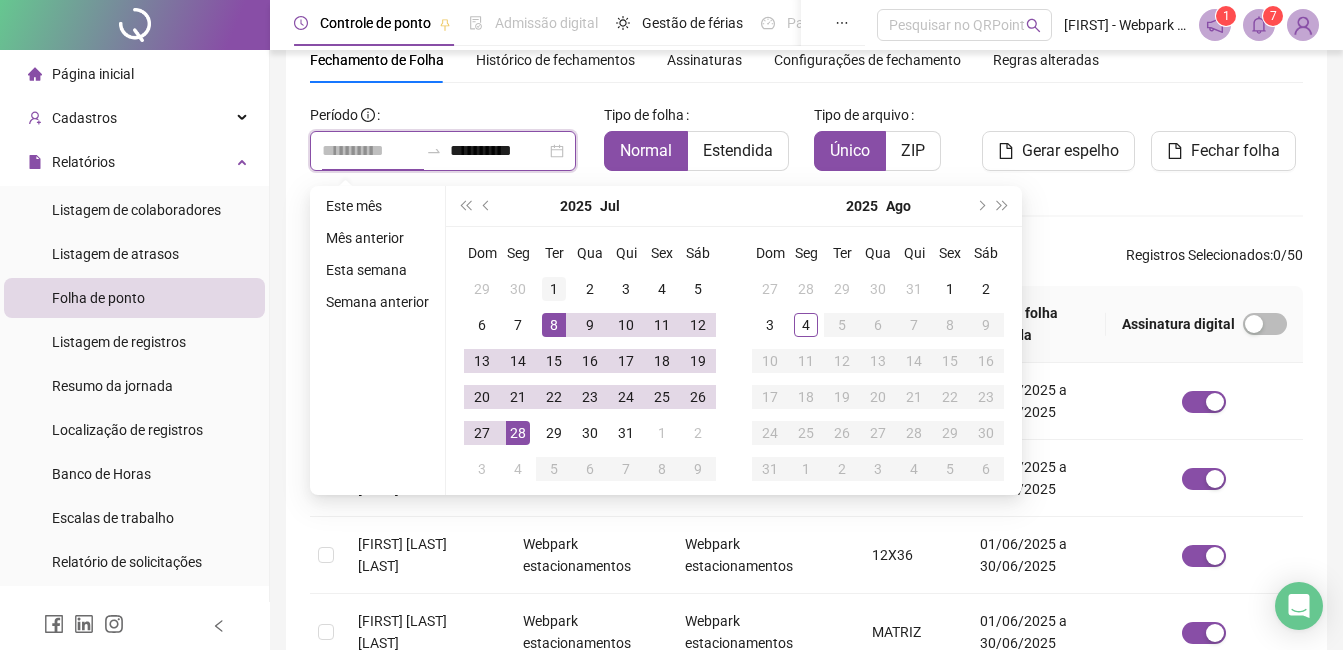 type on "**********" 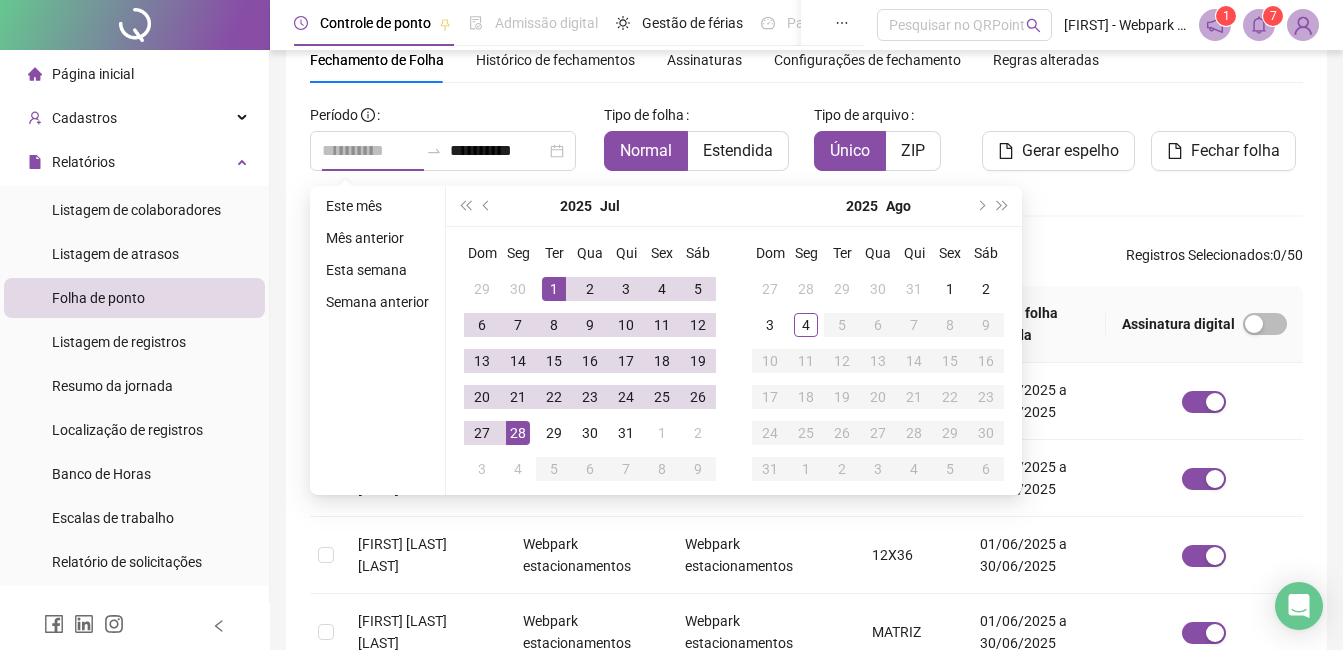 click on "1" at bounding box center (554, 289) 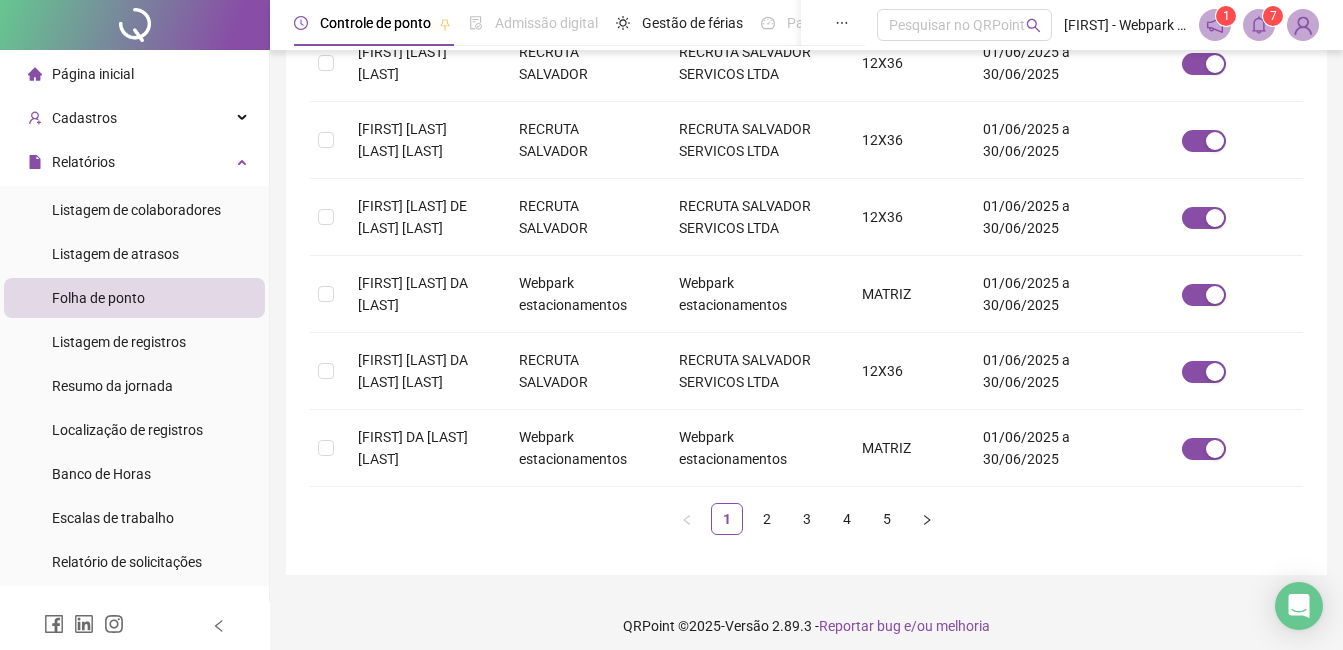 scroll, scrollTop: 742, scrollLeft: 0, axis: vertical 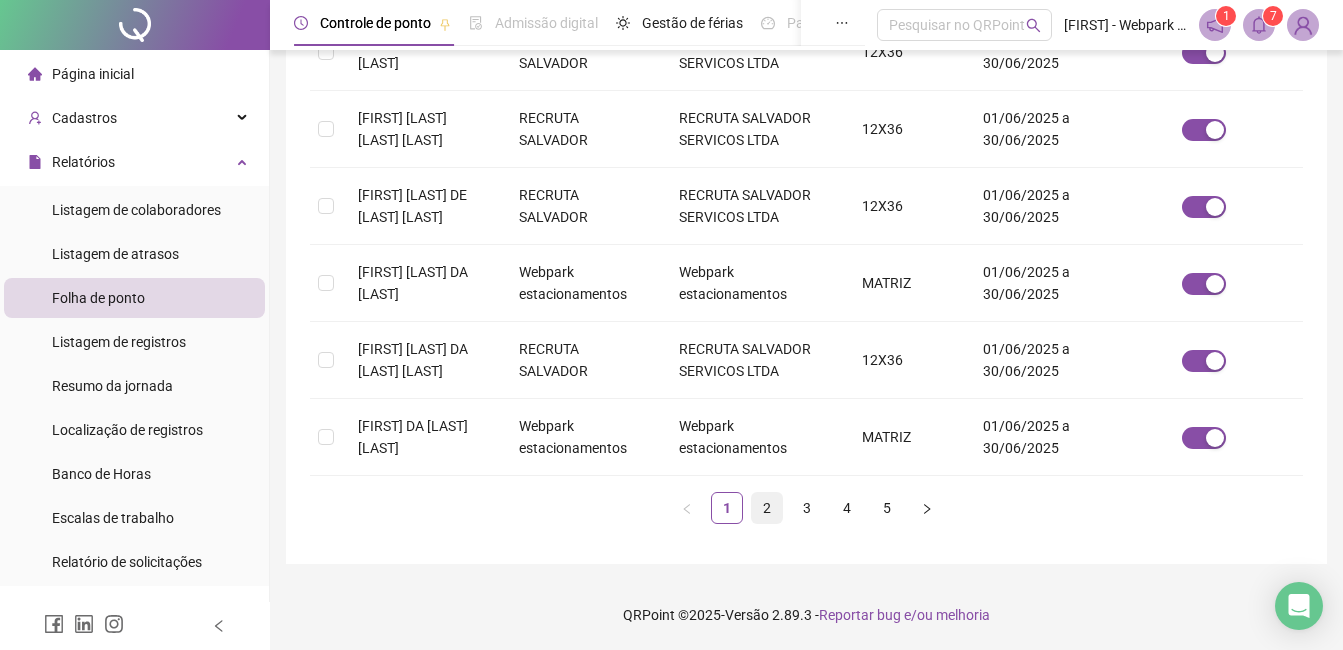click on "2" at bounding box center (767, 508) 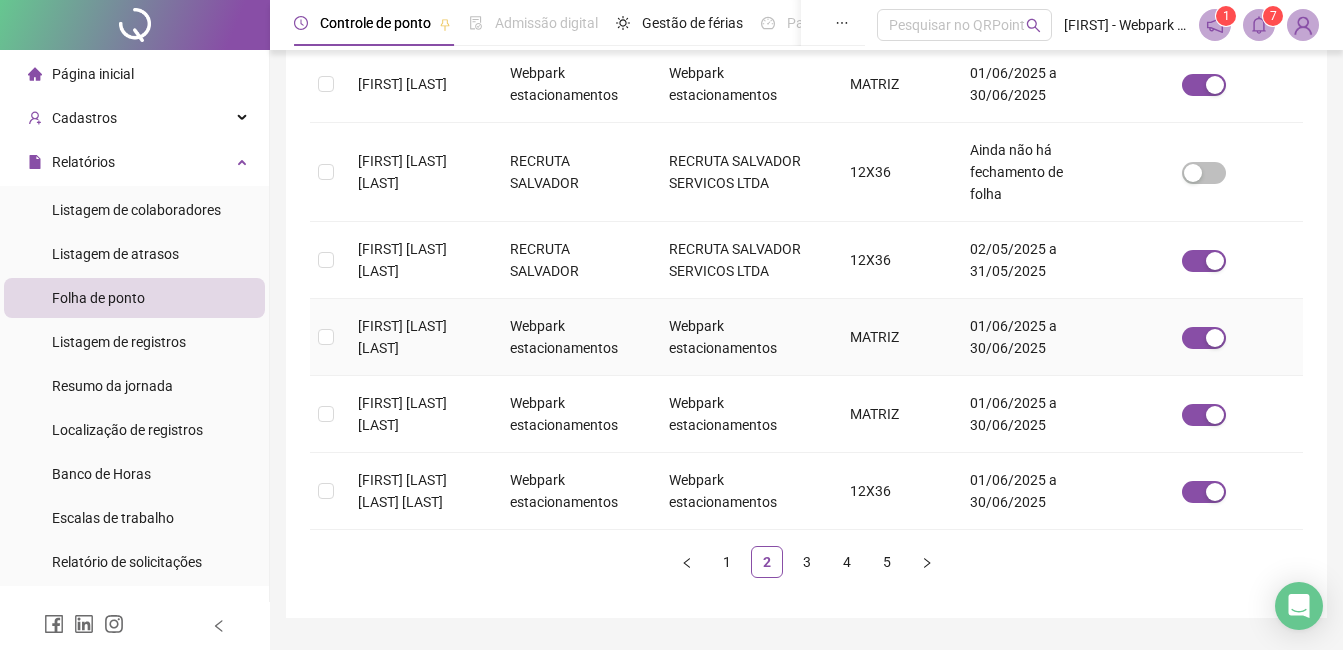 scroll, scrollTop: 785, scrollLeft: 0, axis: vertical 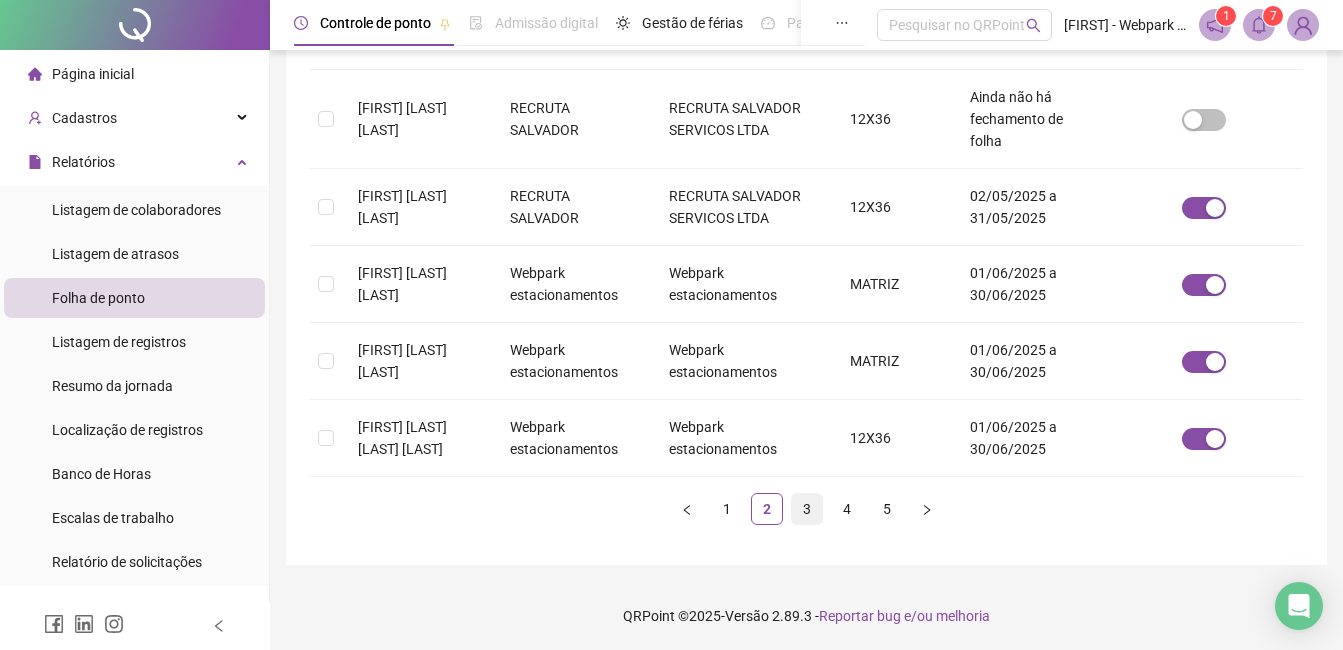 click on "3" at bounding box center (807, 509) 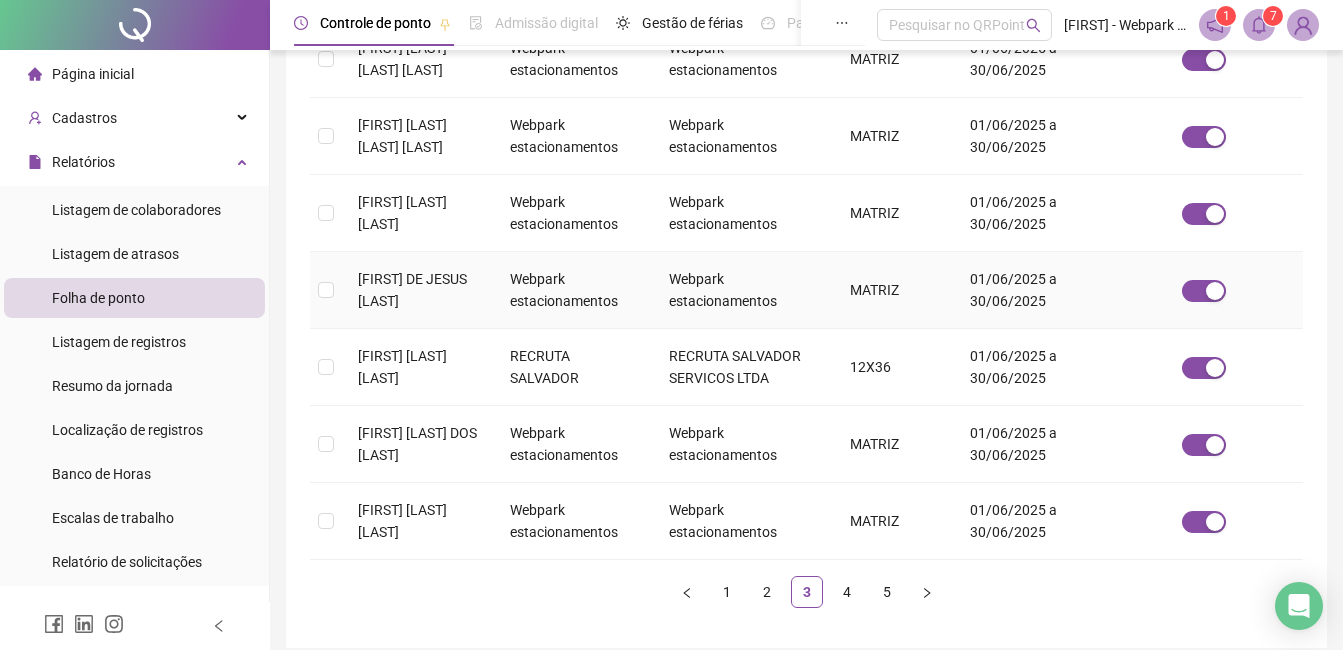 scroll, scrollTop: 685, scrollLeft: 0, axis: vertical 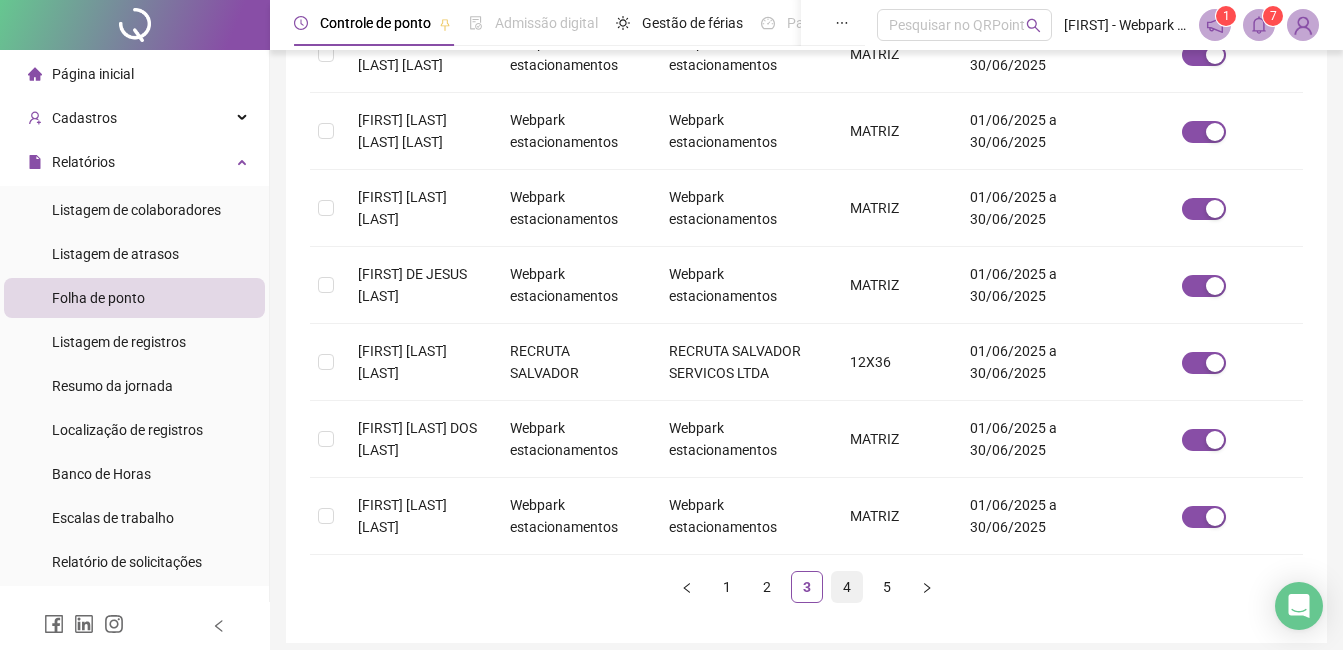 click on "4" at bounding box center [847, 587] 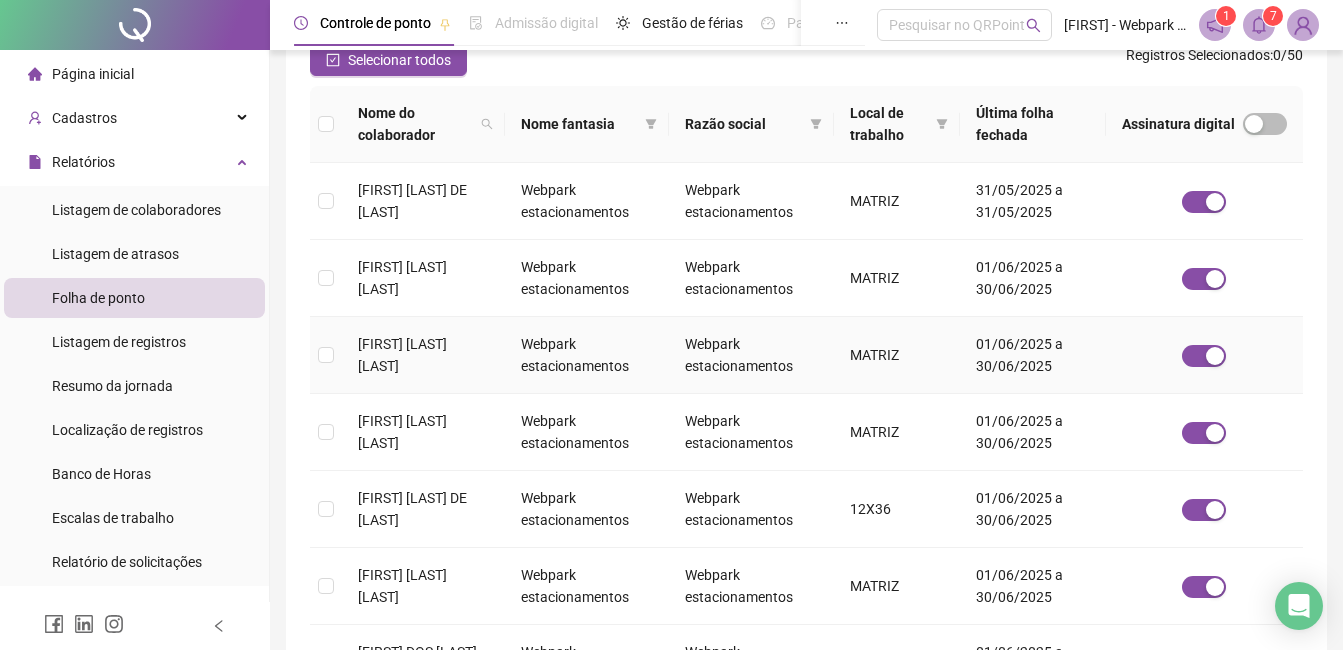 click on "[FIRST] [LAST] [LAST]" at bounding box center (402, 278) 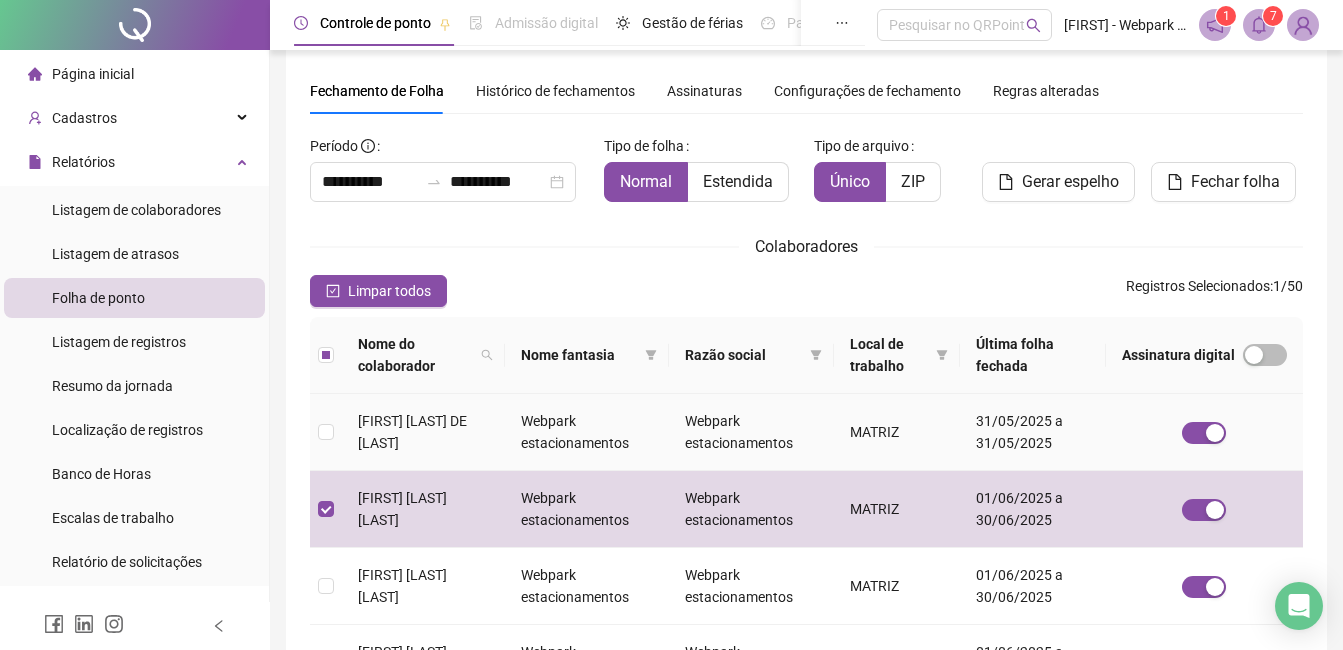 scroll, scrollTop: 0, scrollLeft: 0, axis: both 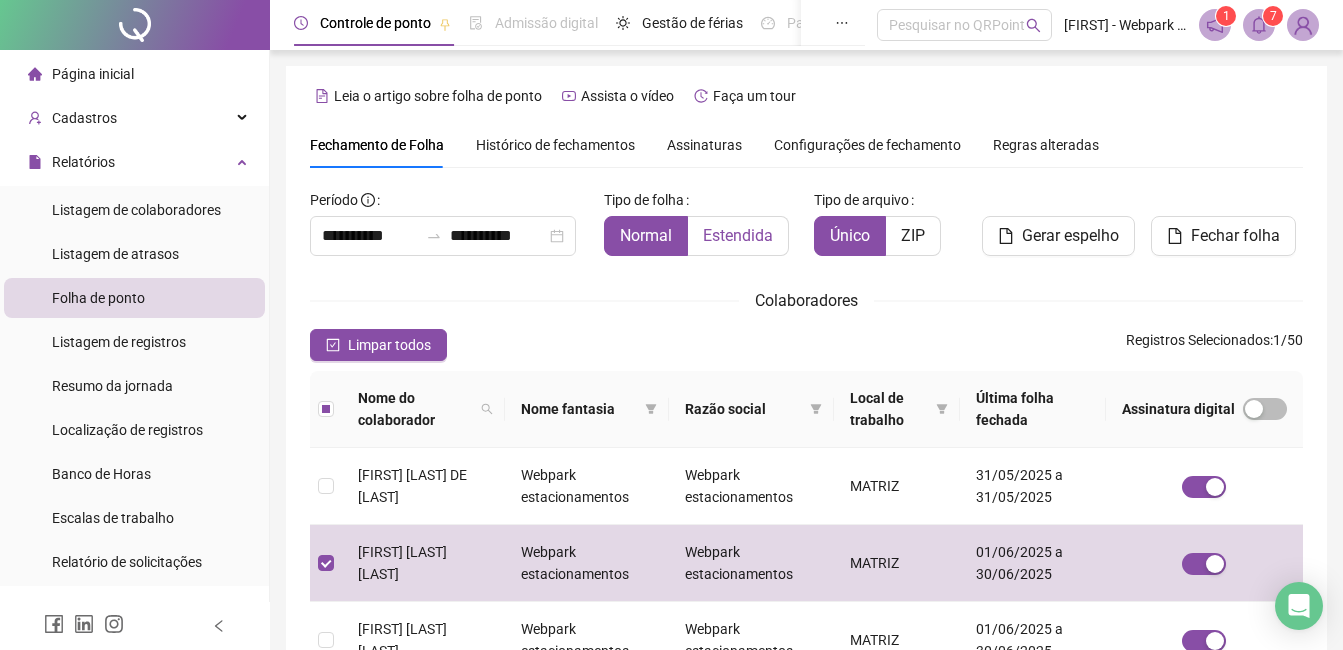 click on "Estendida" at bounding box center (738, 235) 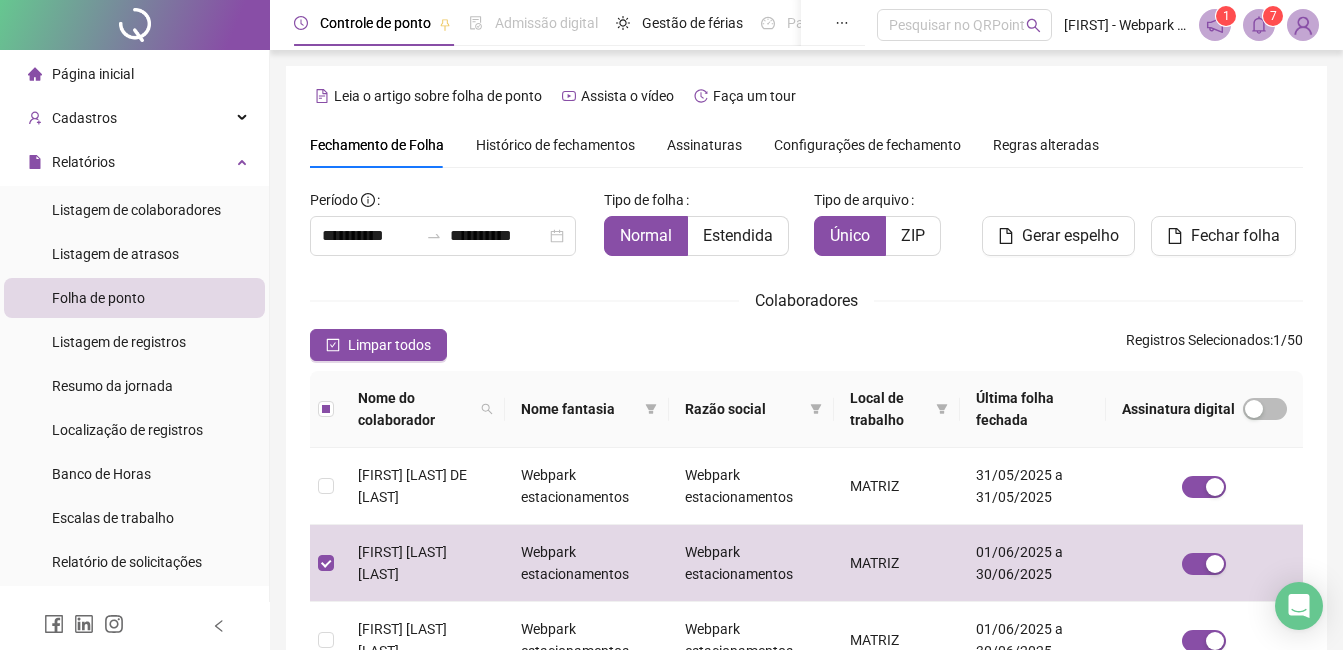 scroll, scrollTop: 85, scrollLeft: 0, axis: vertical 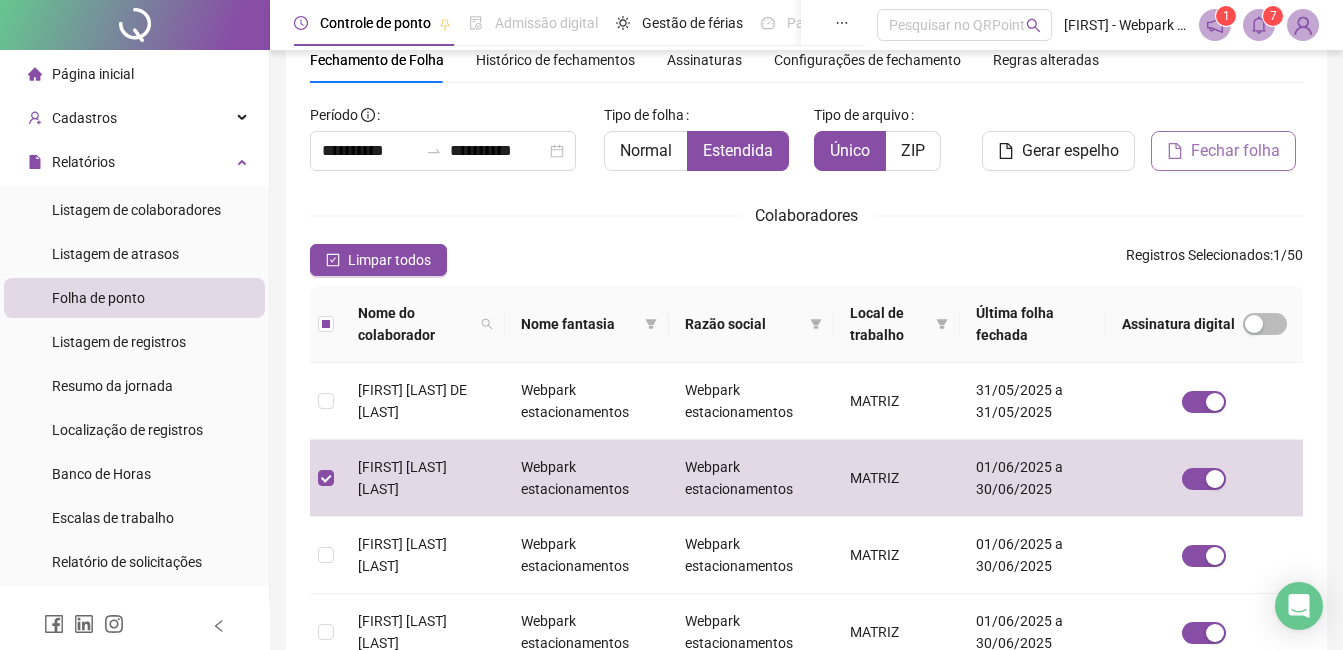 click on "Fechar folha" at bounding box center [1223, 151] 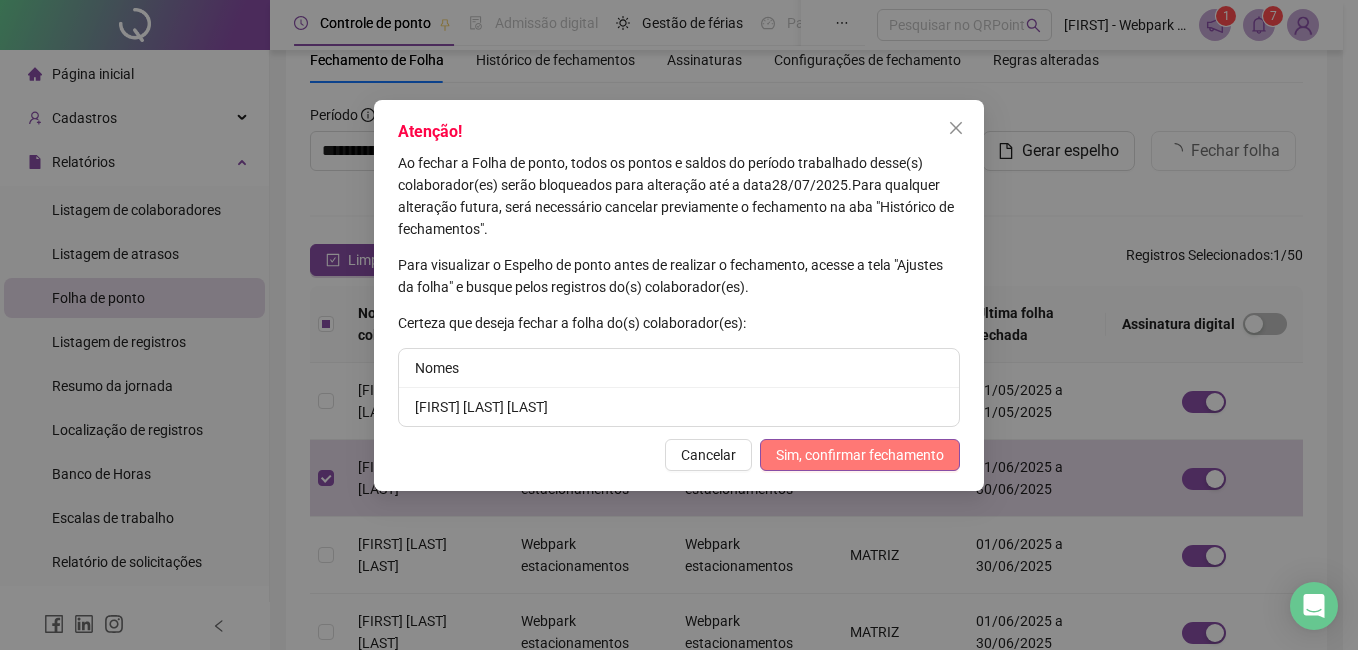 click on "Sim, confirmar fechamento" at bounding box center (860, 455) 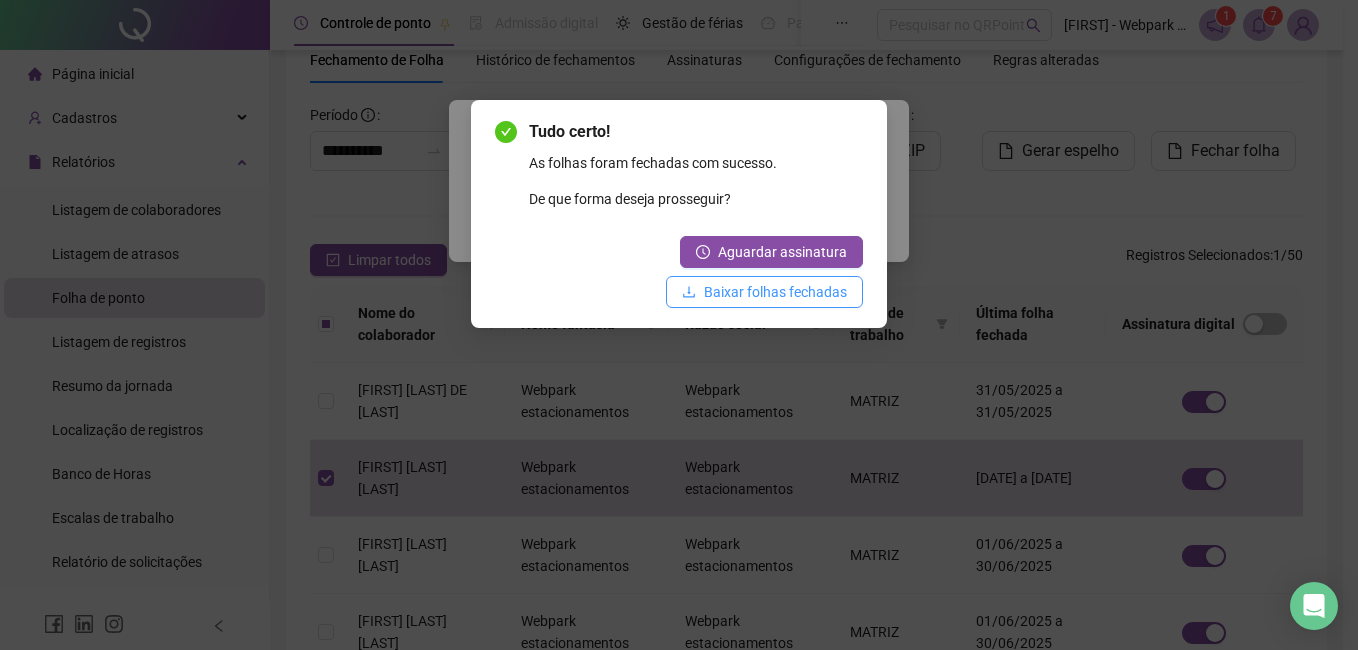 click on "Baixar folhas fechadas" at bounding box center [775, 292] 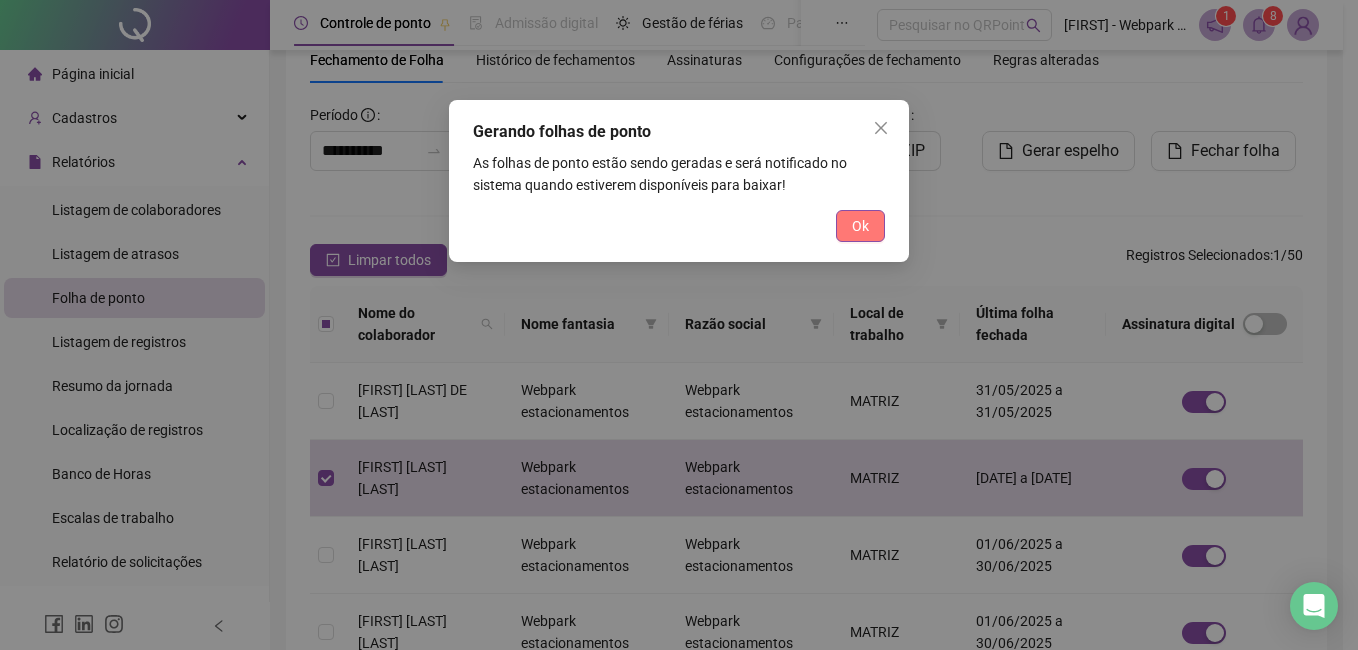 click on "Ok" at bounding box center (860, 226) 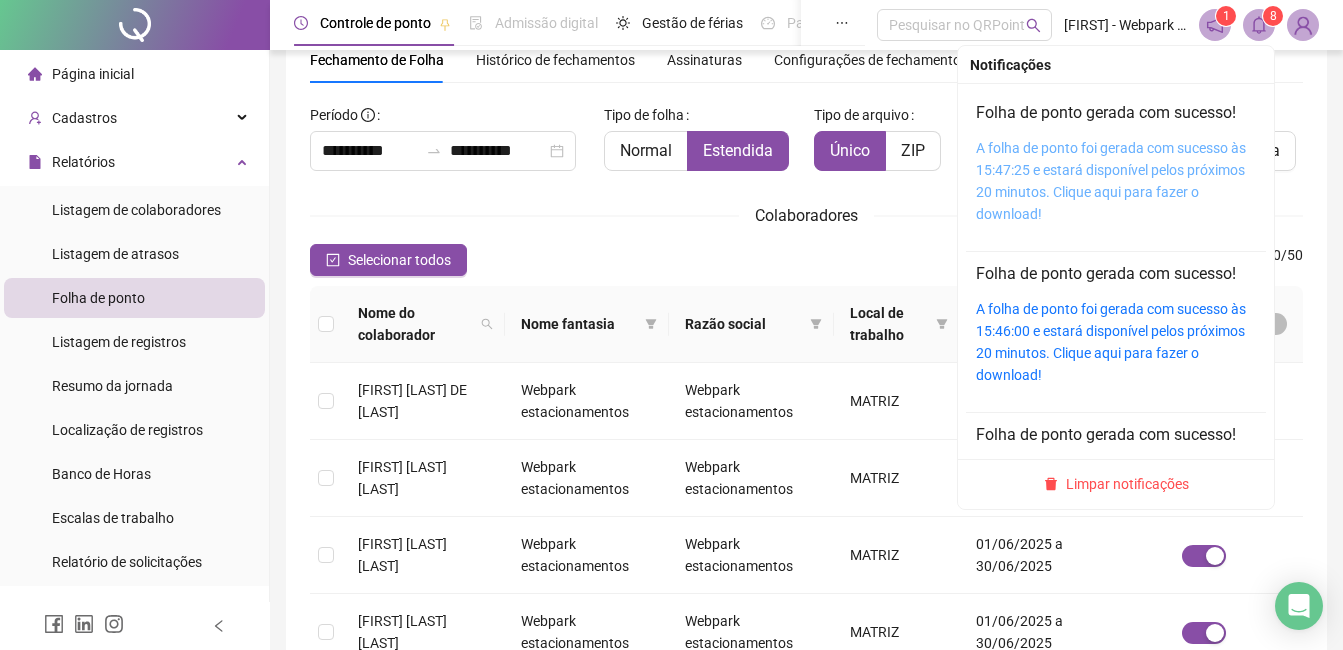click on "A folha de ponto foi gerada com sucesso às 15:47:25 e estará disponível pelos próximos 20 minutos.
Clique aqui para fazer o download!" at bounding box center [1111, 181] 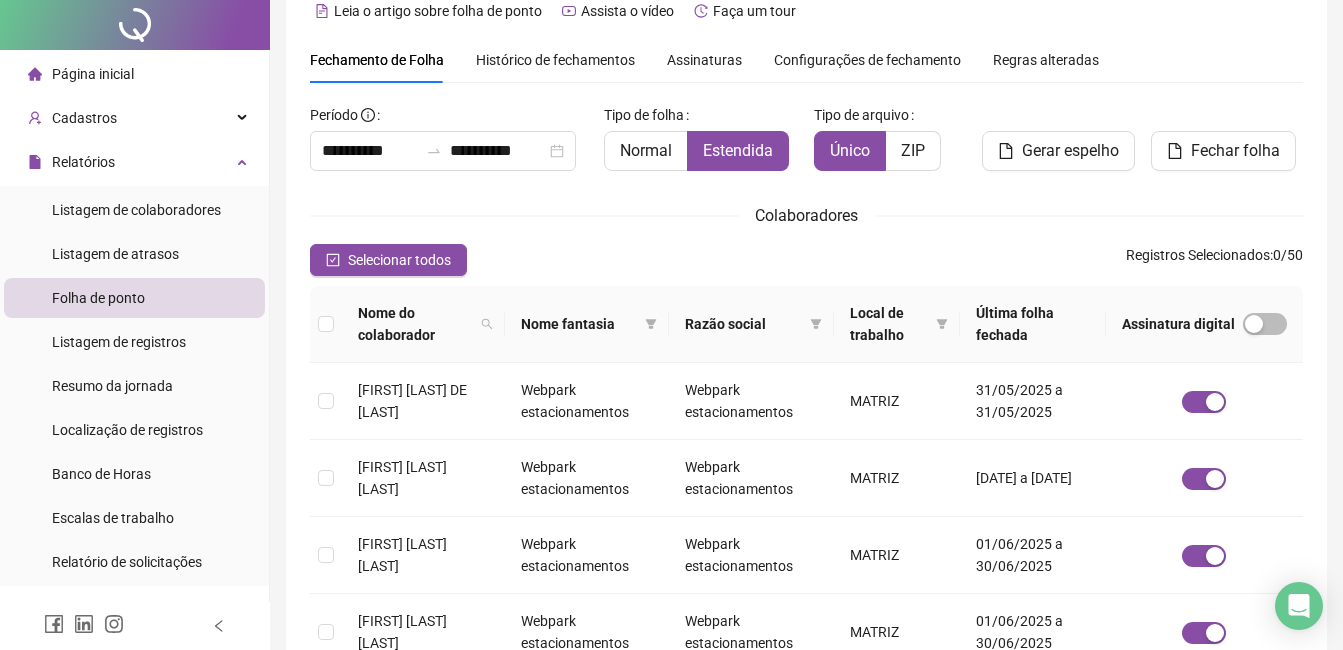 scroll, scrollTop: 0, scrollLeft: 0, axis: both 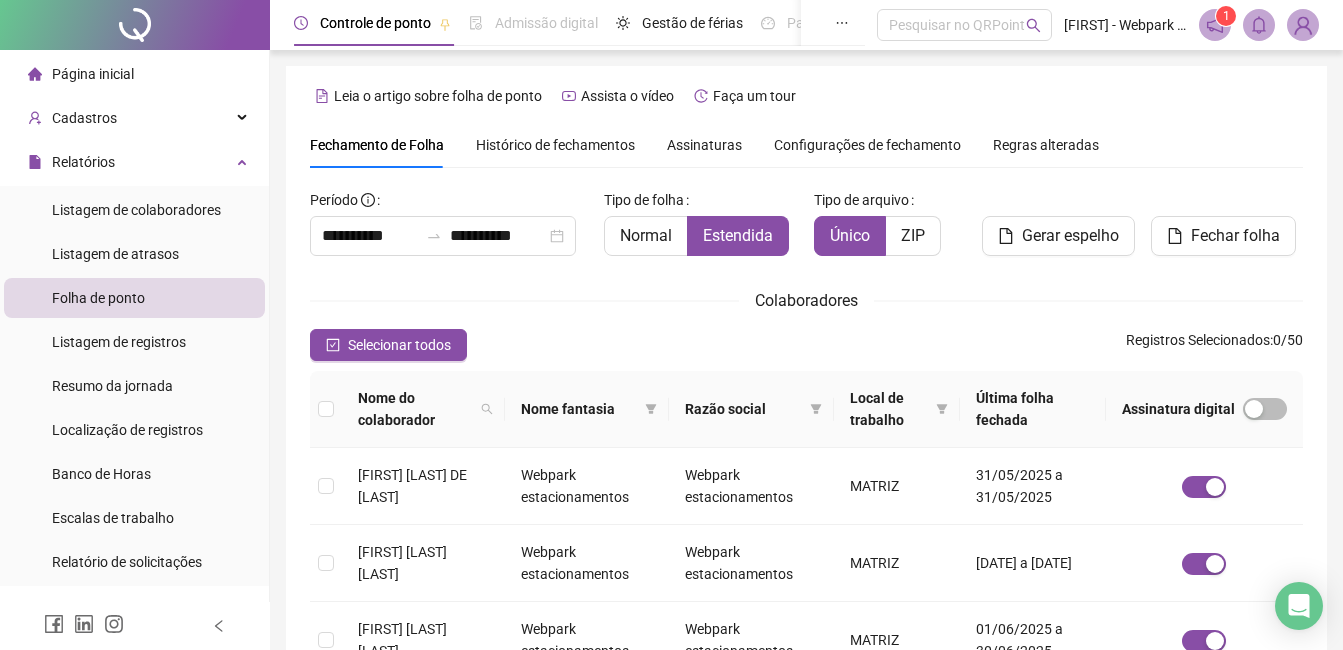 click on "Página inicial" at bounding box center (81, 74) 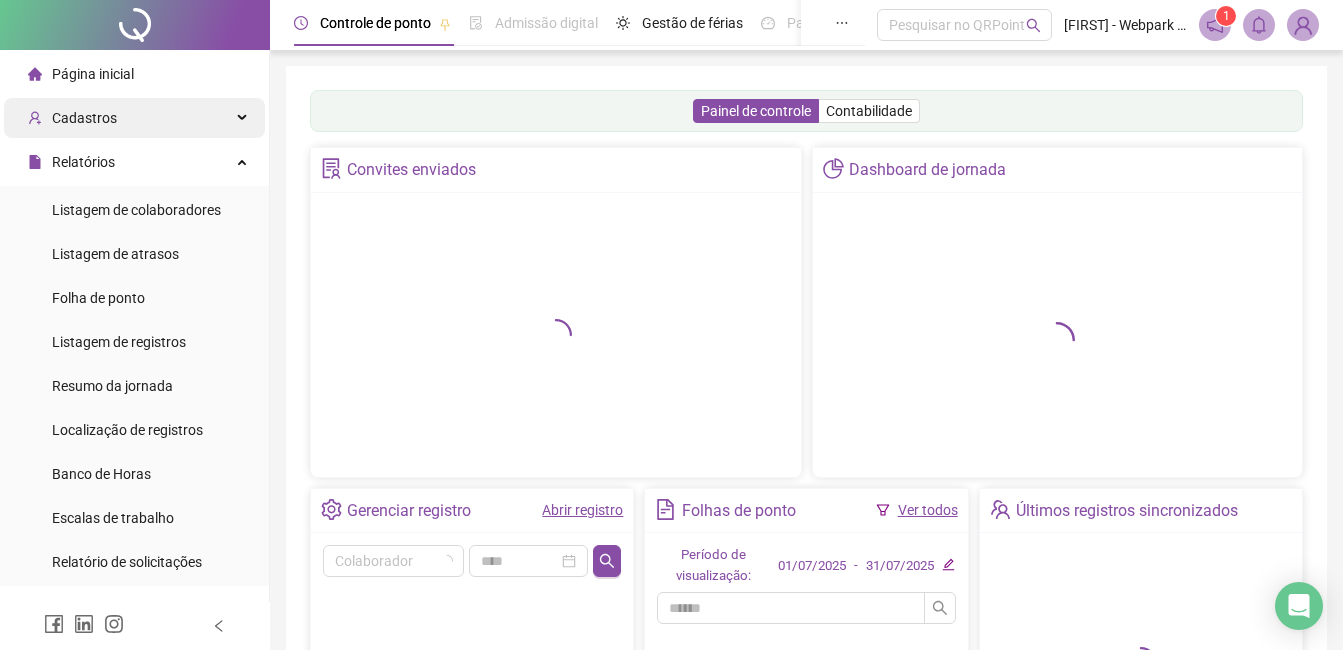 click on "Cadastros" at bounding box center [84, 118] 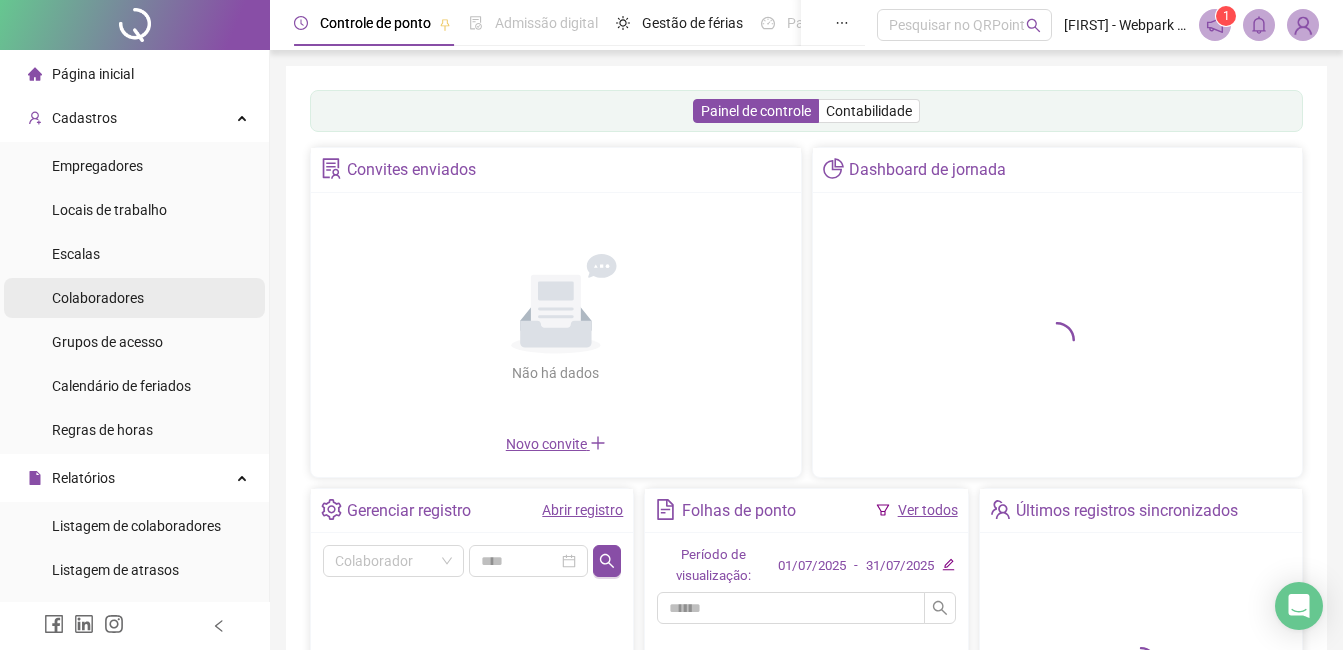 click on "Colaboradores" at bounding box center [98, 298] 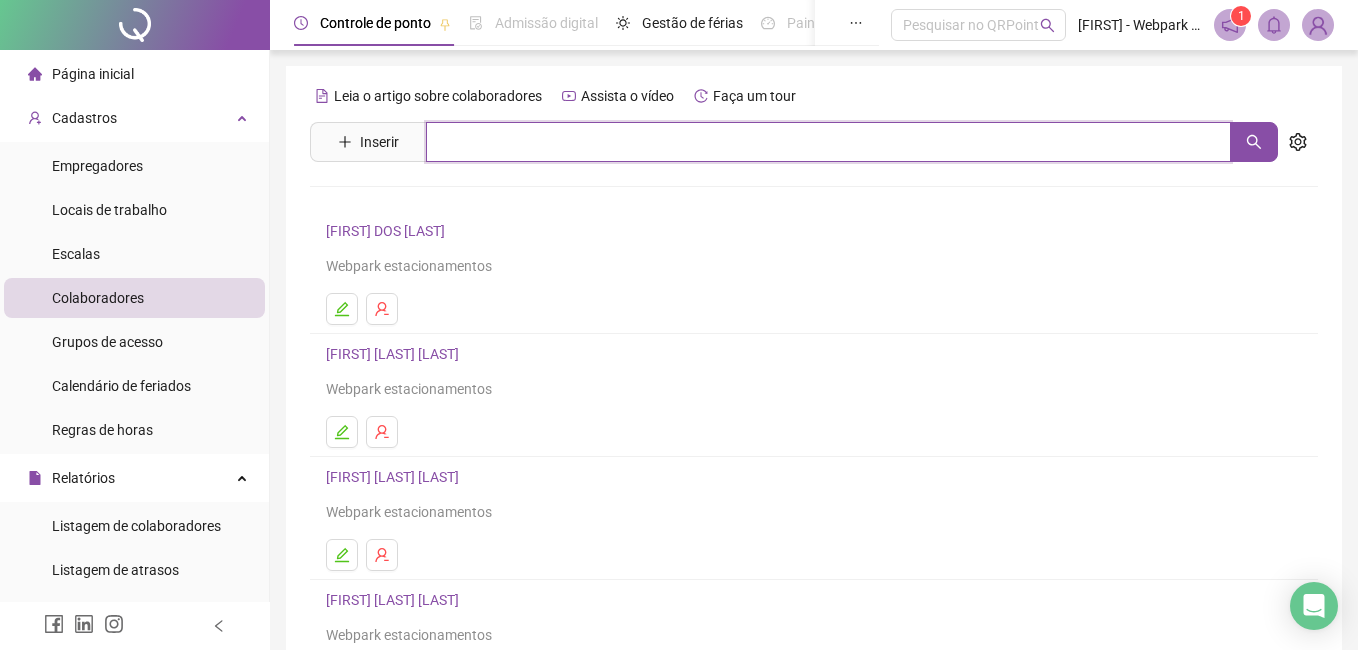 click at bounding box center [828, 142] 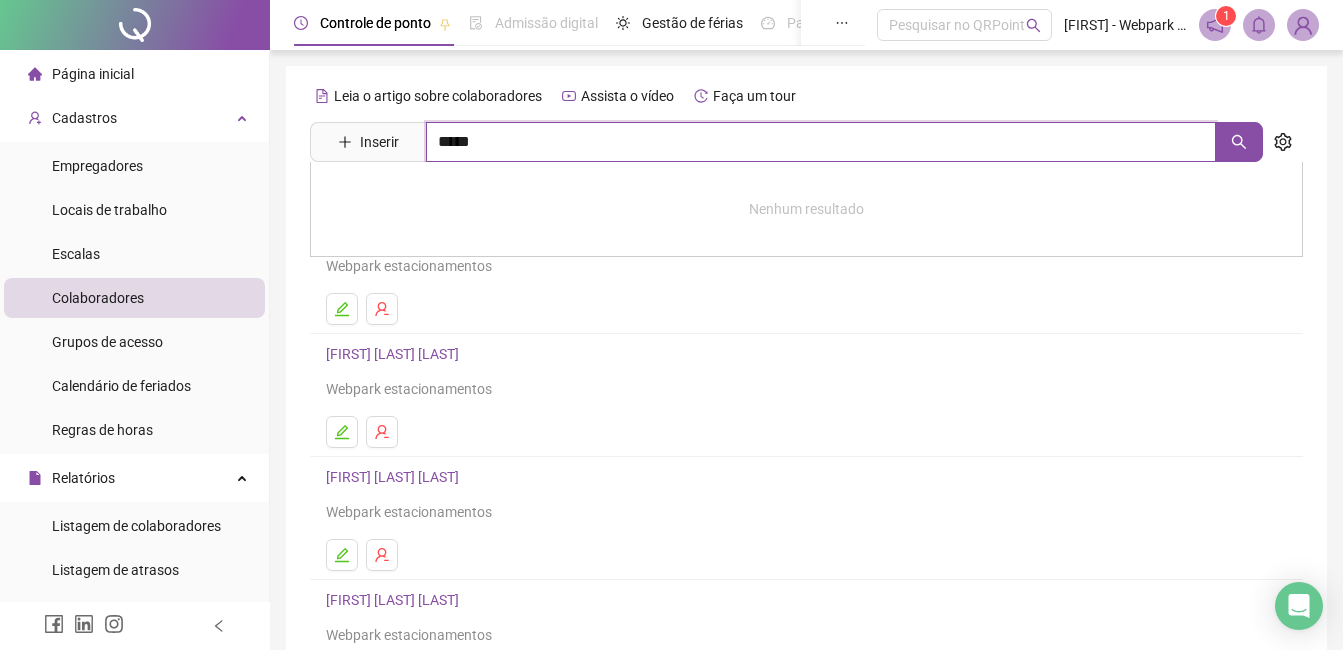 type on "*****" 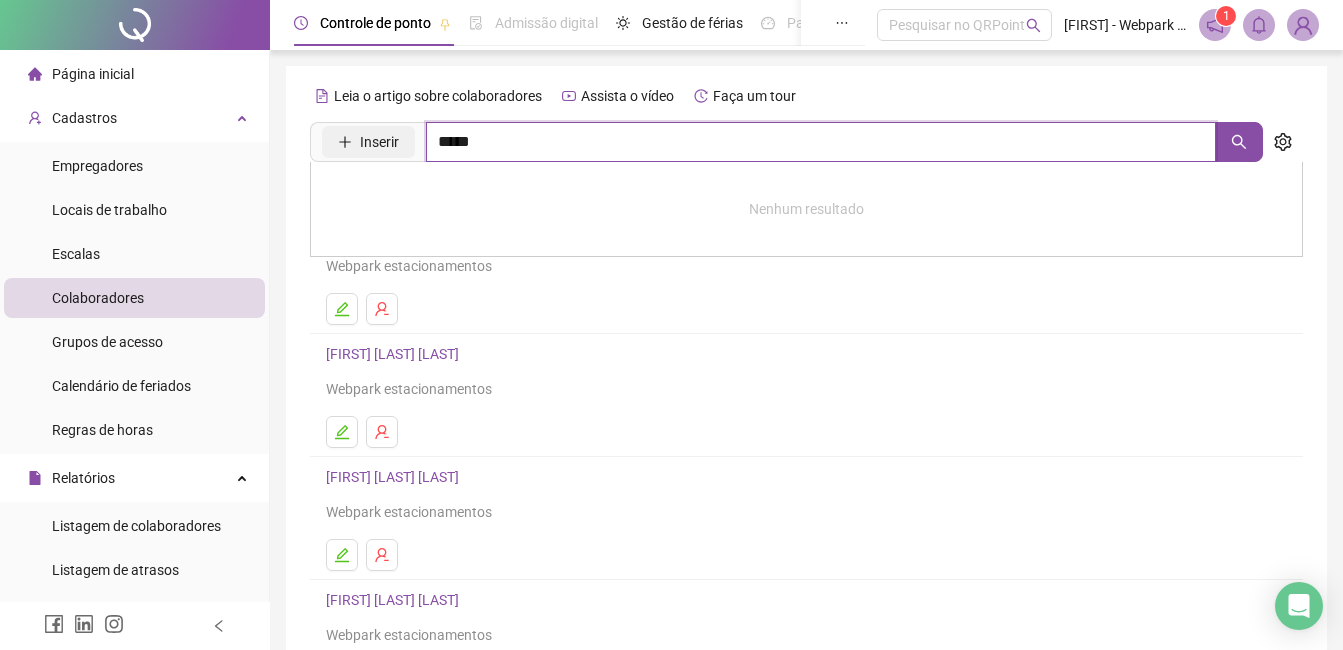 click on "Inserir *****" at bounding box center [786, 142] 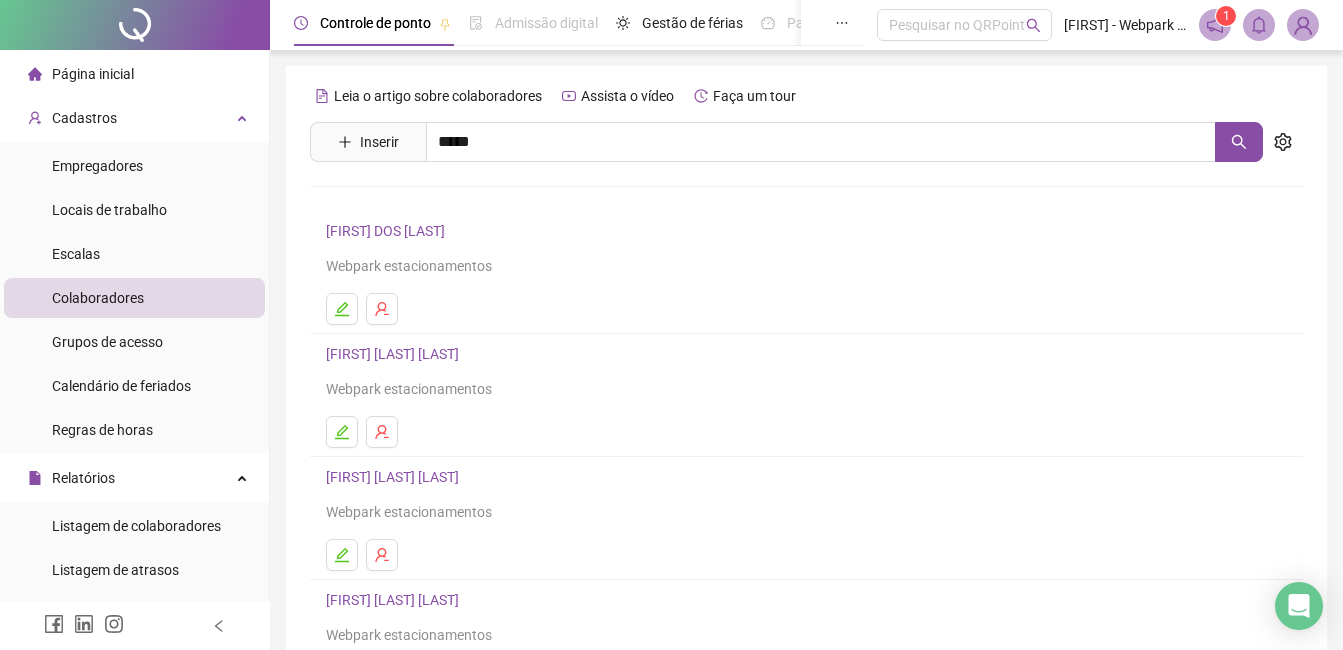 click on "[FIRST] [LAST] [LAST]" at bounding box center [413, 245] 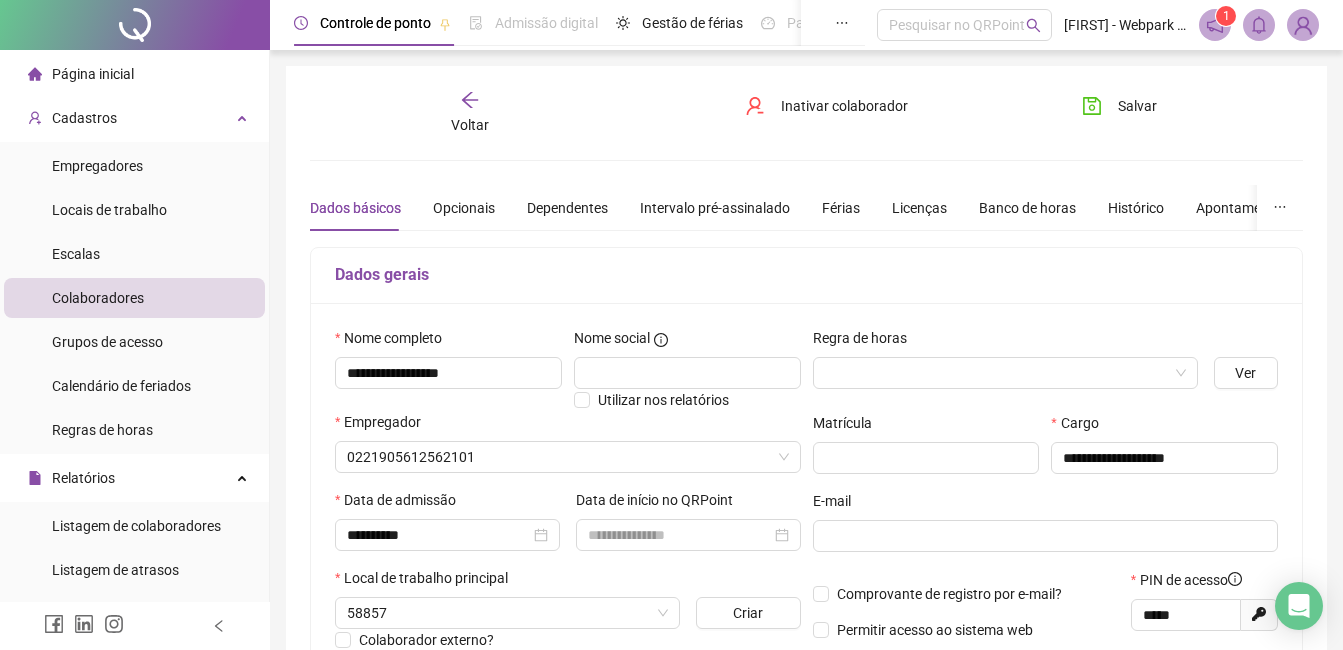 type on "**********" 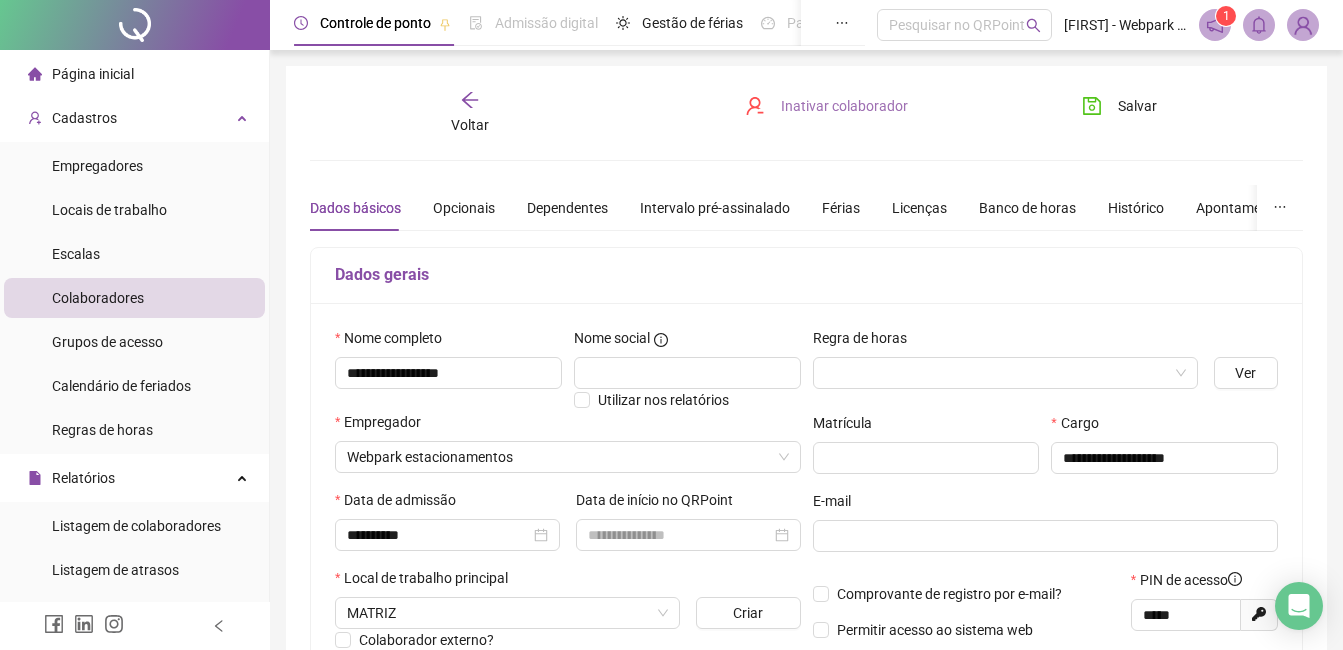 click on "Inativar colaborador" at bounding box center (844, 106) 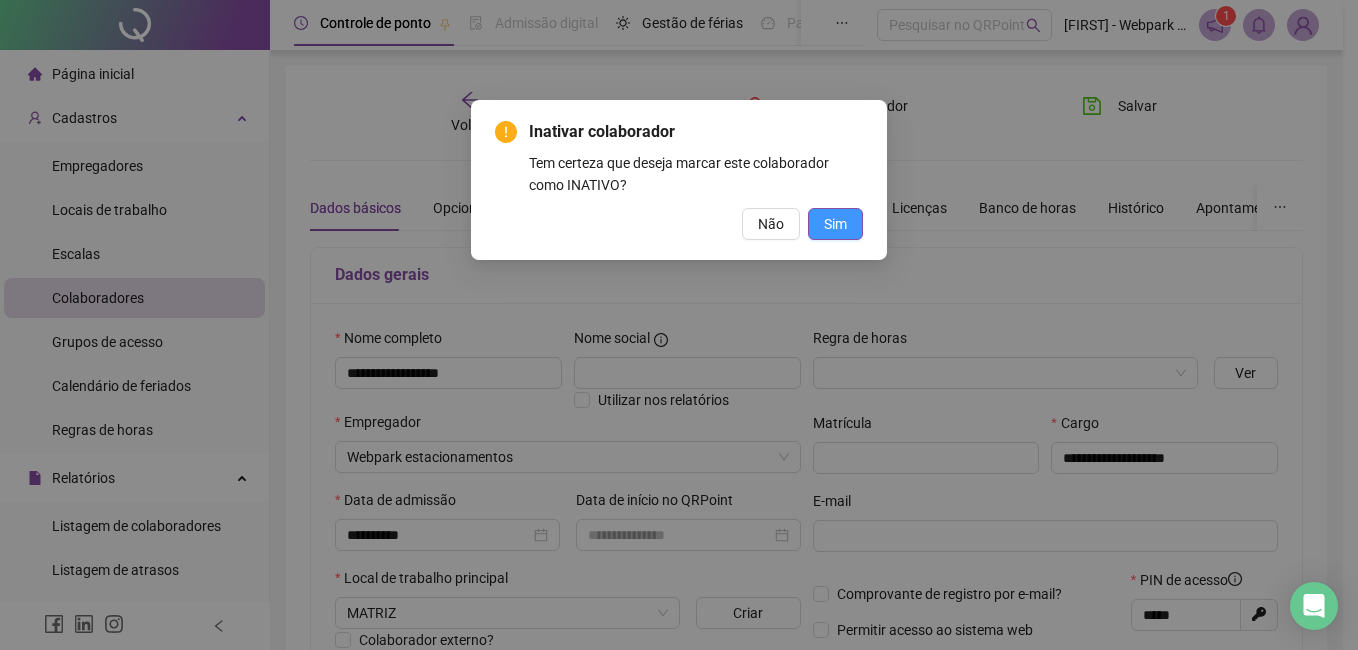 click on "Sim" at bounding box center (835, 224) 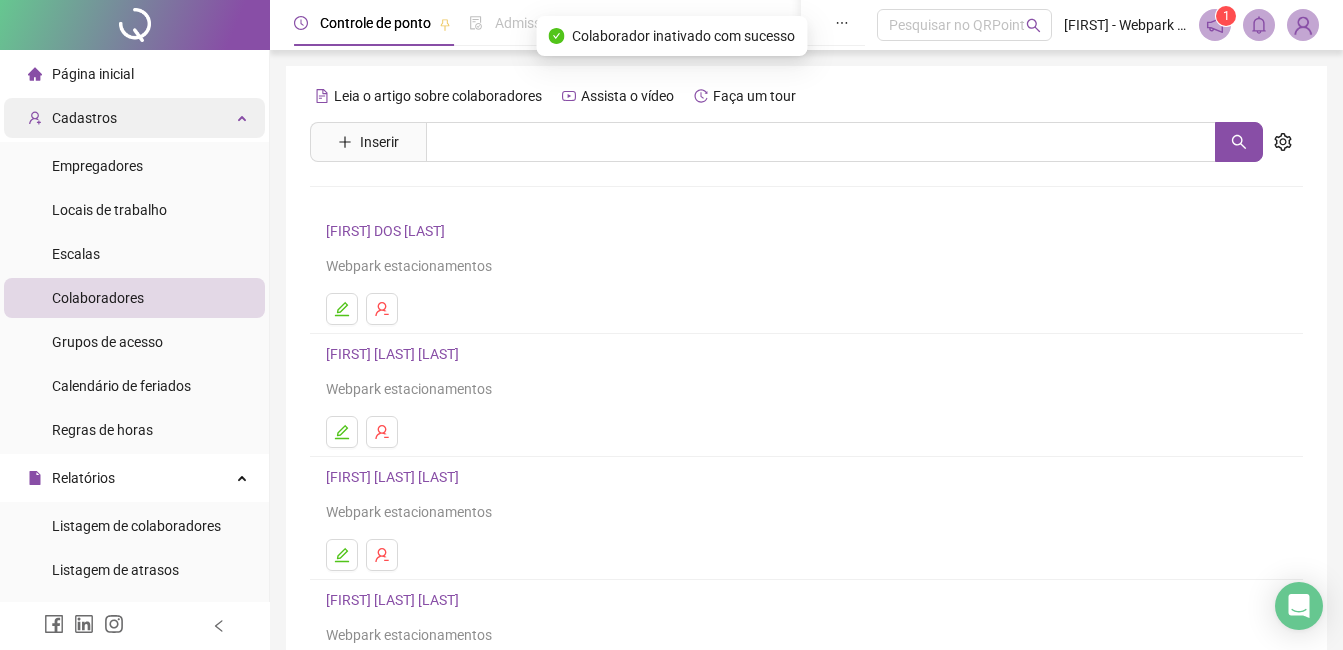 click on "Cadastros" at bounding box center [134, 118] 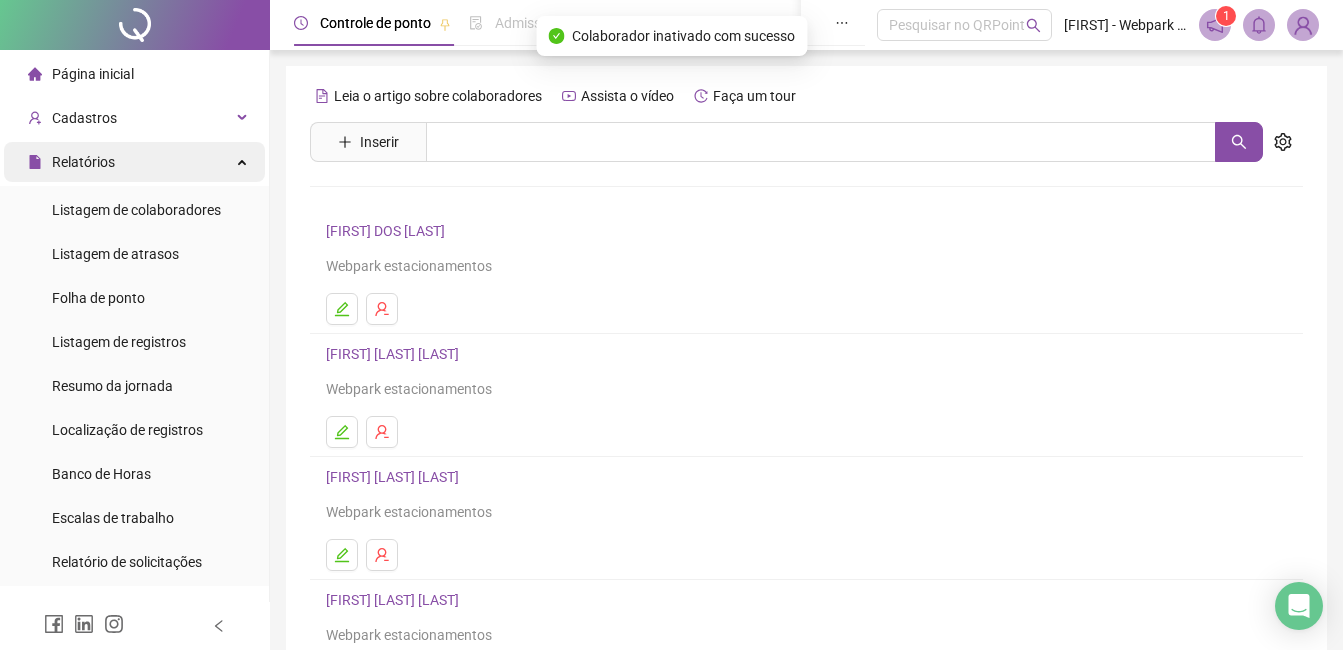 click on "Relatórios" at bounding box center [134, 162] 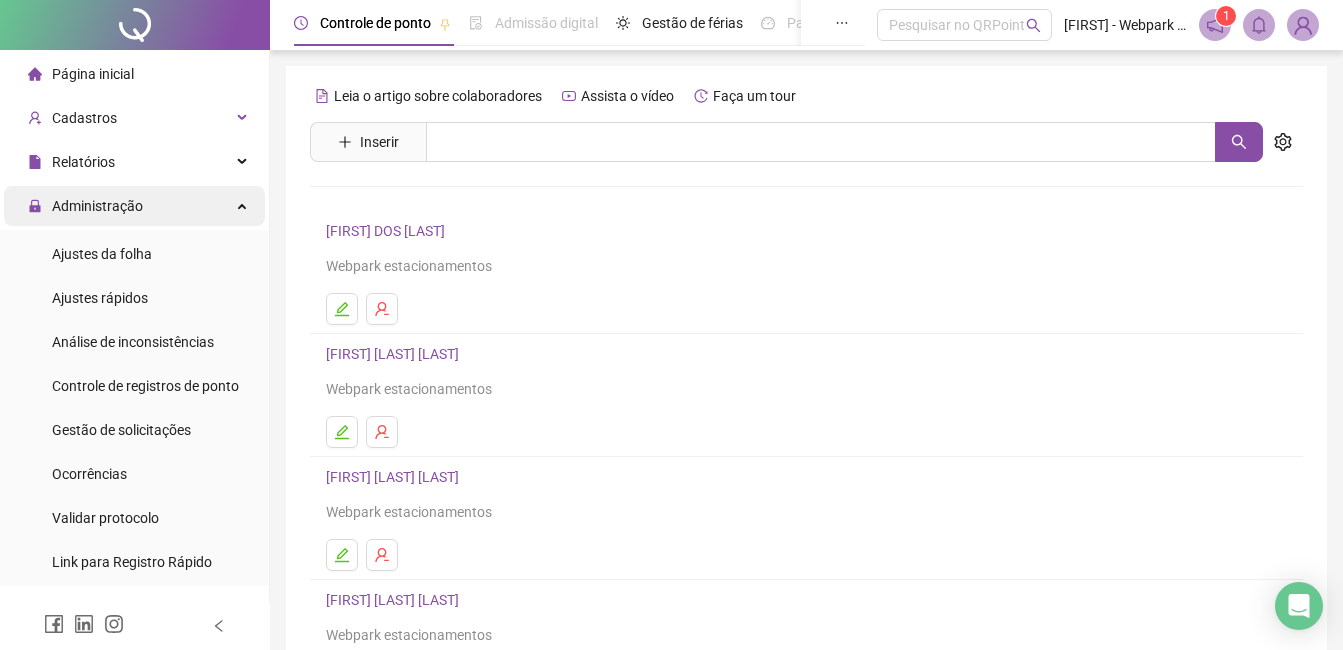 click on "Administração" at bounding box center (134, 206) 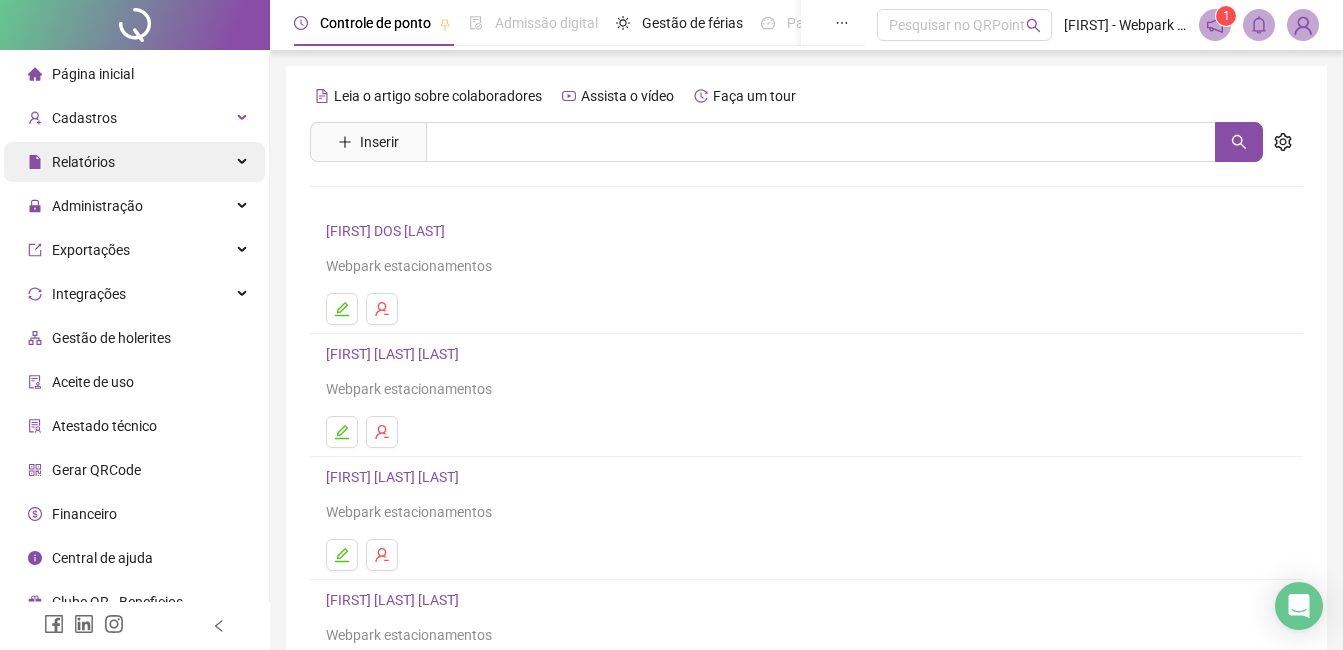 click on "Relatórios" at bounding box center [83, 162] 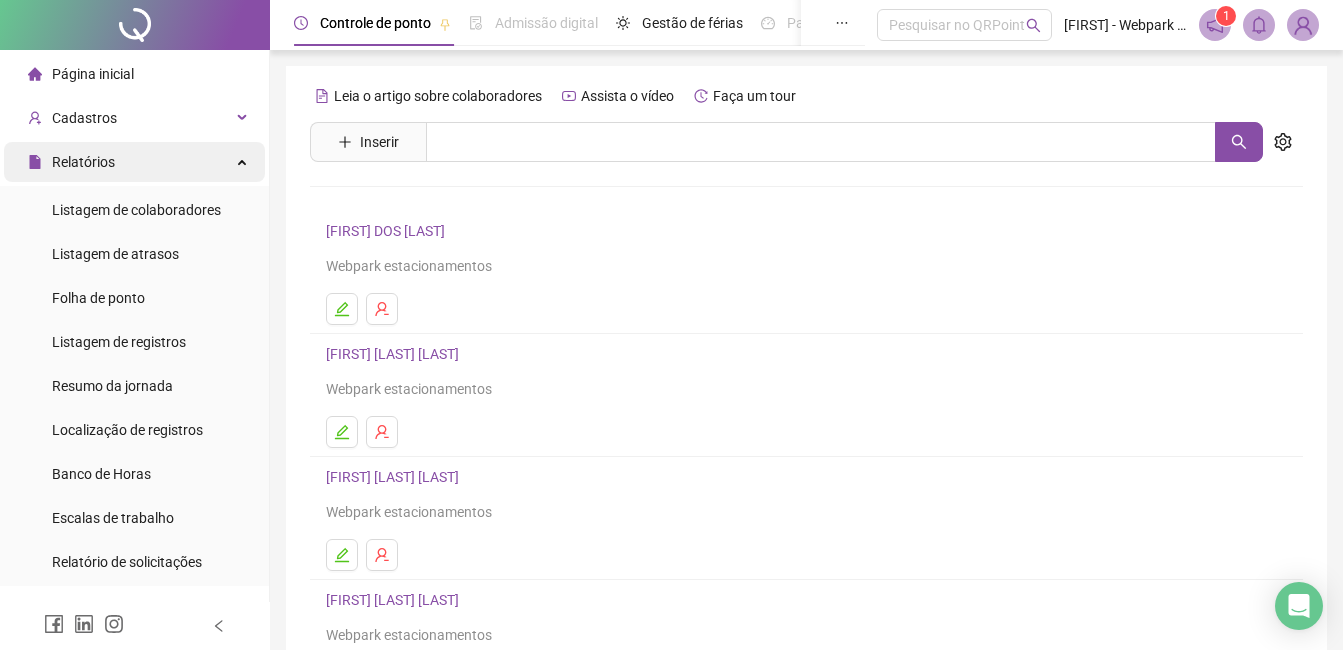 click on "Relatórios" at bounding box center [83, 162] 